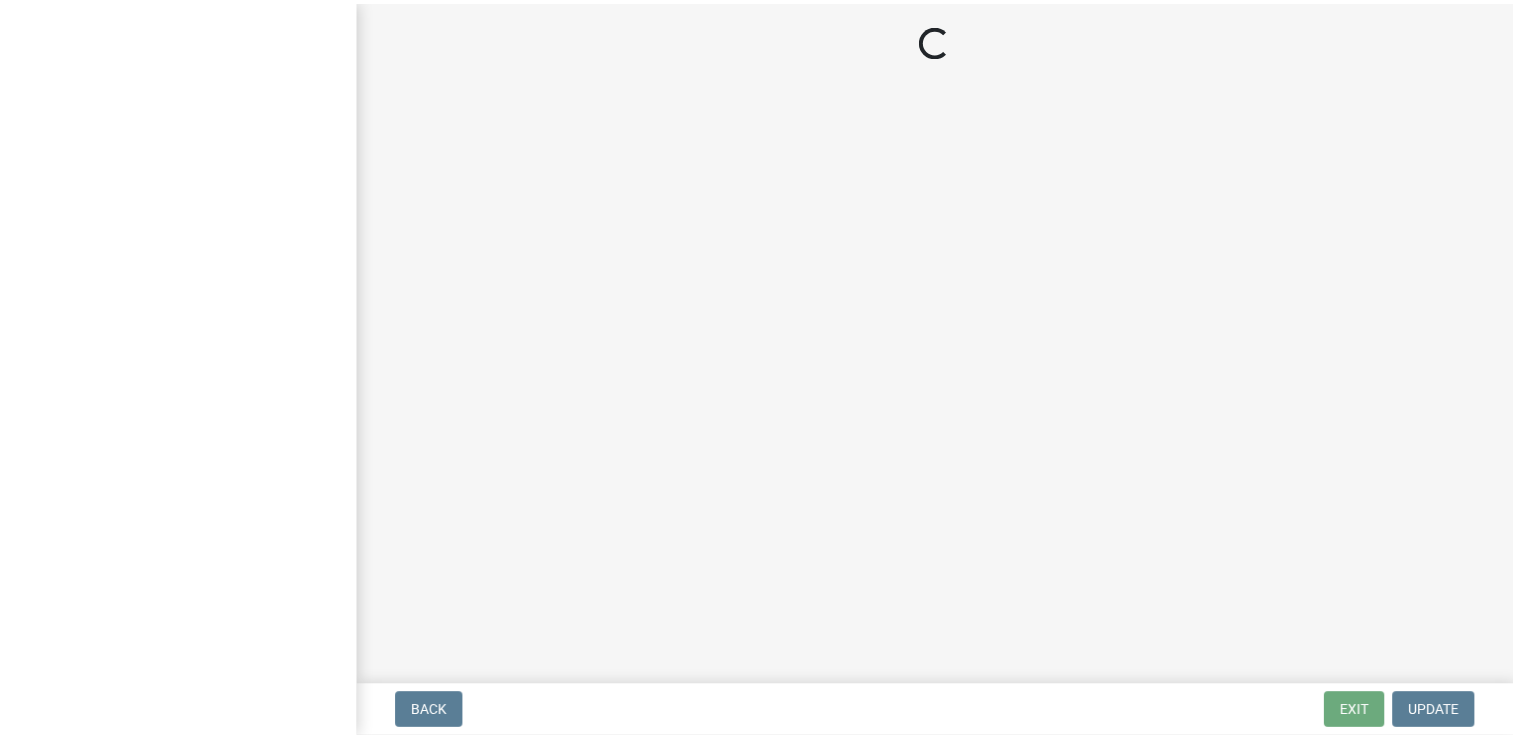 scroll, scrollTop: 0, scrollLeft: 0, axis: both 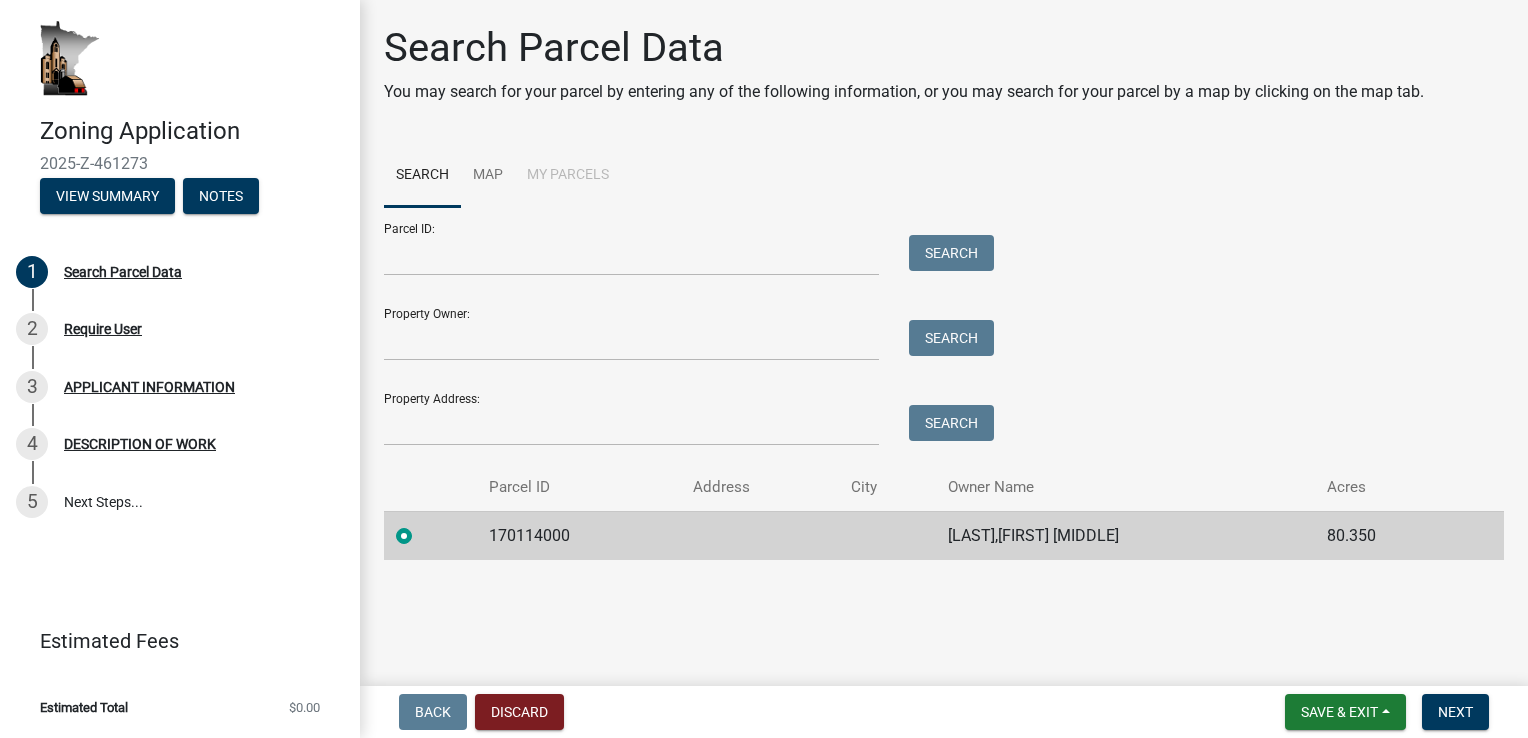 click on "FELDMEIER,MATTHEW W" 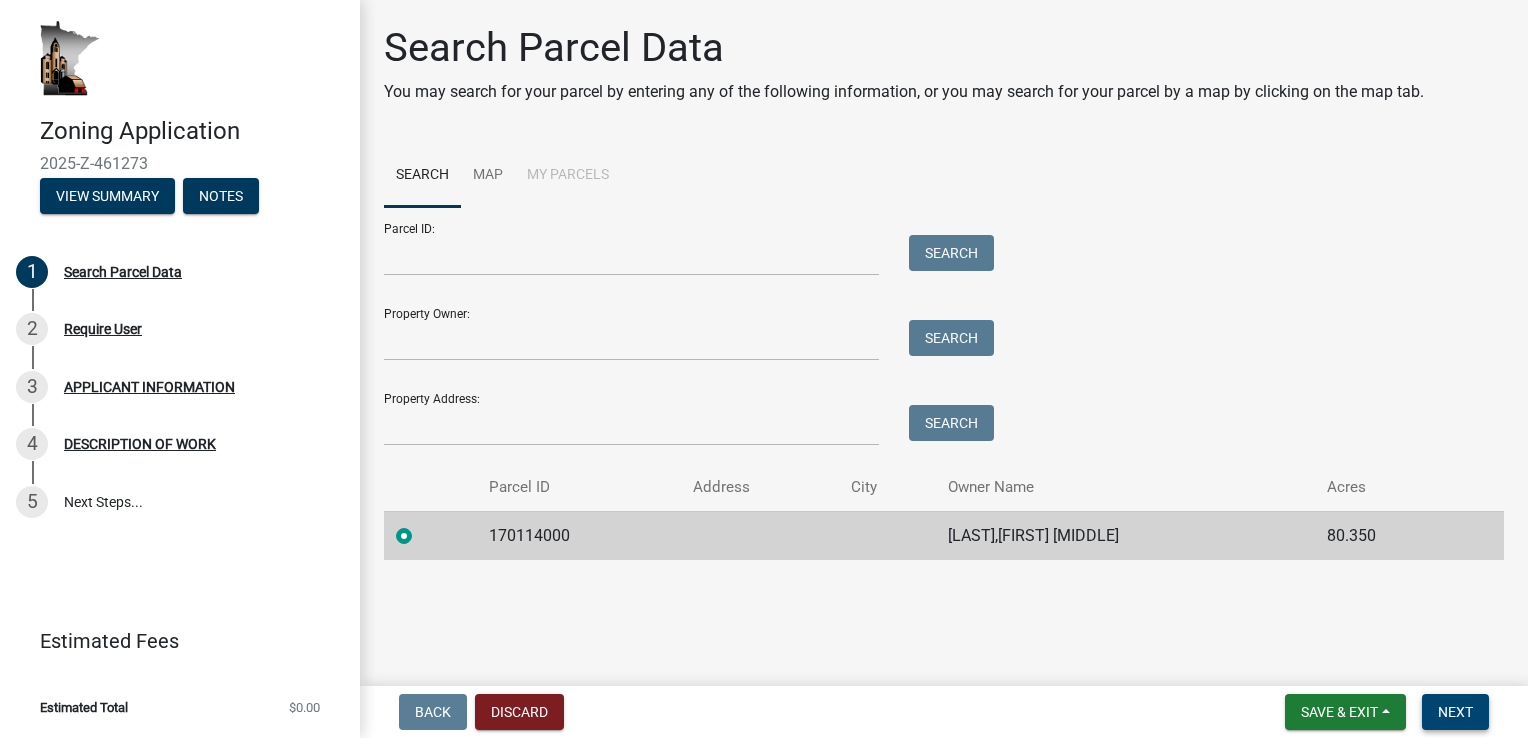 click on "Next" at bounding box center [1455, 712] 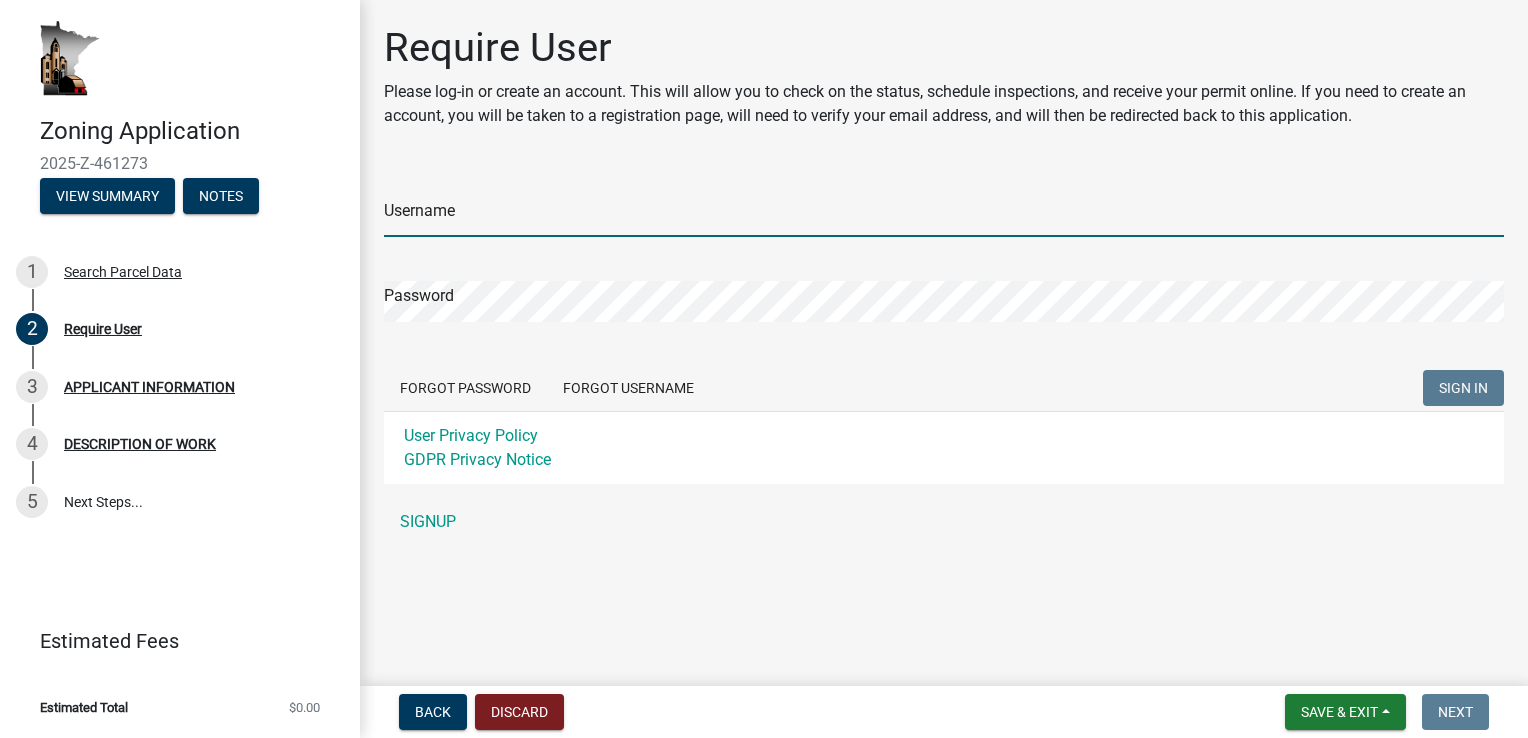 click on "Username" at bounding box center (944, 216) 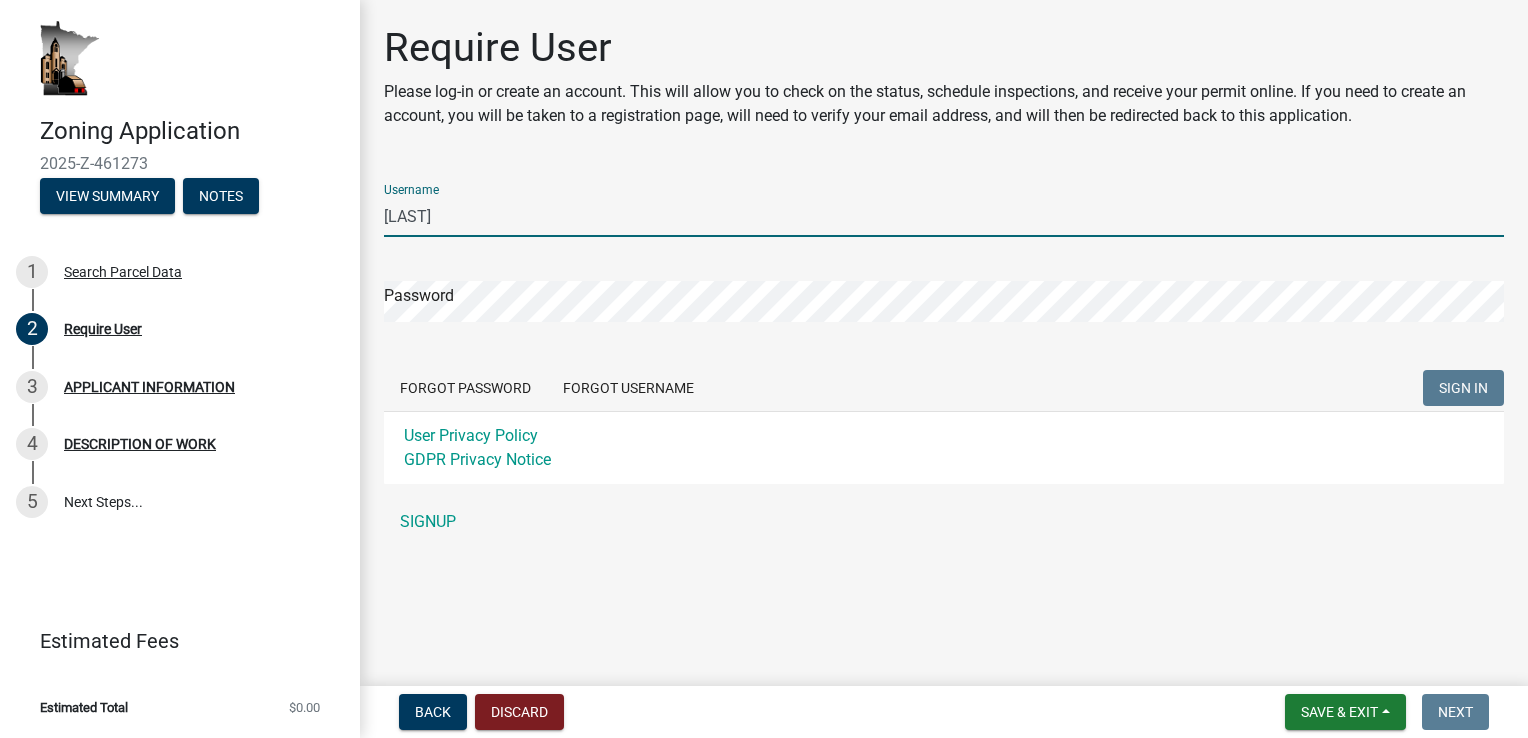 type on "[LAST]" 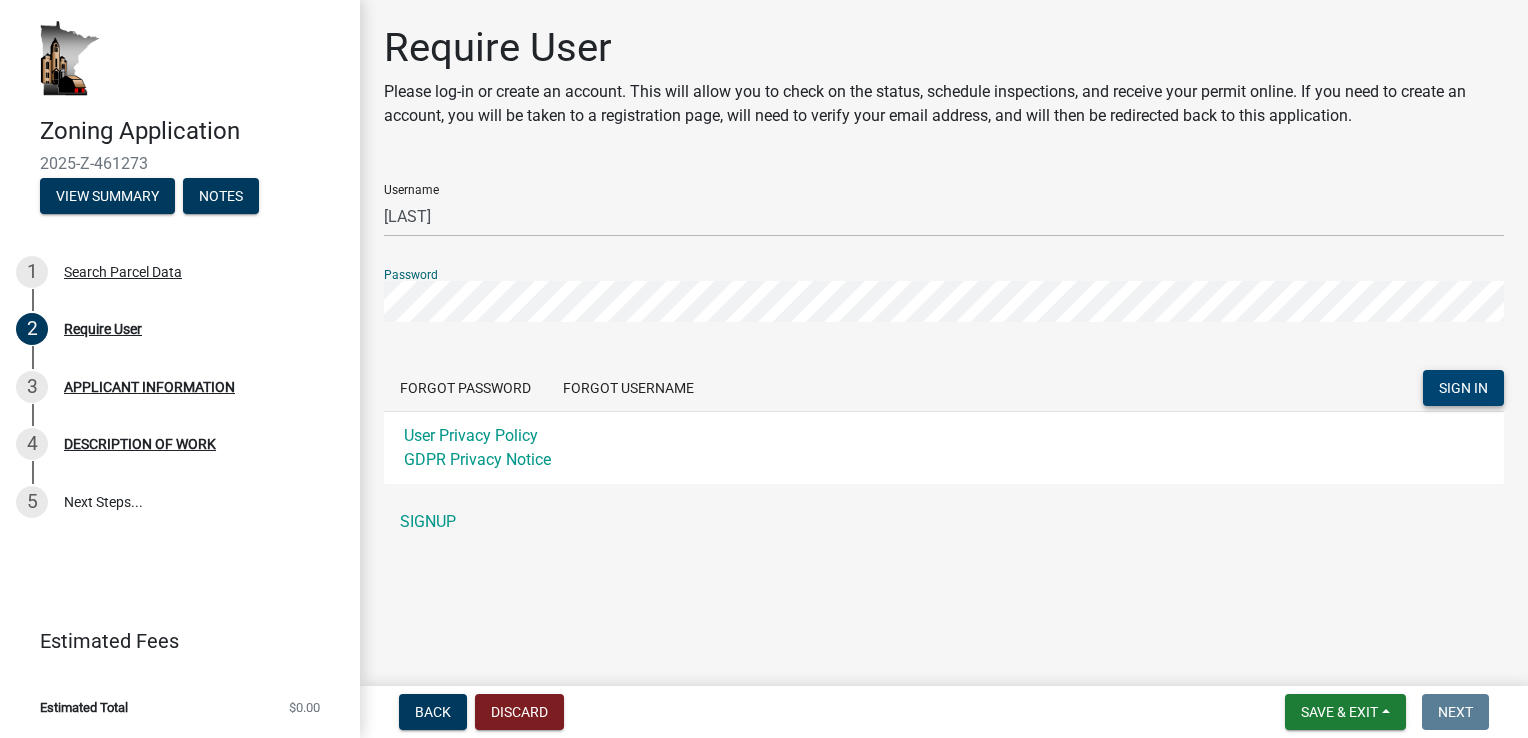 click on "SIGN IN" 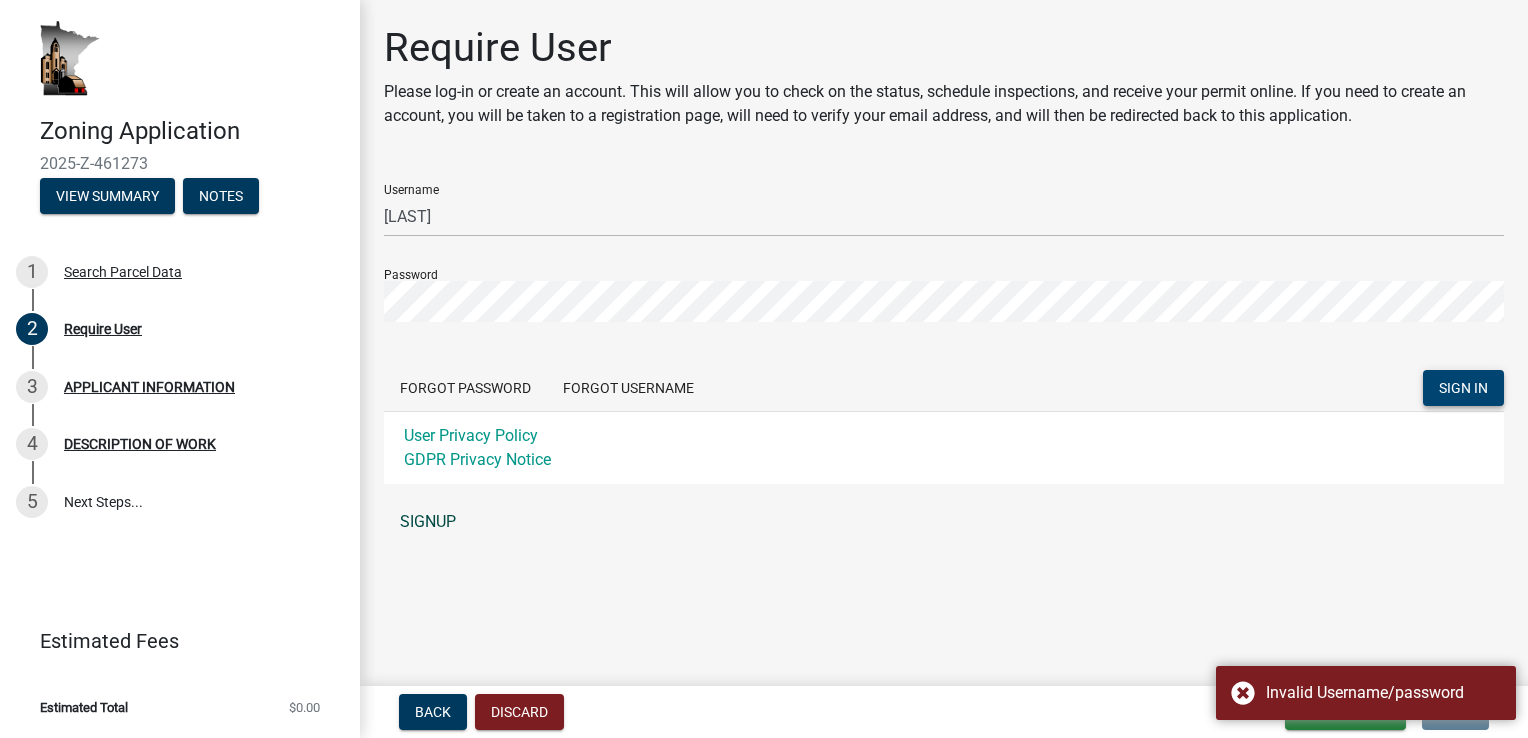 click on "SIGNUP" 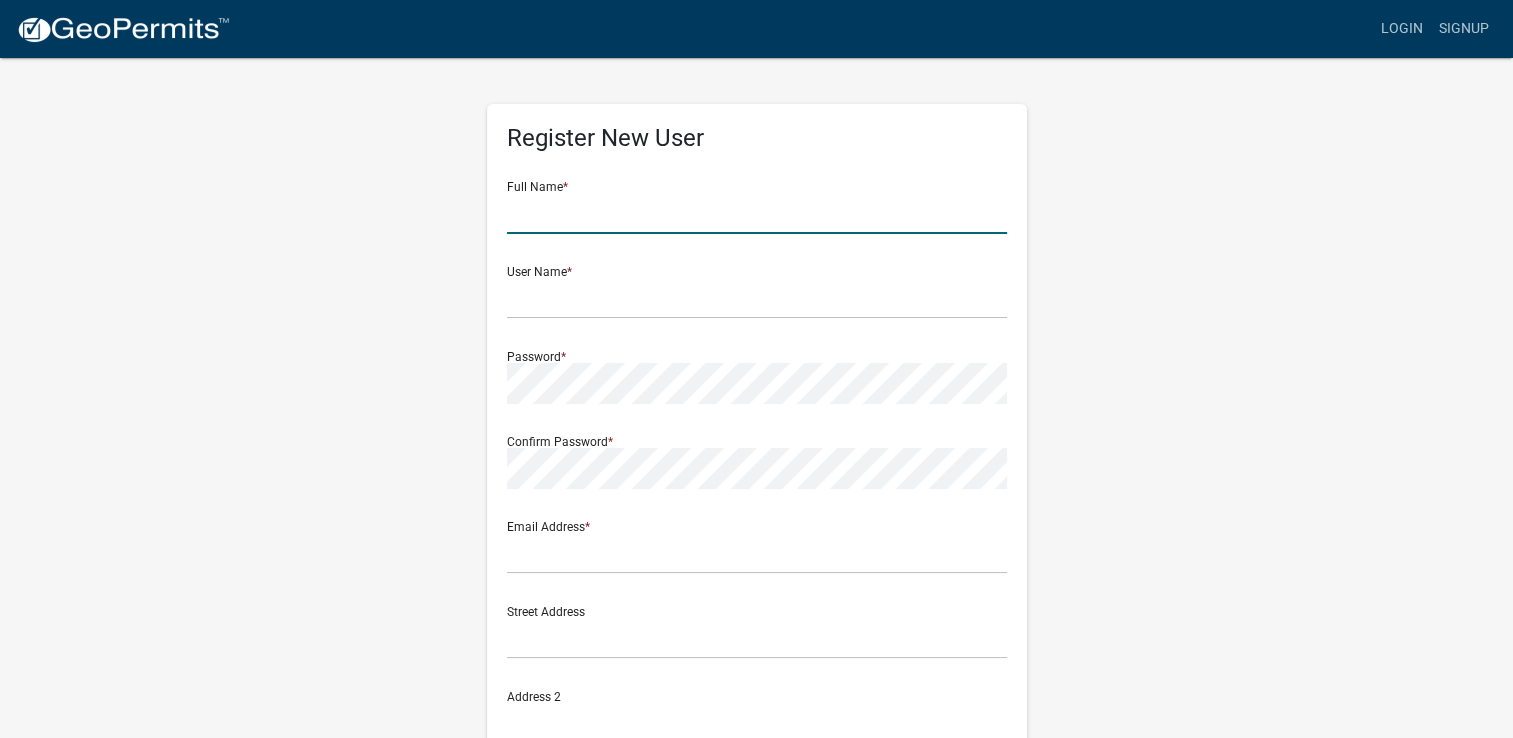 click 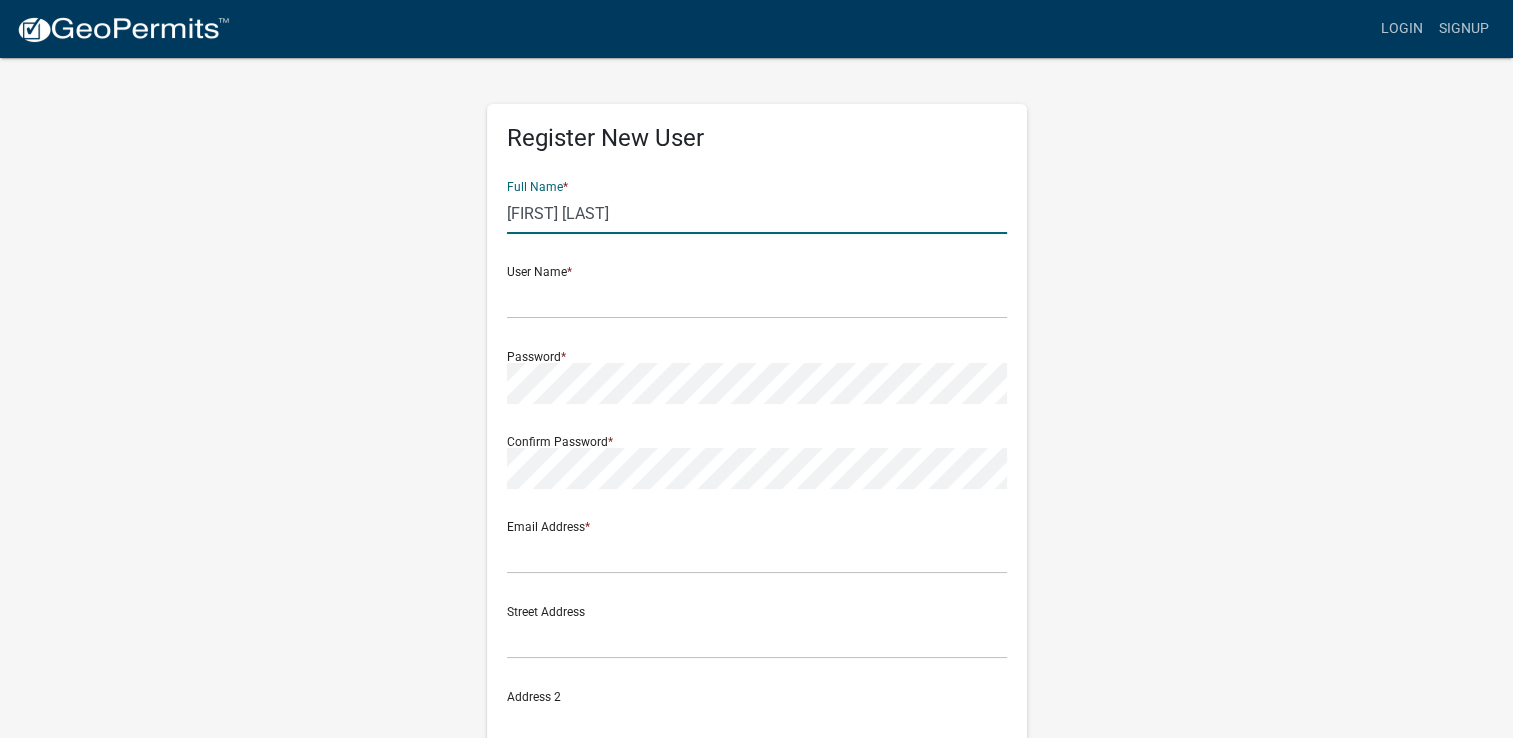 type on "[FIRST] [LAST]" 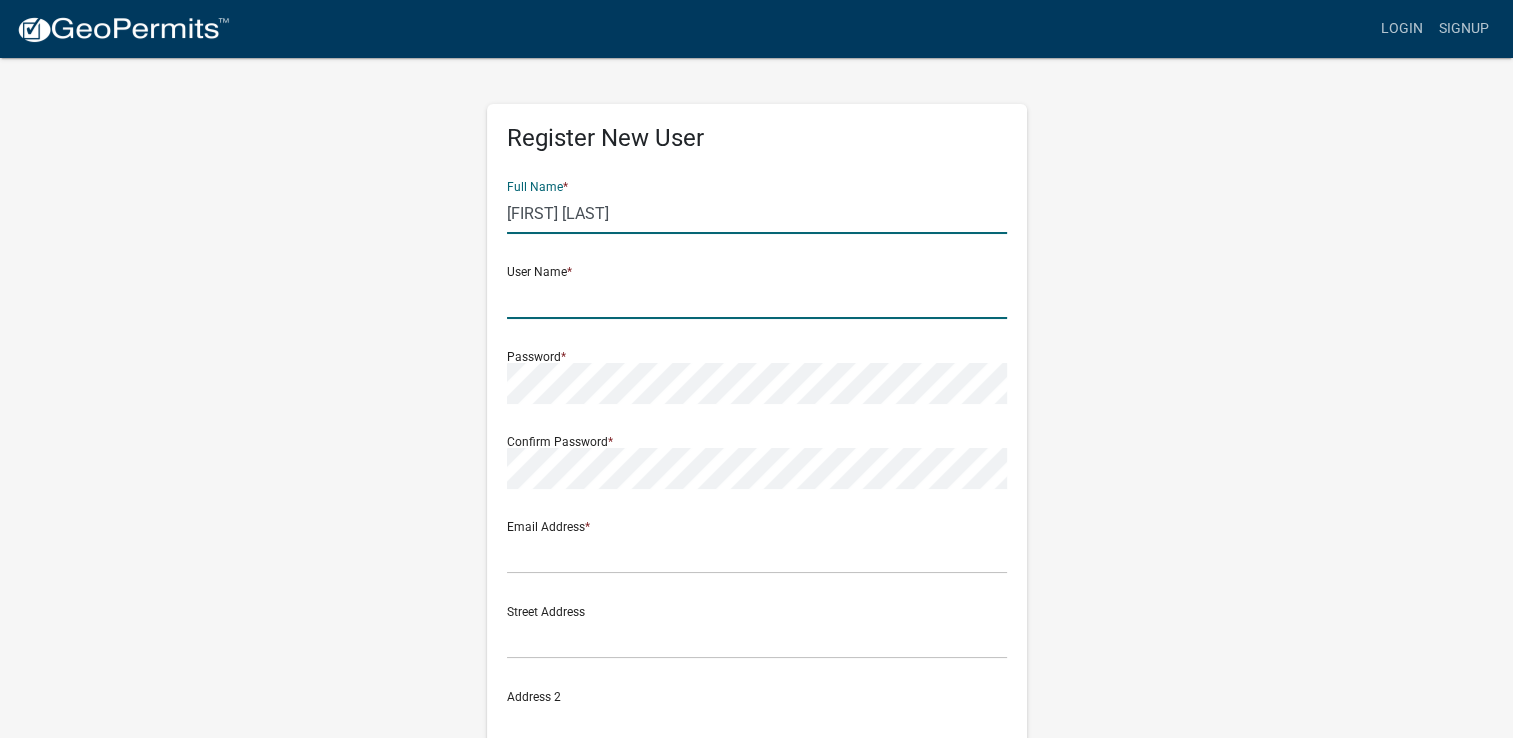 click 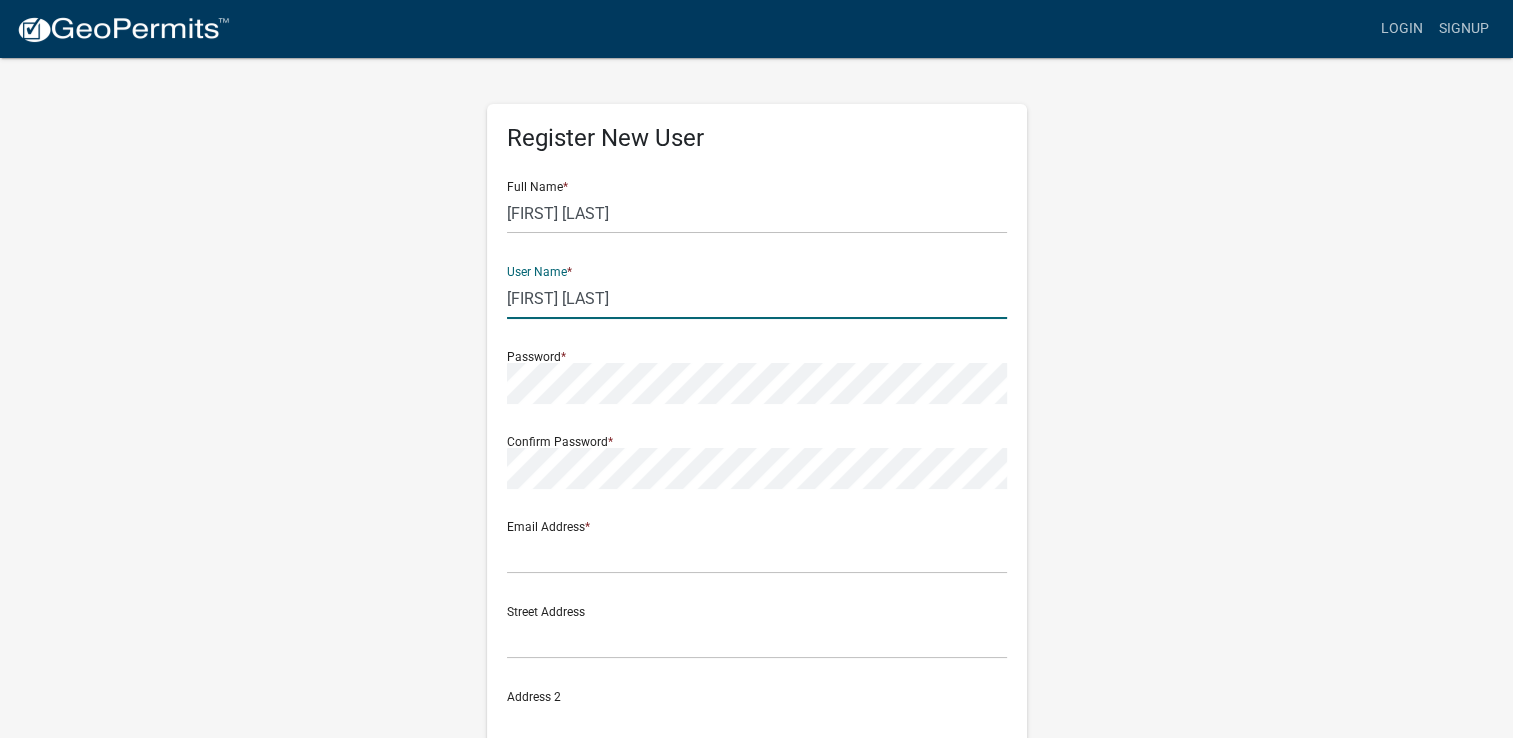 type on "[FIRST] [LAST]" 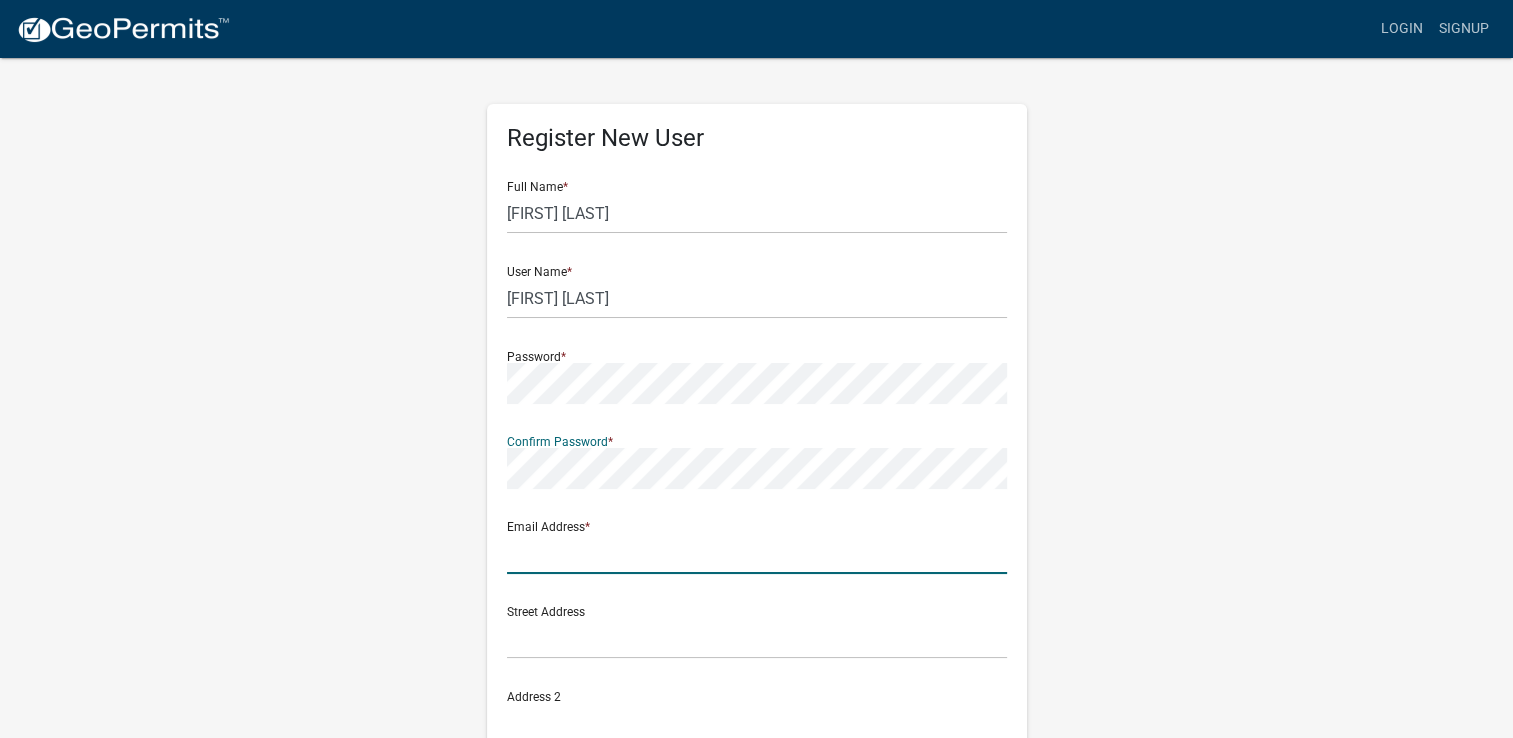 click on "Email Address  *" 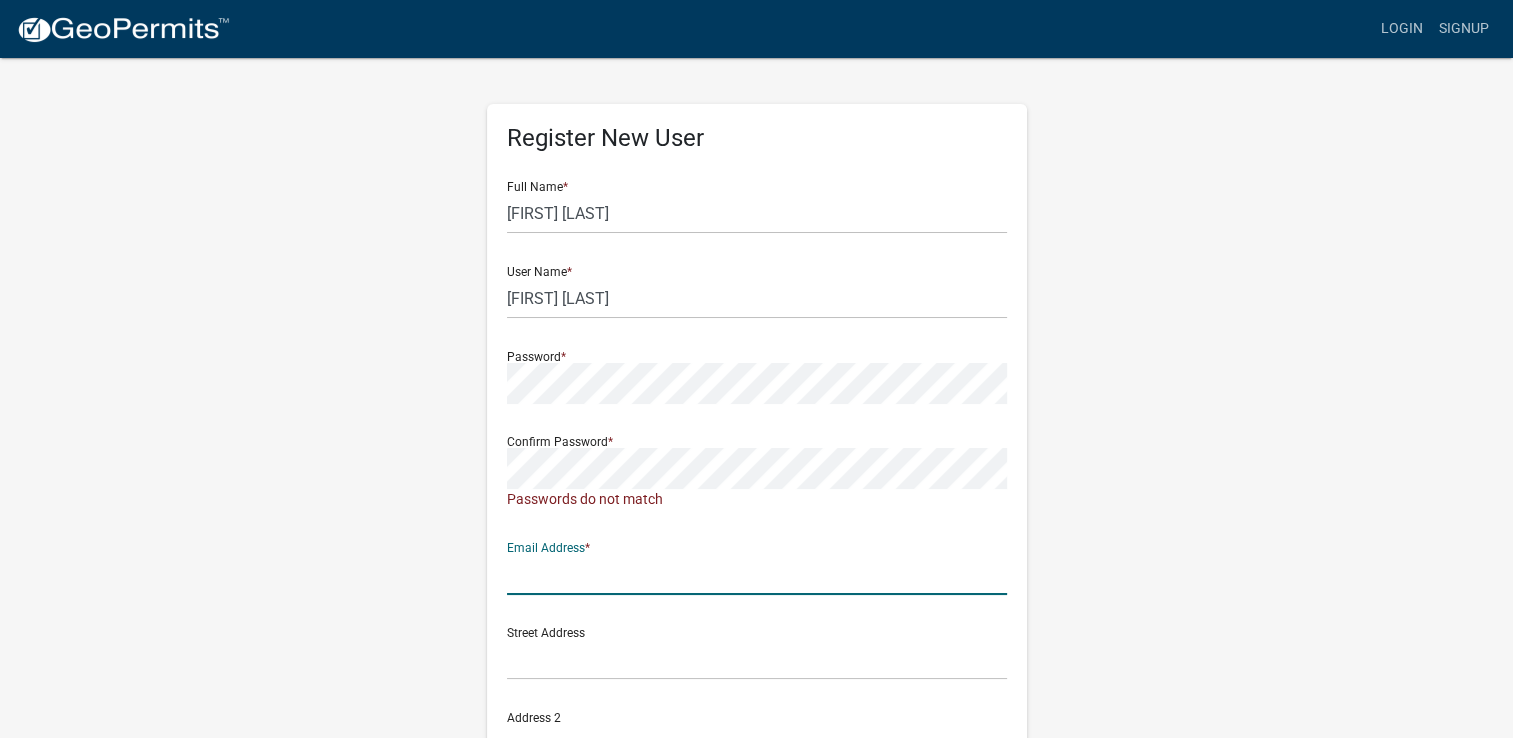 type on "[EMAIL]" 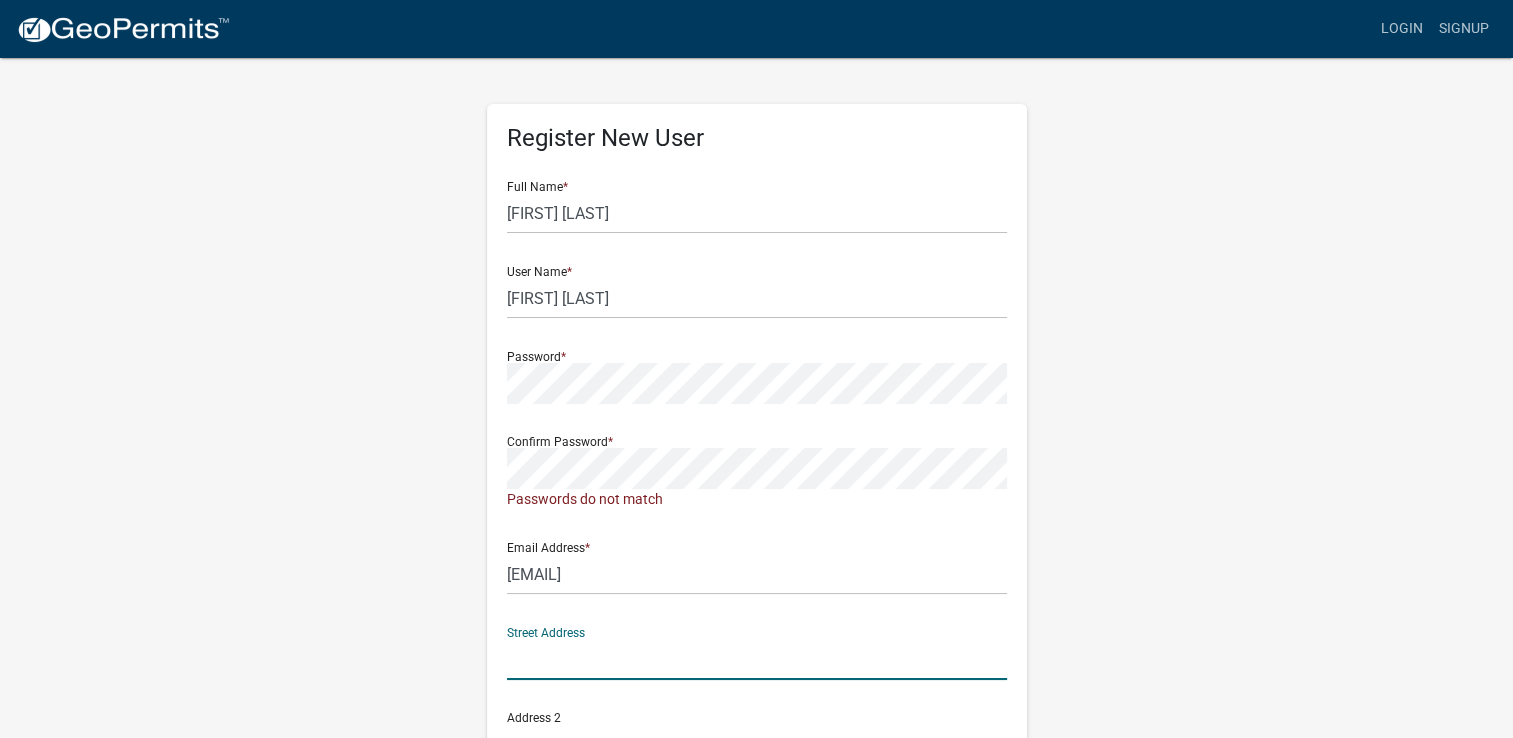 click 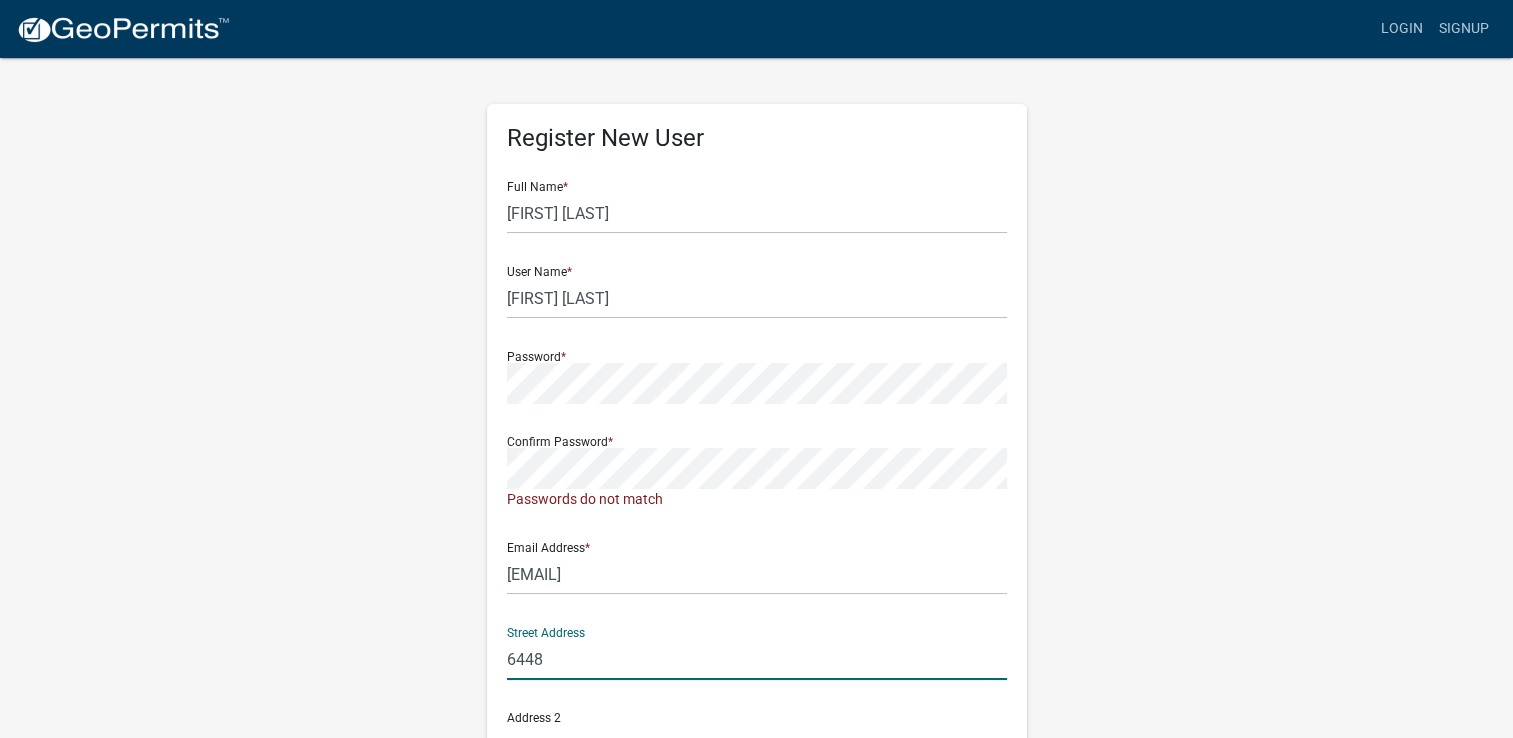 click on "6448" 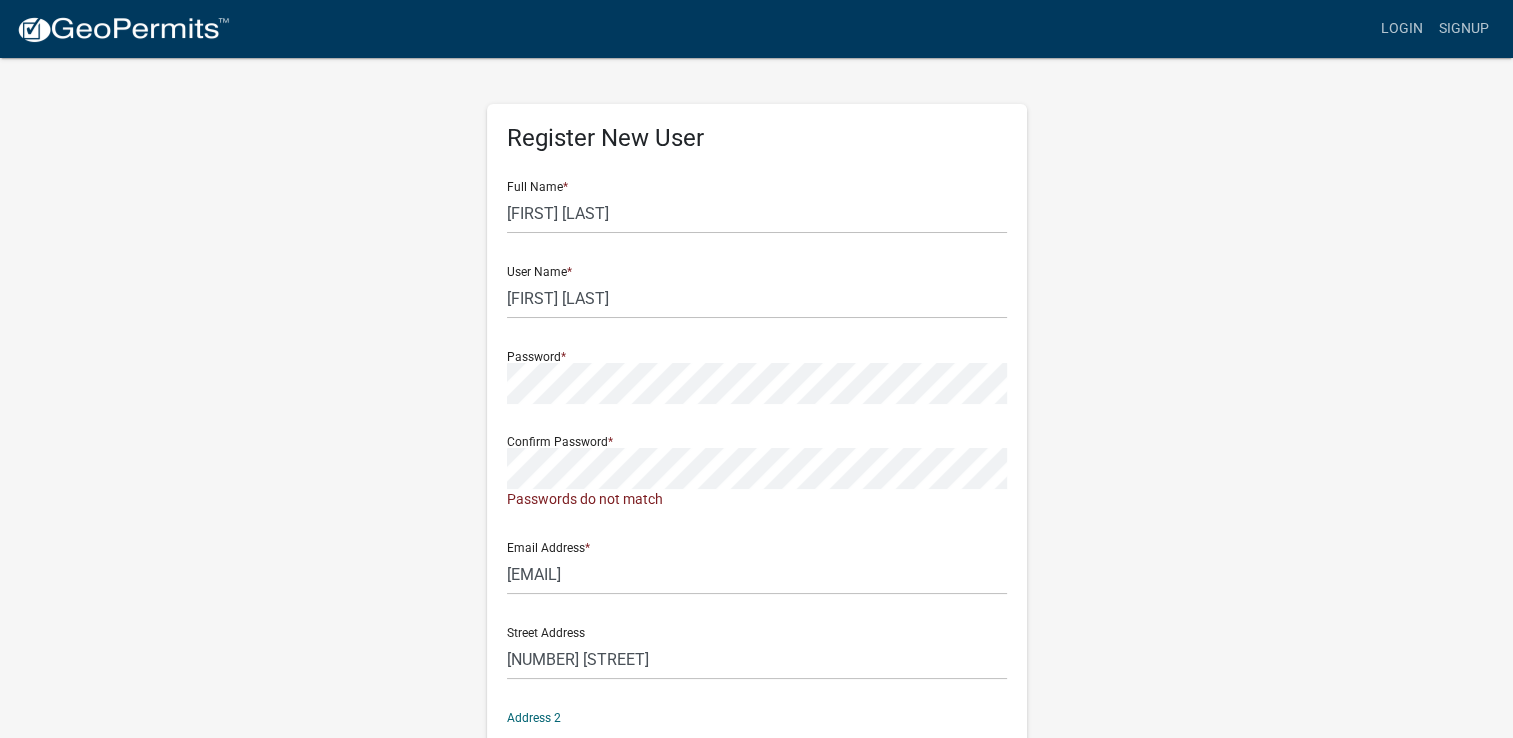 scroll, scrollTop: 26, scrollLeft: 0, axis: vertical 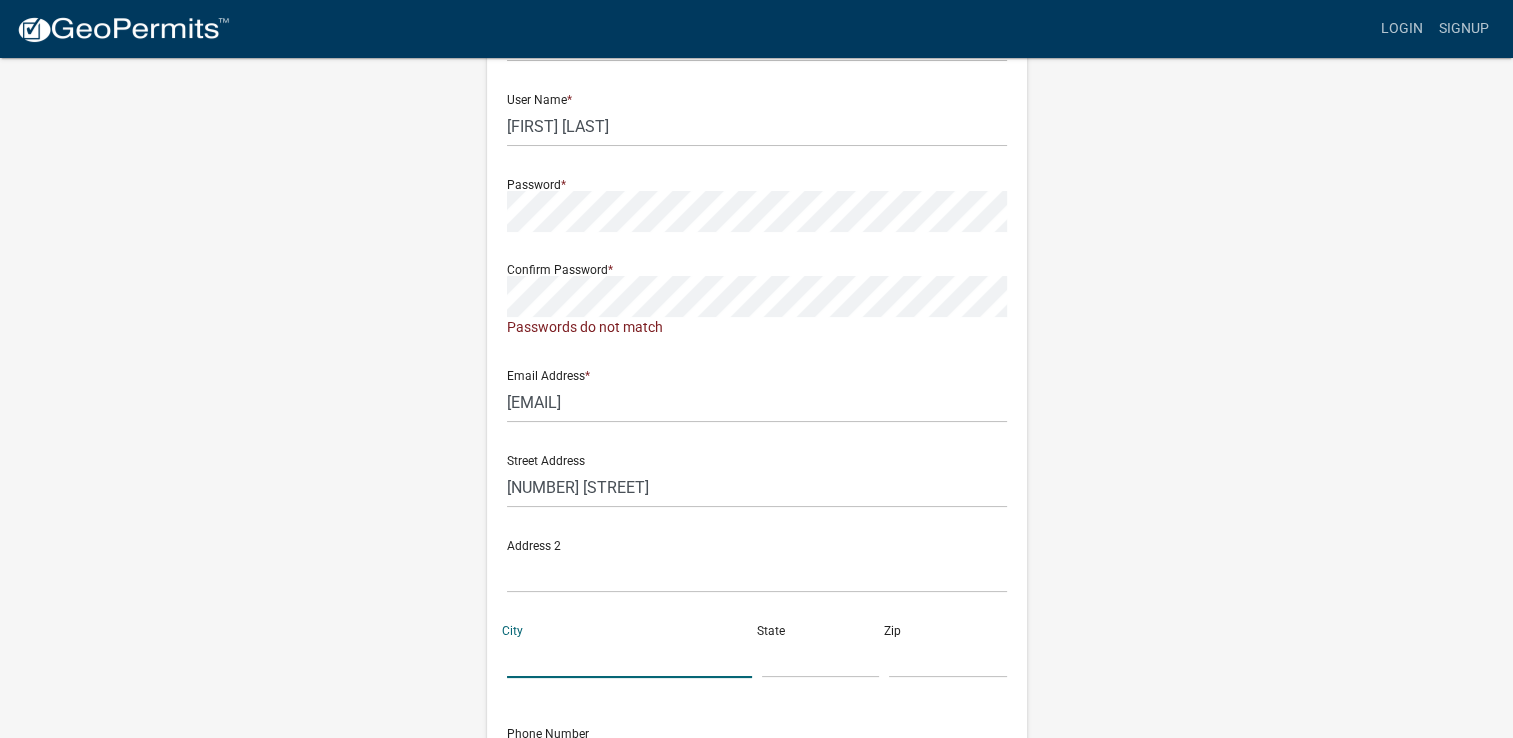 click on "City" at bounding box center (629, 657) 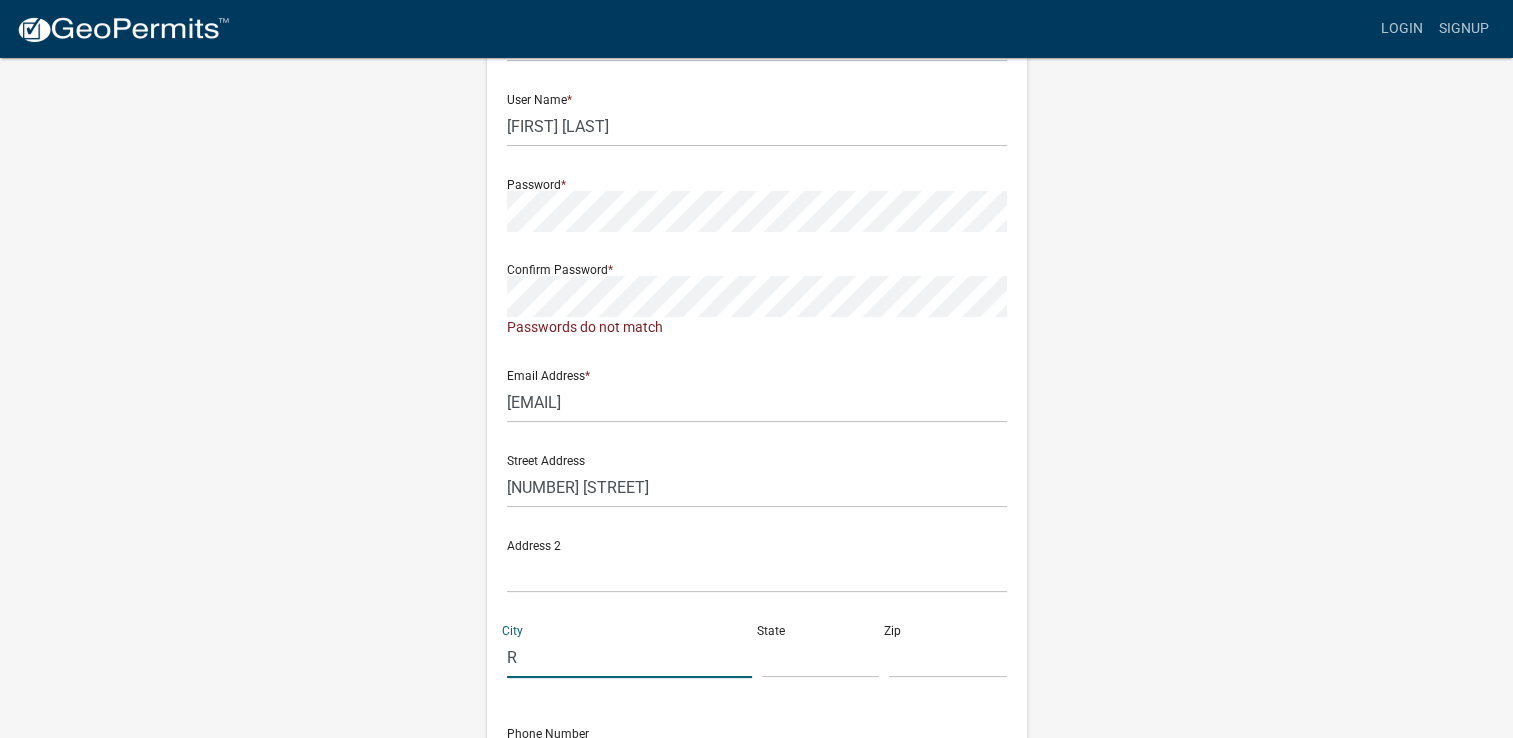type on "[CITY]" 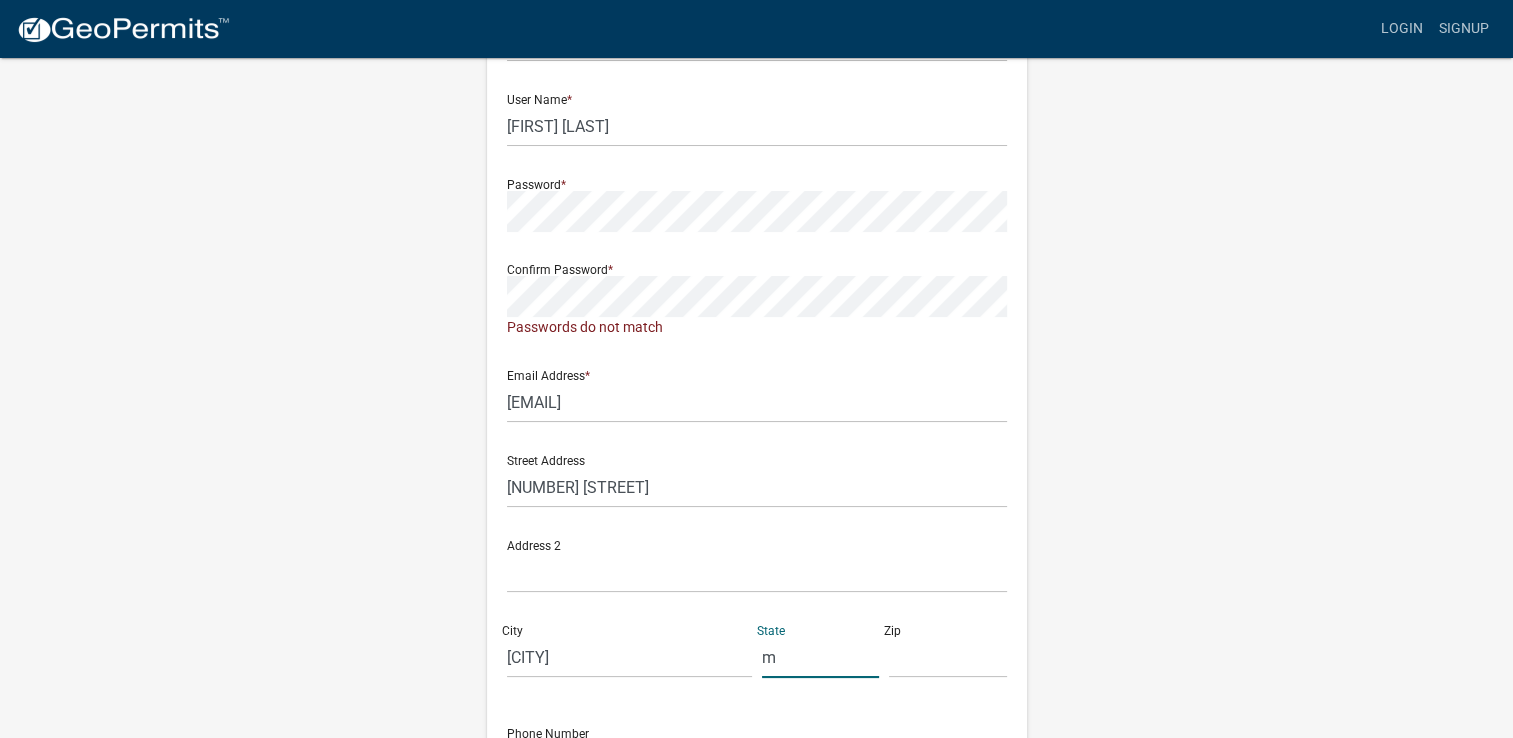 type on "MN" 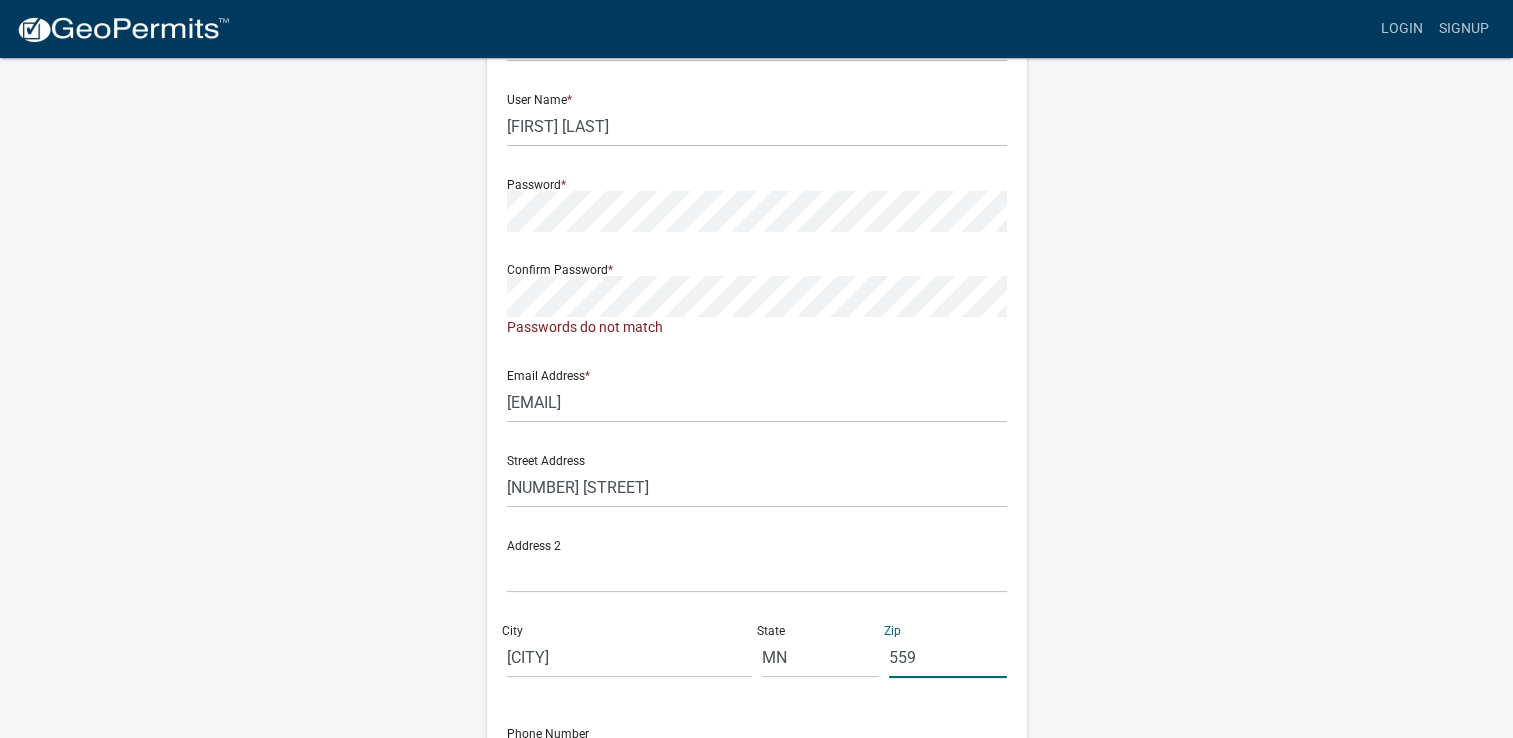 type on "55971" 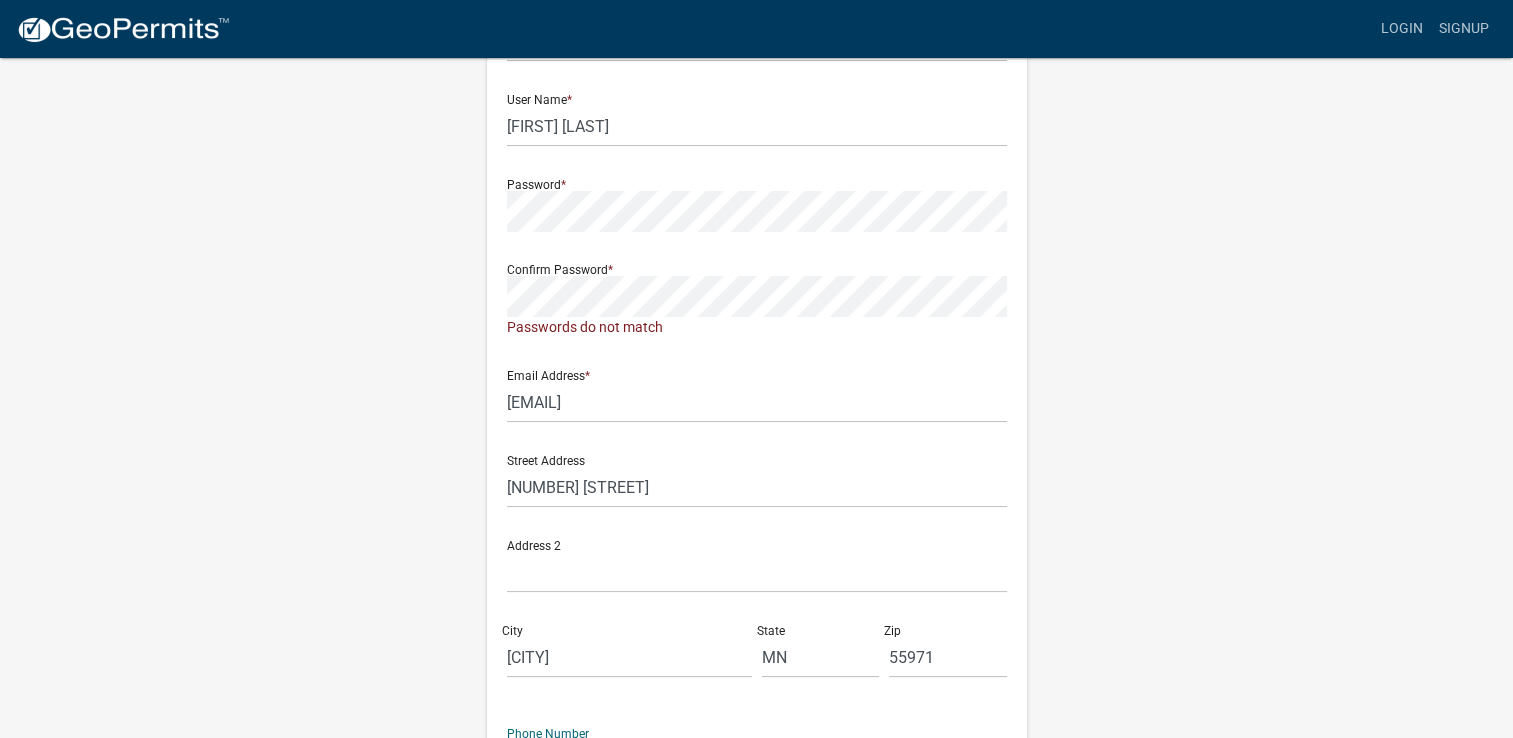 scroll, scrollTop: 408, scrollLeft: 0, axis: vertical 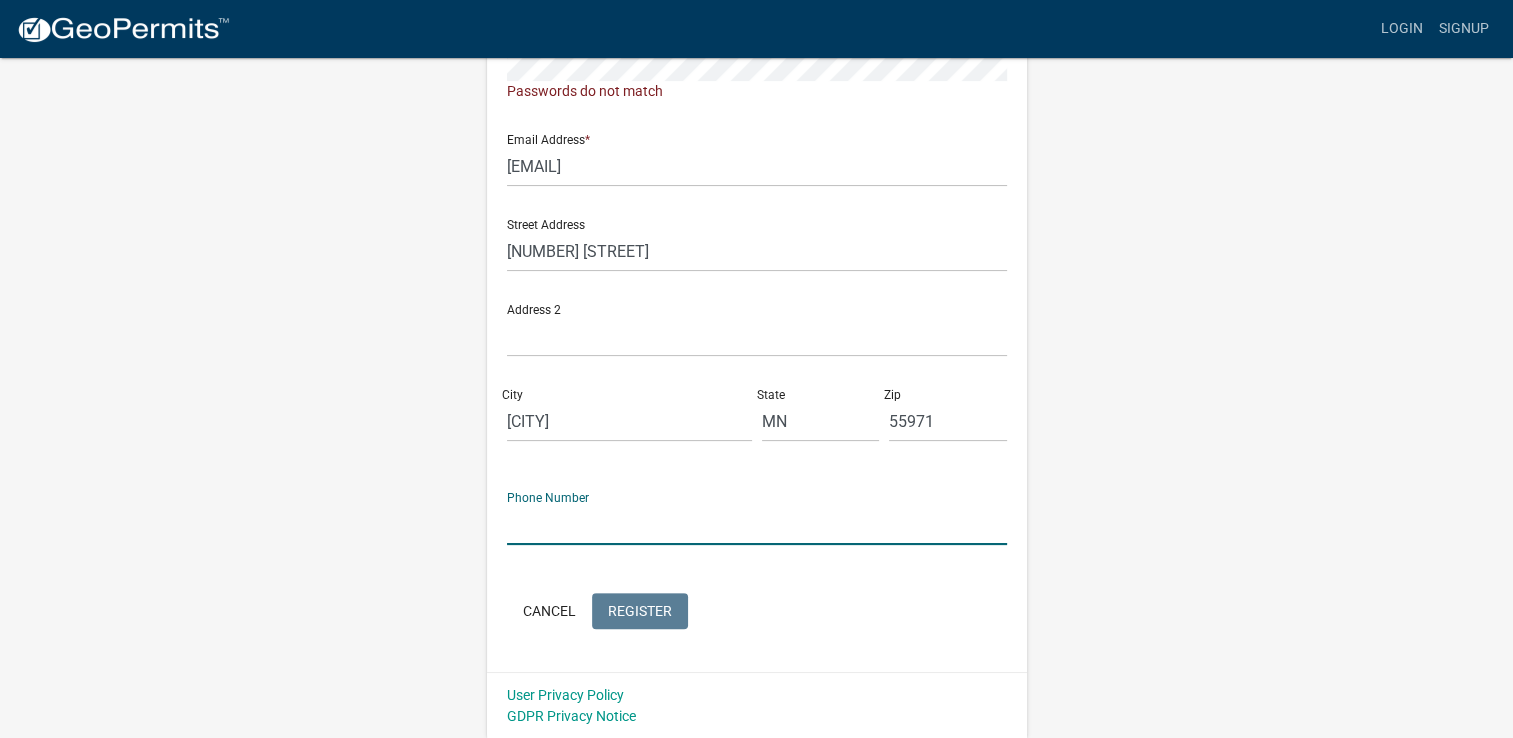 click on "Register New User Full Name  * Matt Feldmeier User Name  * Matt Feldmeier Password  * Confirm Password  *  Passwords do not match  Email Address  * matt.feldmeier@hotmail.com Street Address  6448 Chisholm Road Address 2 City  Rushford State  MN Zip  55971 Phone Number  Cancel  Register" 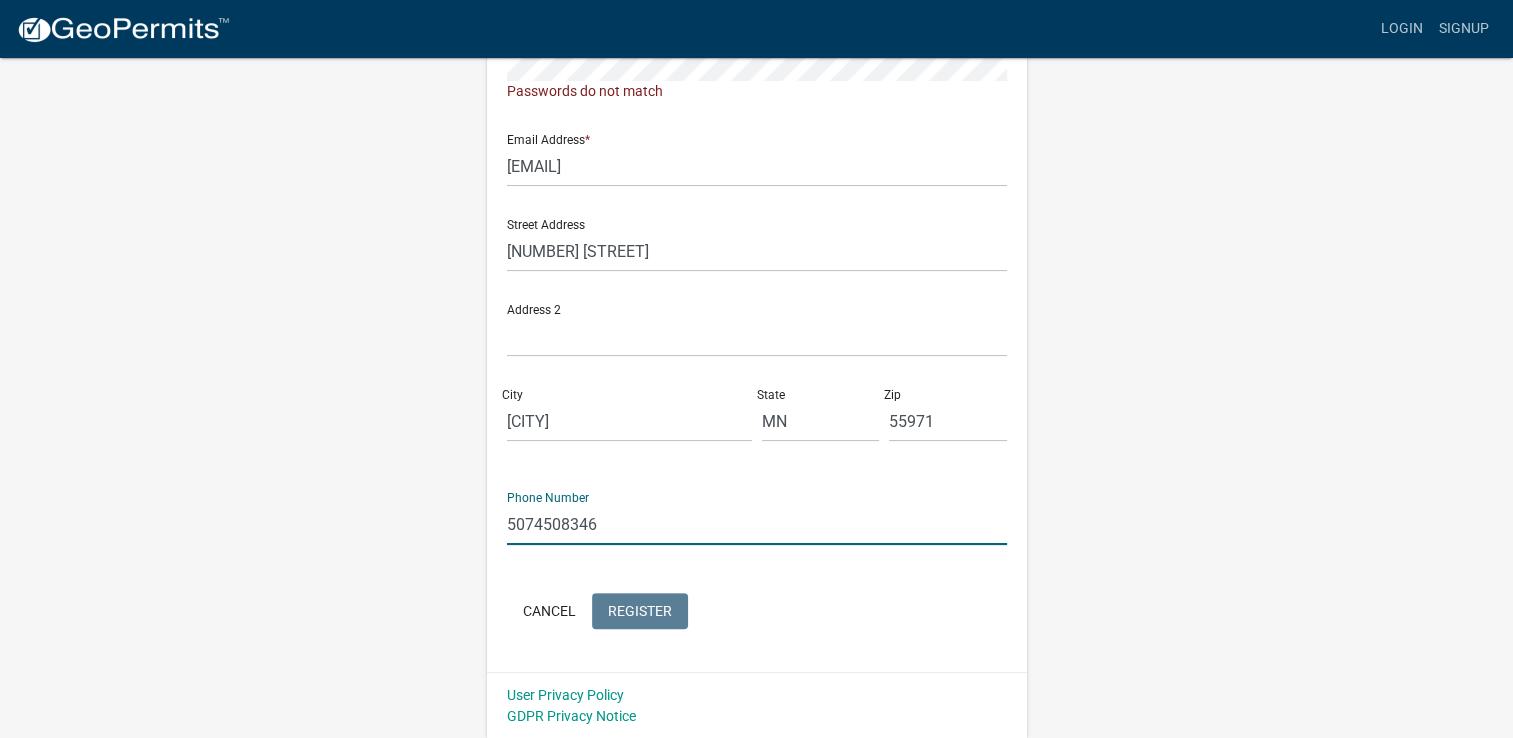 type on "5074508346" 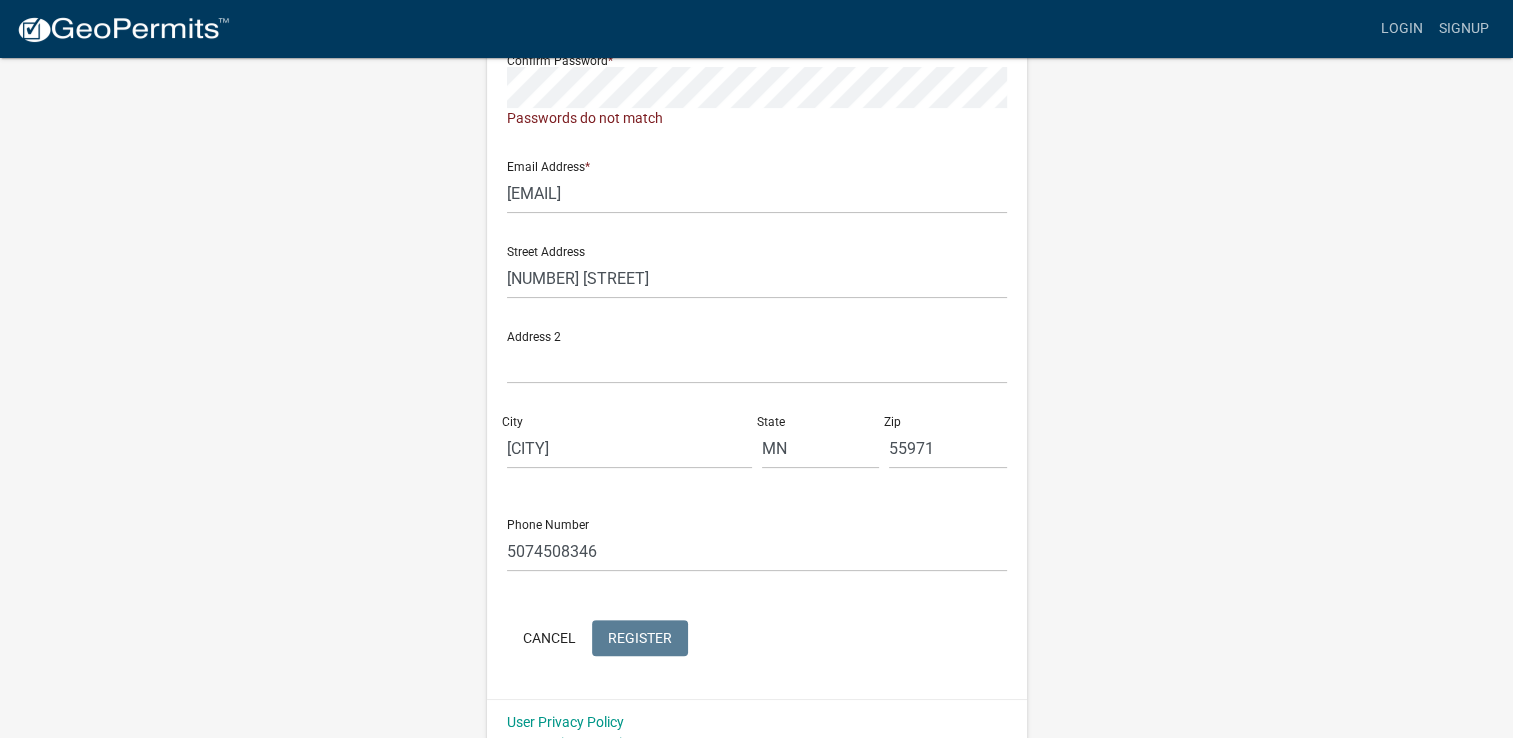 scroll, scrollTop: 368, scrollLeft: 0, axis: vertical 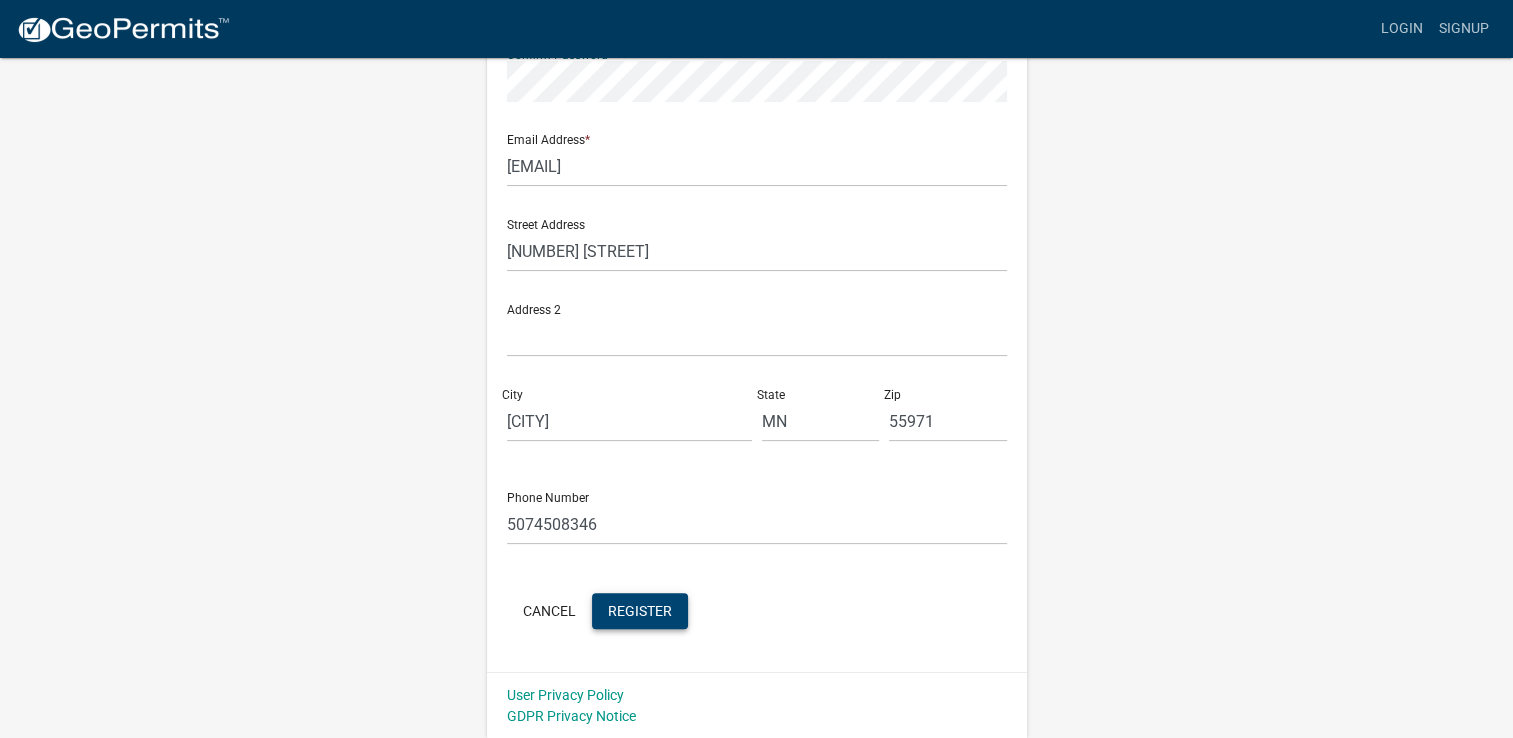 click on "Register" 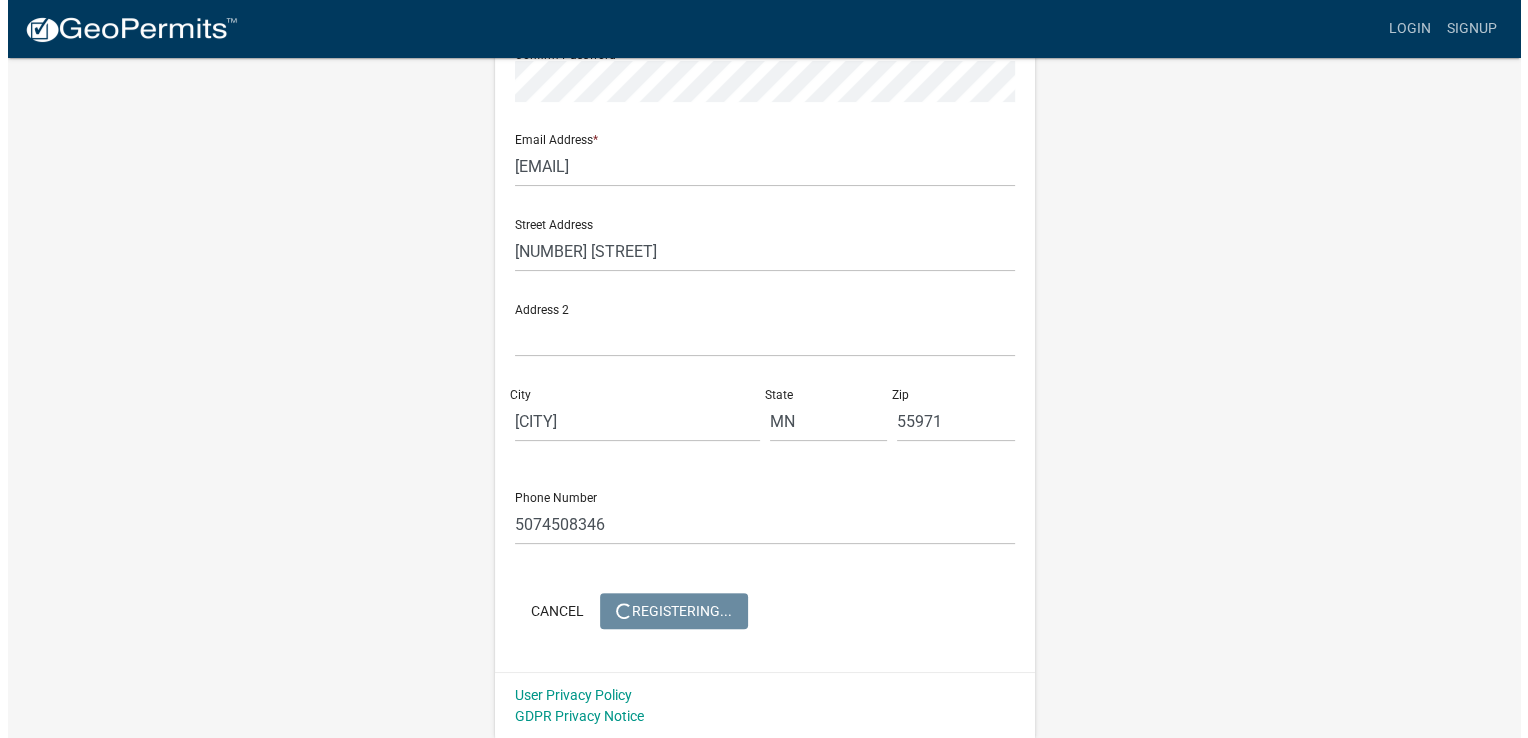scroll, scrollTop: 0, scrollLeft: 0, axis: both 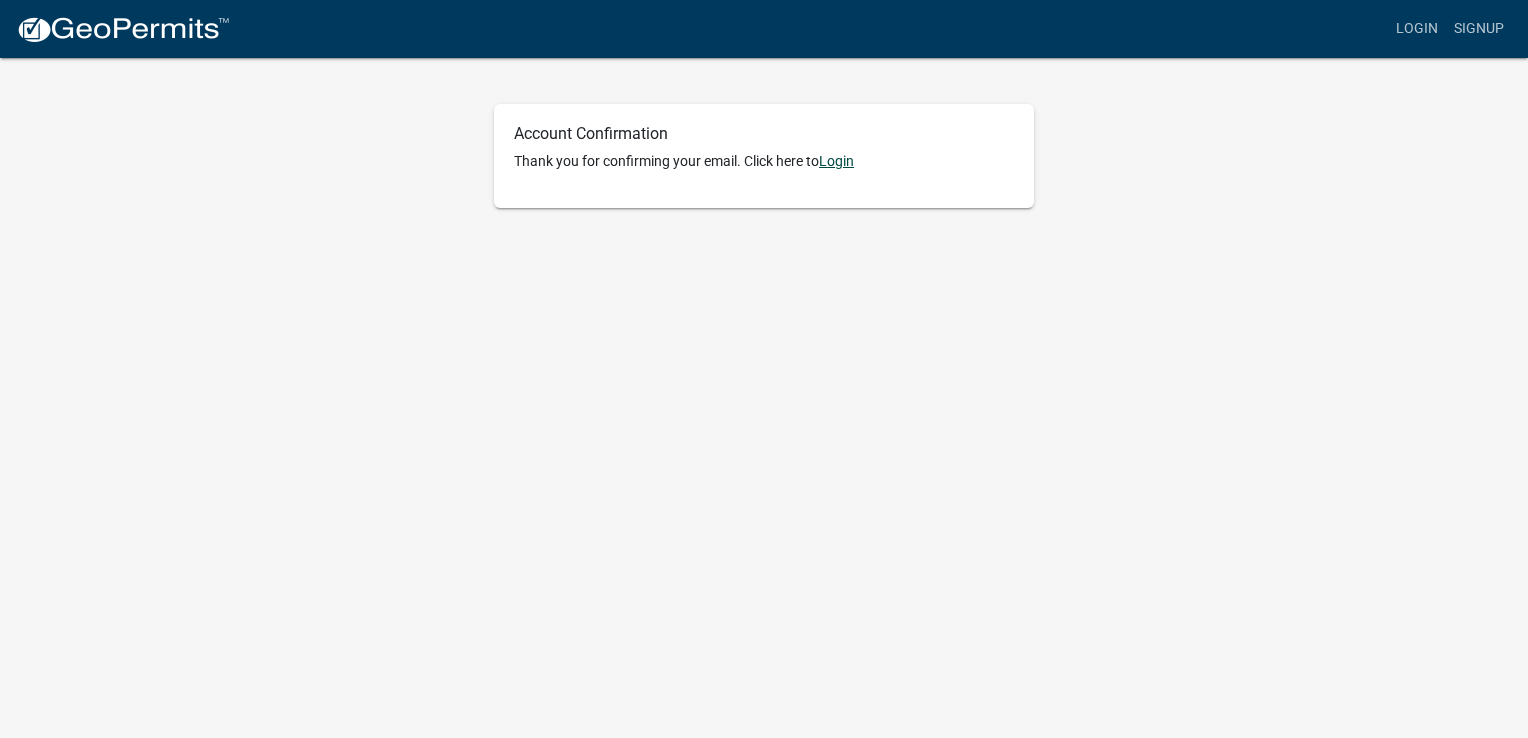 click on "Login" 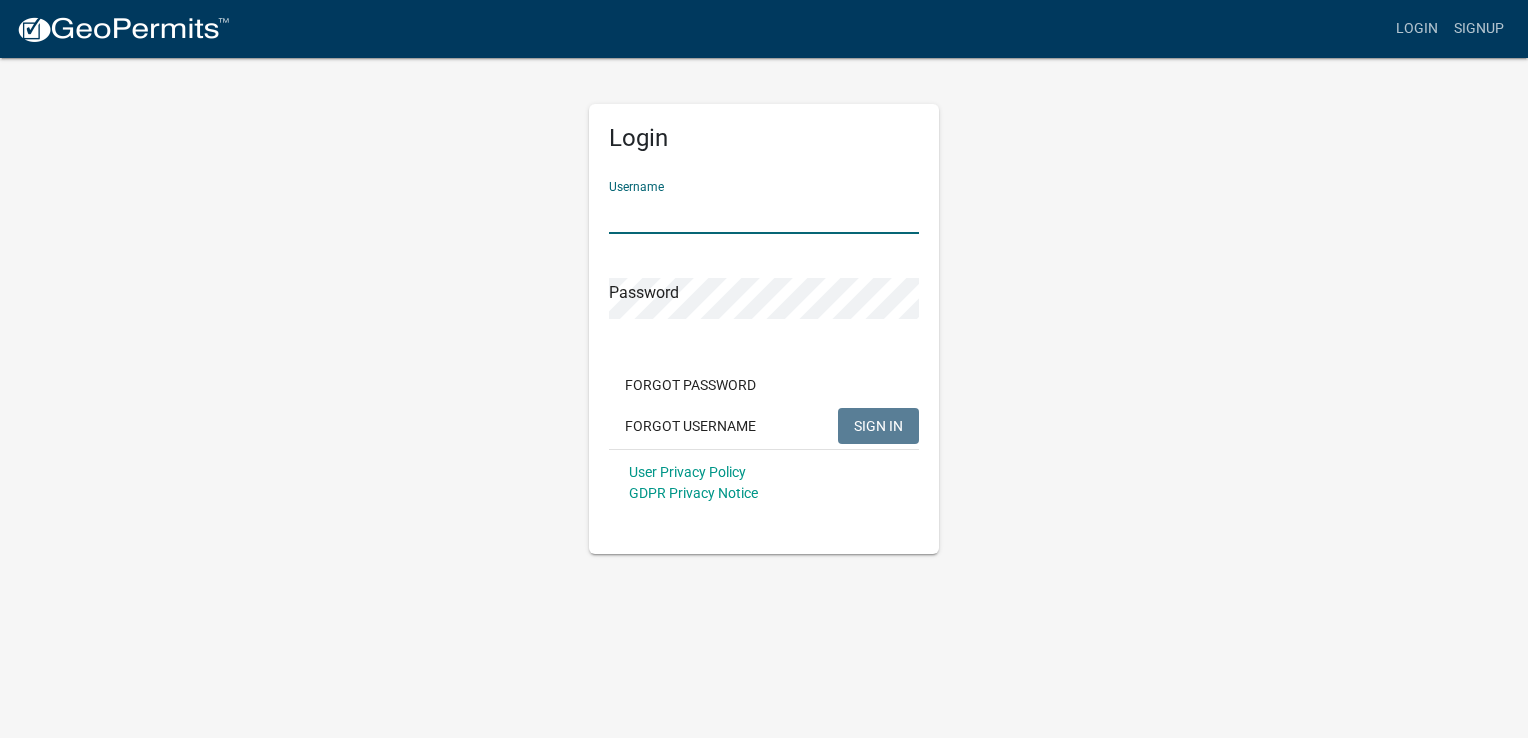 click on "Username" at bounding box center (764, 213) 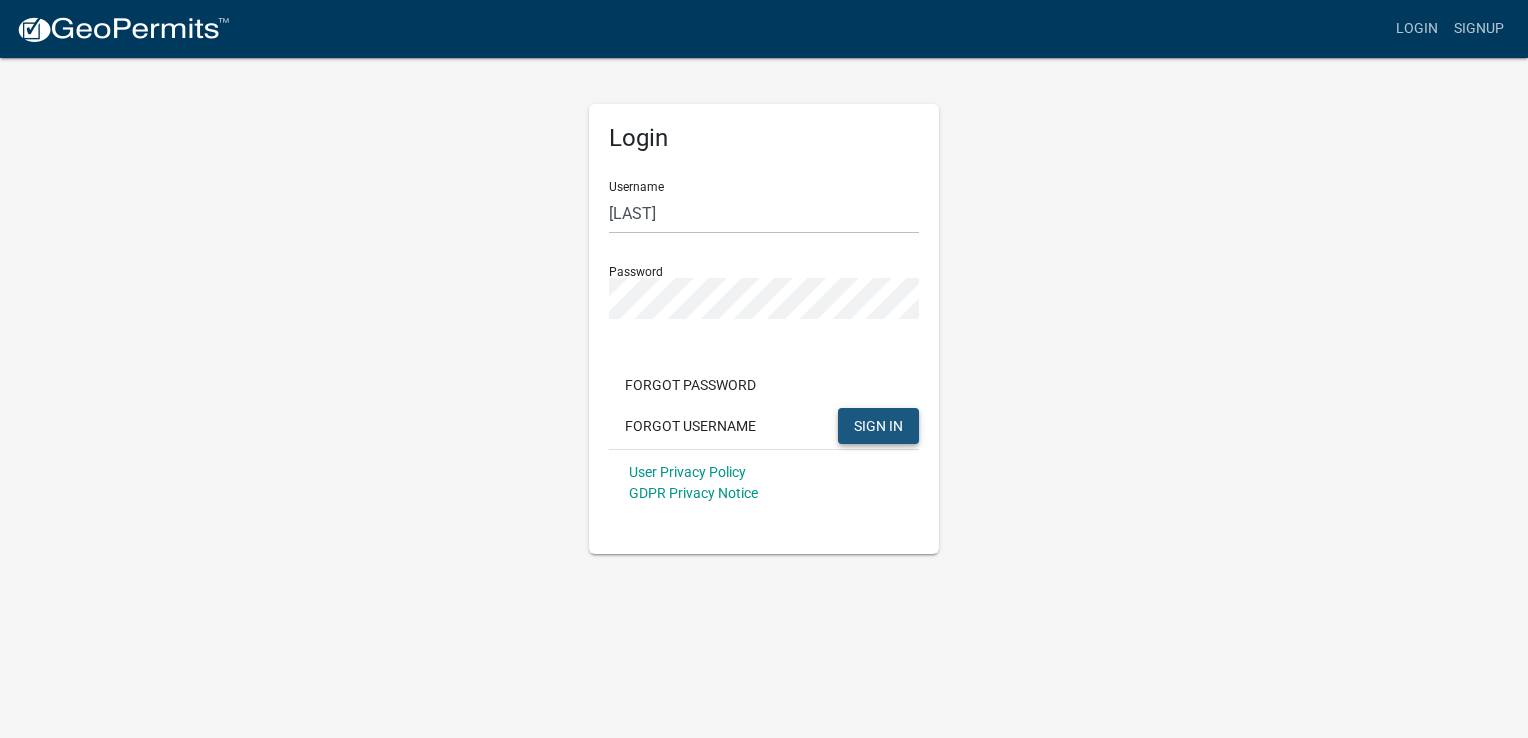click on "SIGN IN" 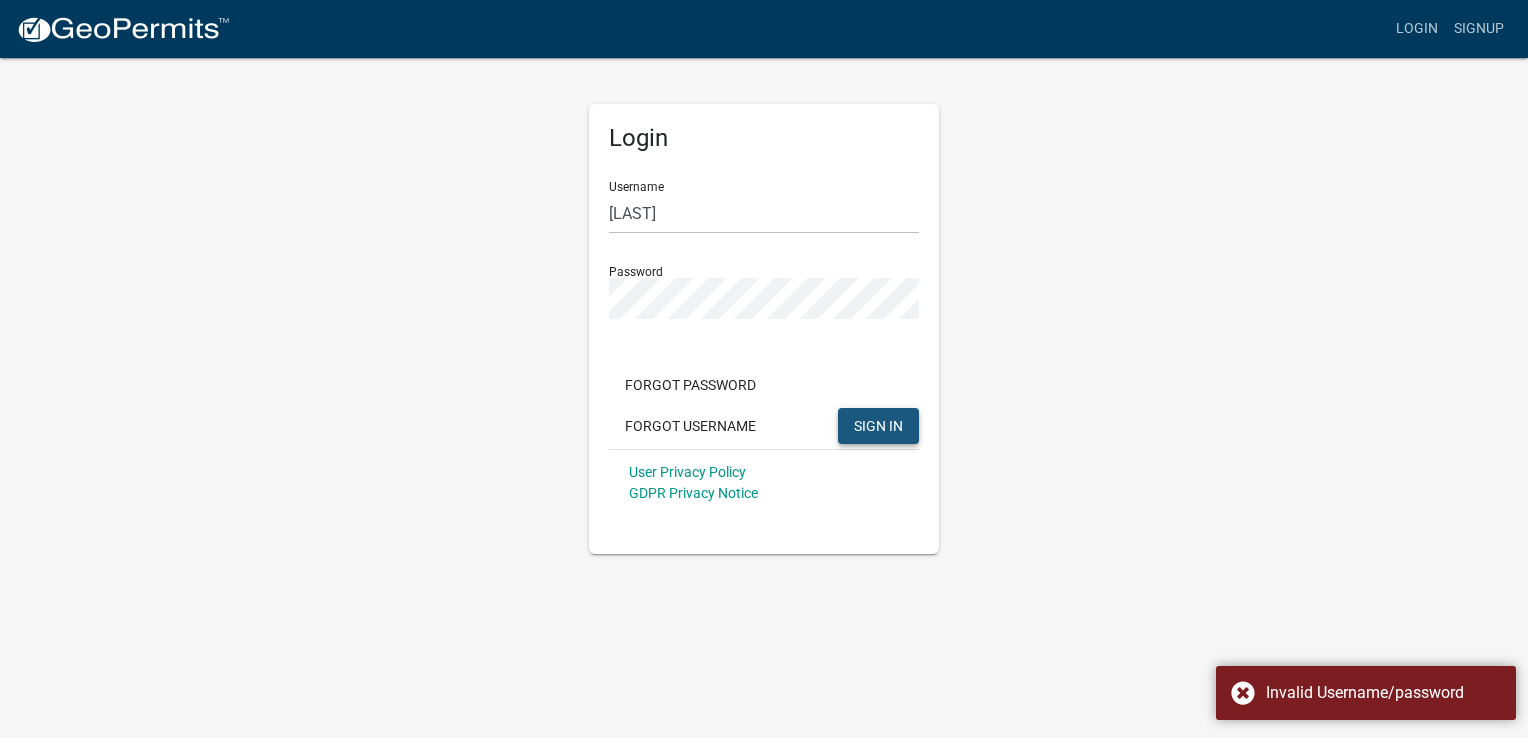 click on "SIGN IN" 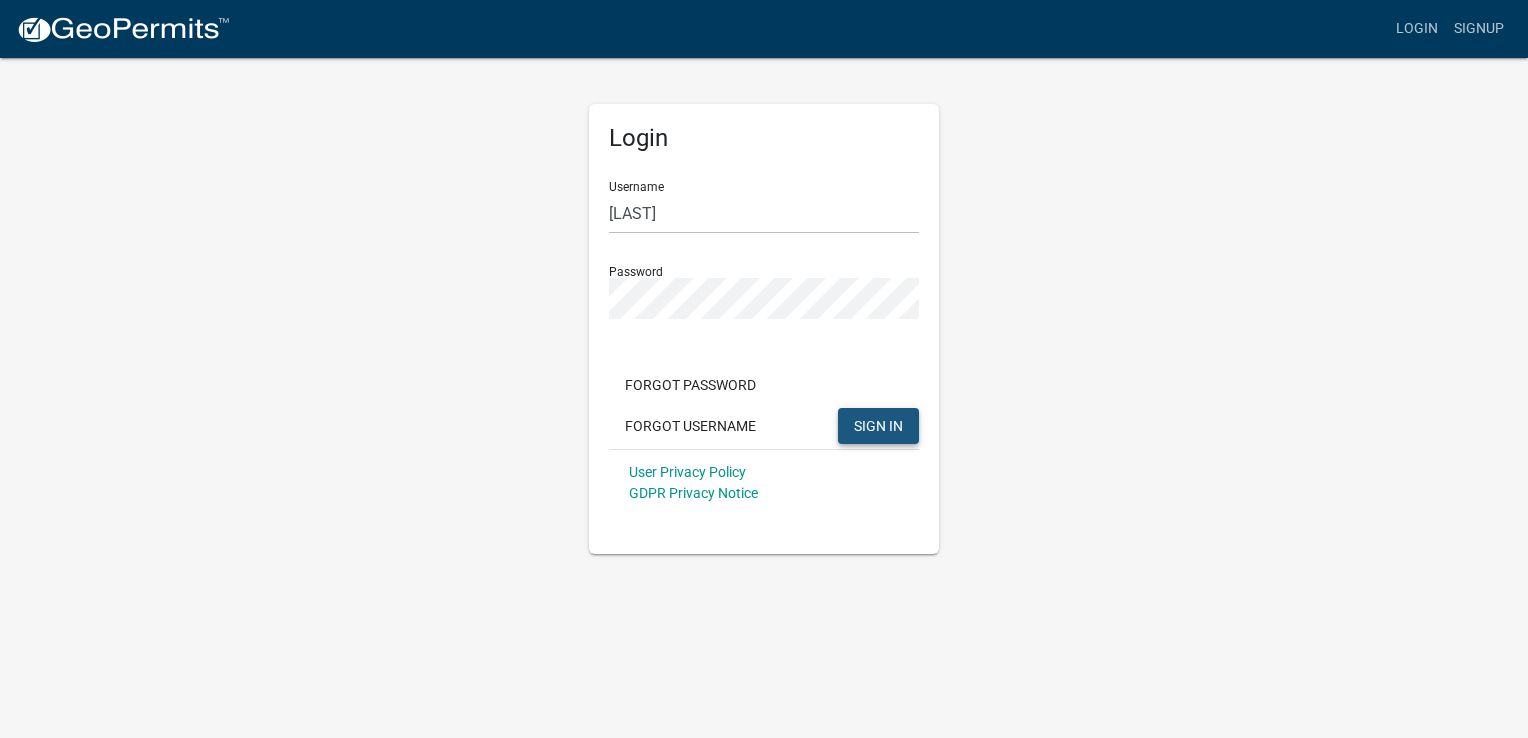 click on "SIGN IN" 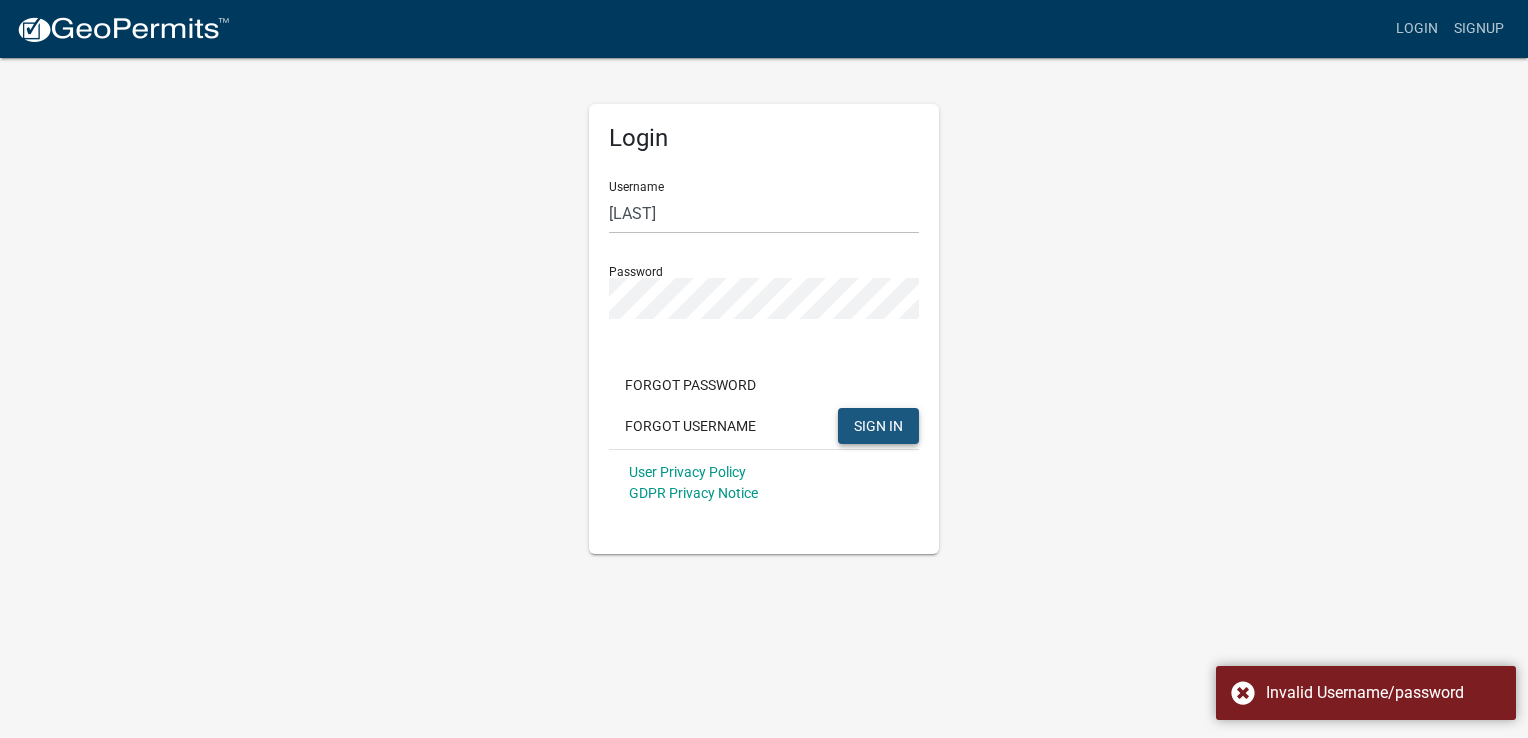 click on "SIGN IN" 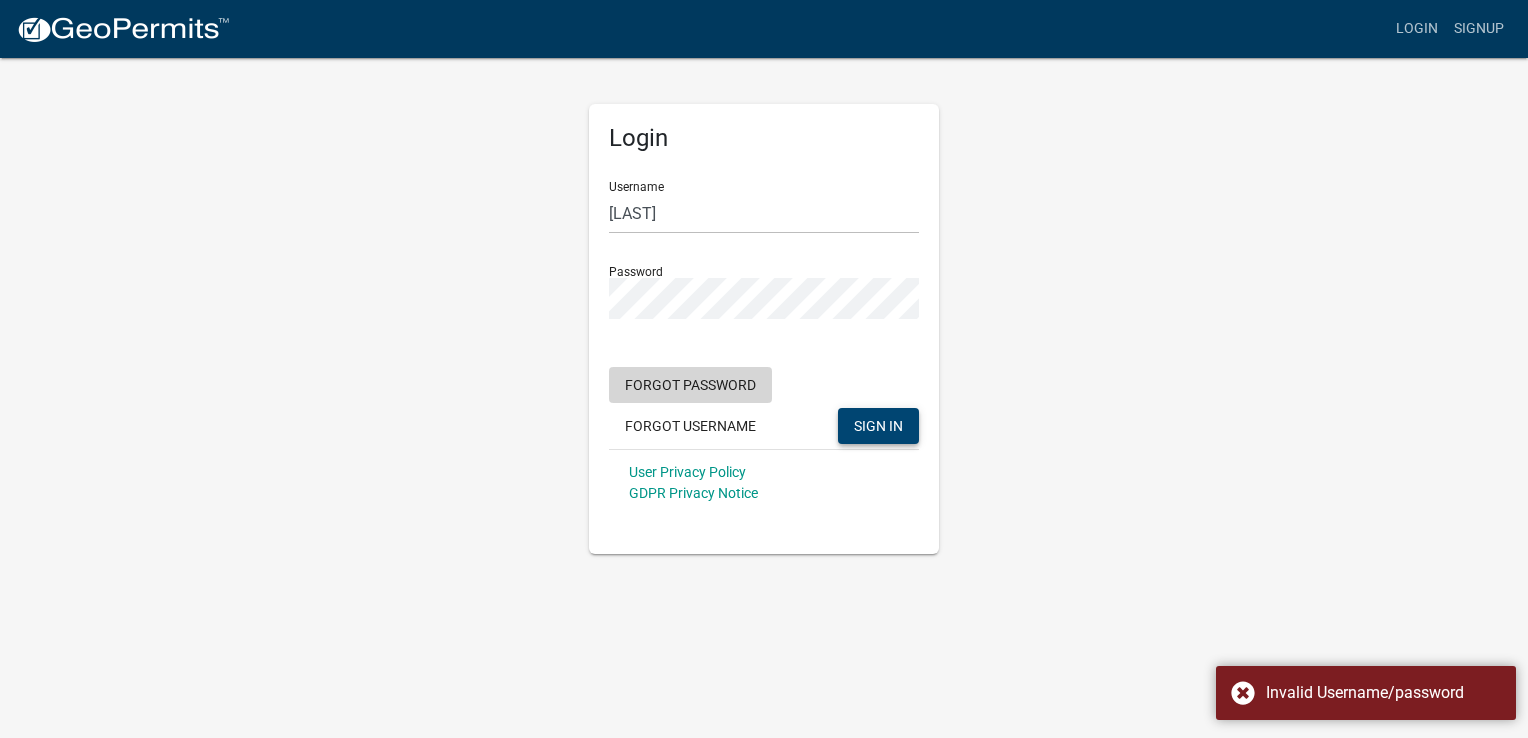 click on "Forgot Password" 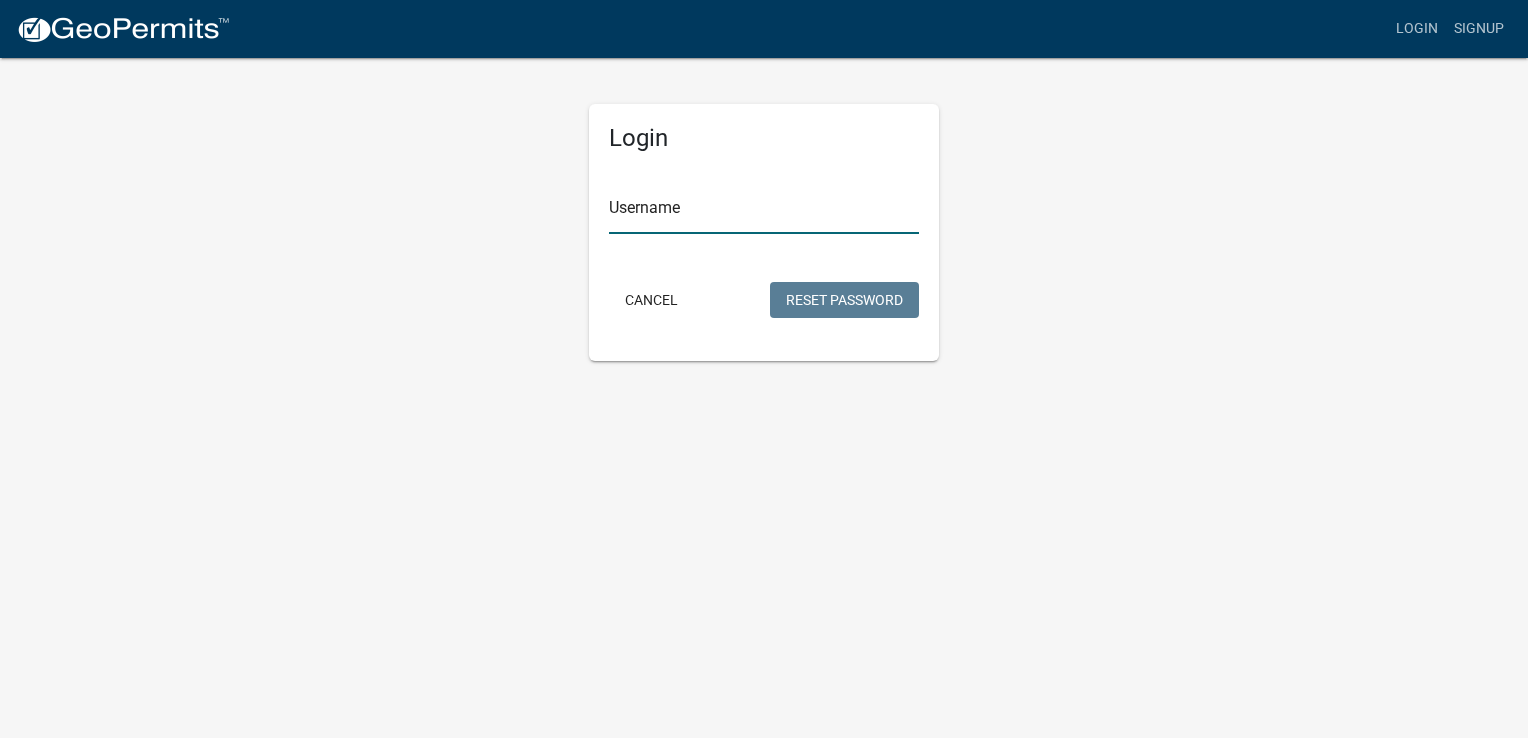 click on "Username" at bounding box center (764, 213) 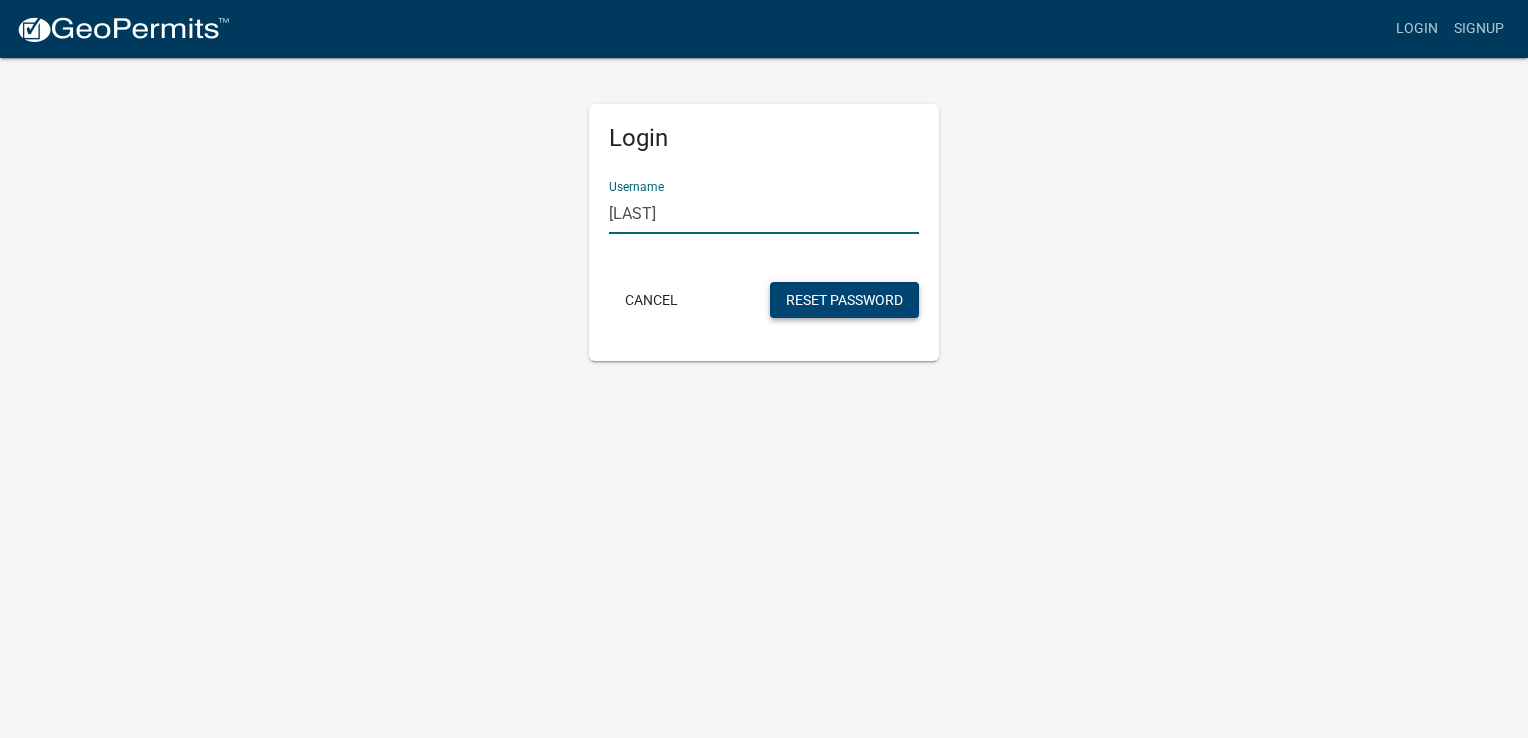 type on "Mattfeldmeier" 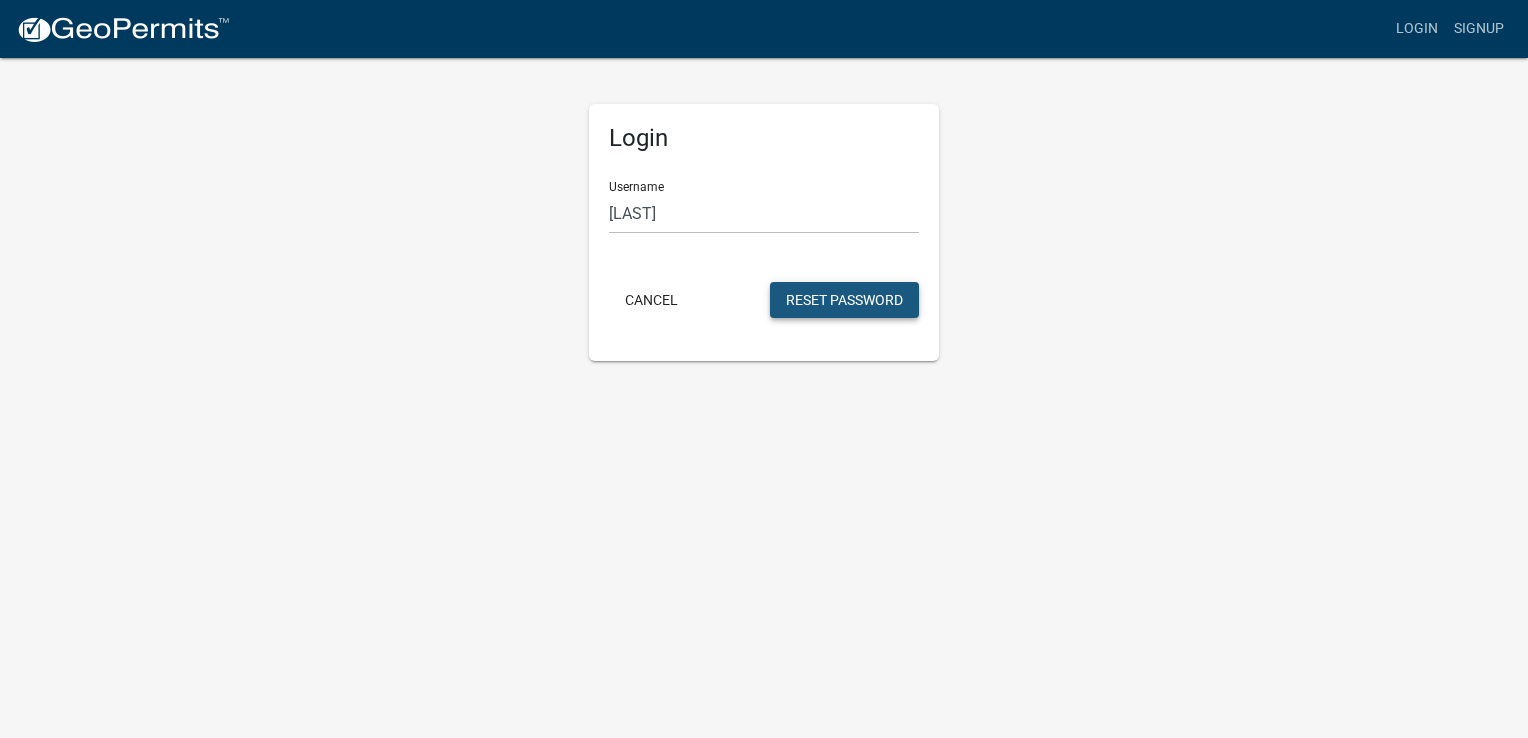 click on "Reset Password" 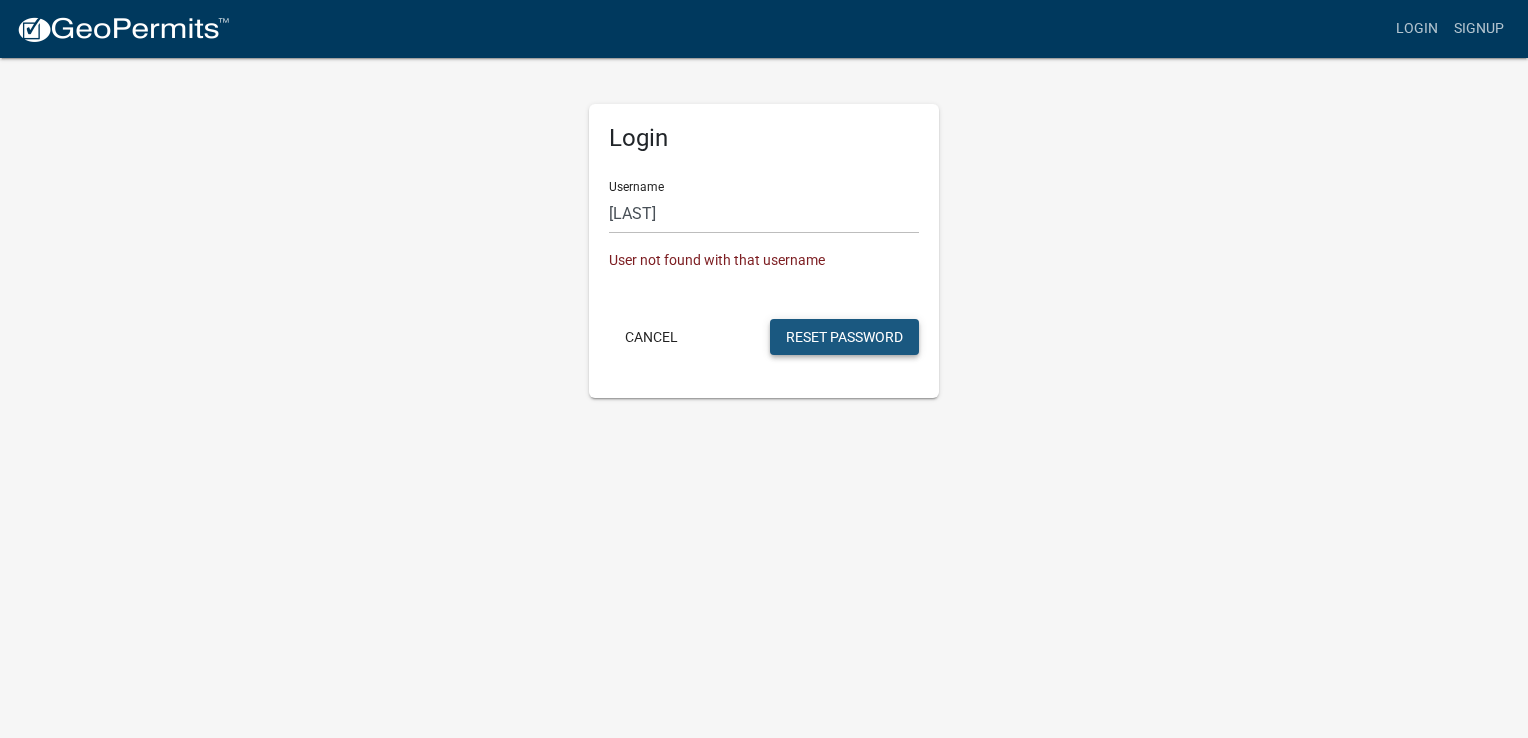 click on "Reset Password" 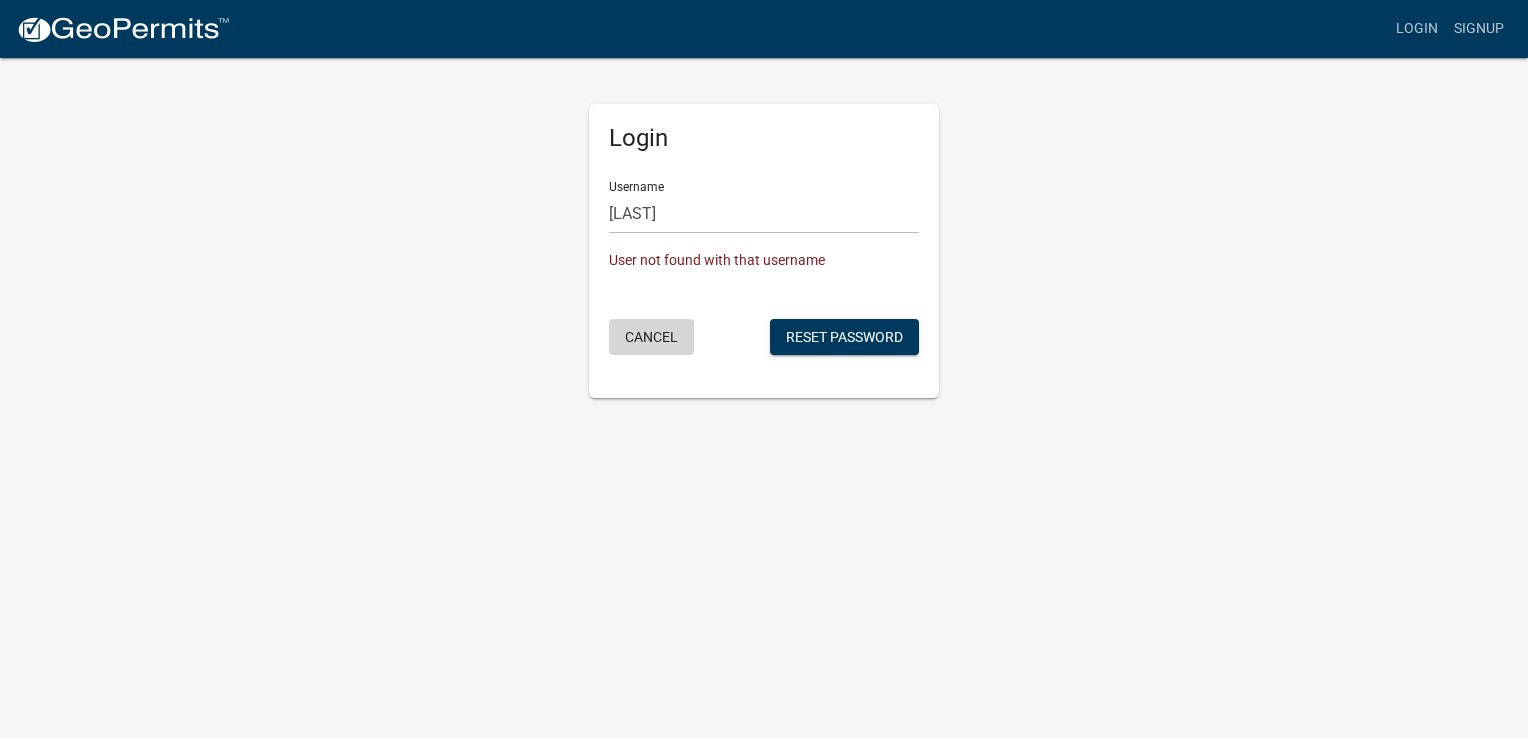 click on "Cancel" 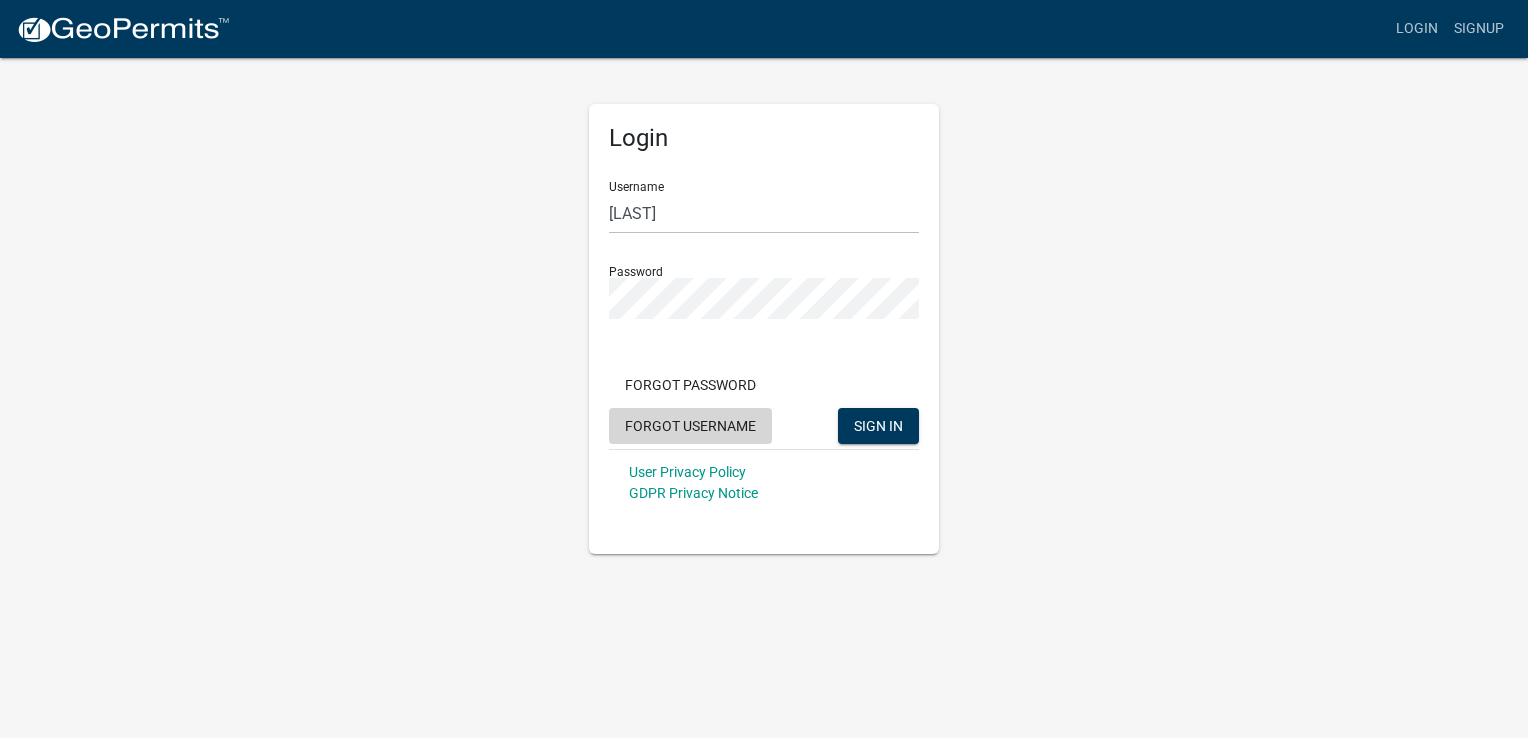 click on "Forgot Username" 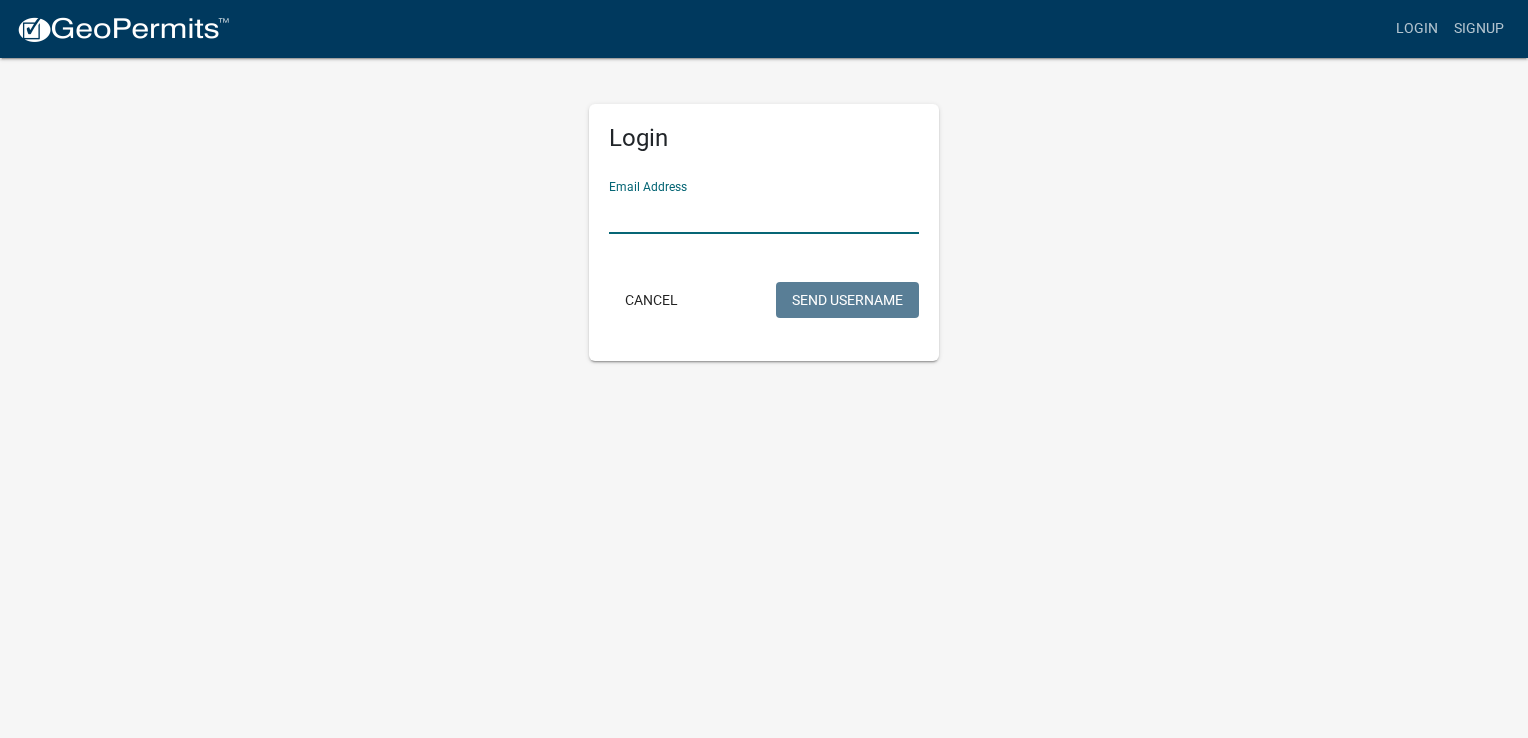 click on "Email Address" at bounding box center (764, 213) 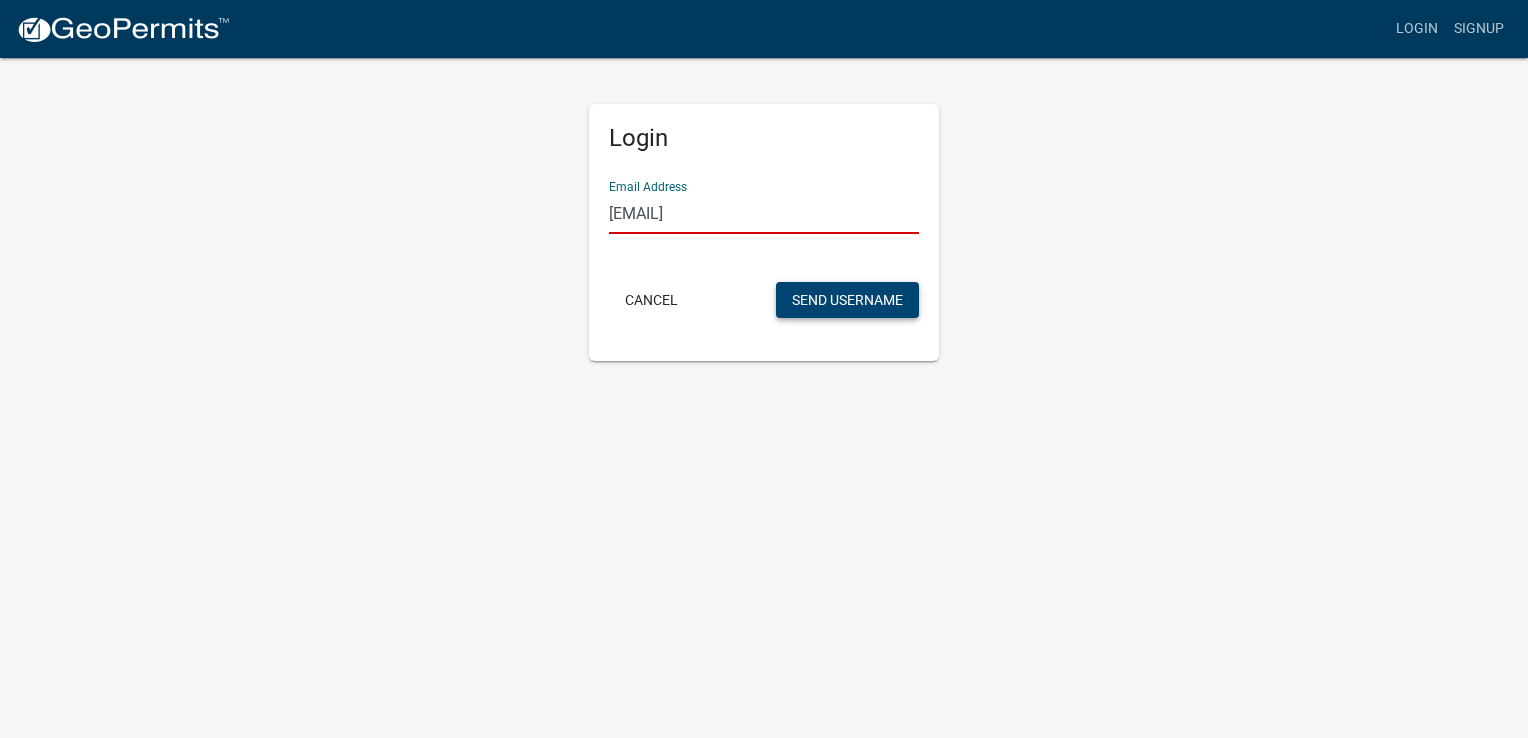 click on "Send Username" 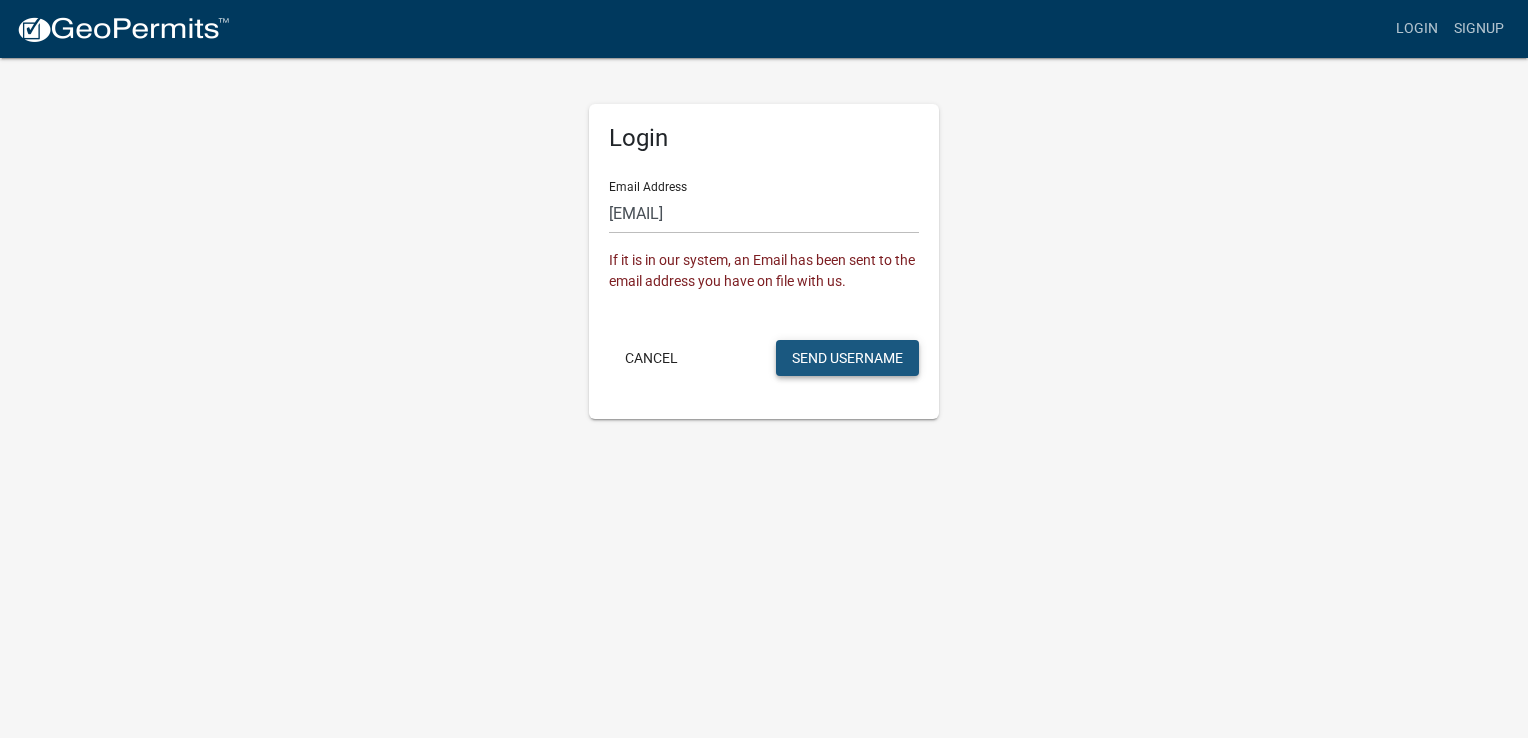 click on "Send Username" 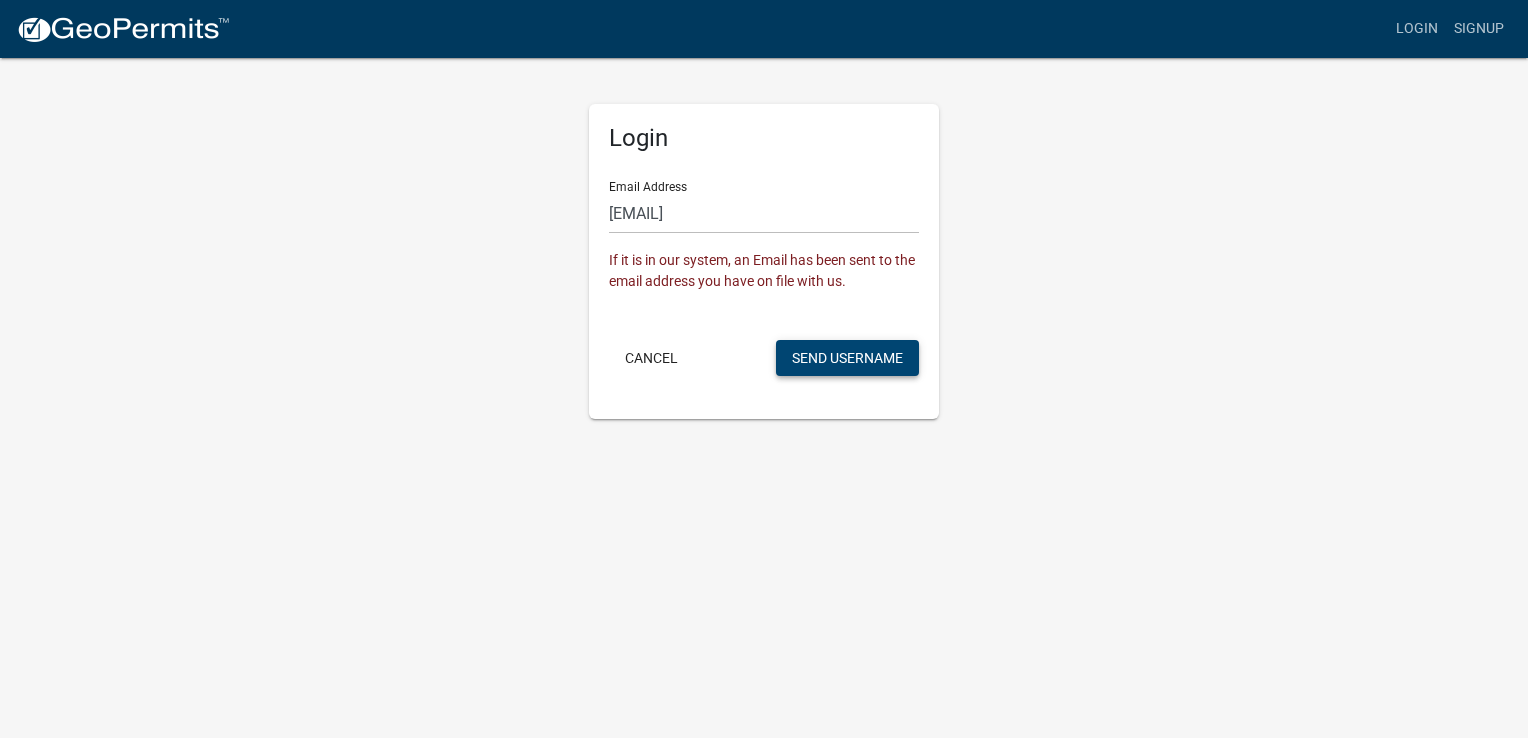 click on "Send Username" 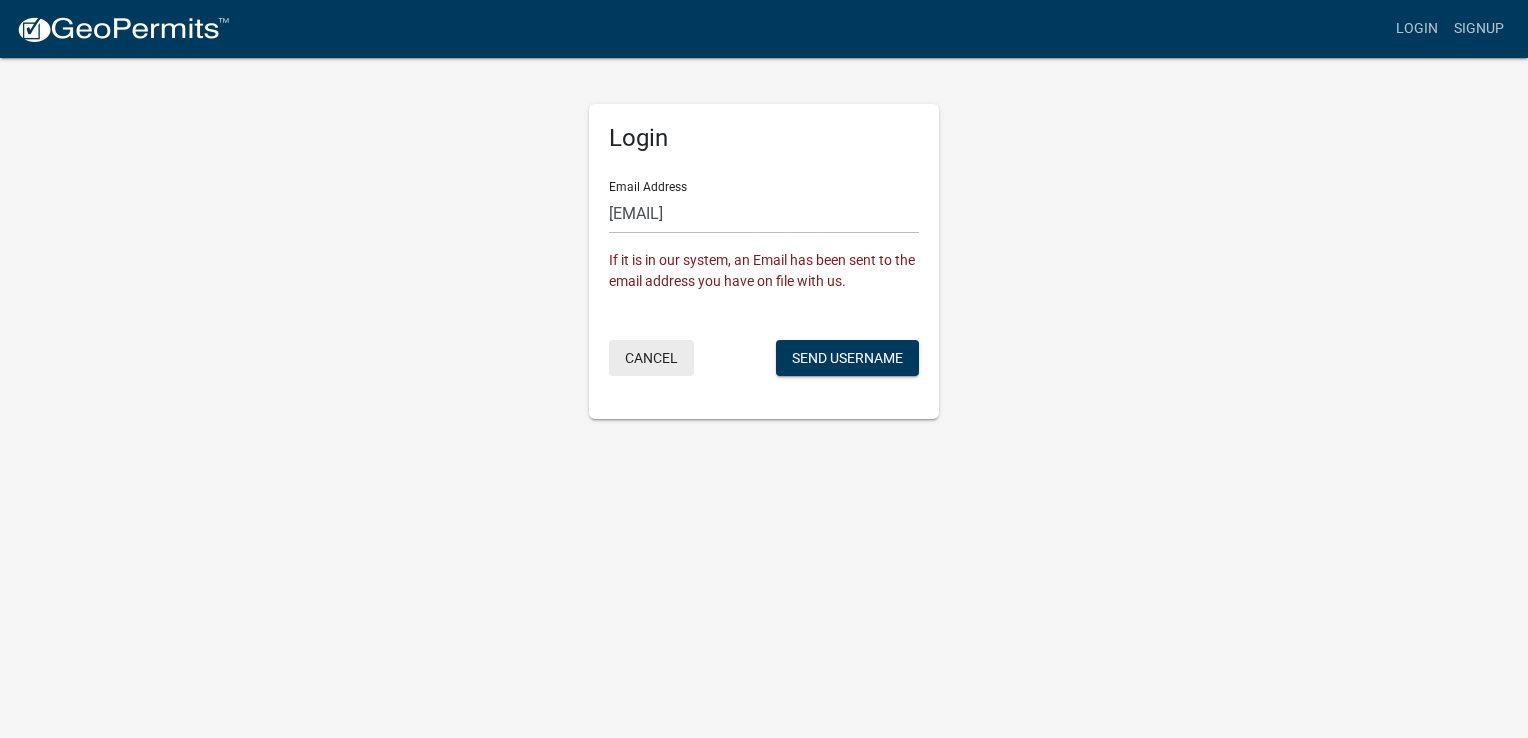 click on "Cancel" 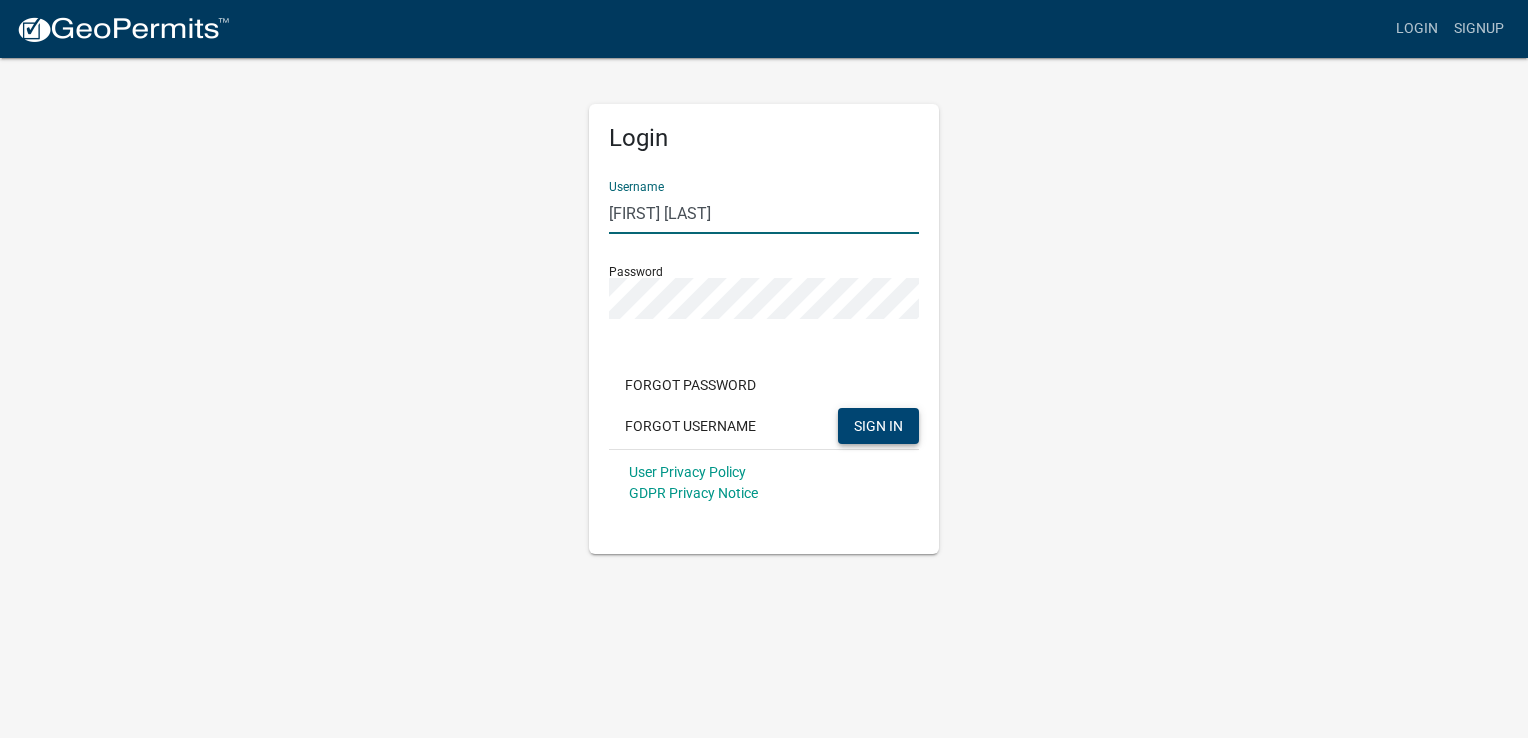 type on "[FIRST] [LAST]" 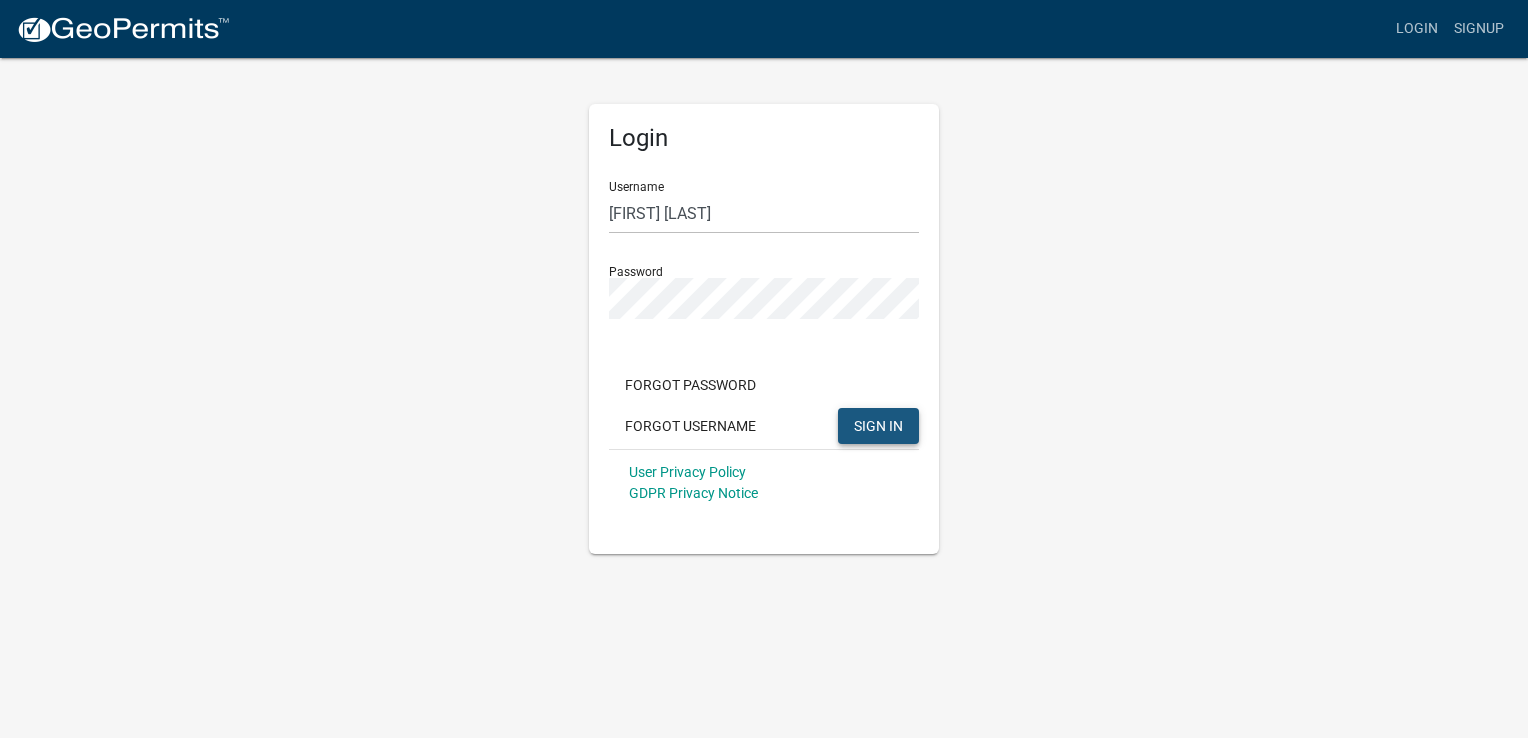 click on "SIGN IN" 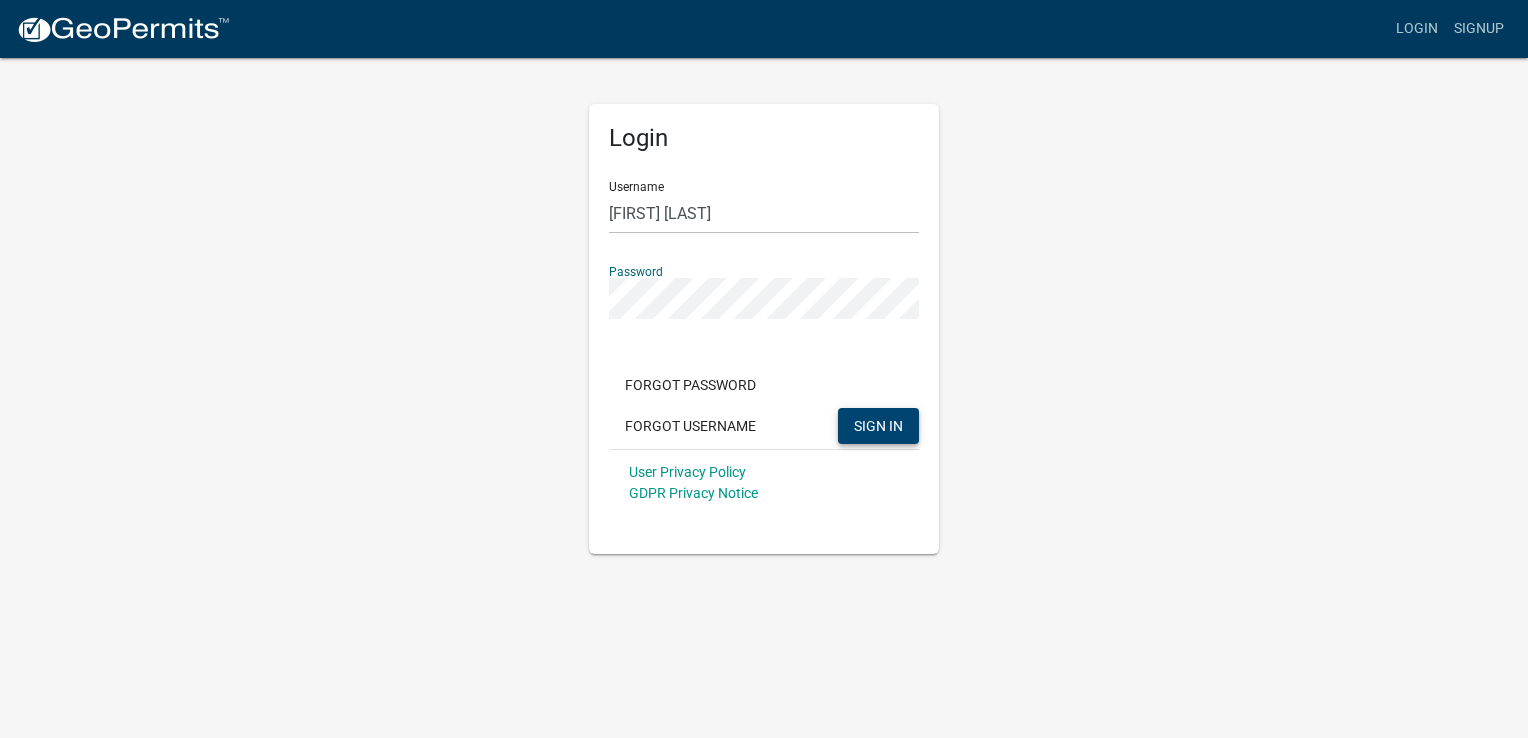 click on "SIGN IN" 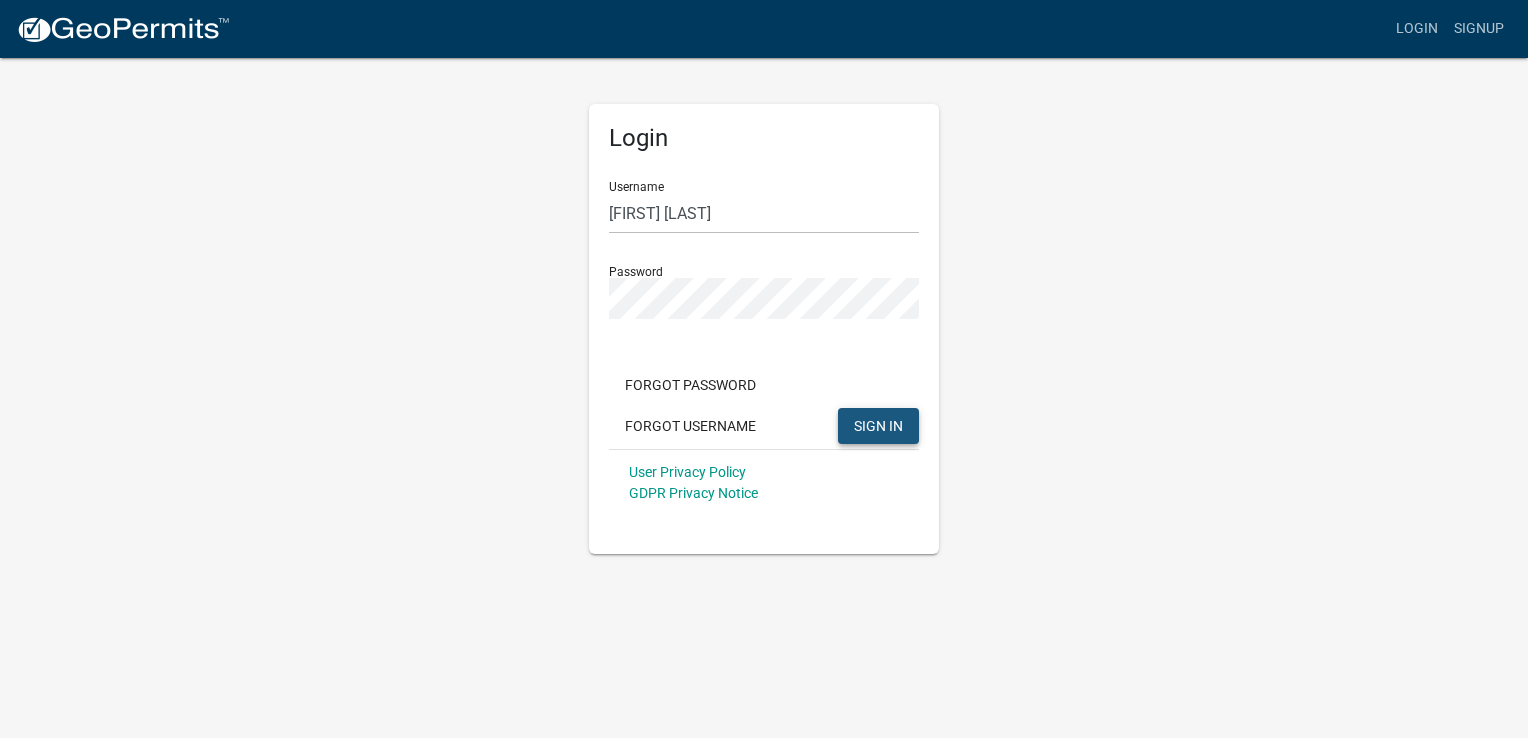 click on "SIGN IN" 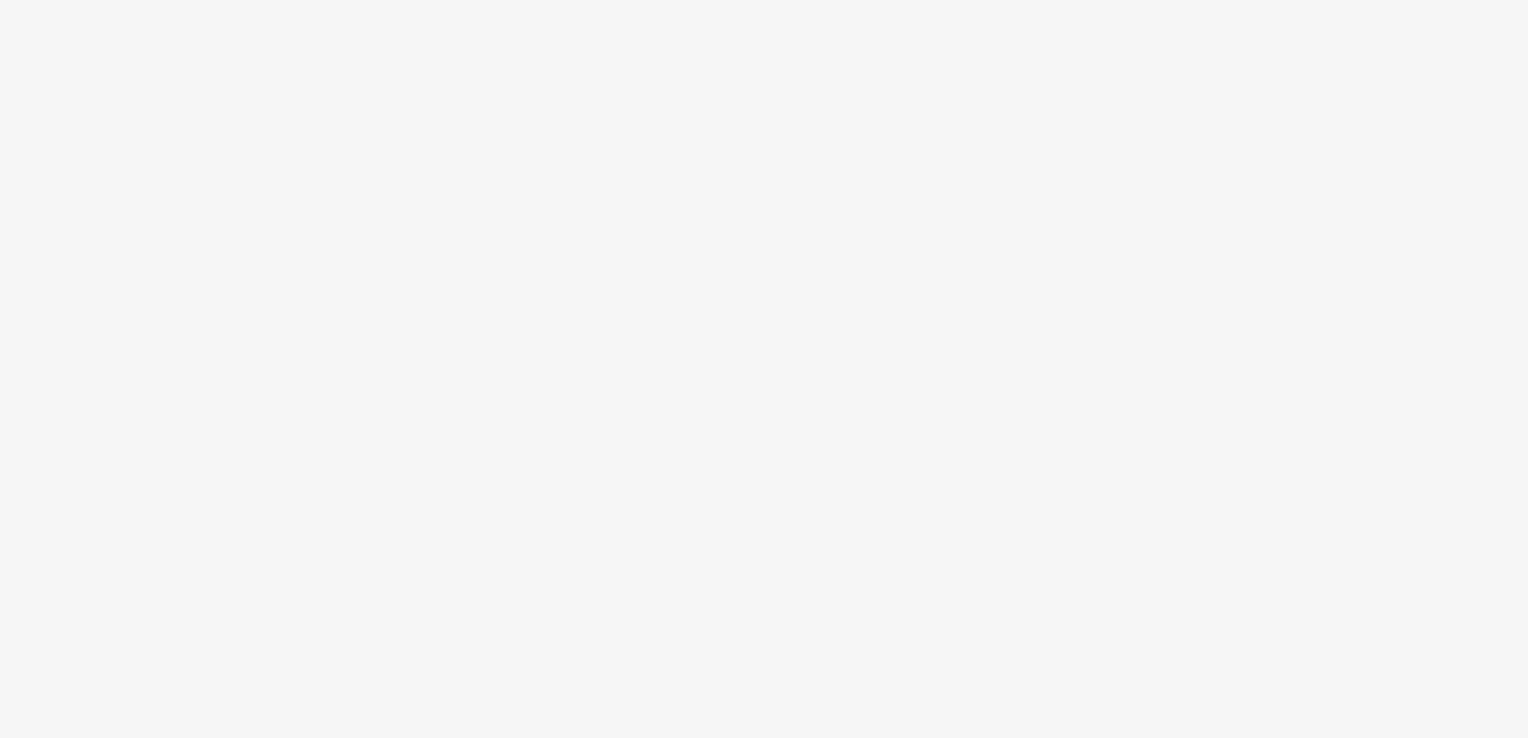scroll, scrollTop: 0, scrollLeft: 0, axis: both 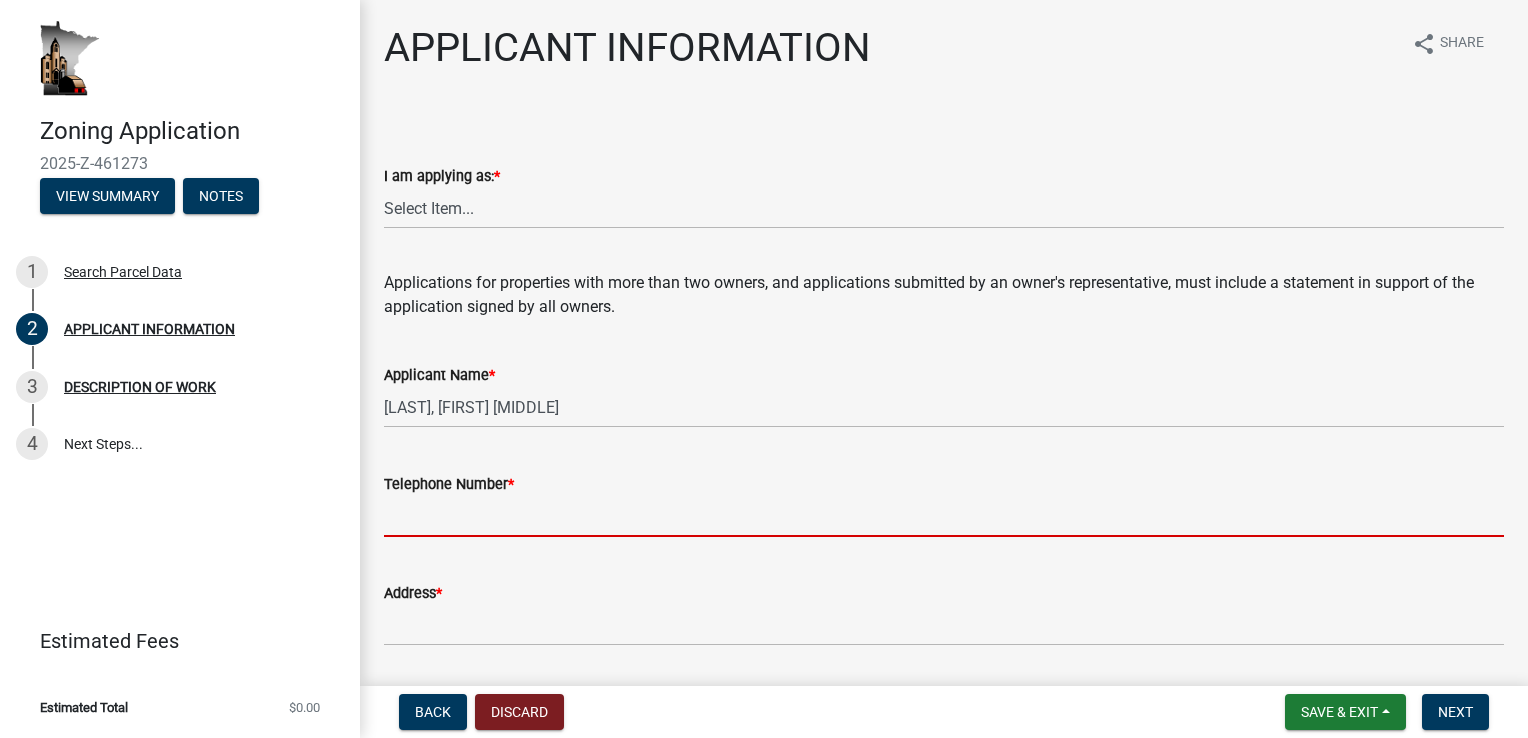 click on "Telephone Number  *" at bounding box center [944, 516] 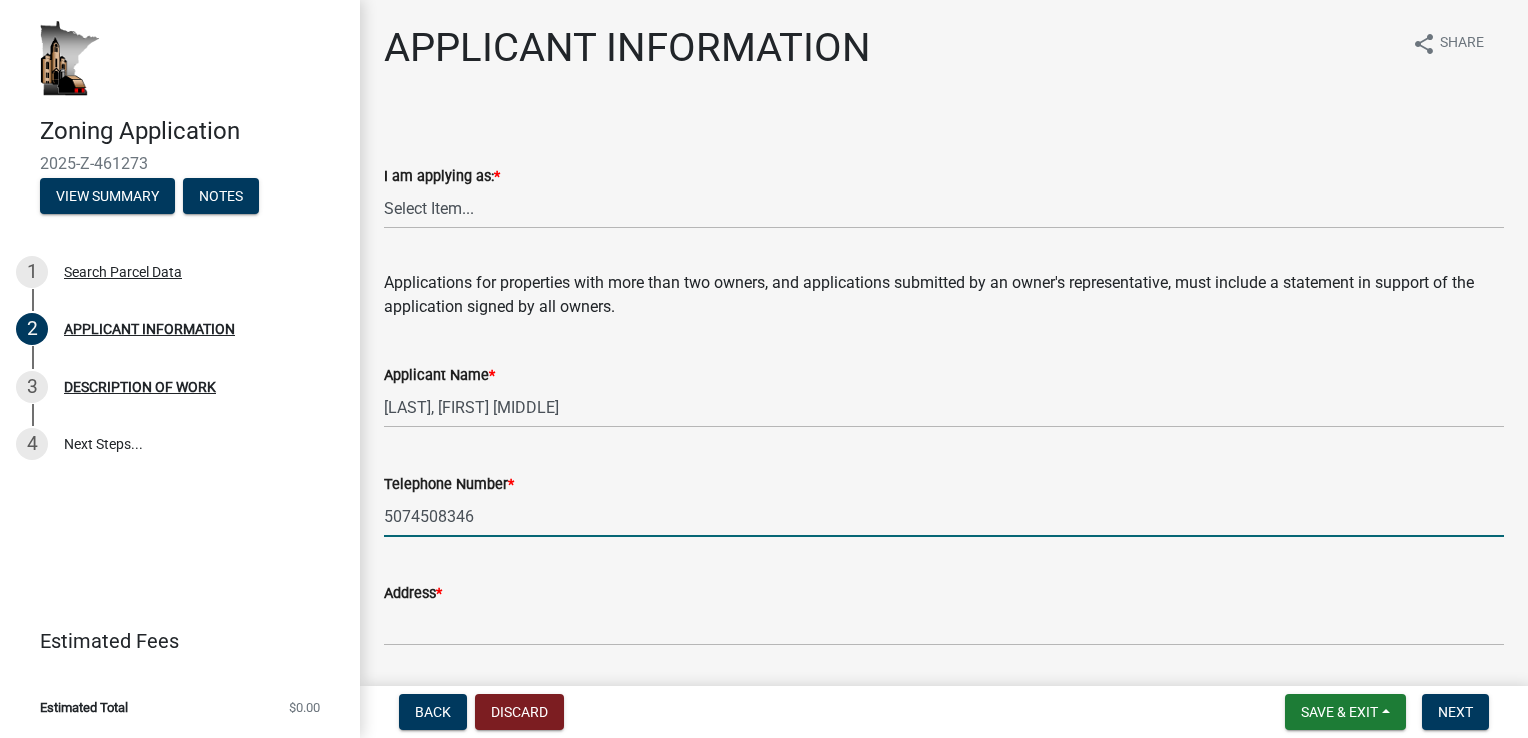 type on "5074508346" 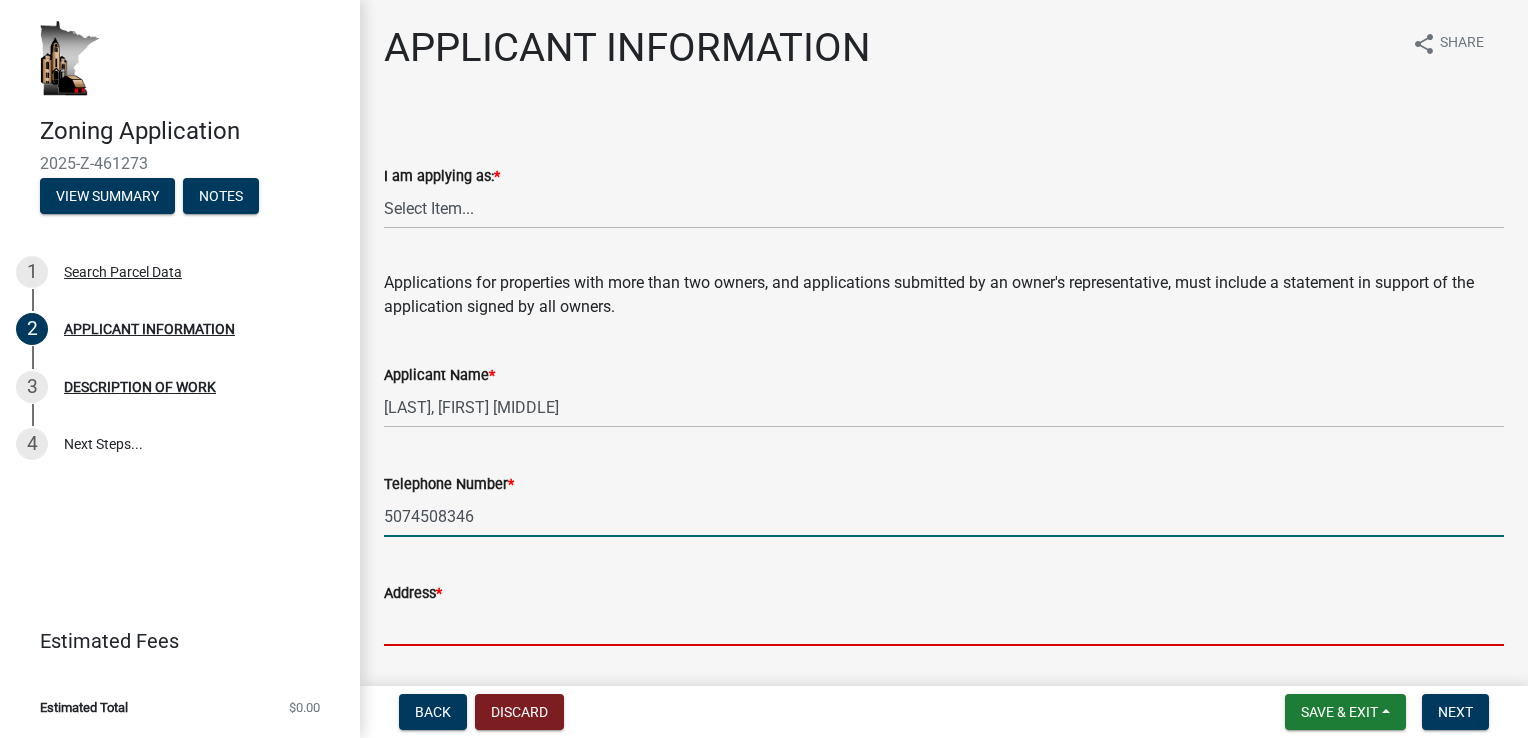 click on "Address  *" at bounding box center [944, 625] 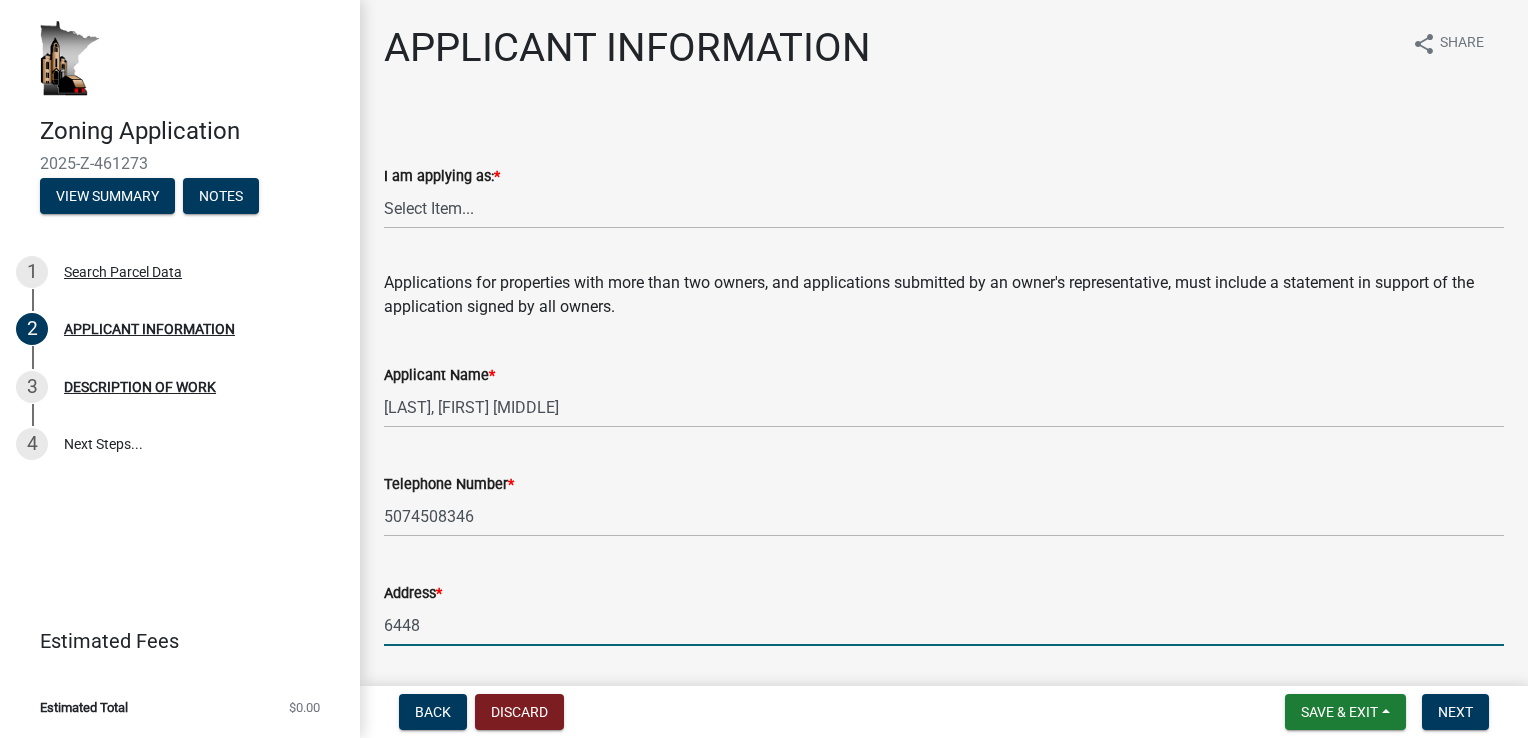 type on "[NUMBER] [STREET]" 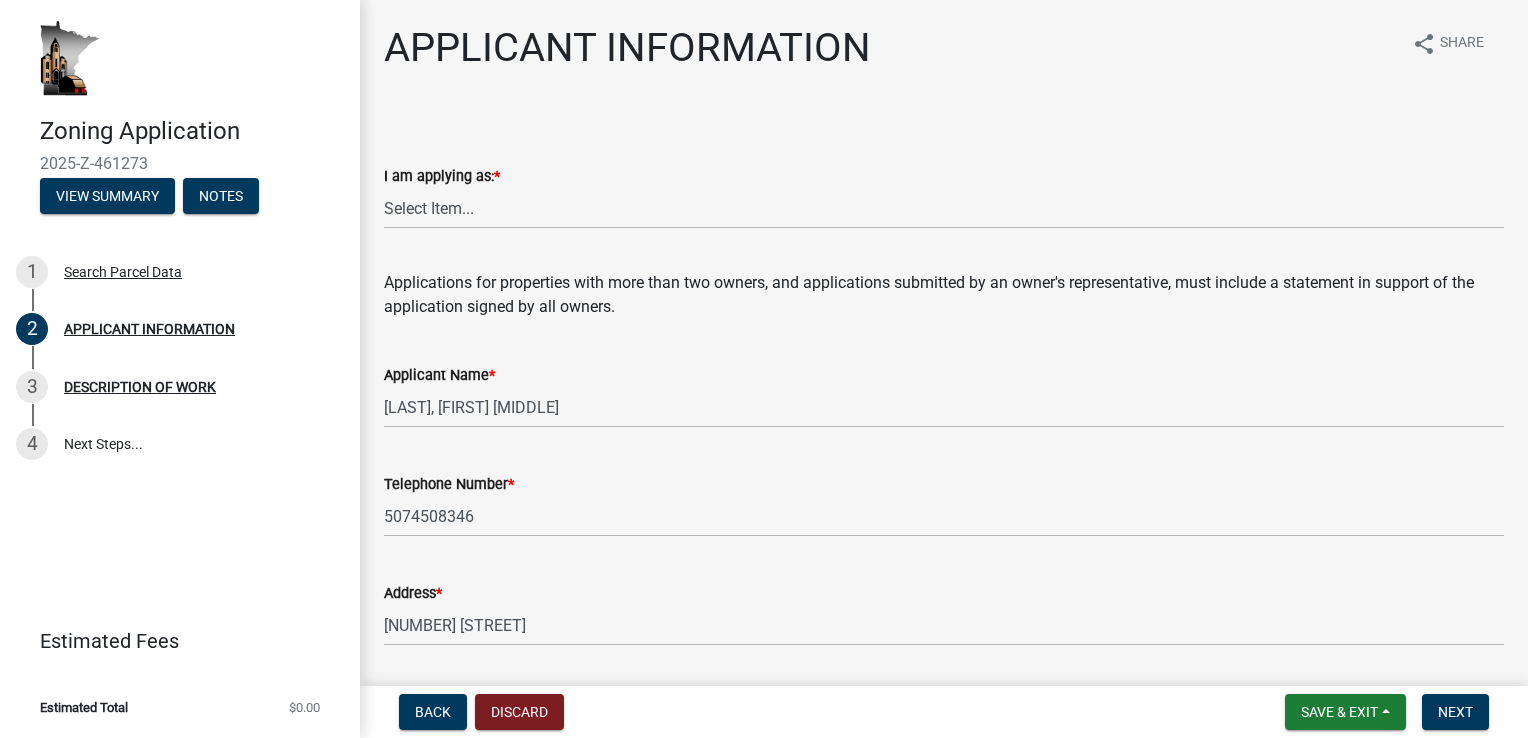scroll, scrollTop: 395, scrollLeft: 0, axis: vertical 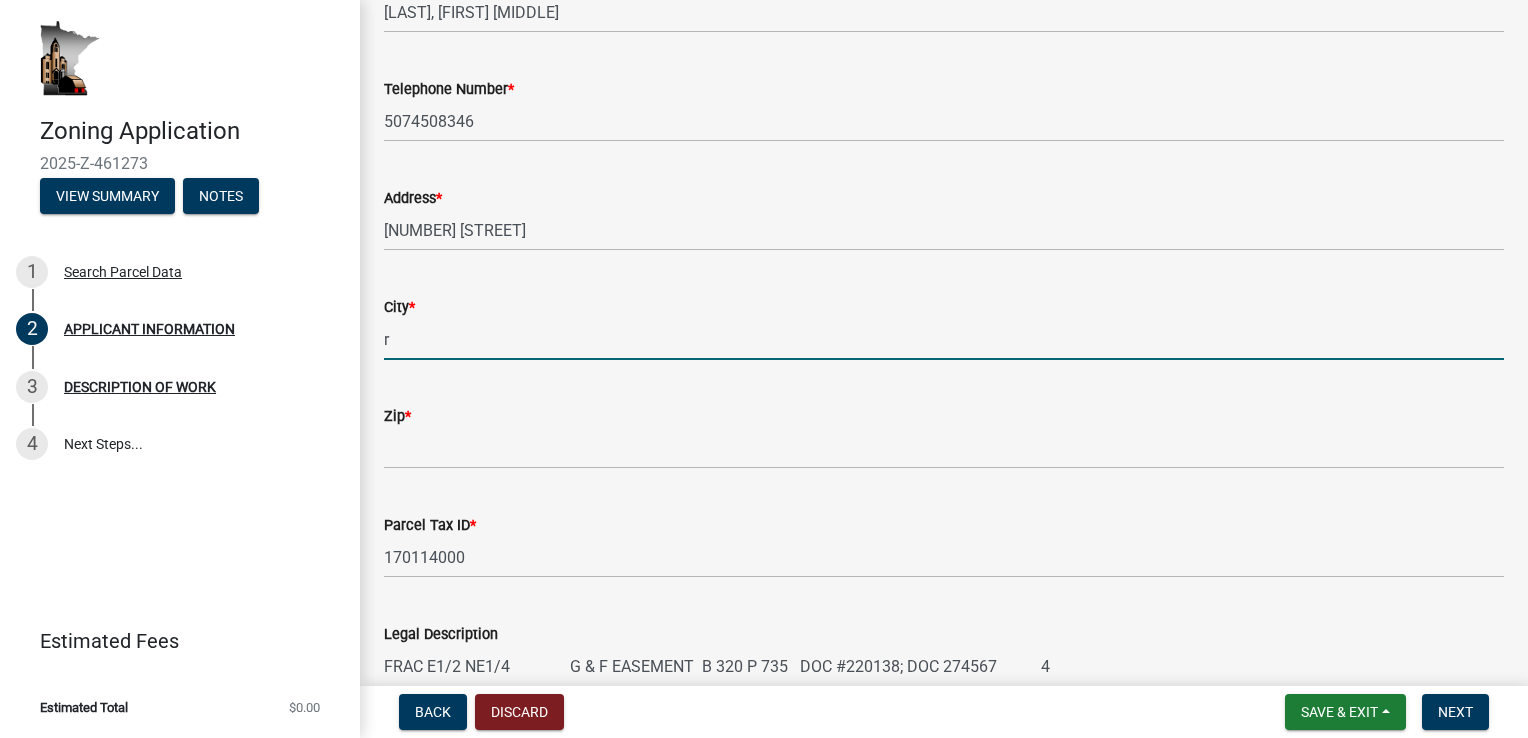 type on "[CITY]" 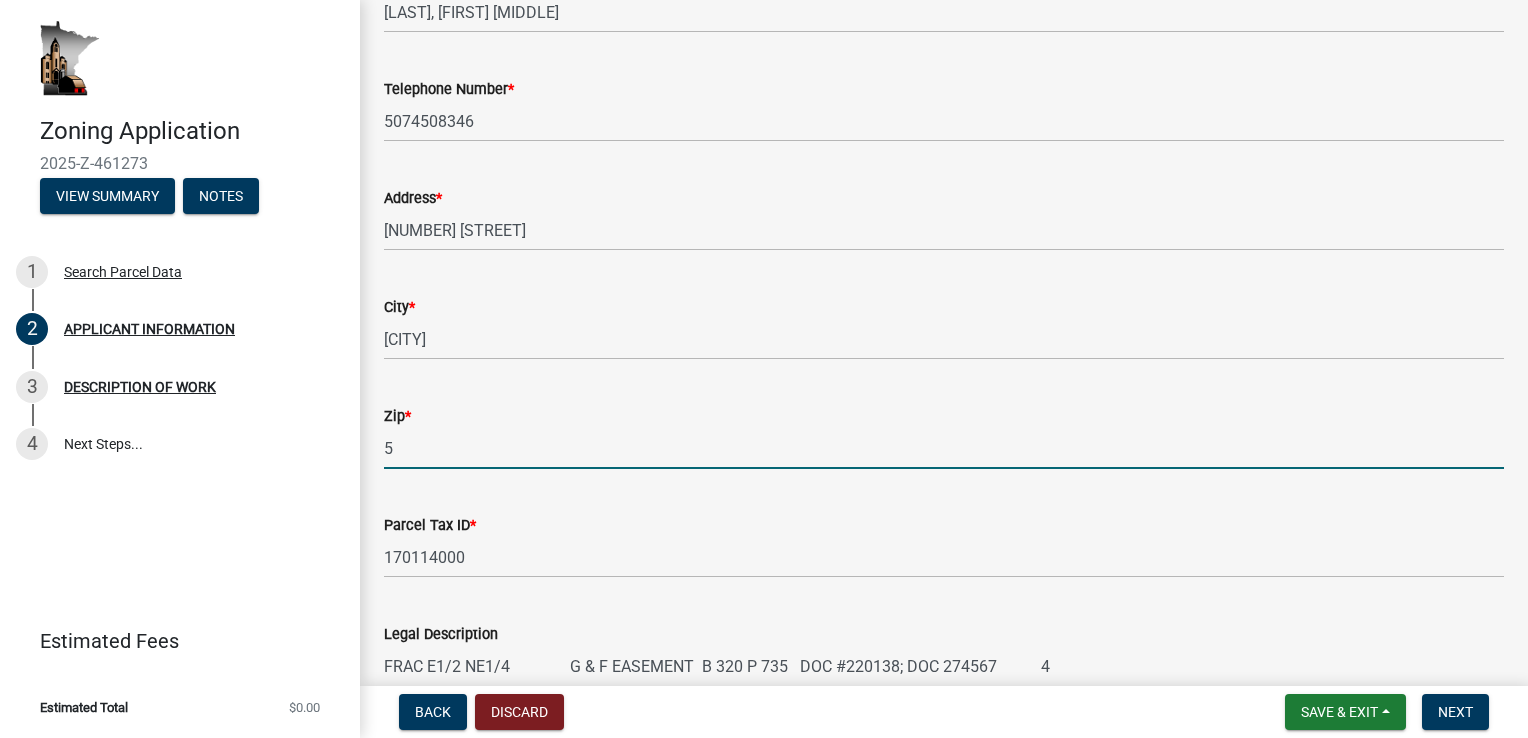 type on "55971" 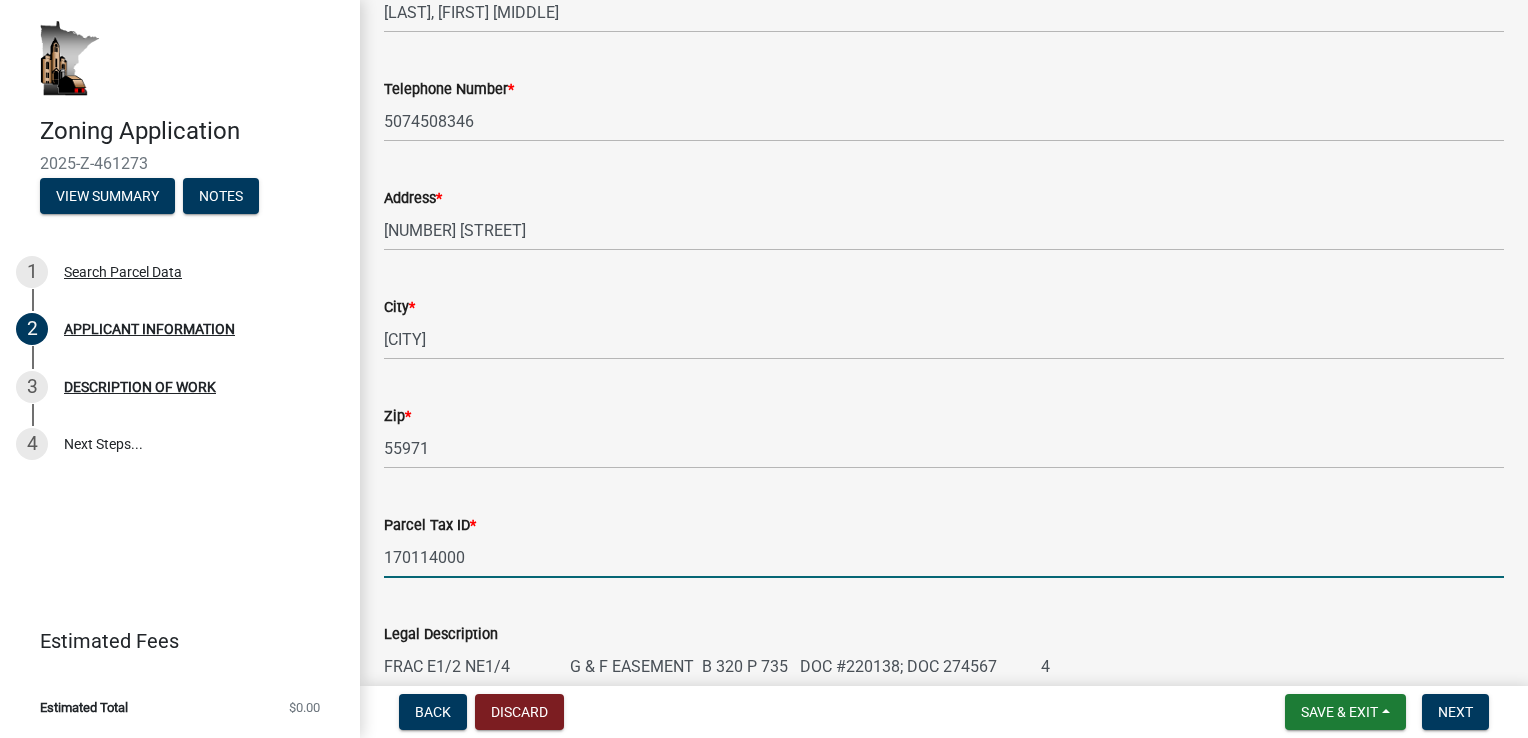 scroll, scrollTop: 404, scrollLeft: 0, axis: vertical 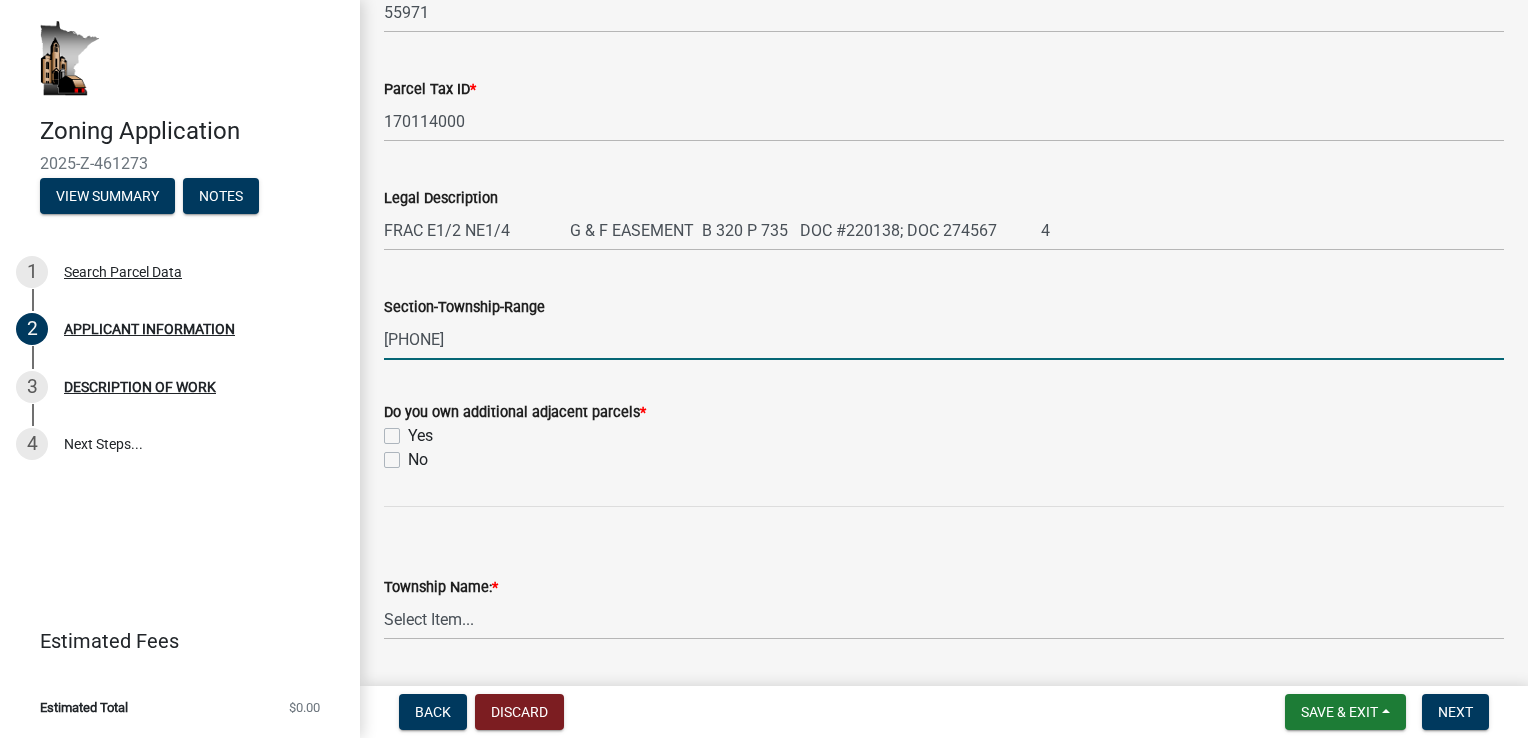 click on "Yes" 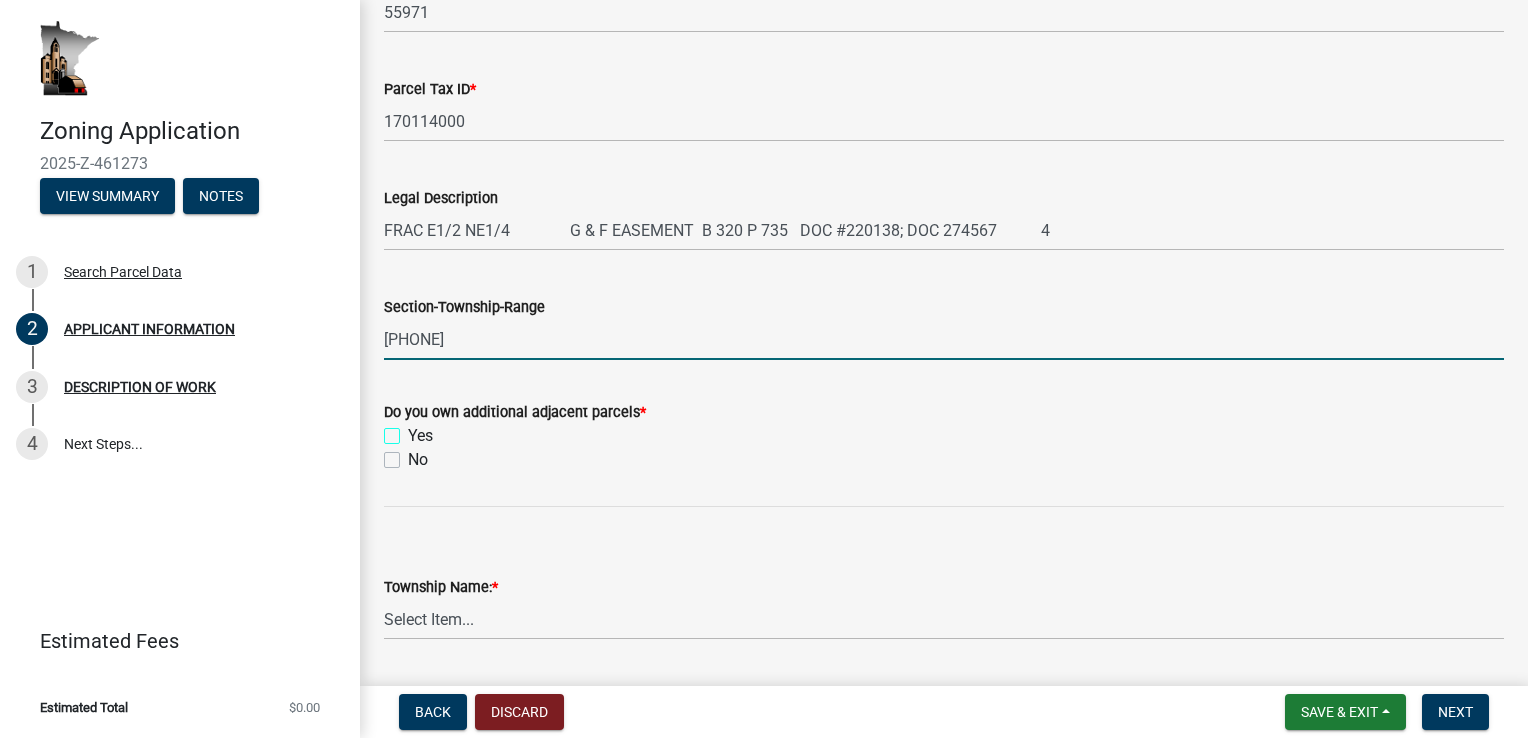 click on "Yes" at bounding box center [414, 430] 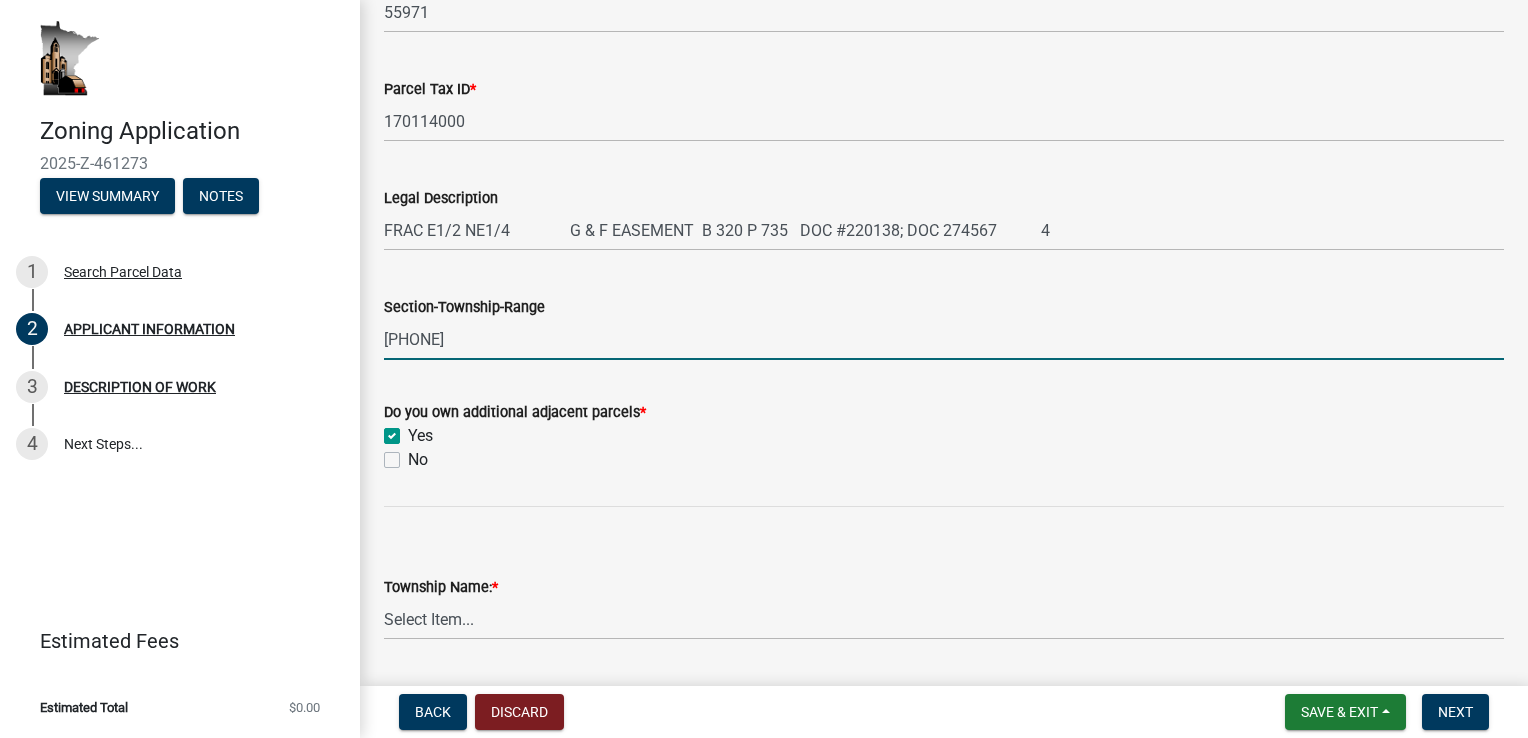 checkbox on "true" 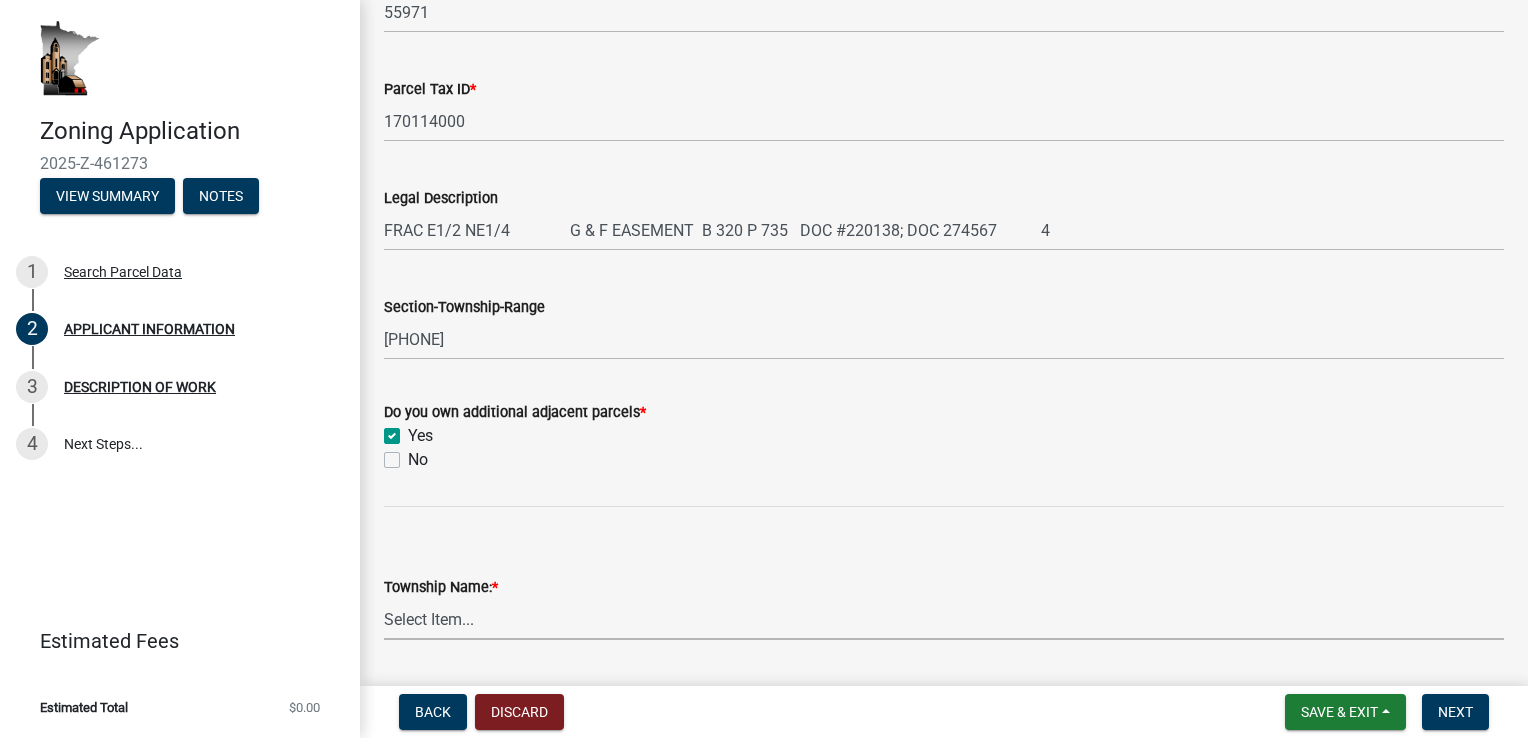 click on "Select Item...   Black Hammer   Brownsville   Caledonia   Crooked Creek   Hokah   Houston   Jefferson   La Crescent   Mayville   Money Creek   Mound Prairie   Sheldon   Spring Grove   Union   Wilmington   Winnebago   Yucatan" at bounding box center [944, 619] 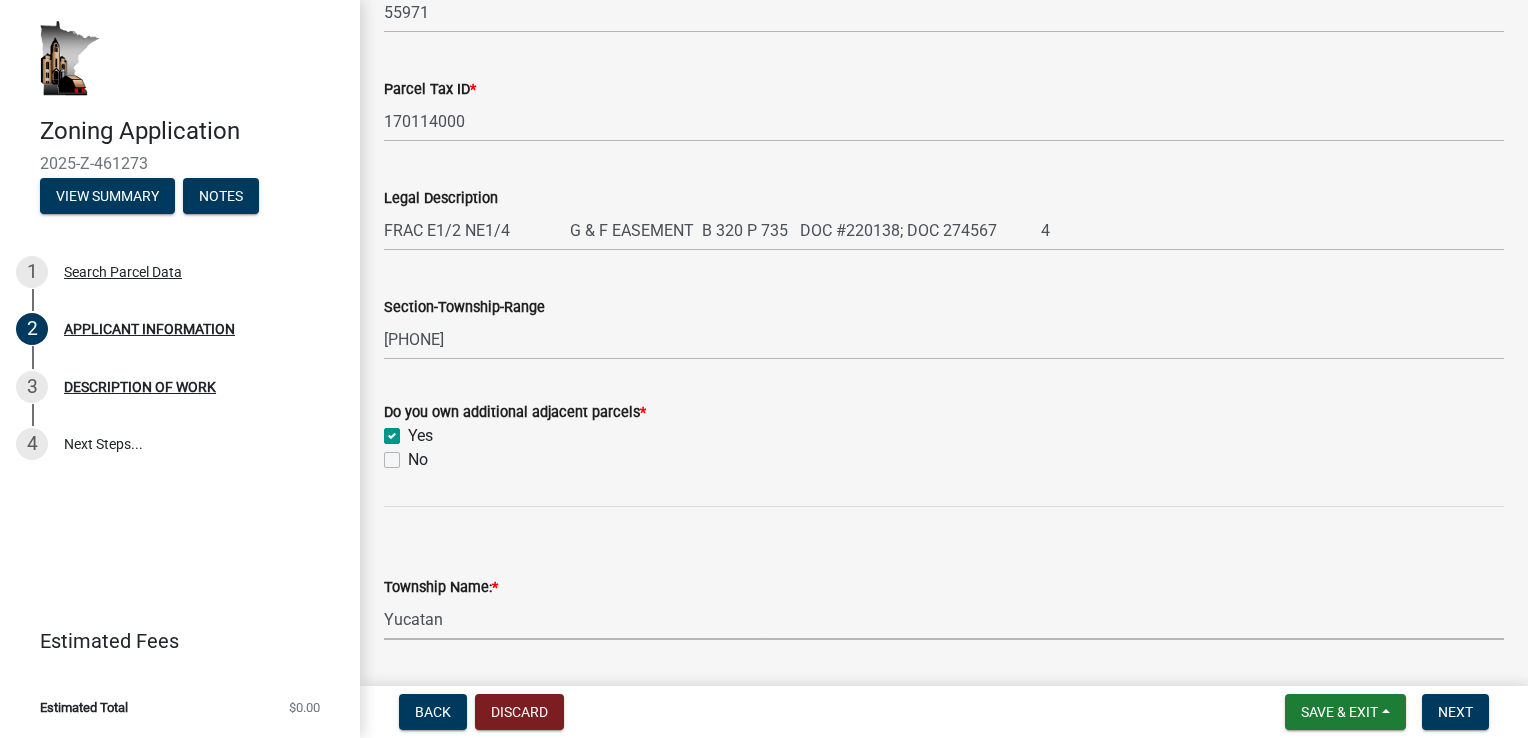 click on "Select Item...   Black Hammer   Brownsville   Caledonia   Crooked Creek   Hokah   Houston   Jefferson   La Crescent   Mayville   Money Creek   Mound Prairie   Sheldon   Spring Grove   Union   Wilmington   Winnebago   Yucatan" at bounding box center (944, 619) 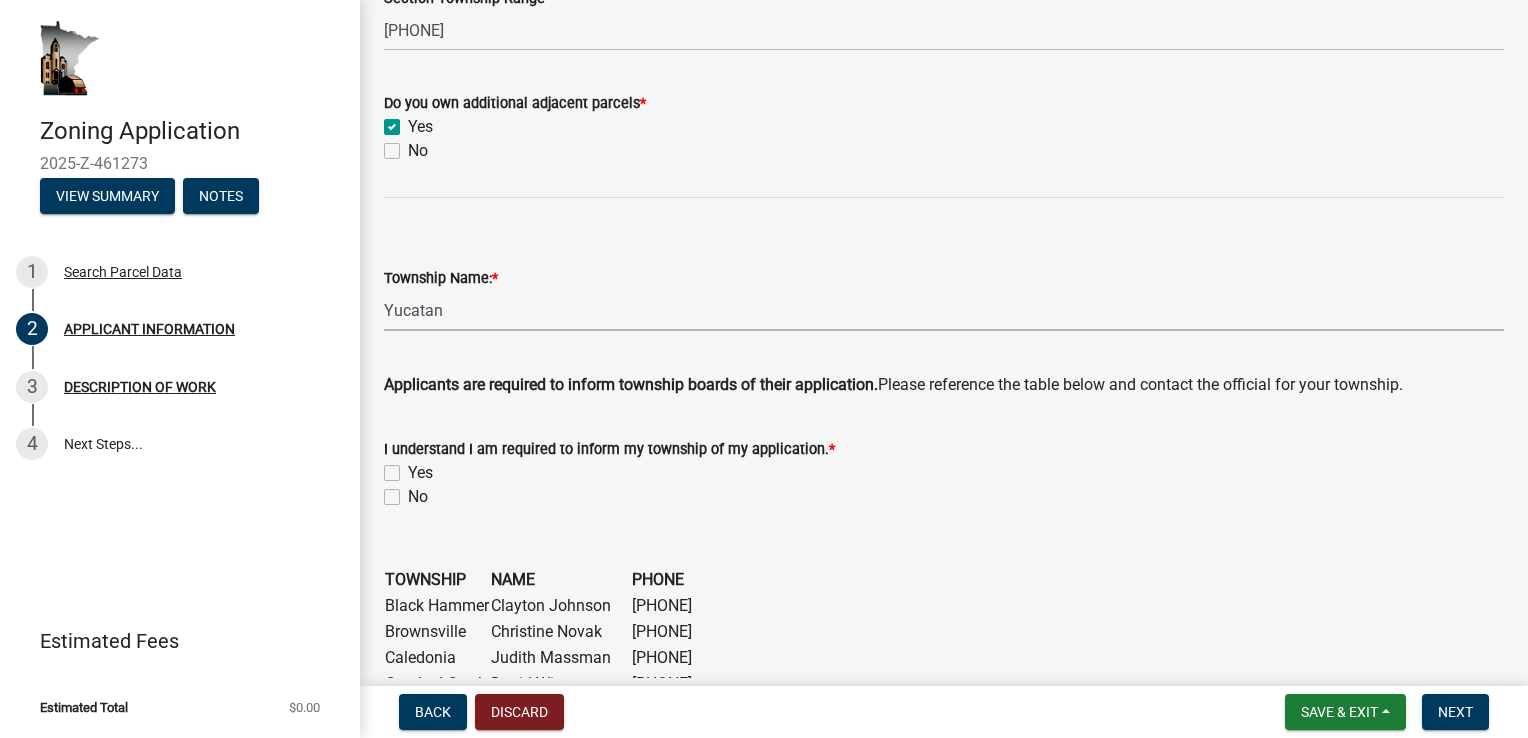 scroll, scrollTop: 1151, scrollLeft: 0, axis: vertical 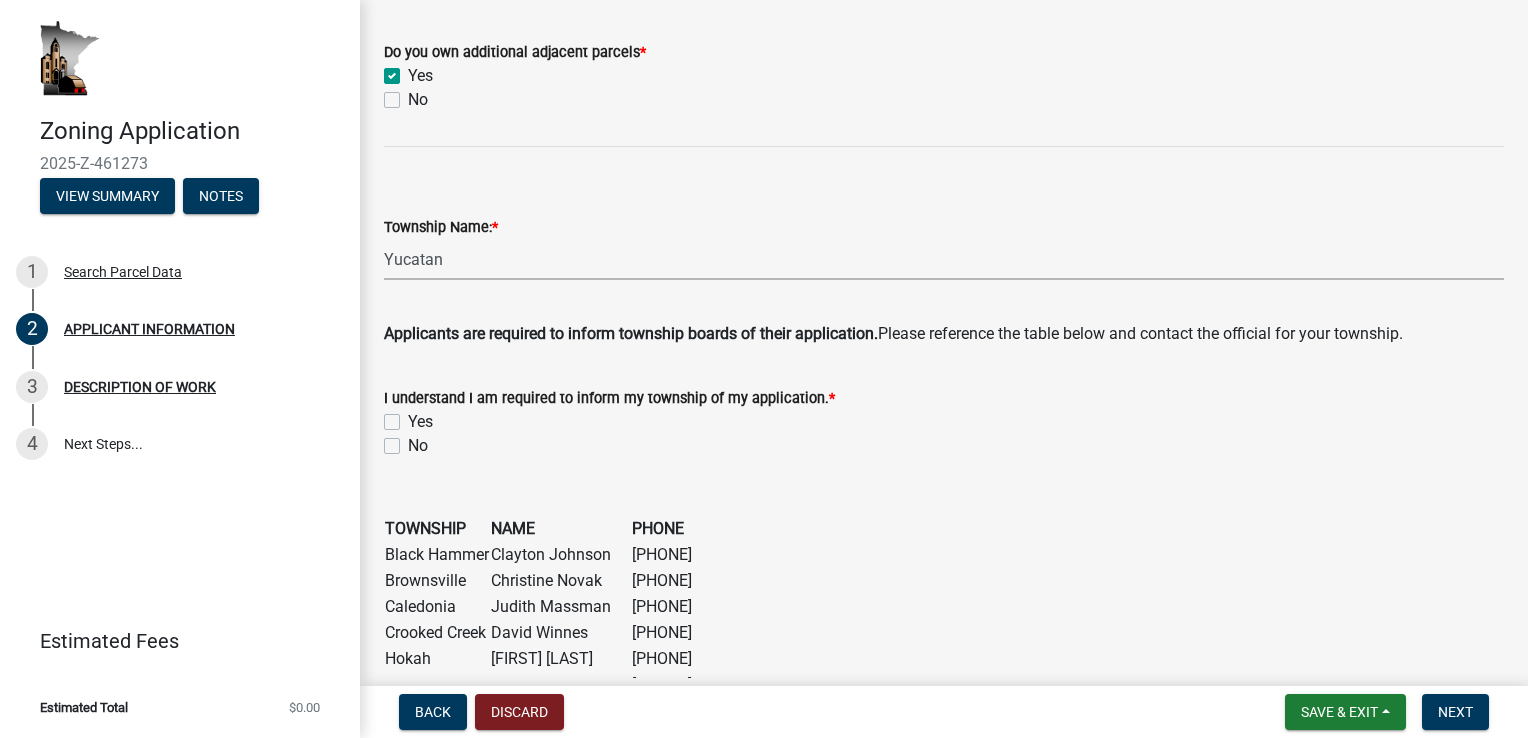 click on "Yes" 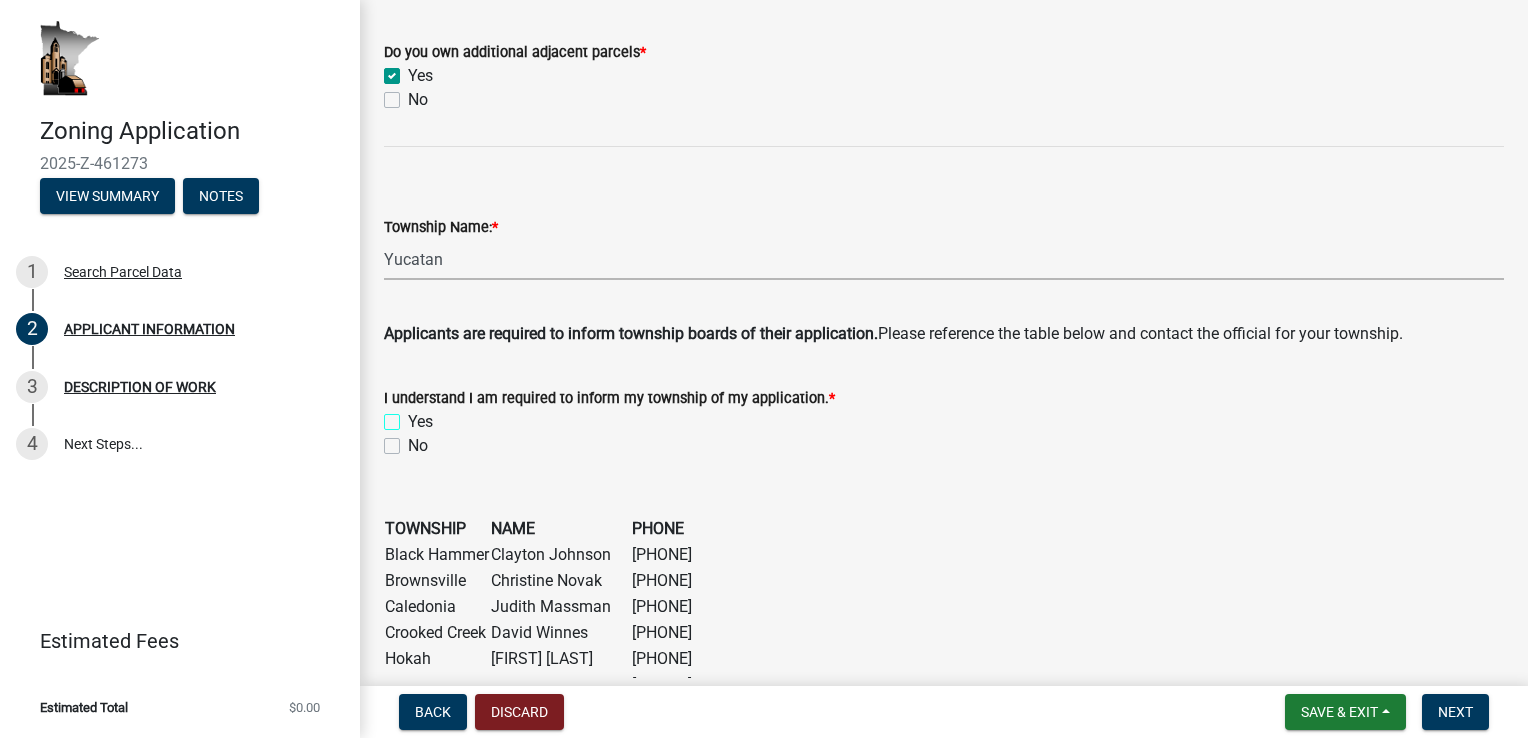 click on "Yes" at bounding box center [414, 416] 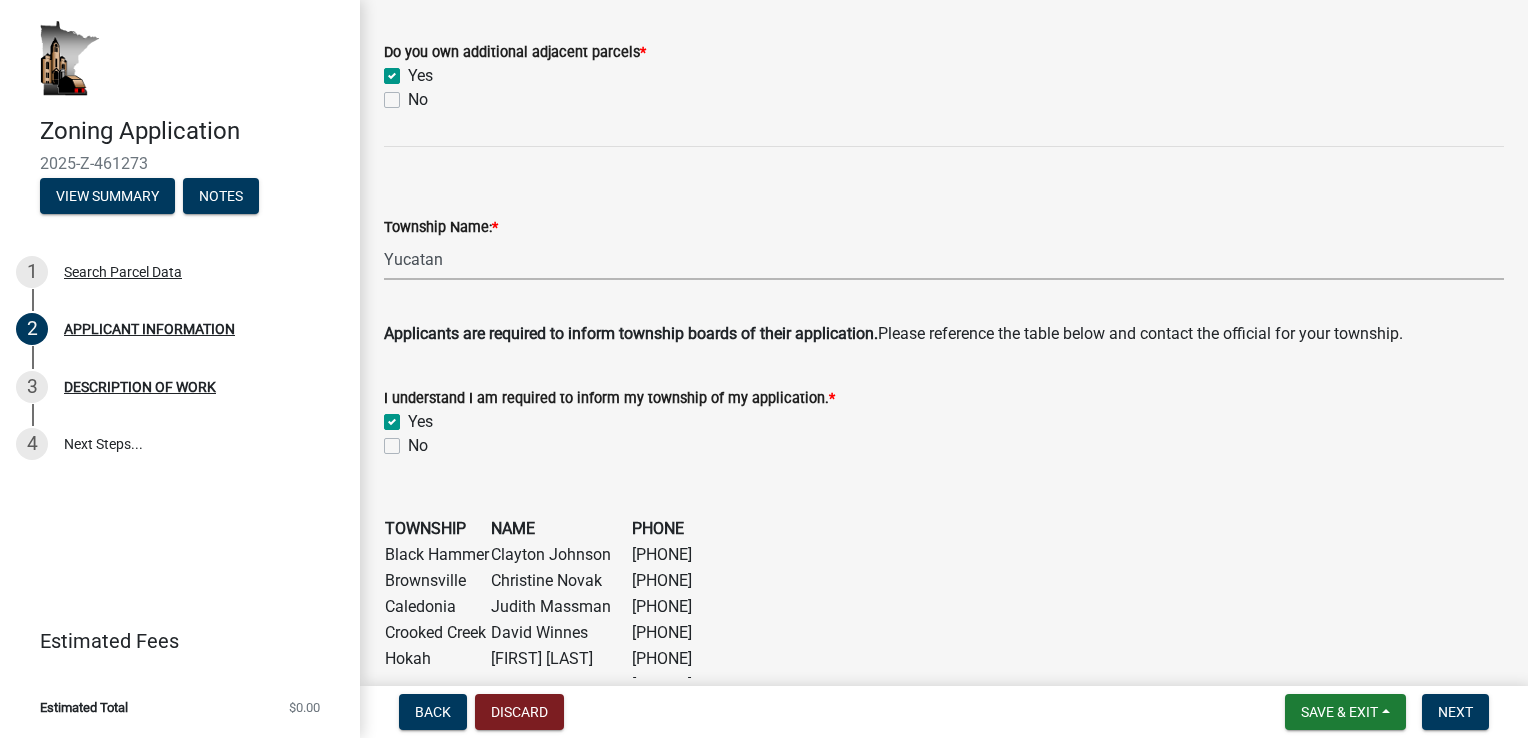 checkbox on "true" 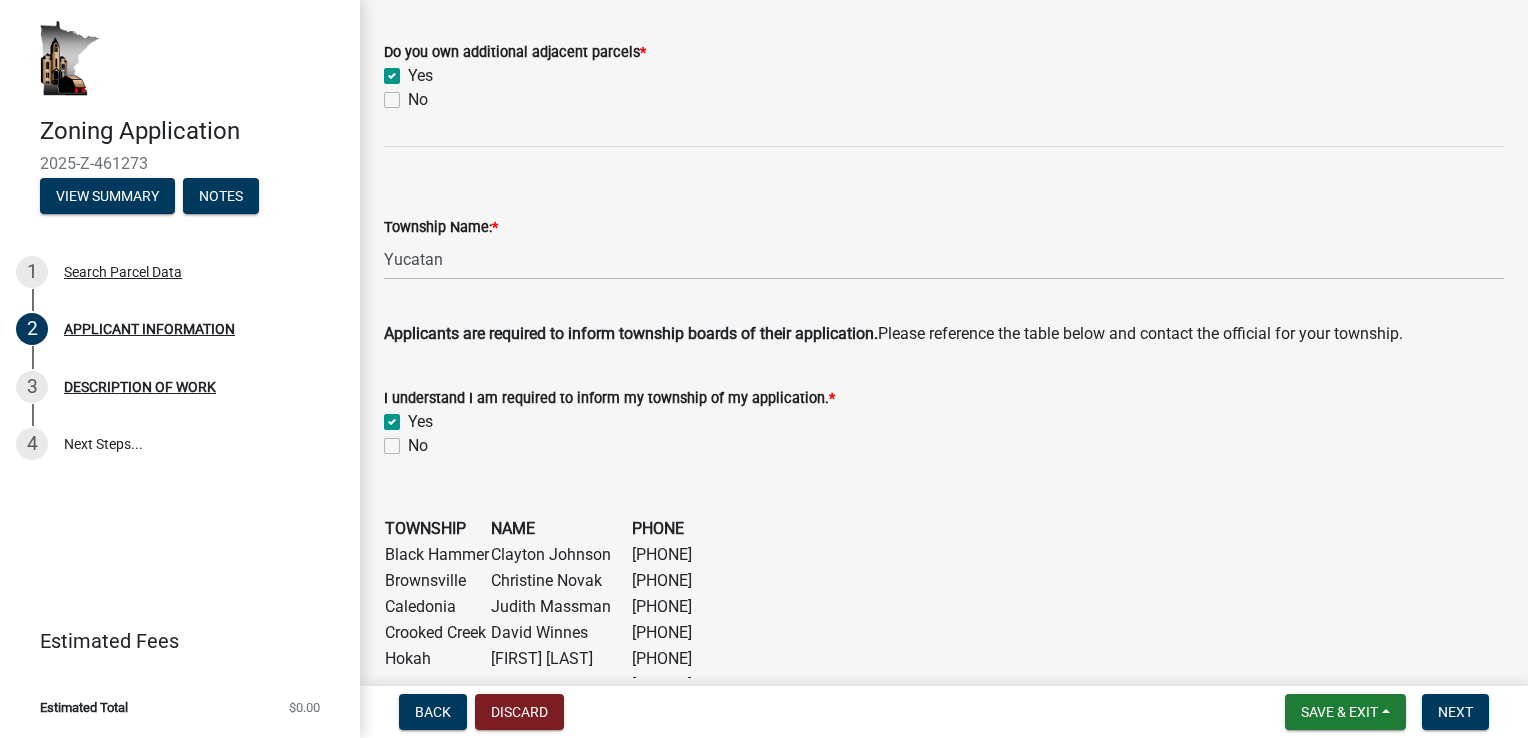 scroll, scrollTop: 1231, scrollLeft: 0, axis: vertical 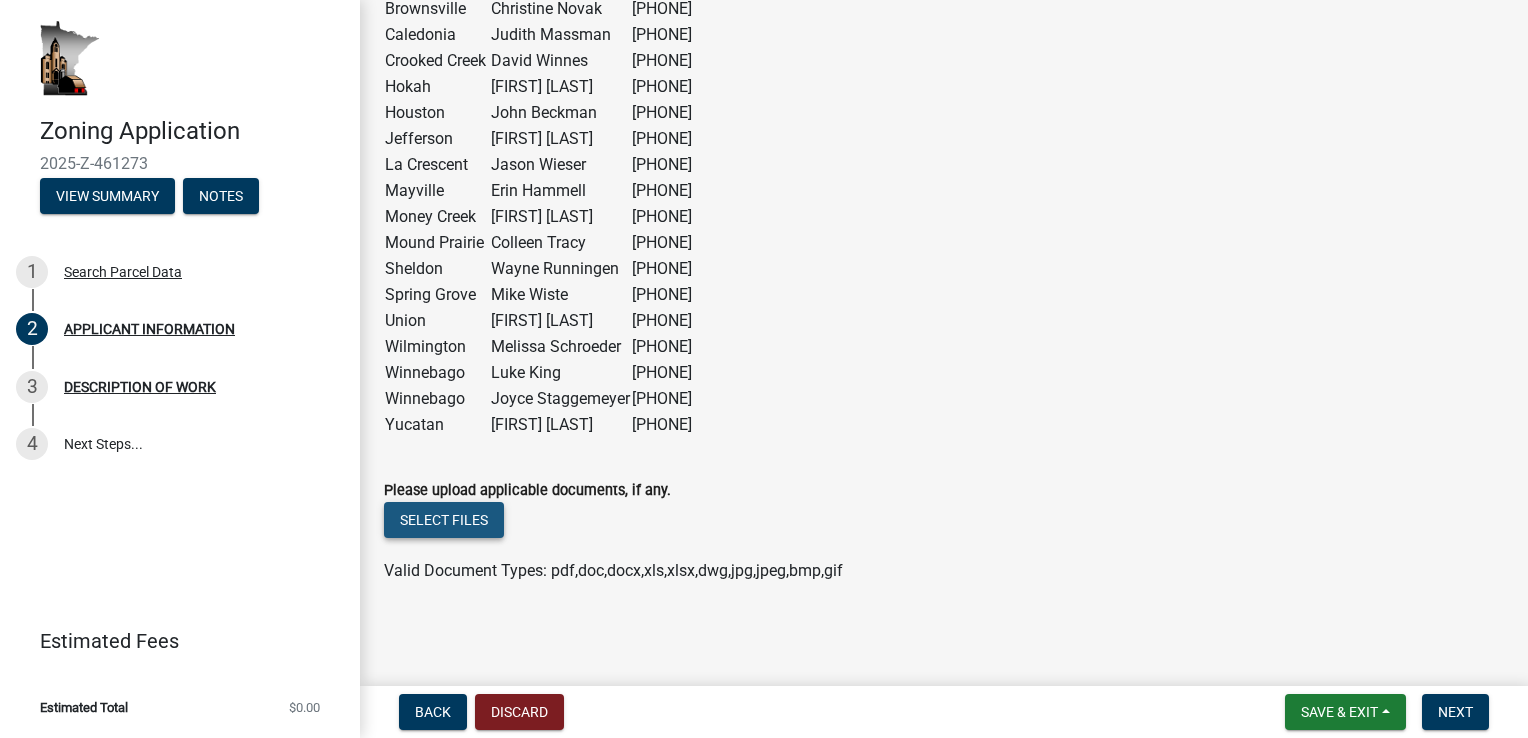 click on "Select files" 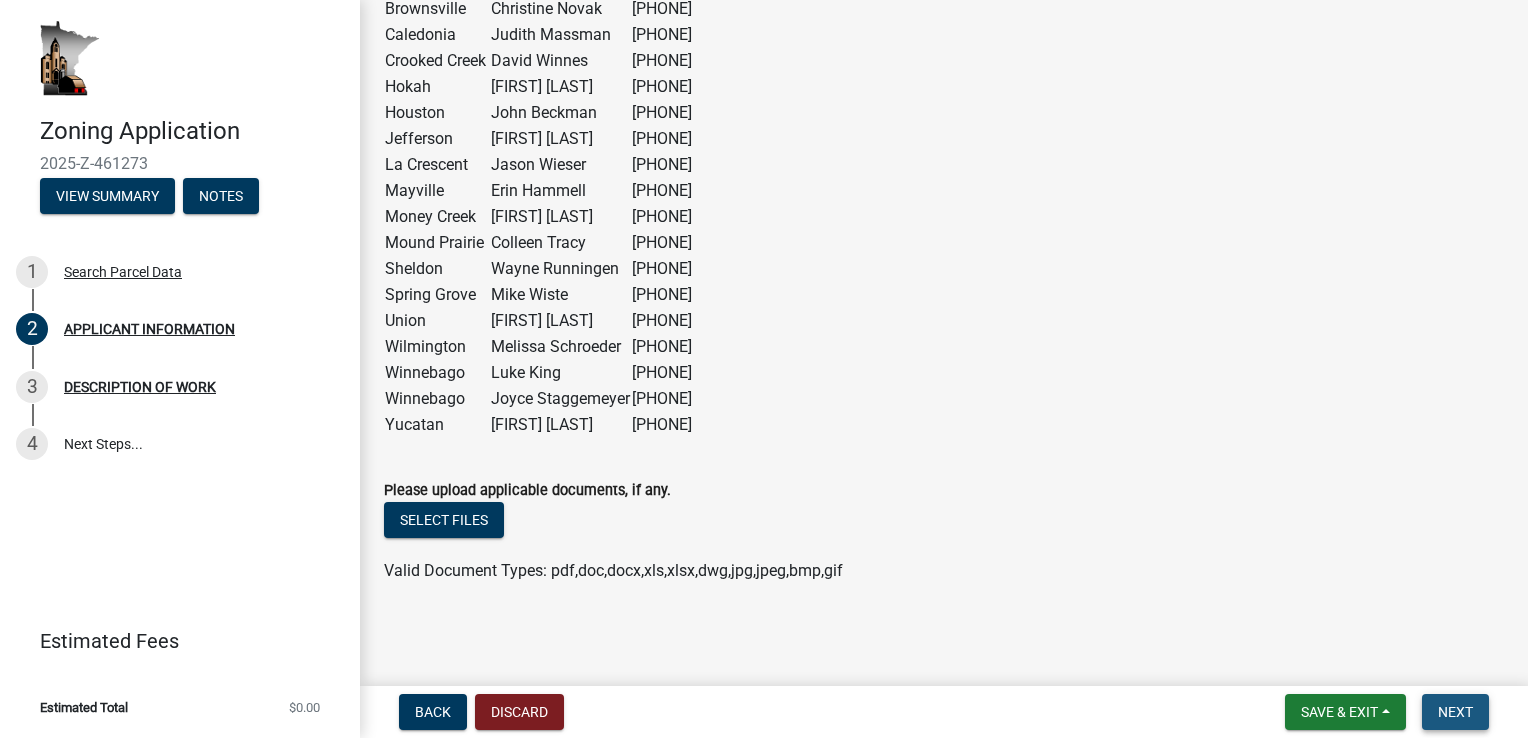 click on "Next" at bounding box center (1455, 712) 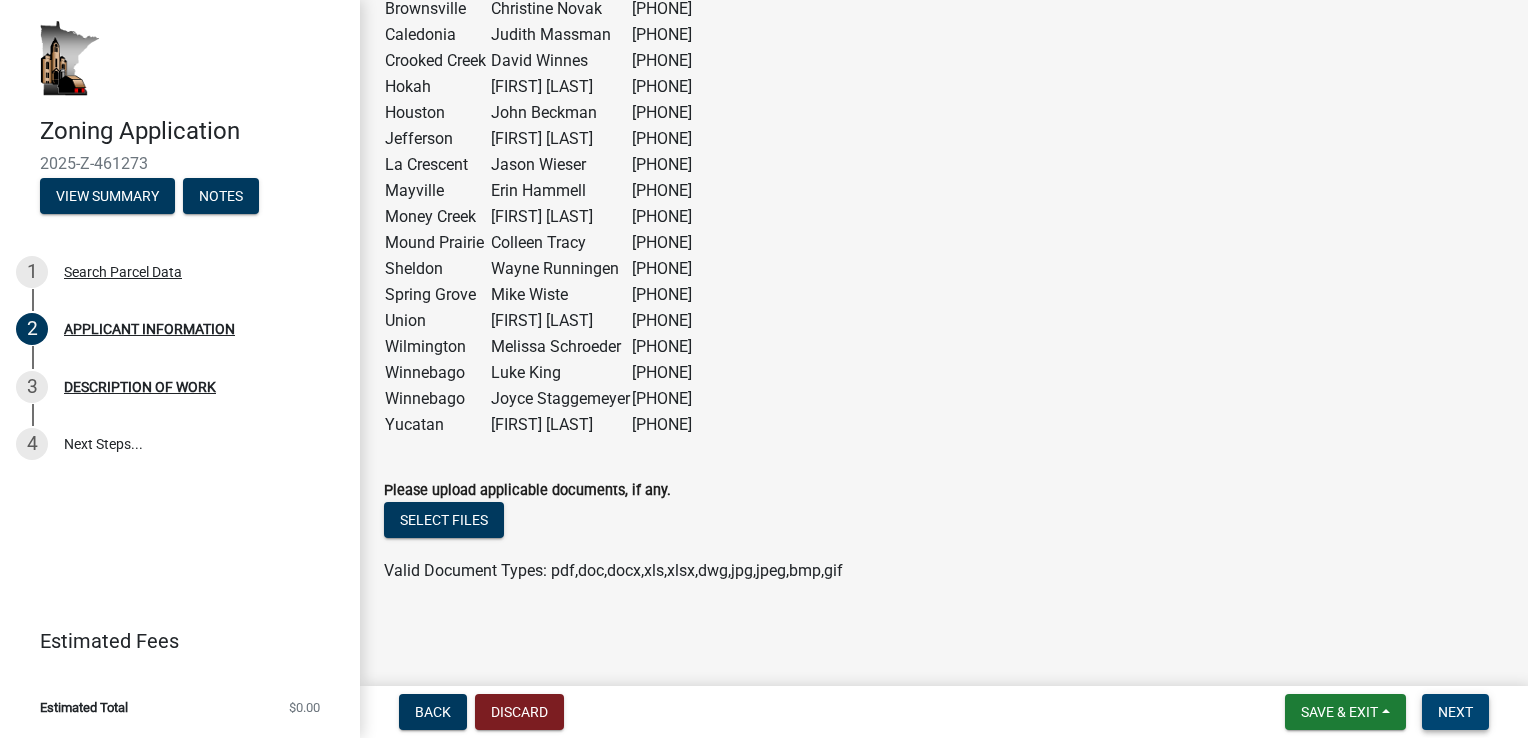 click on "Next" at bounding box center [1455, 712] 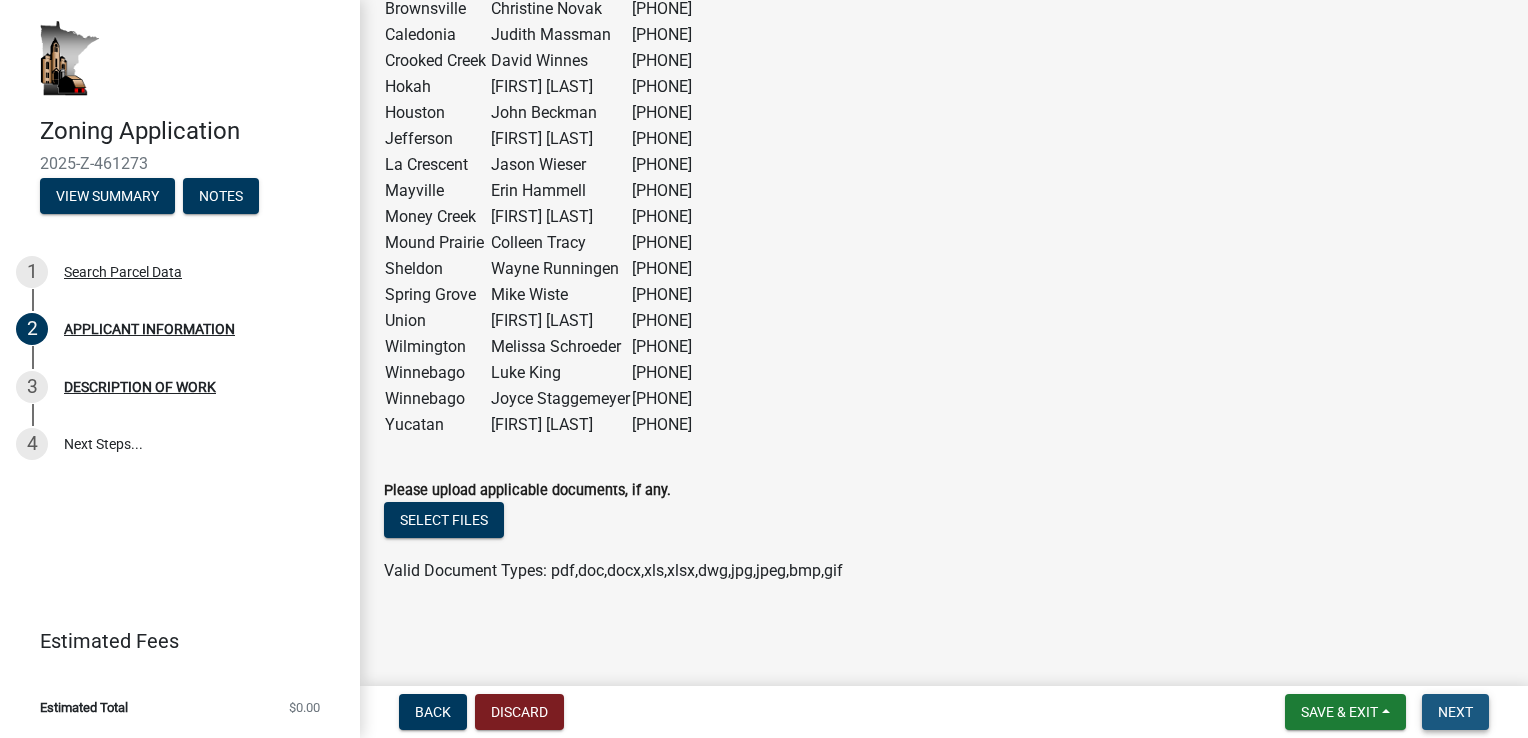 click on "Next" at bounding box center [1455, 712] 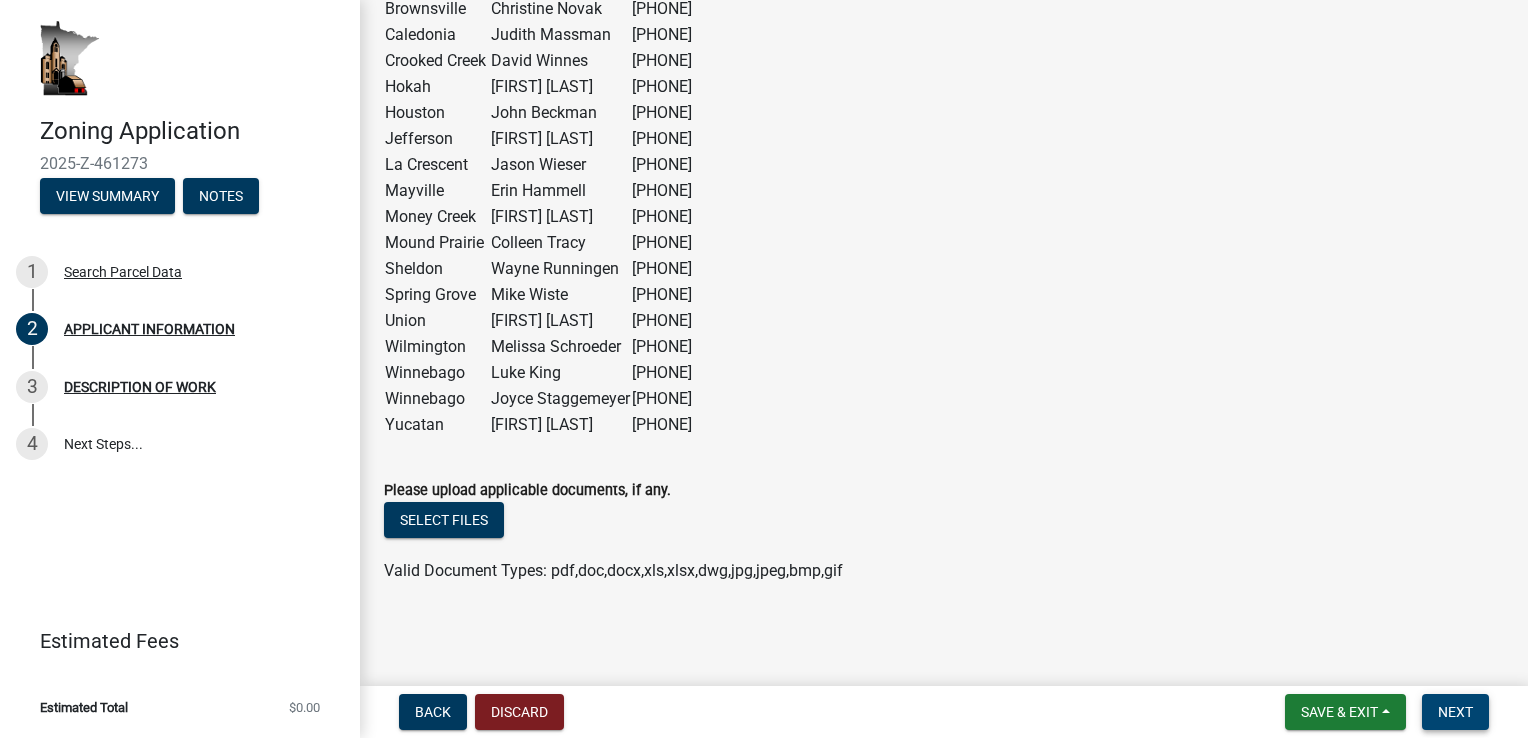 click on "Next" at bounding box center [1455, 712] 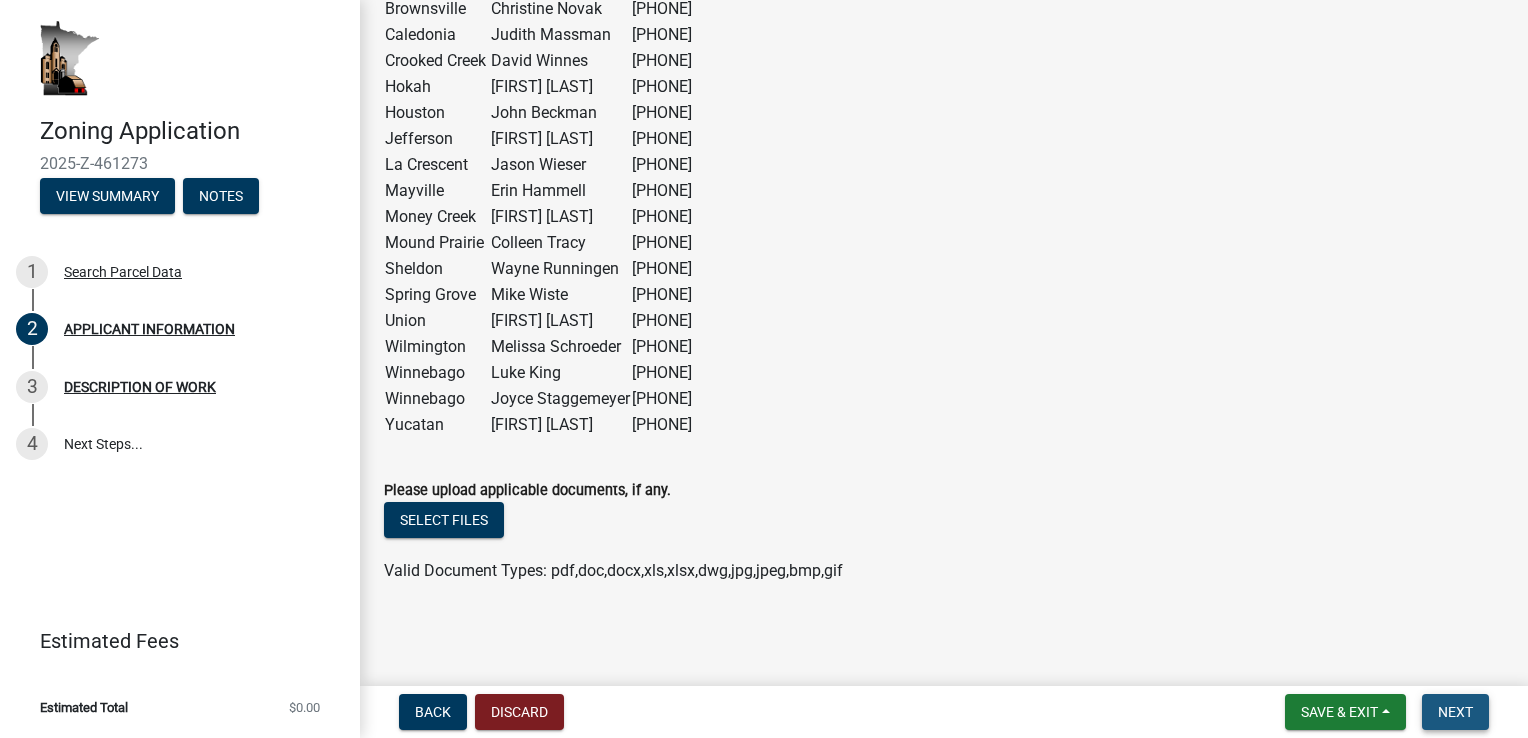 click on "Next" at bounding box center [1455, 712] 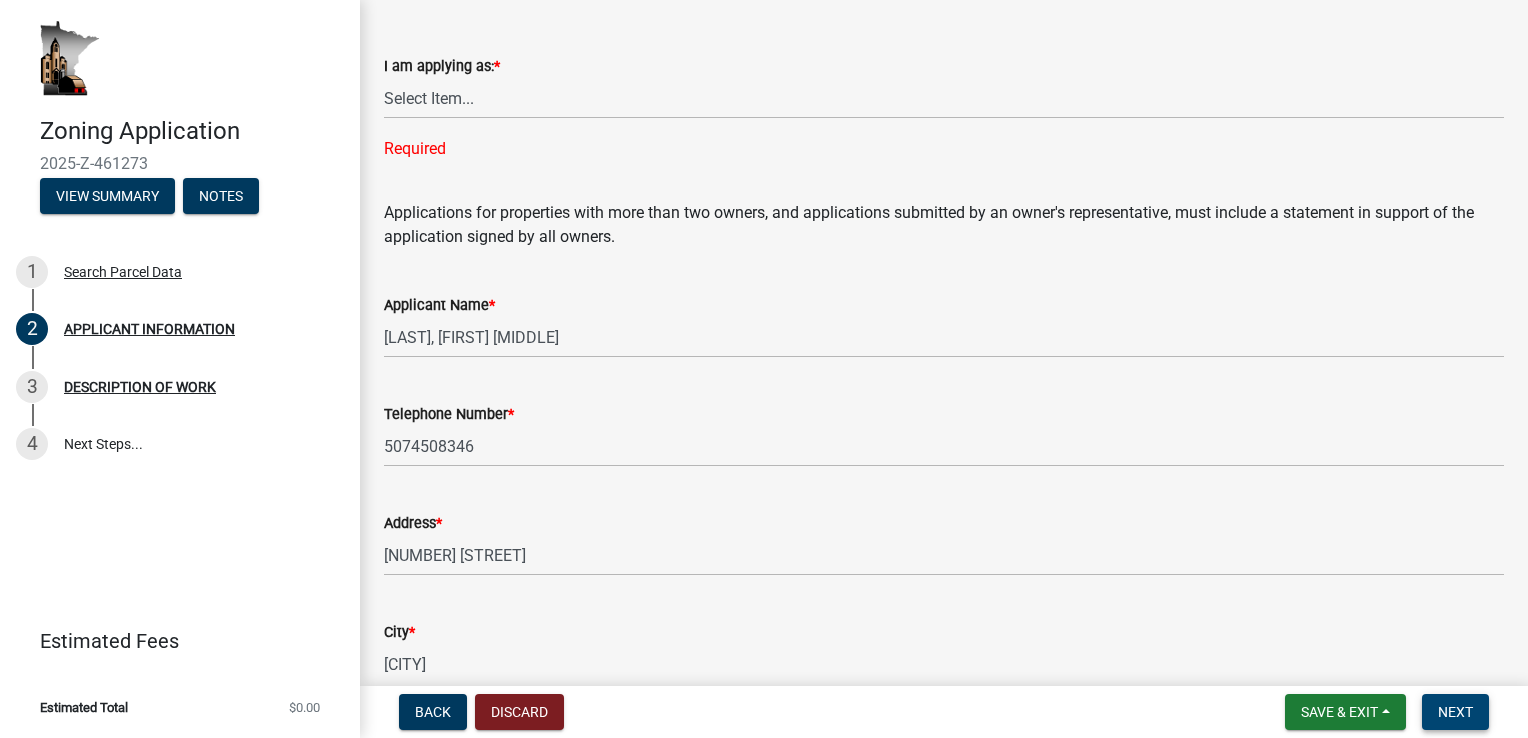scroll, scrollTop: 44, scrollLeft: 0, axis: vertical 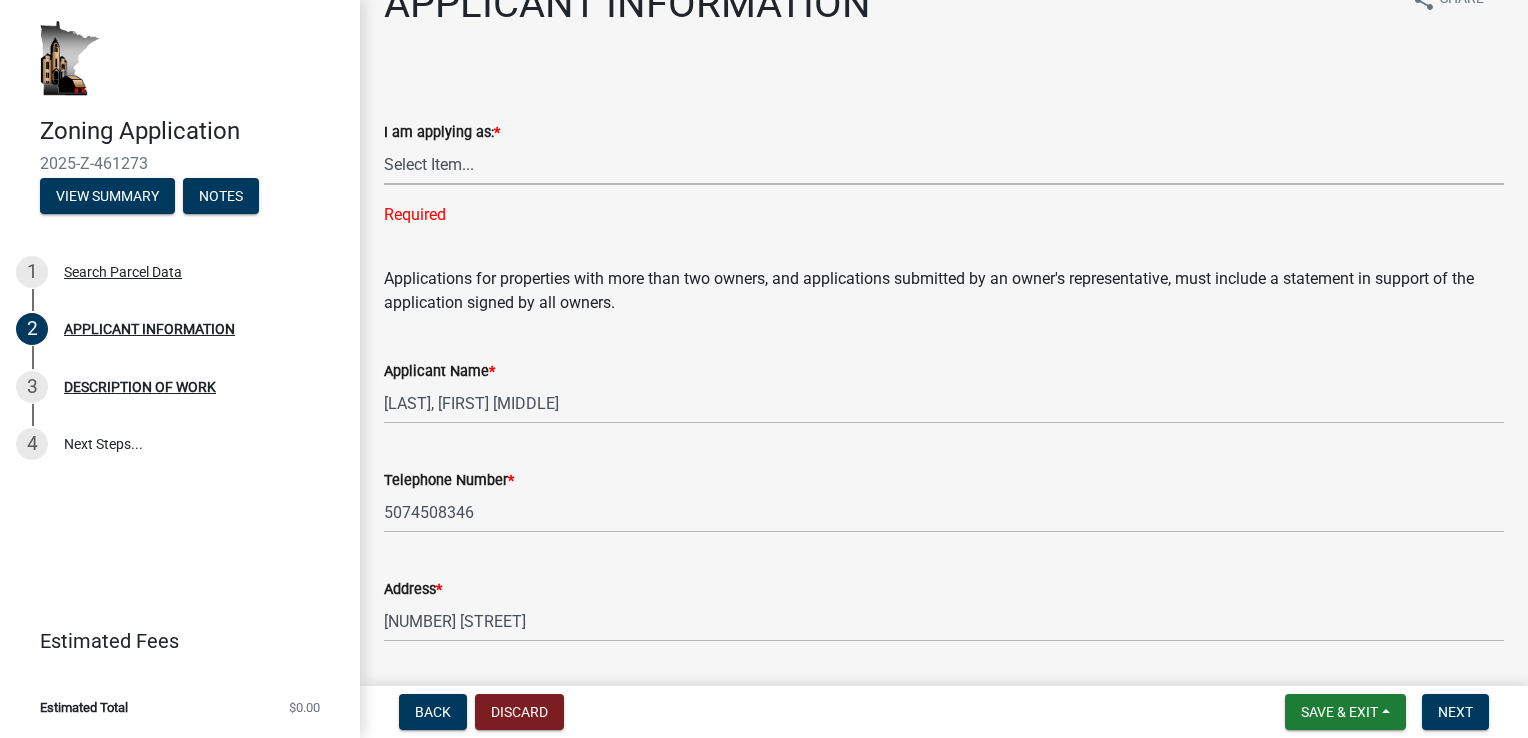 click on "Select Item...   The sole owner of the property   A co-owner of the property with one other owner   A co-owner of the property with multiple other owners   A representative of the owner(s)" at bounding box center (944, 164) 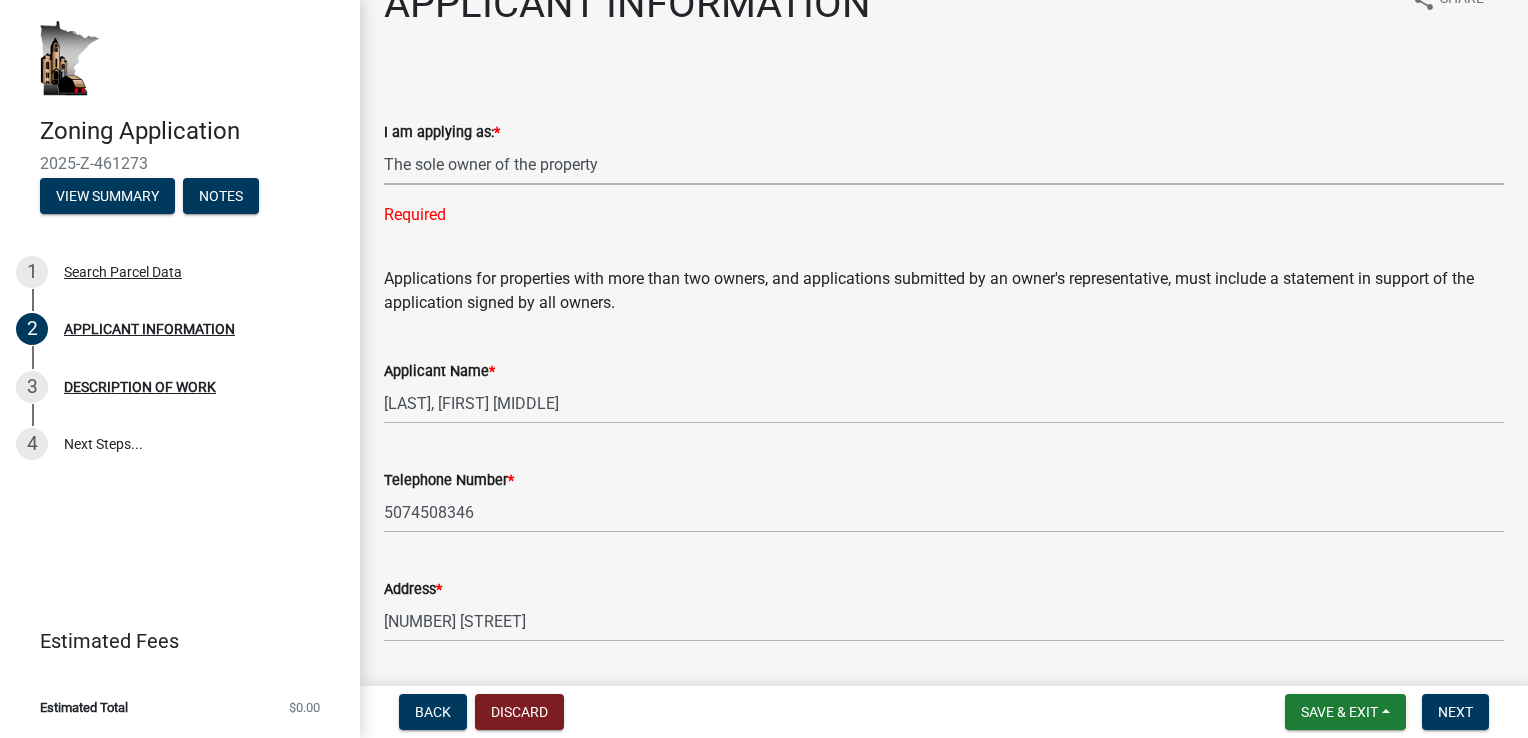 click on "Select Item...   The sole owner of the property   A co-owner of the property with one other owner   A co-owner of the property with multiple other owners   A representative of the owner(s)" at bounding box center (944, 164) 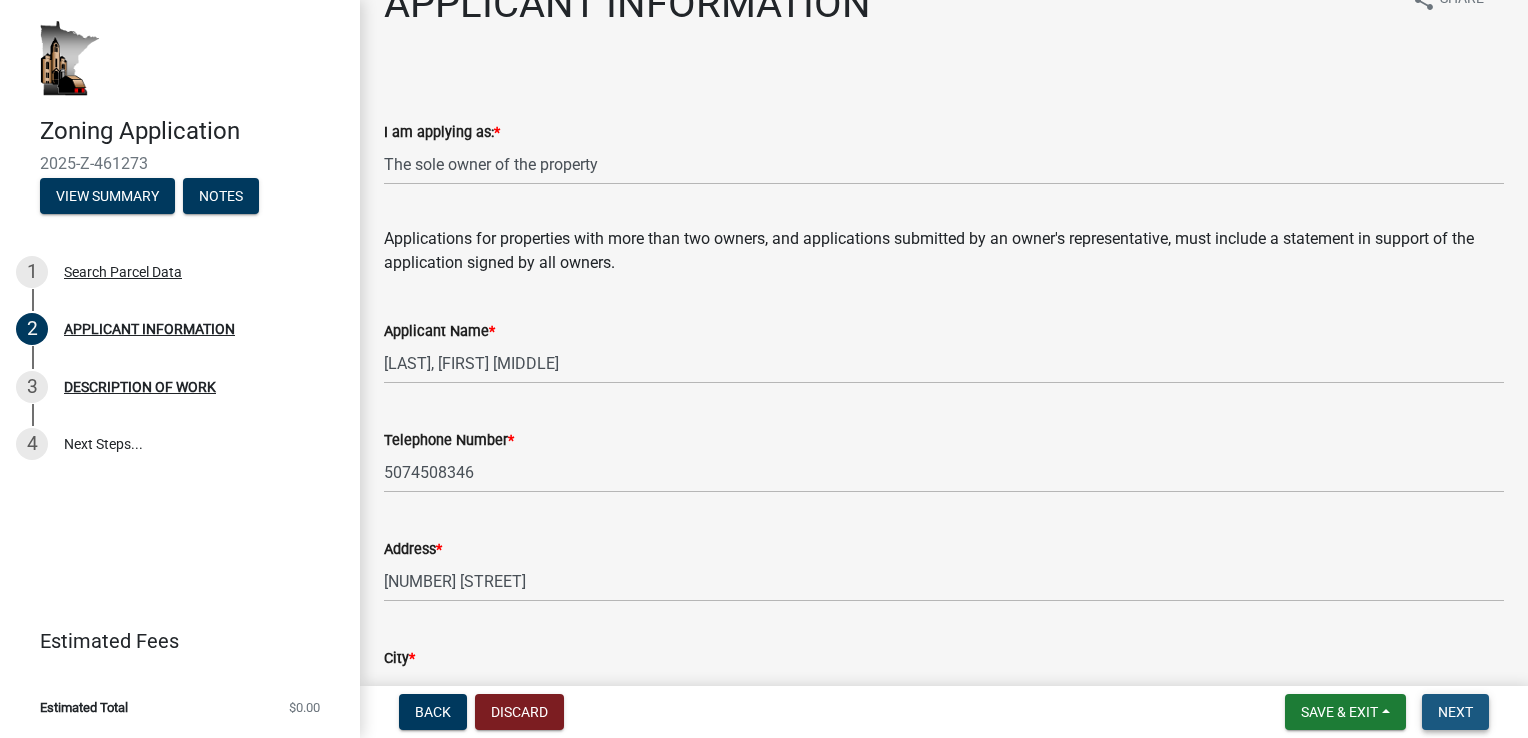 click on "Next" at bounding box center (1455, 712) 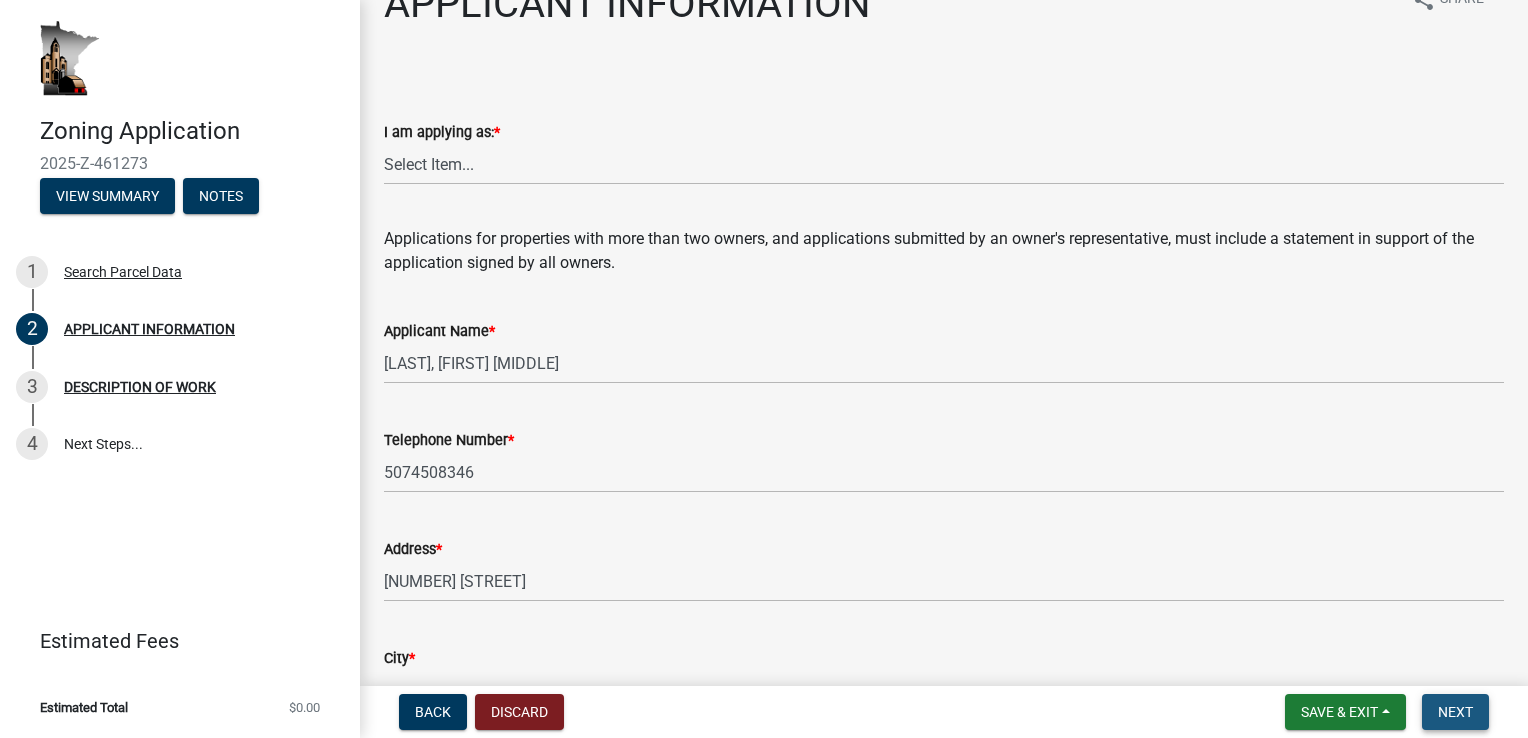 scroll, scrollTop: 0, scrollLeft: 0, axis: both 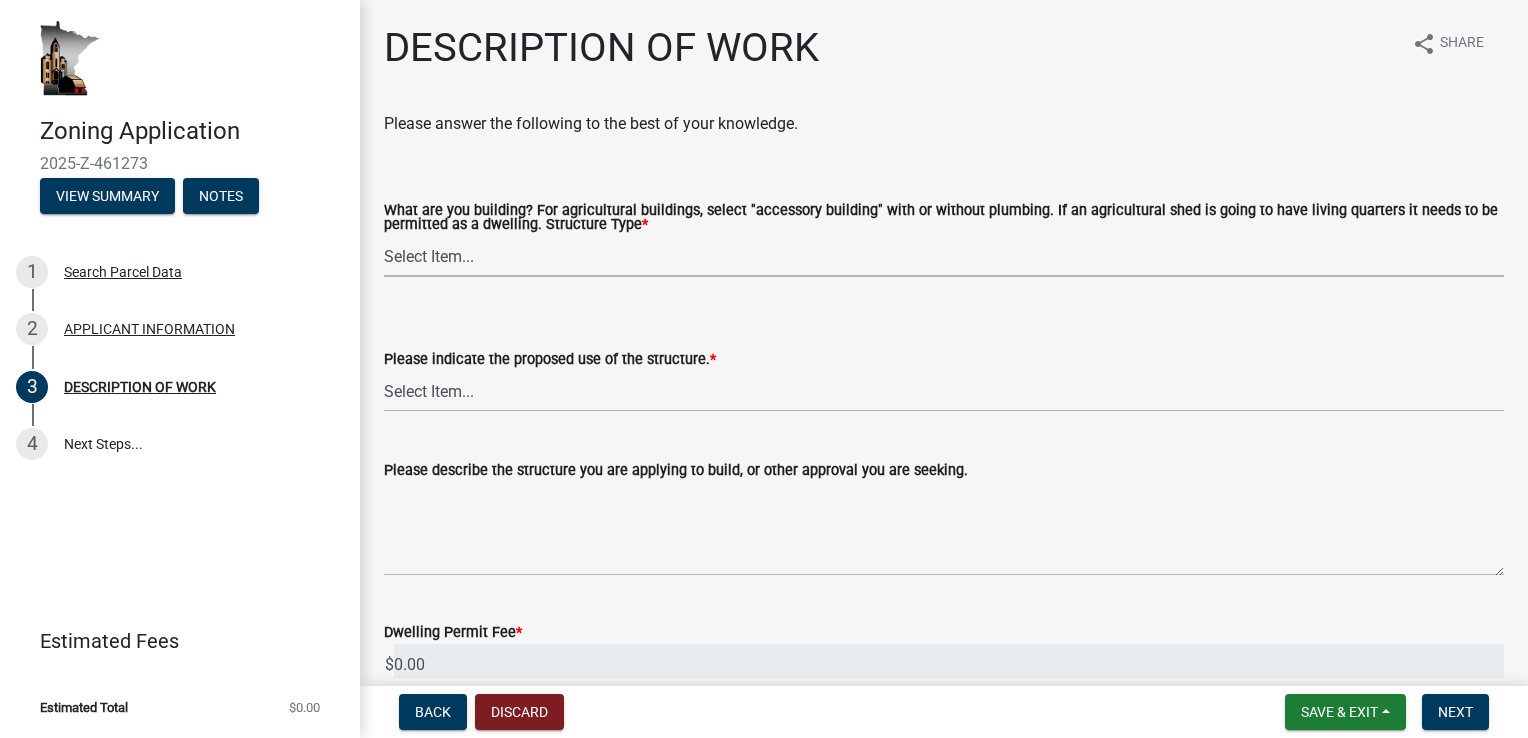 click on "Select Item...   Single Family Dwelling or "Shouse"   Bedroom addition   Non-bedroom addition   Accessory building with plumbing   Accessory building without plumbing   Other (solar arrays, cabins, etc.)" at bounding box center (944, 256) 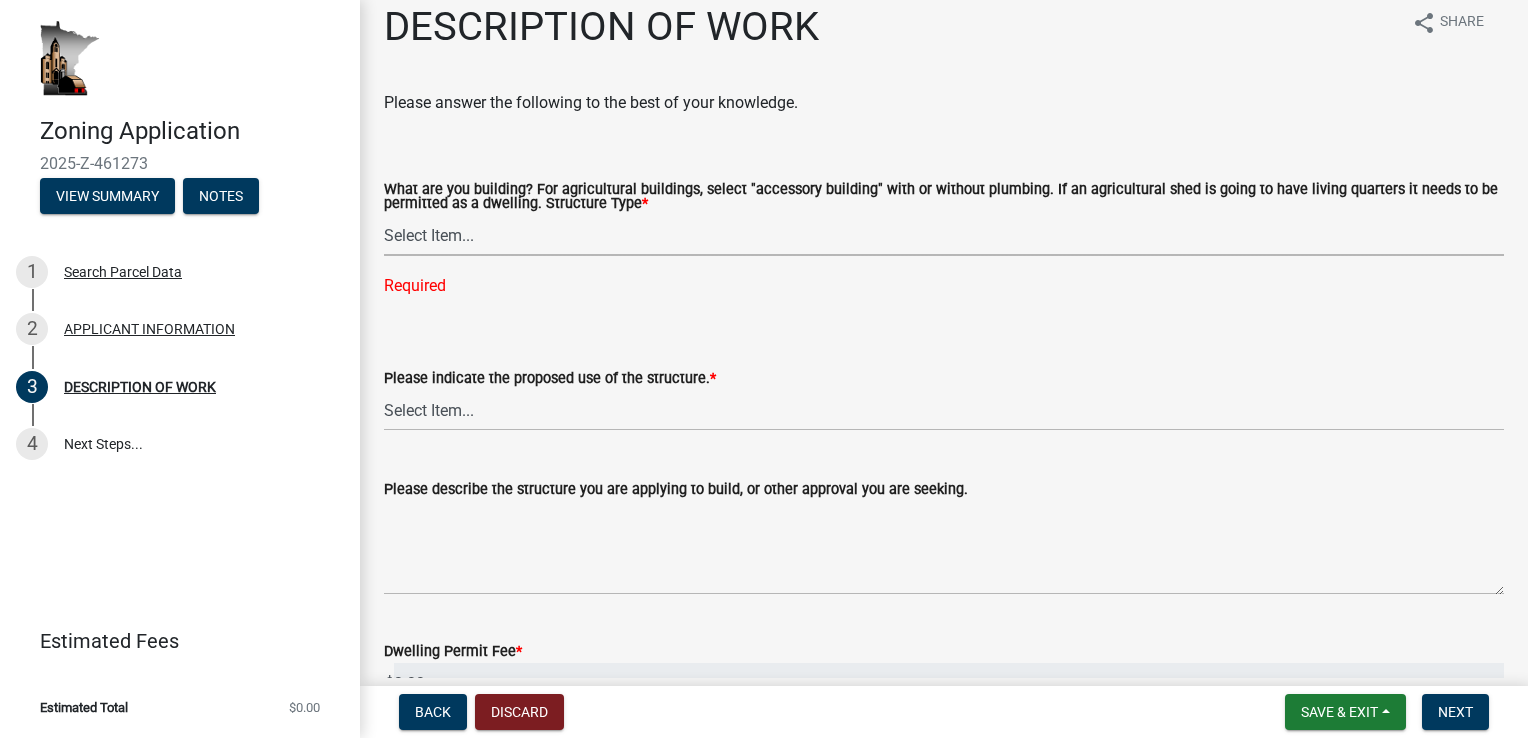 scroll, scrollTop: 40, scrollLeft: 0, axis: vertical 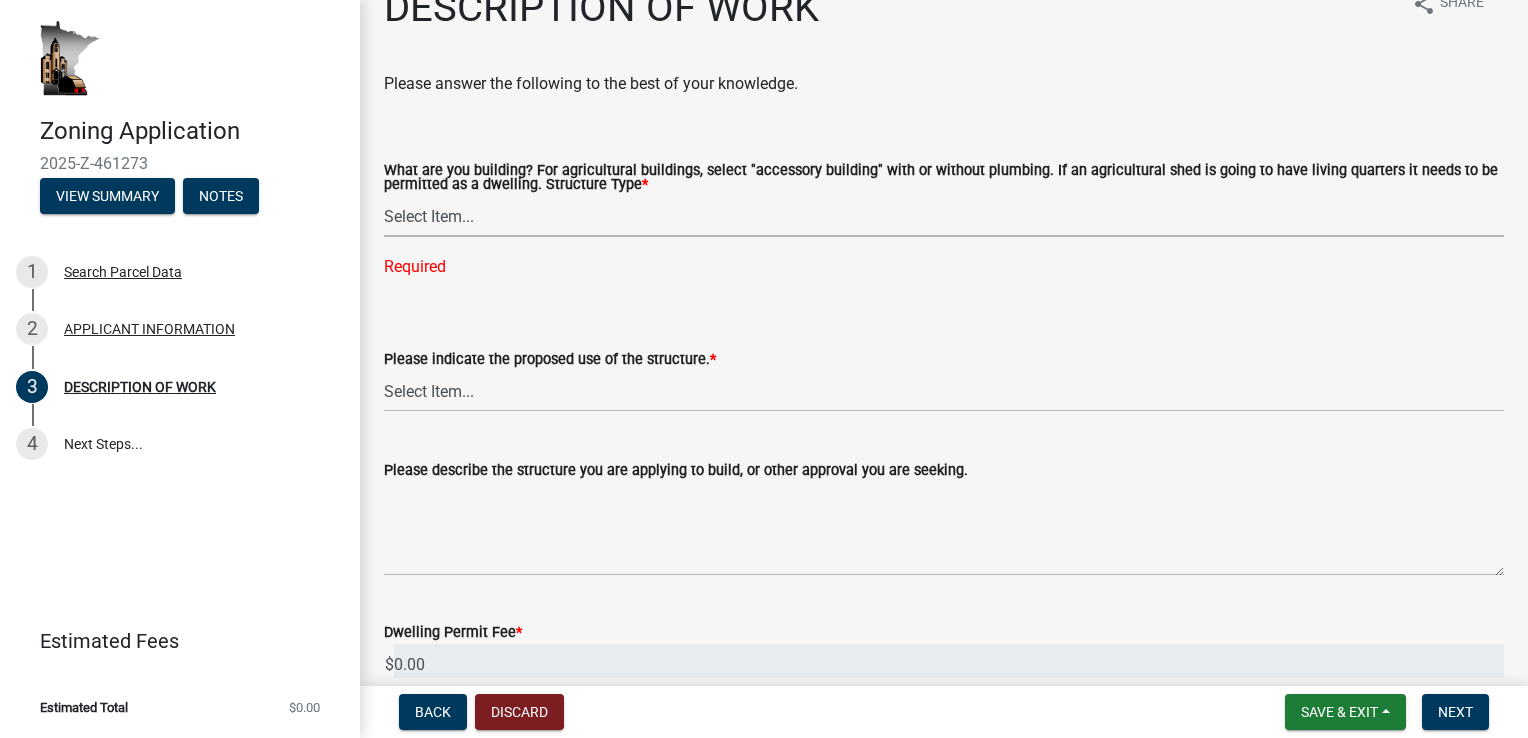 click on "Select Item...   Single Family Dwelling or "Shouse"   Bedroom addition   Non-bedroom addition   Accessory building with plumbing   Accessory building without plumbing   Other (solar arrays, cabins, etc.)" at bounding box center (944, 216) 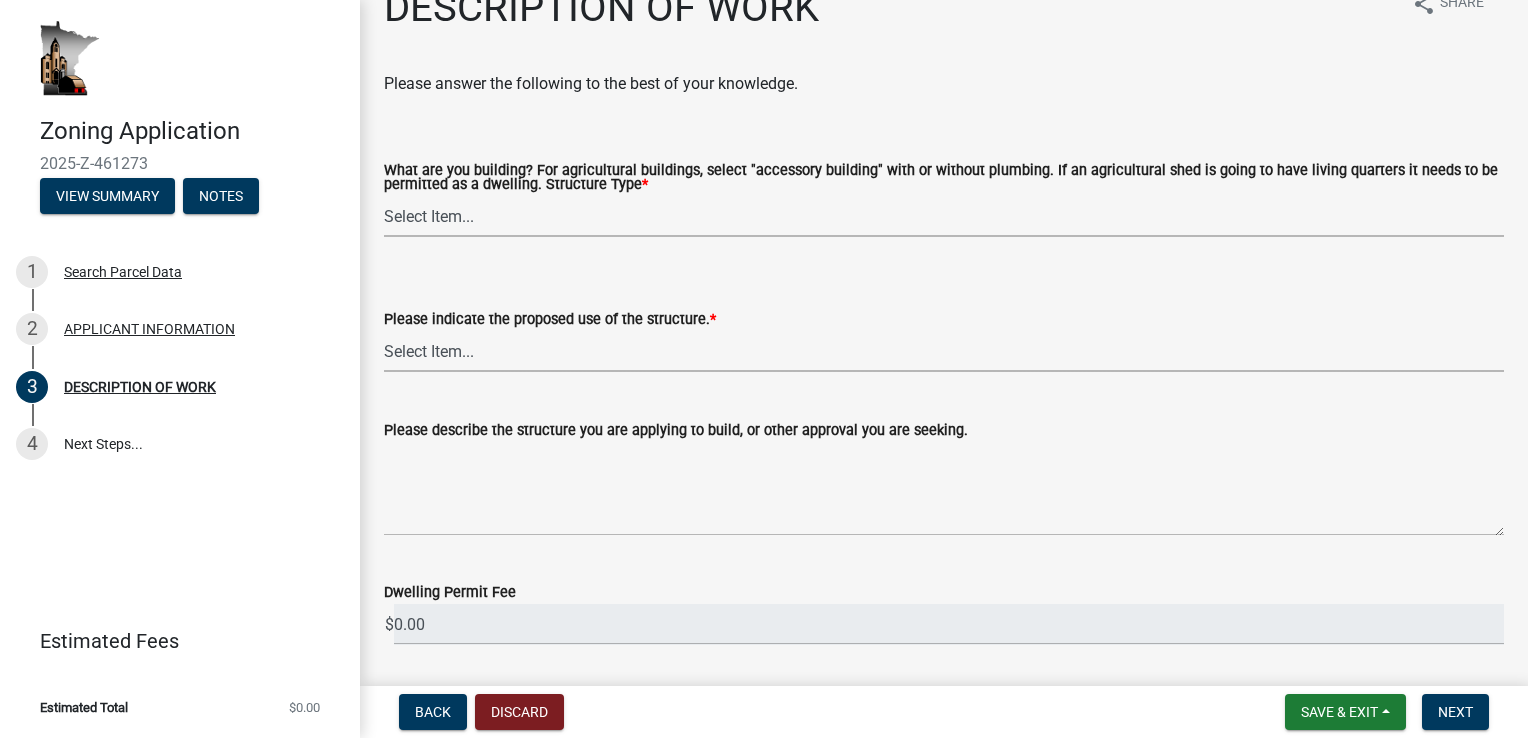 click on "Select Item...   Year-Round Residential   Seasonal Residential   Agricultural   Recreational   Commercial   Industrial   Other - provide details below" at bounding box center [944, 351] 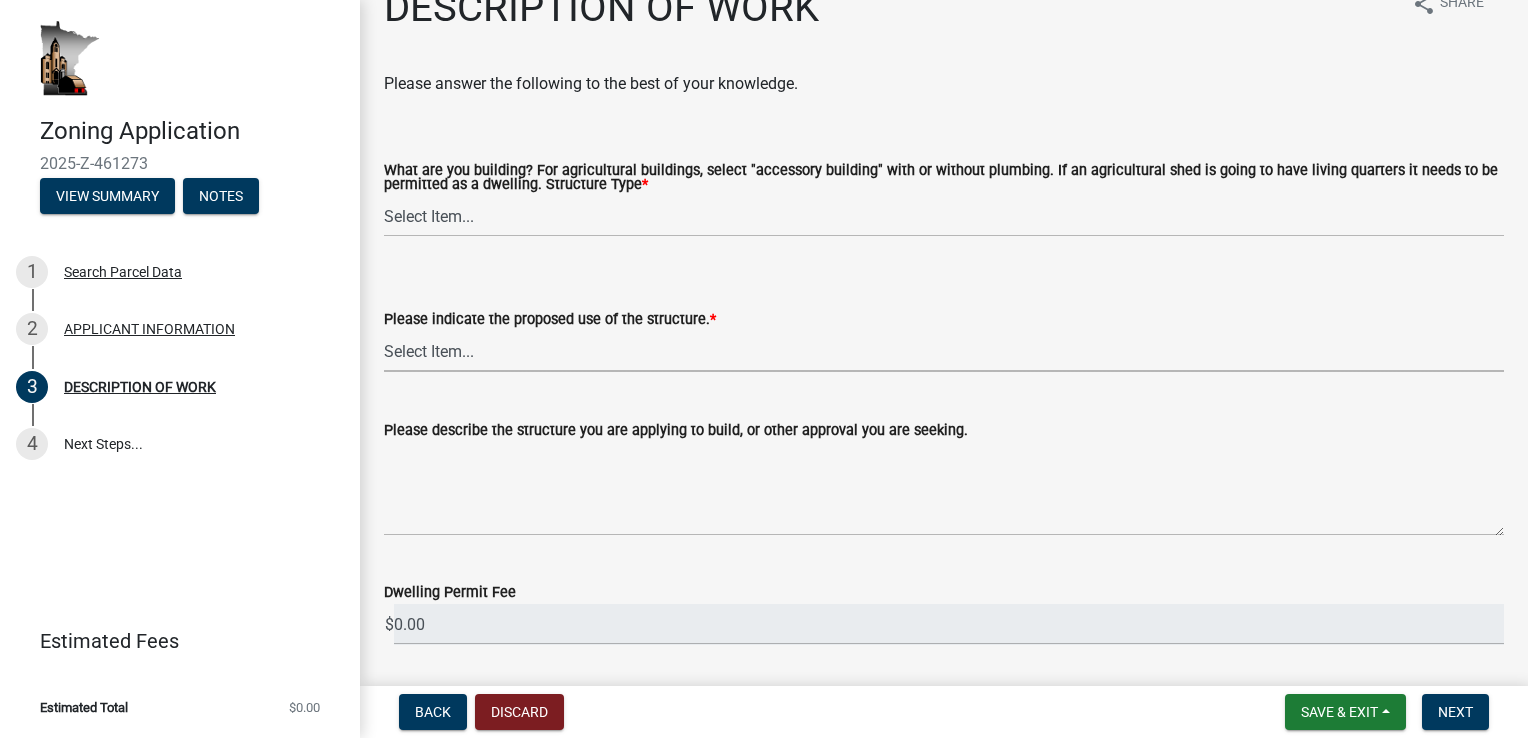 click on "Select Item...   Year-Round Residential   Seasonal Residential   Agricultural   Recreational   Commercial   Industrial   Other - provide details below" at bounding box center [944, 351] 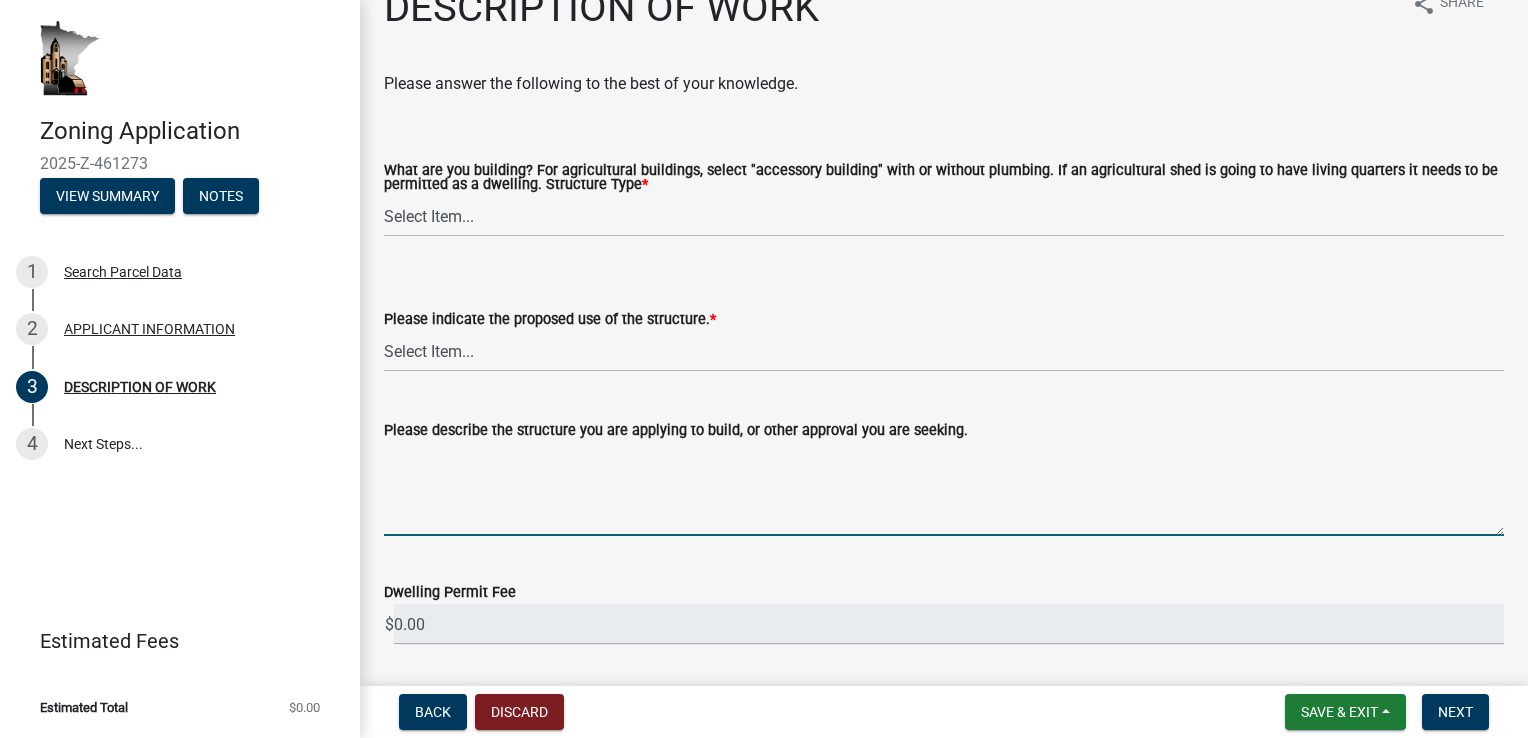 click on "Please describe the structure you are applying to build, or other approval you are seeking." at bounding box center (944, 489) 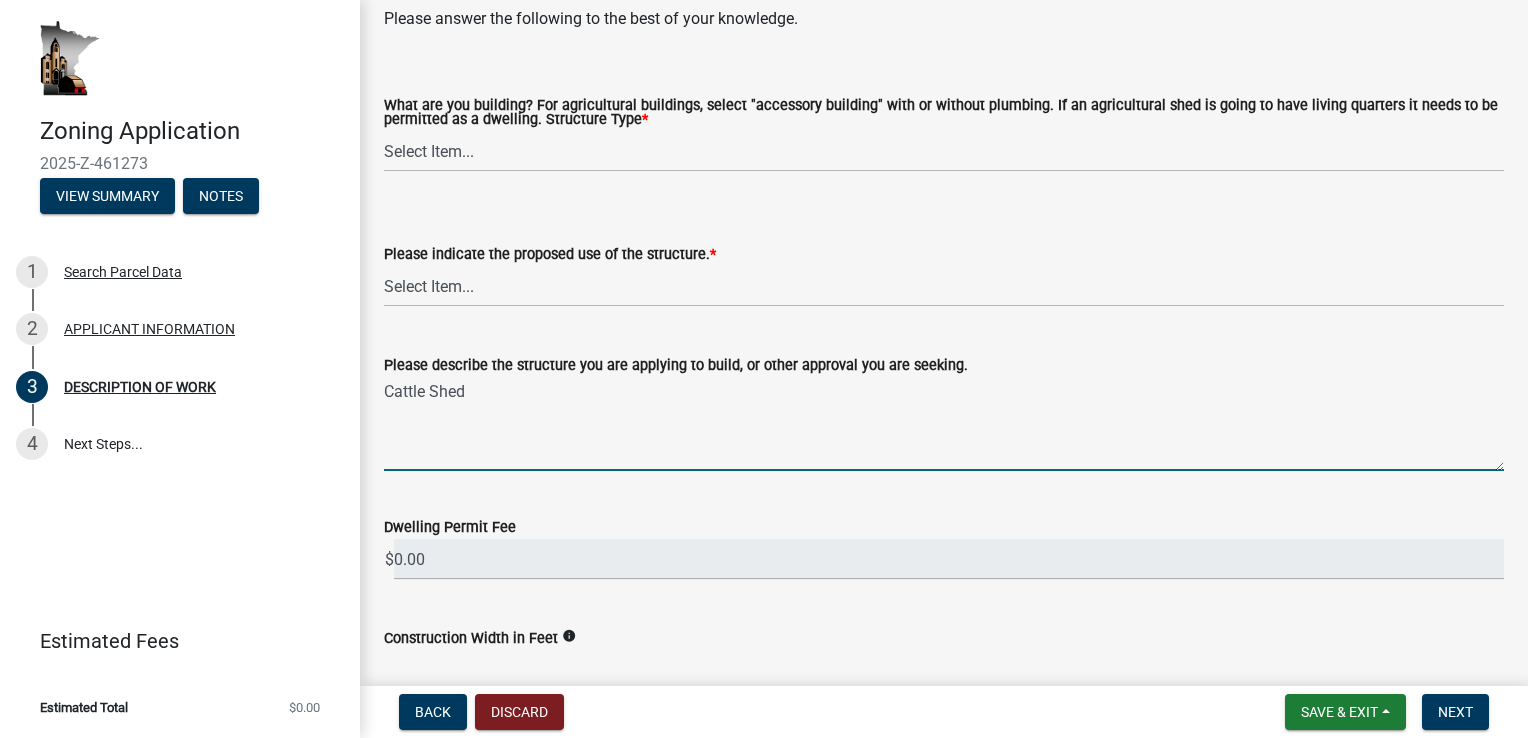 scroll, scrollTop: 120, scrollLeft: 0, axis: vertical 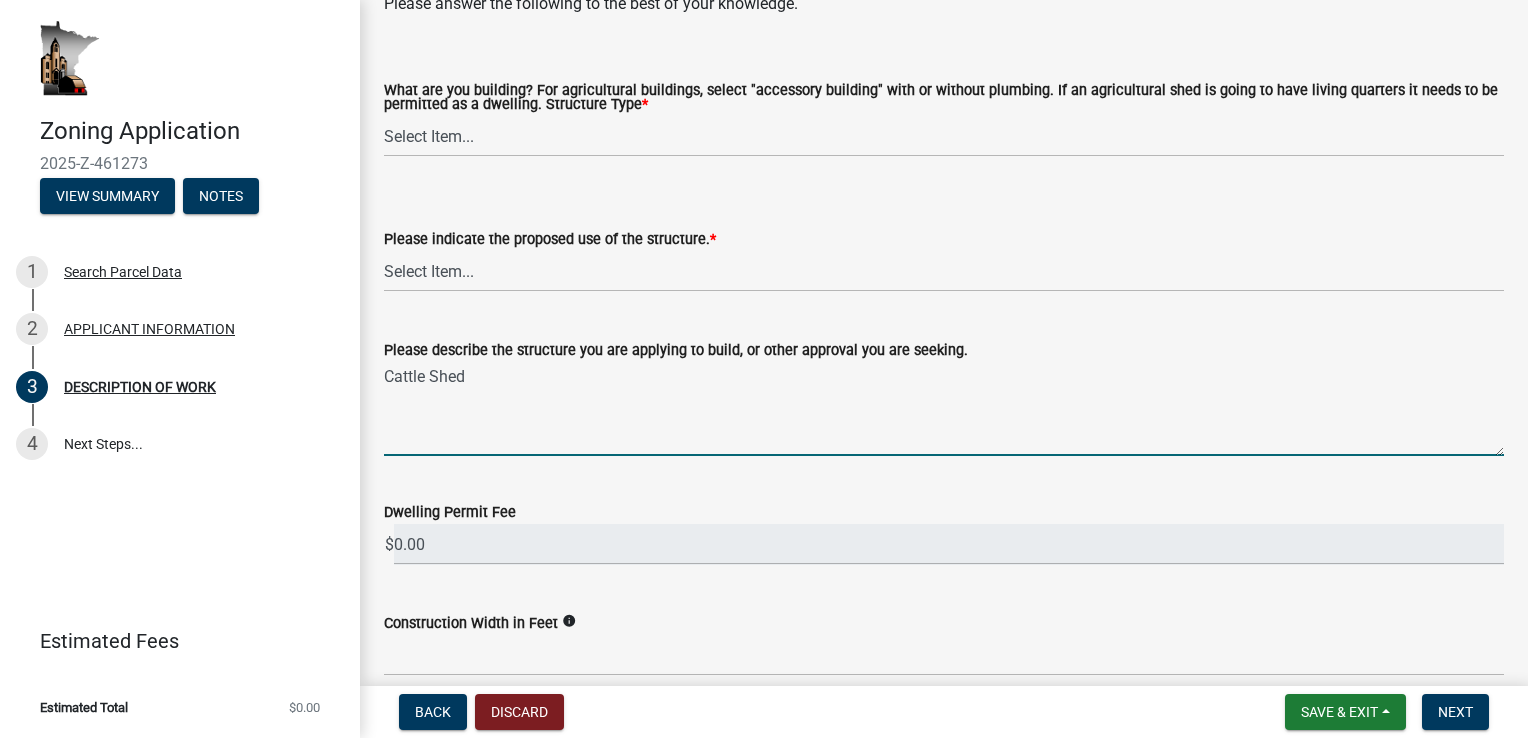 type on "Cattle Shed" 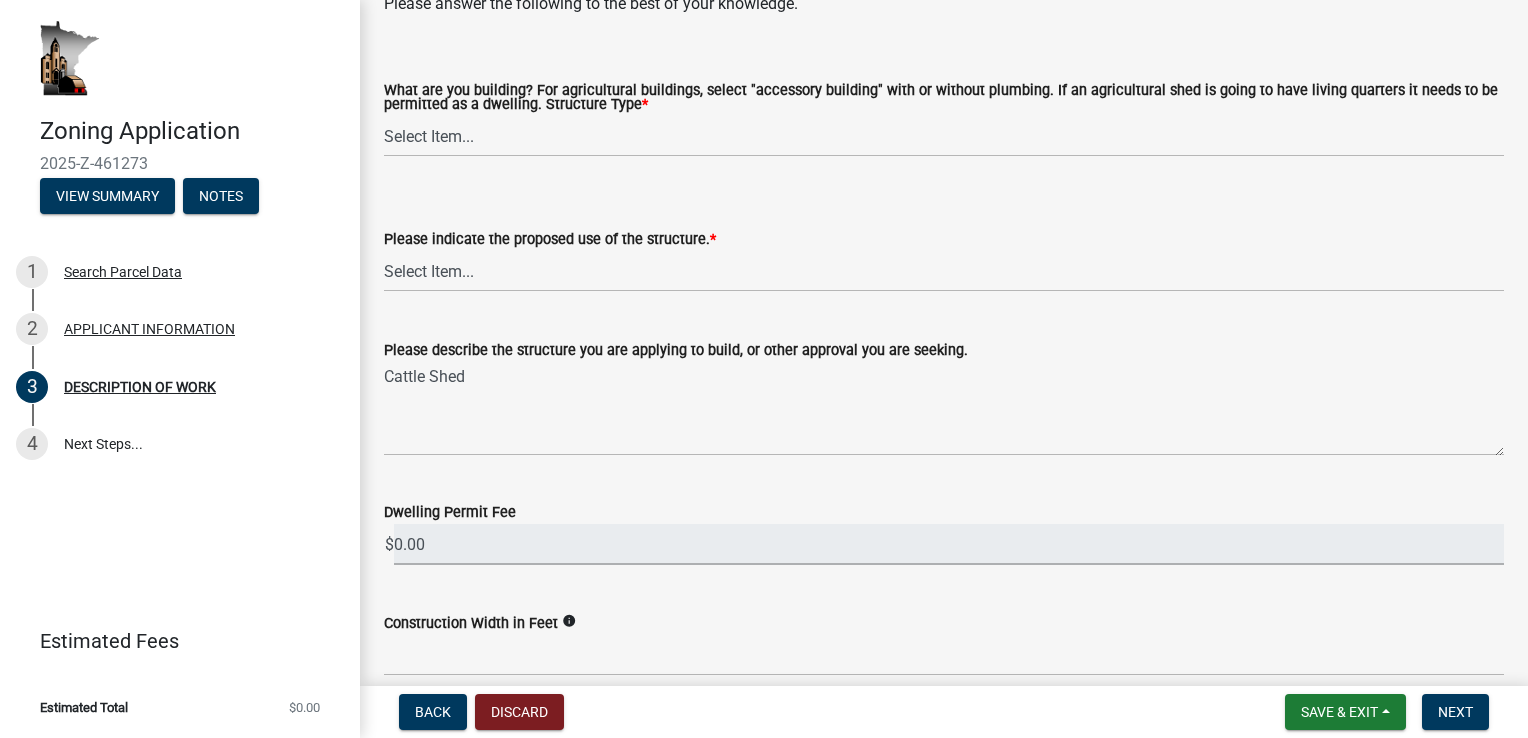 click on "0.00" at bounding box center [949, 544] 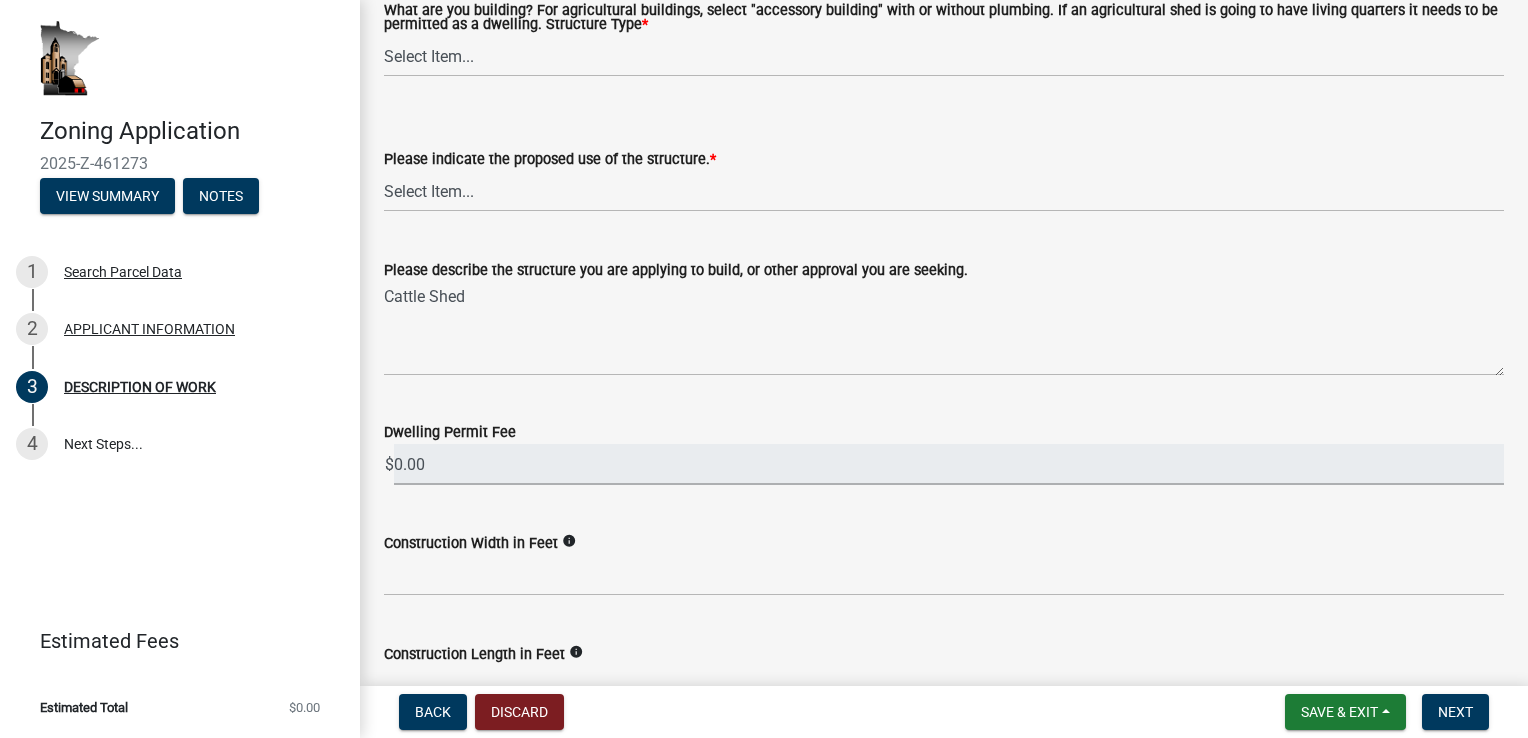 scroll, scrollTop: 280, scrollLeft: 0, axis: vertical 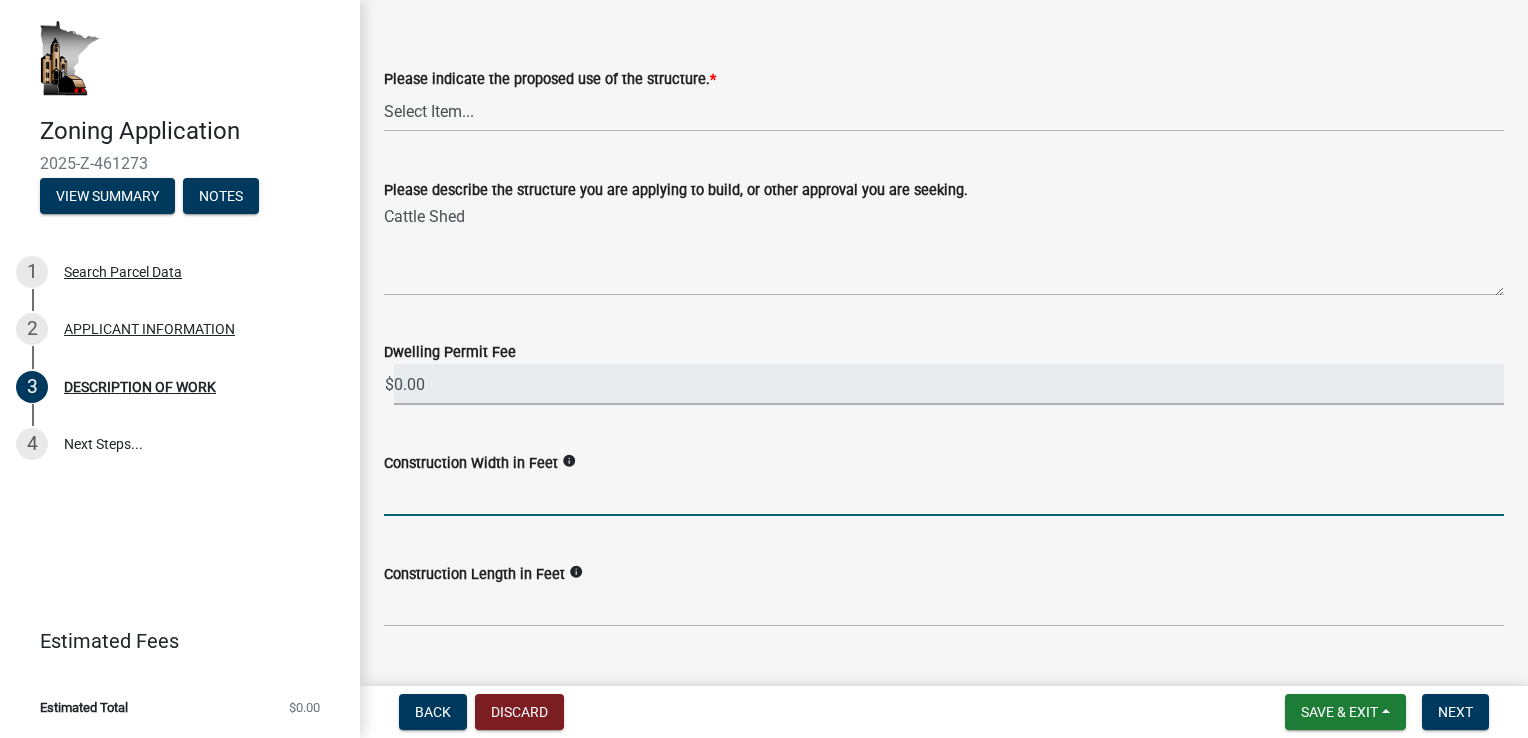 click 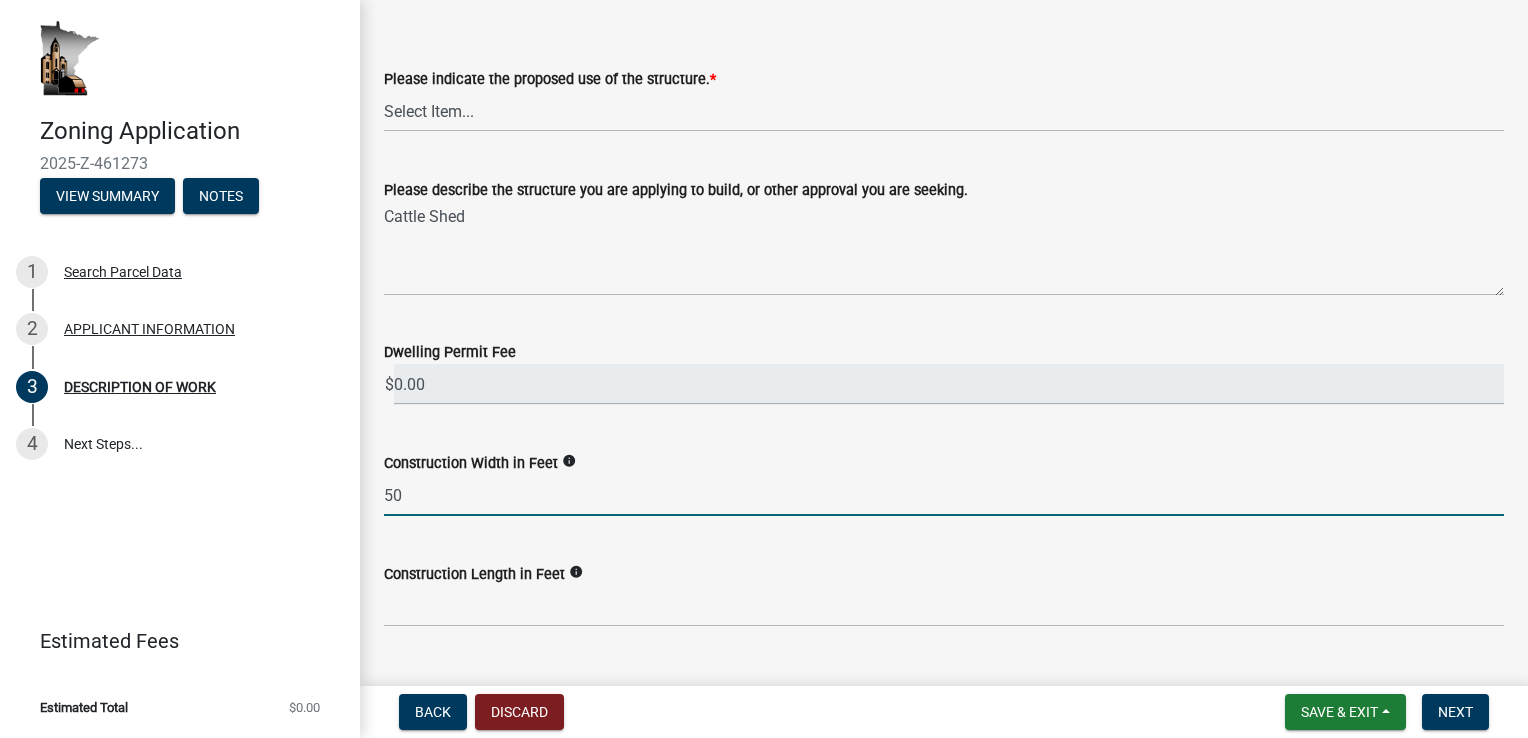 type on "50" 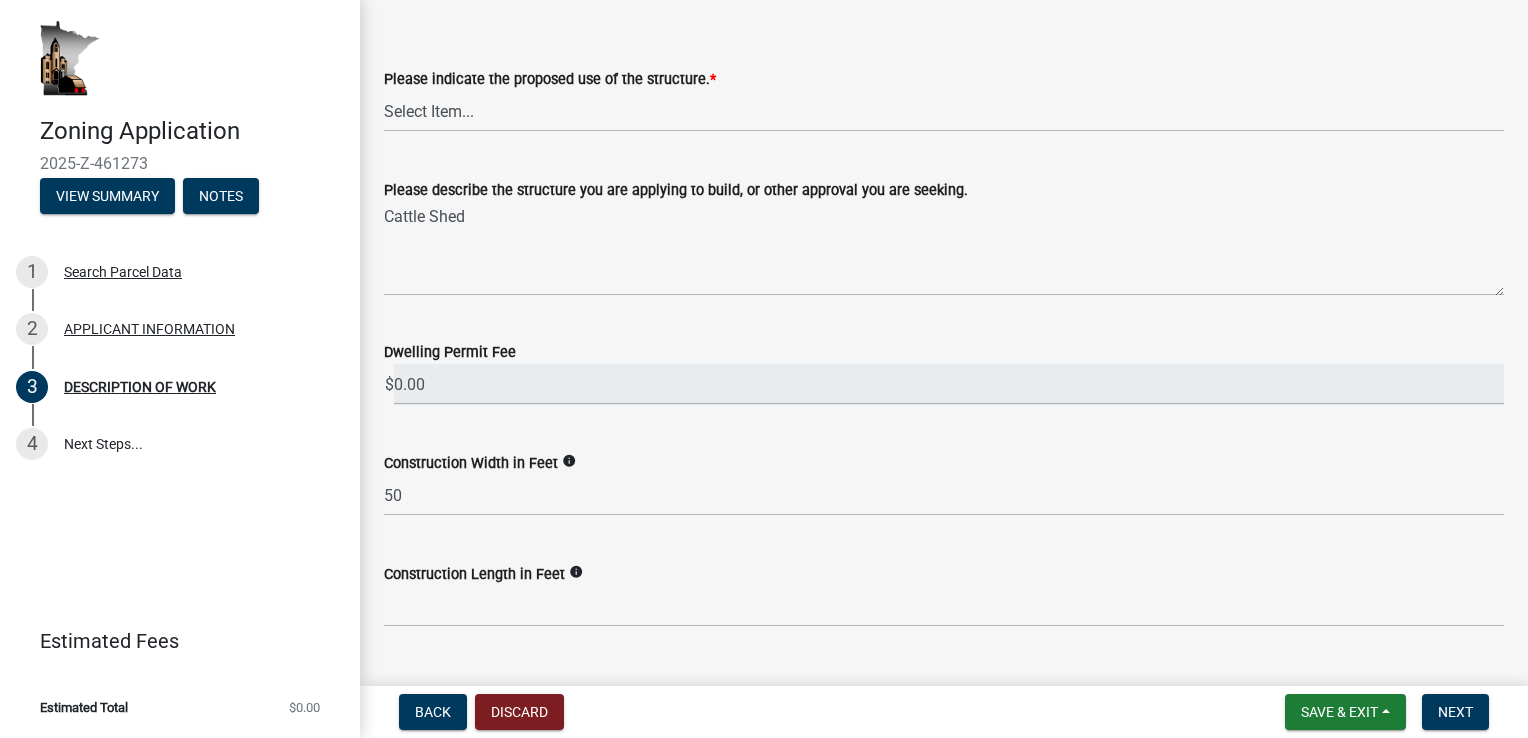 click on "Construction Length in Feet   info" 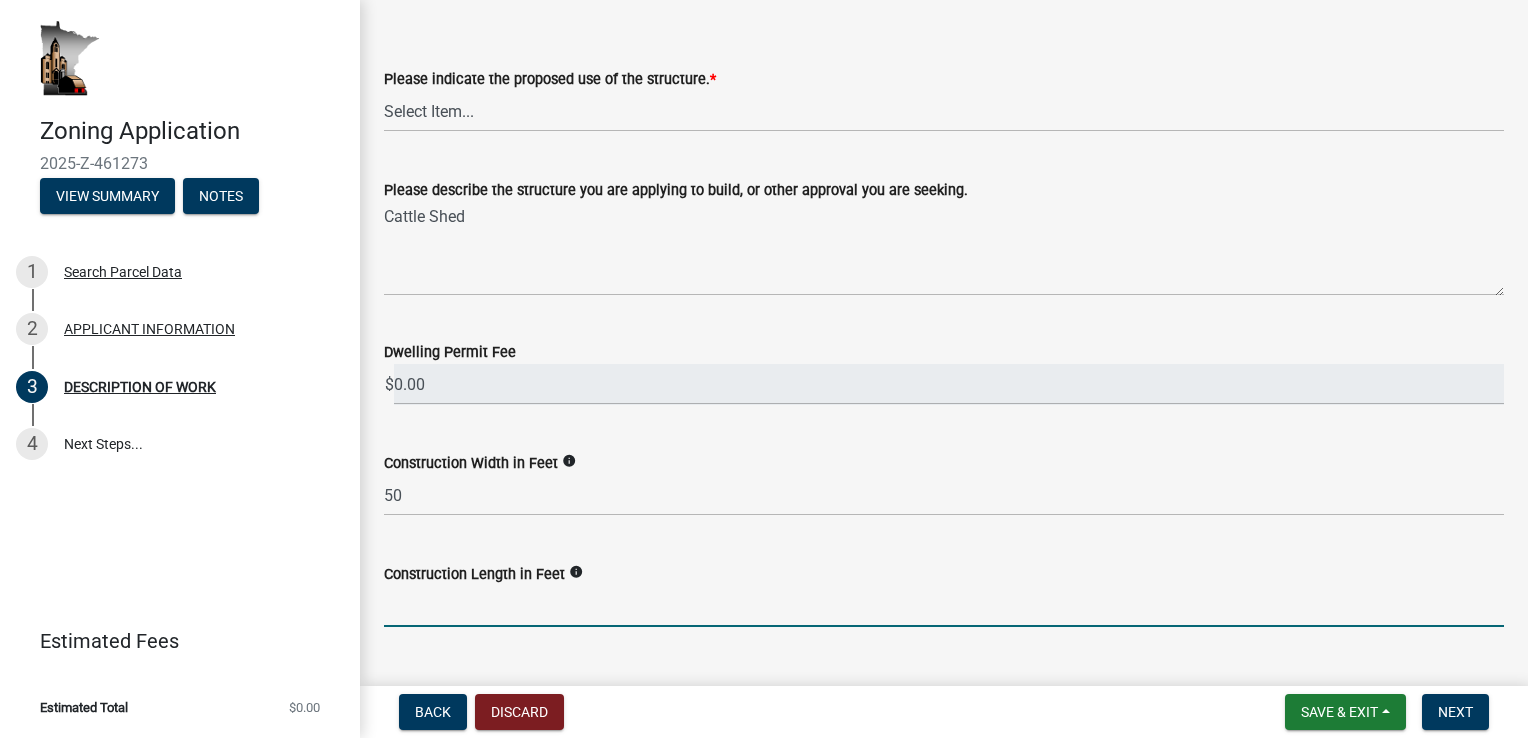 click 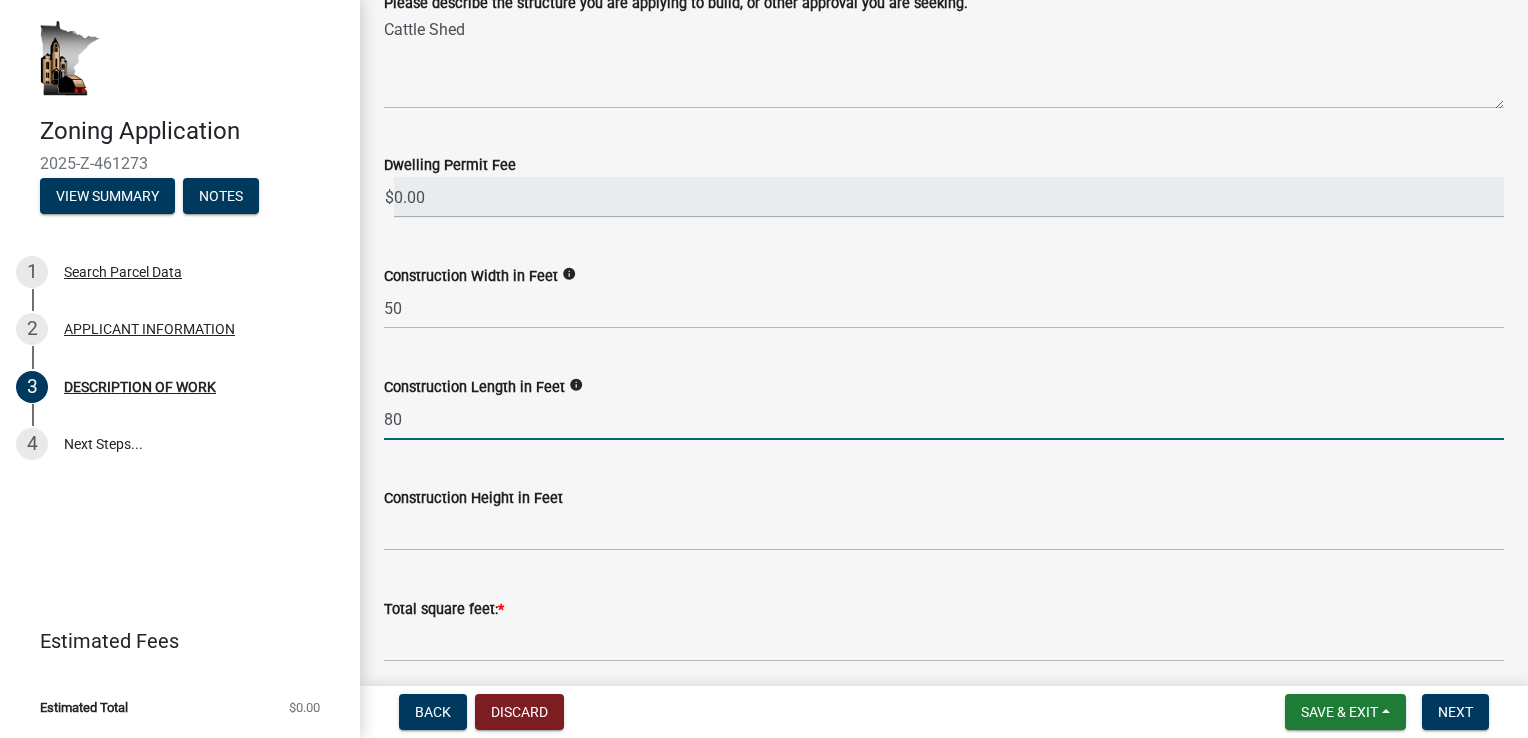 scroll, scrollTop: 506, scrollLeft: 0, axis: vertical 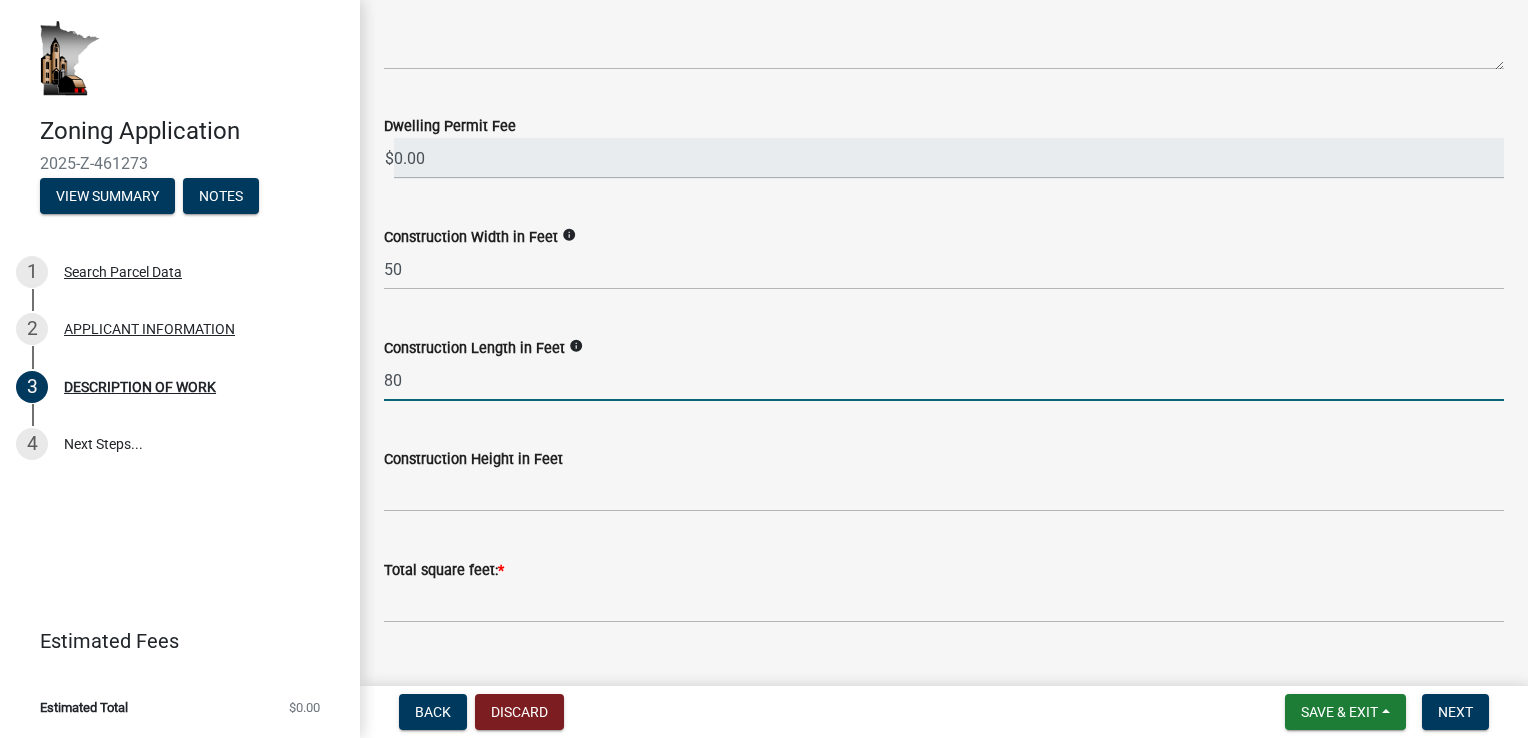 type on "80" 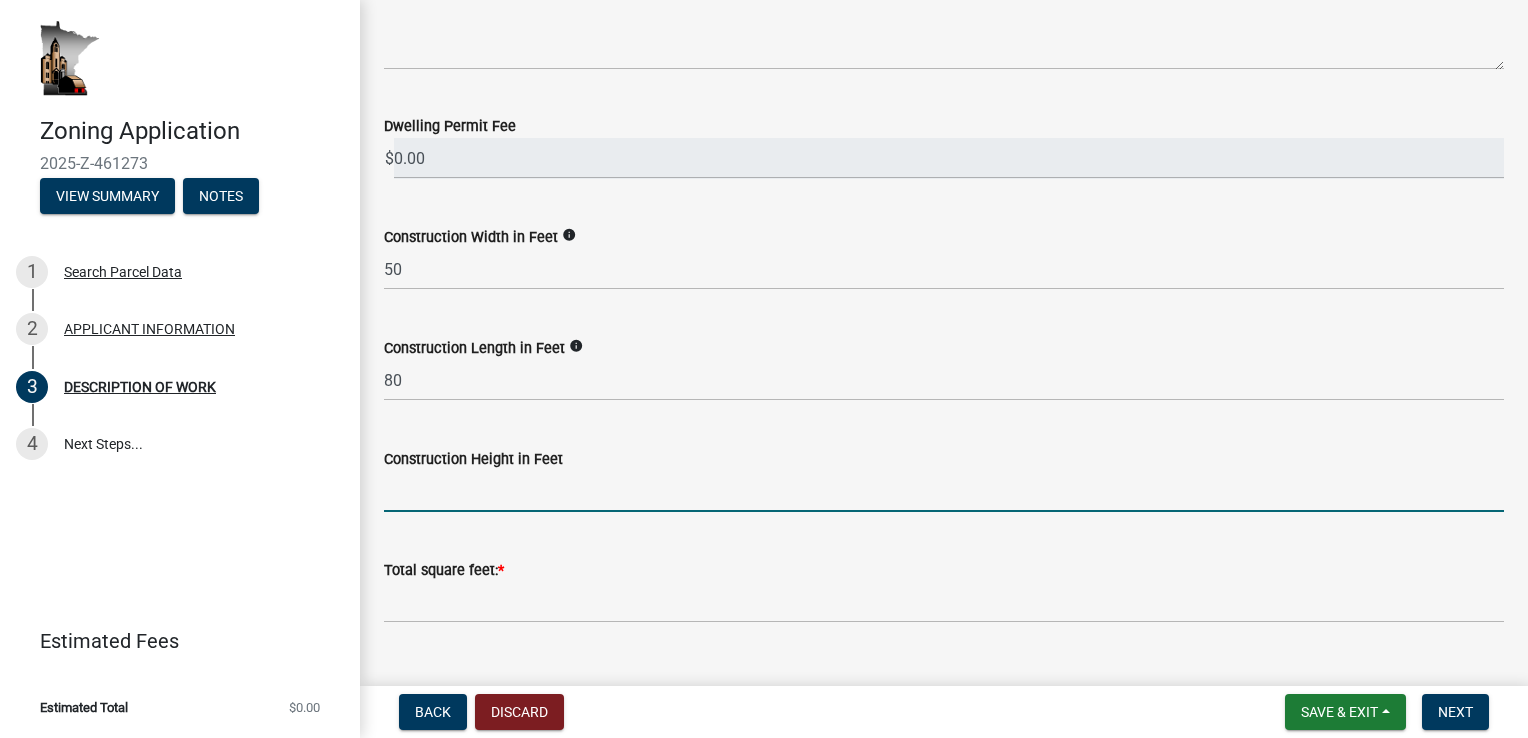 click 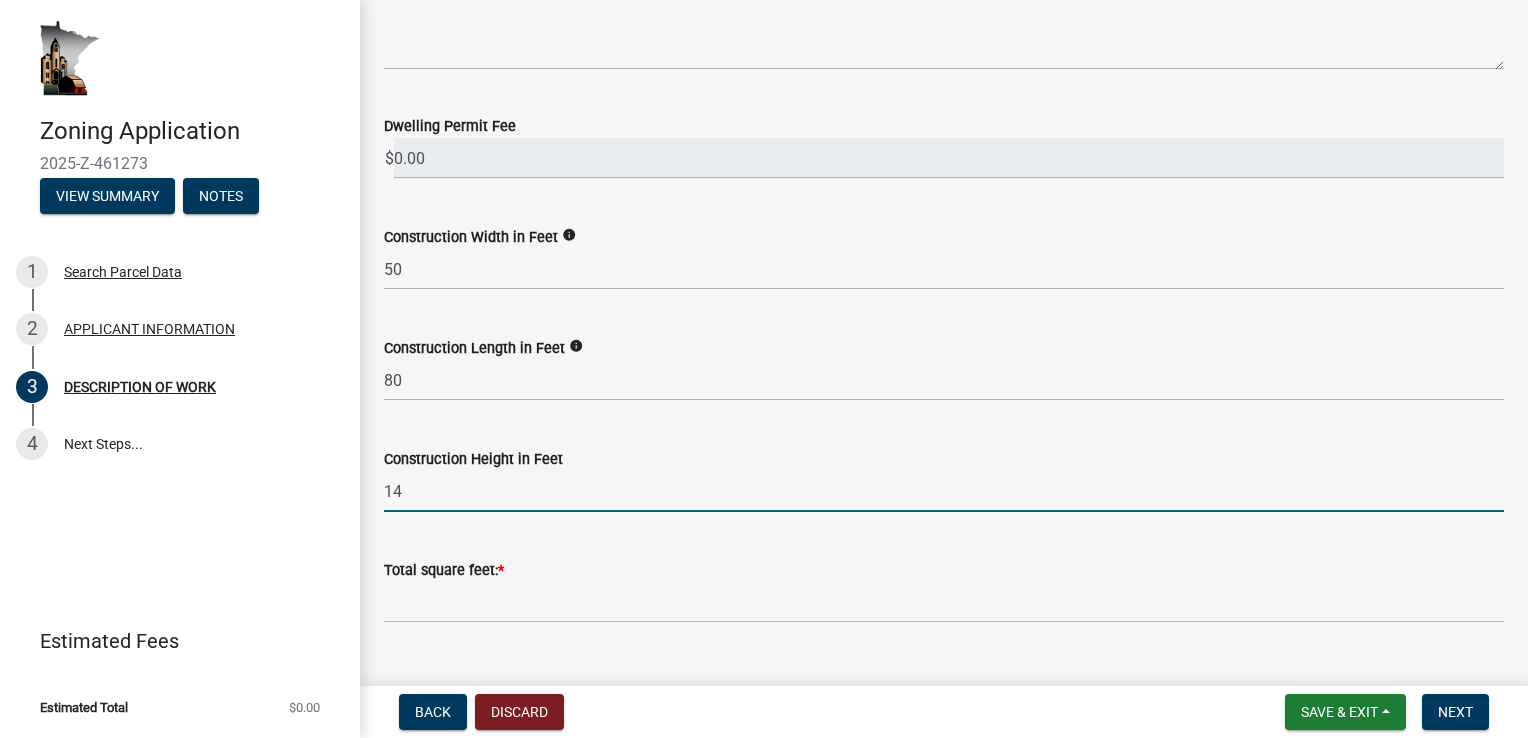 type on "14" 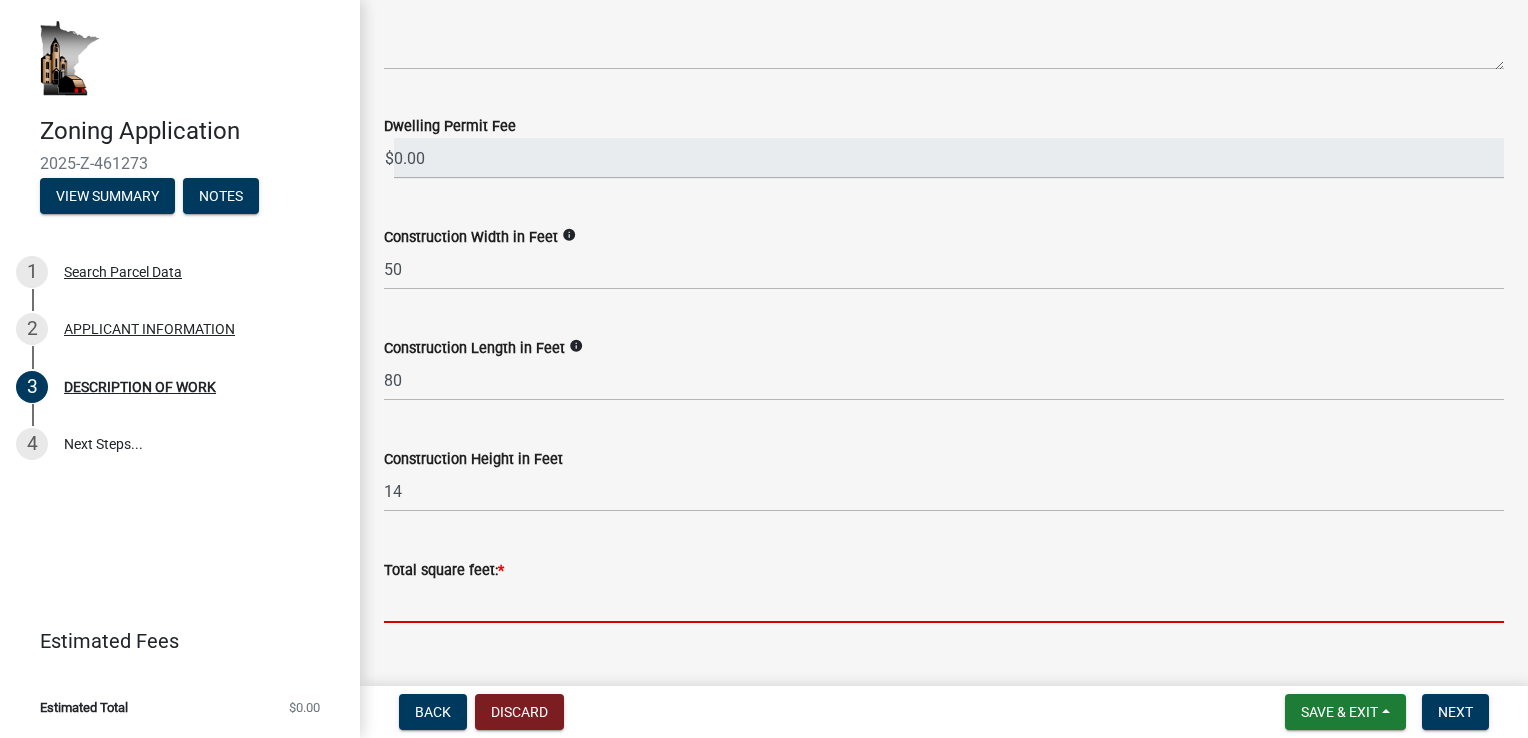 click 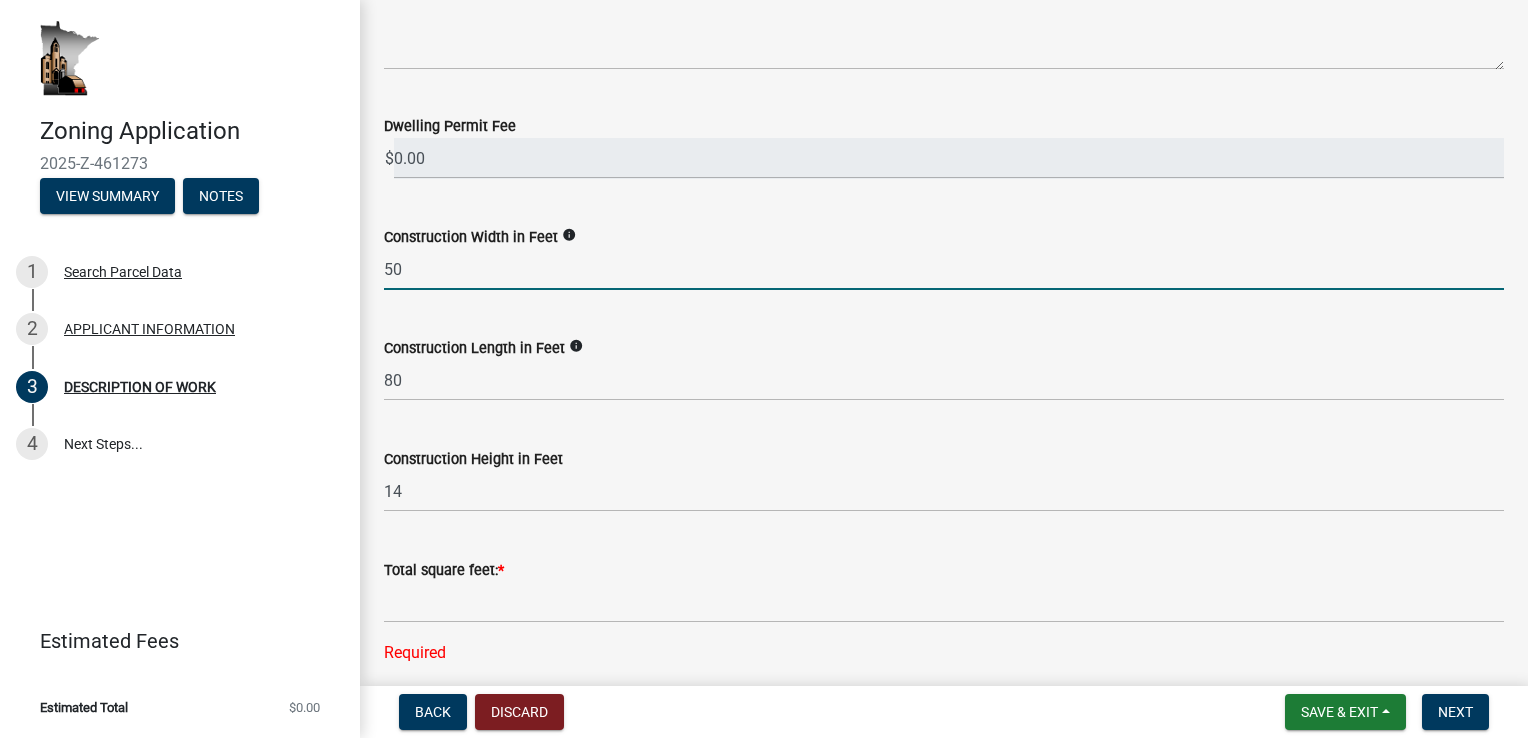 click on "50" 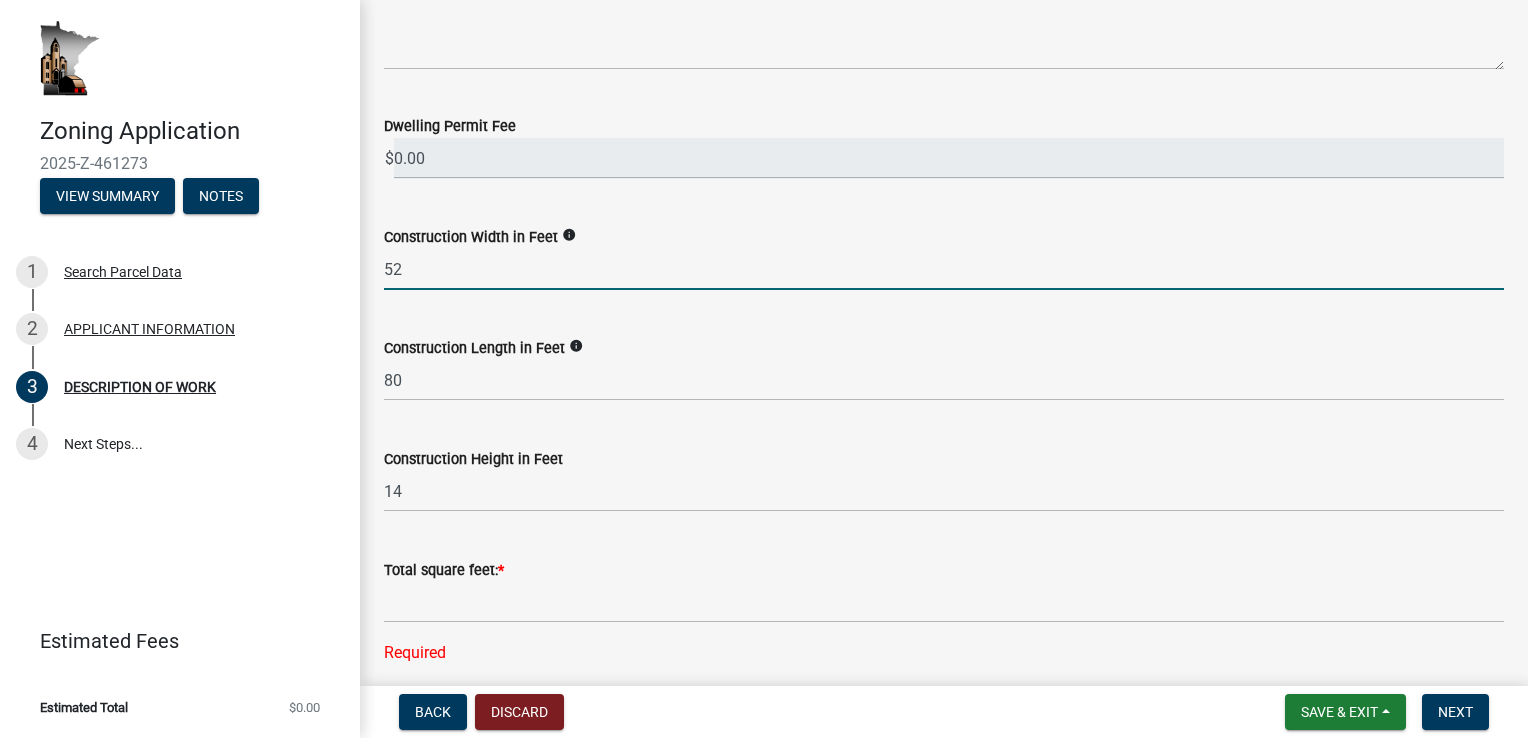 type on "52" 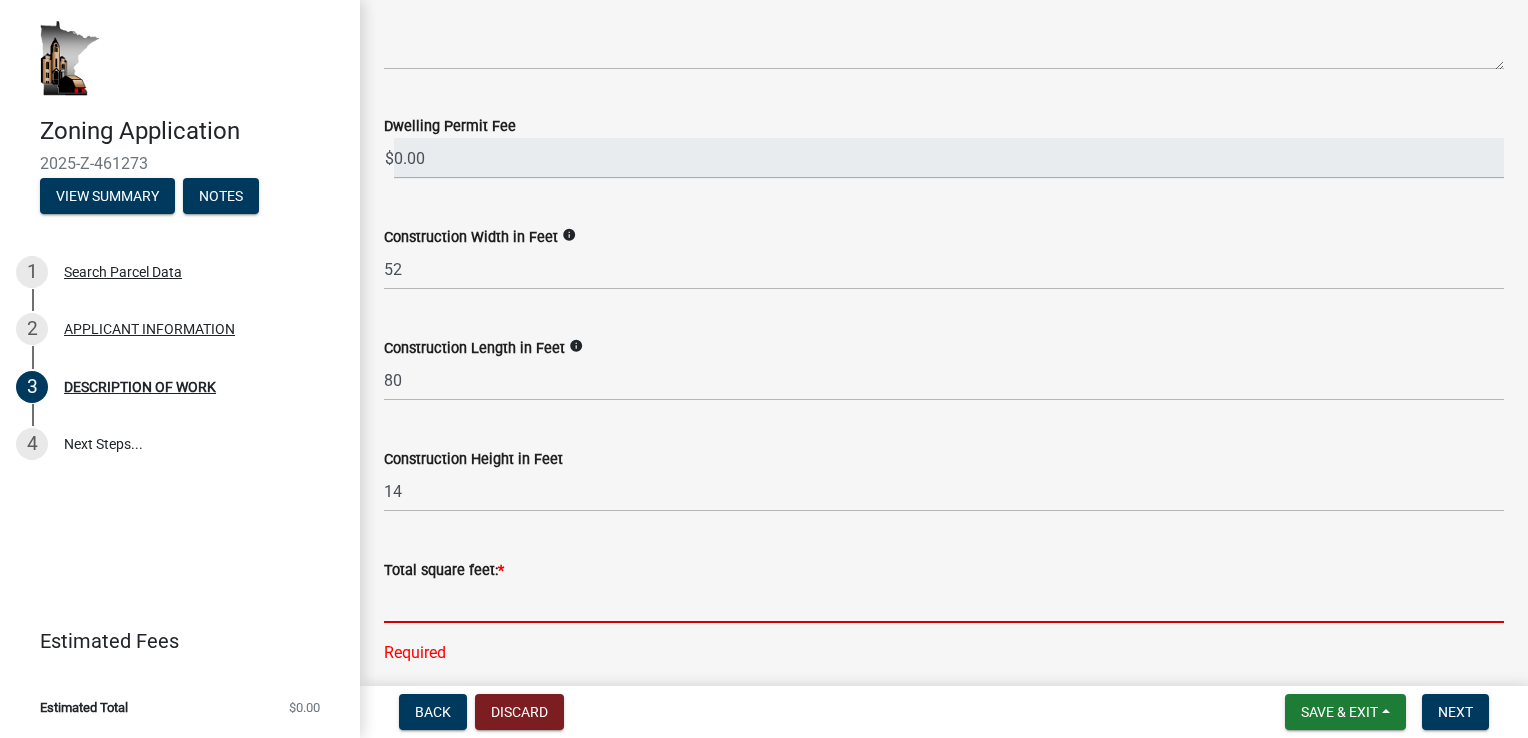 click 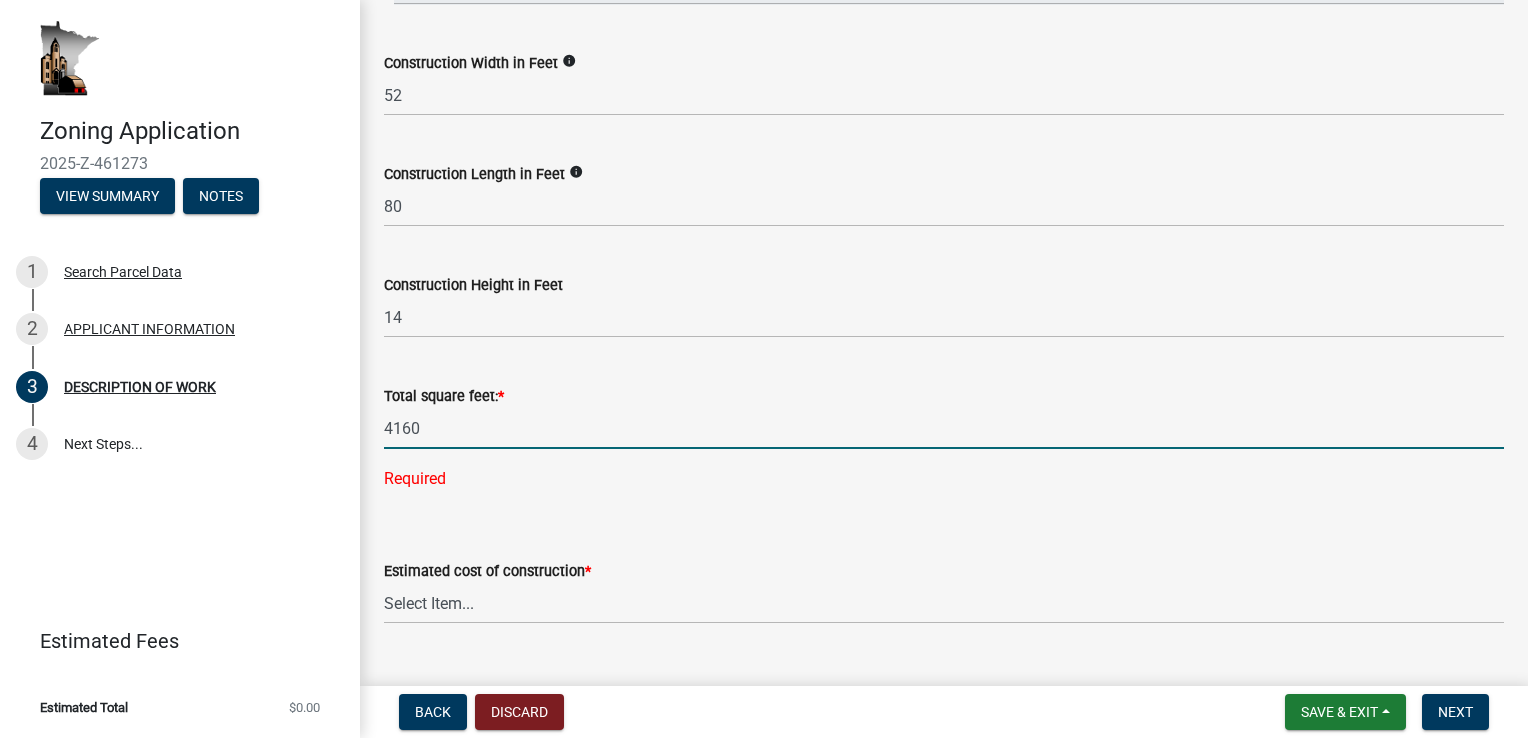 scroll, scrollTop: 706, scrollLeft: 0, axis: vertical 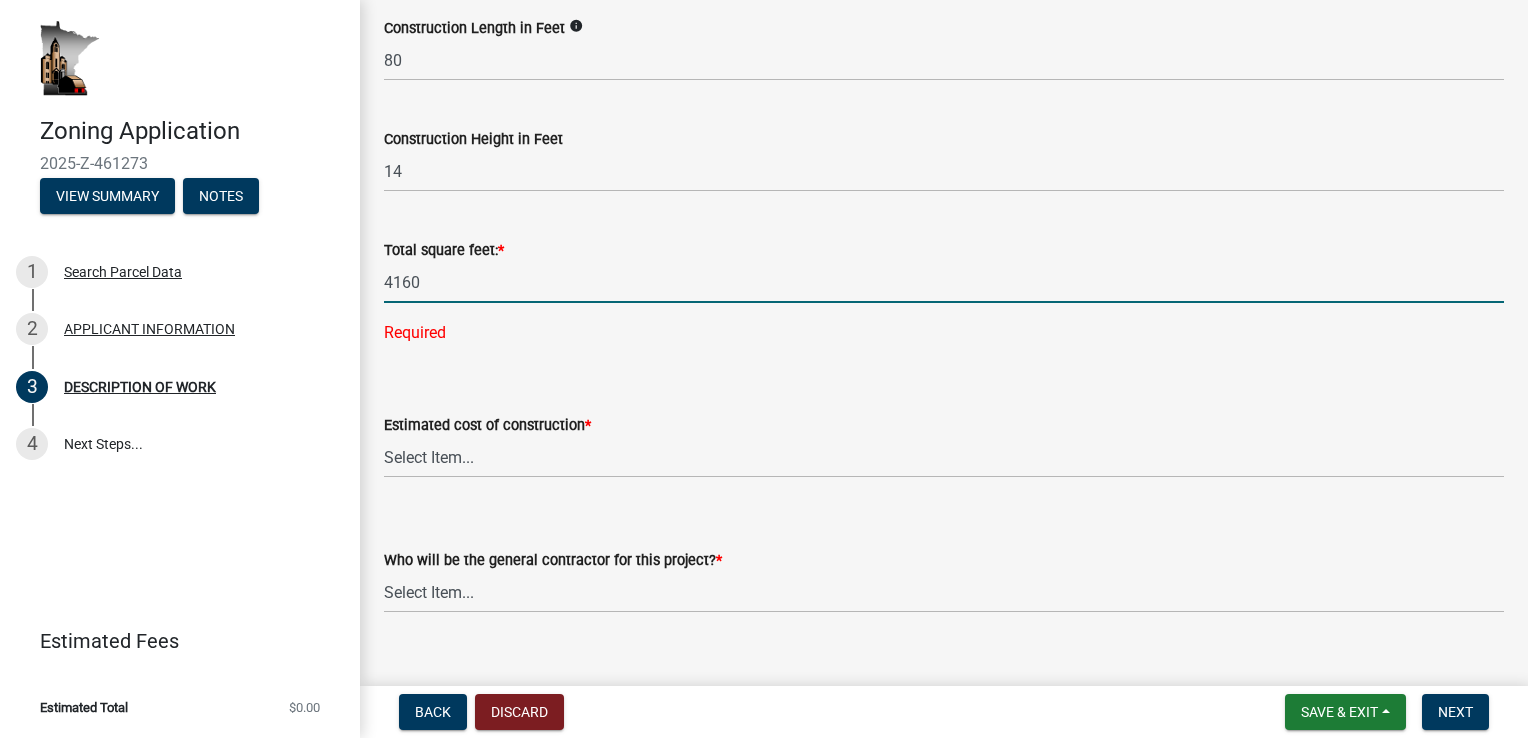 type on "4160" 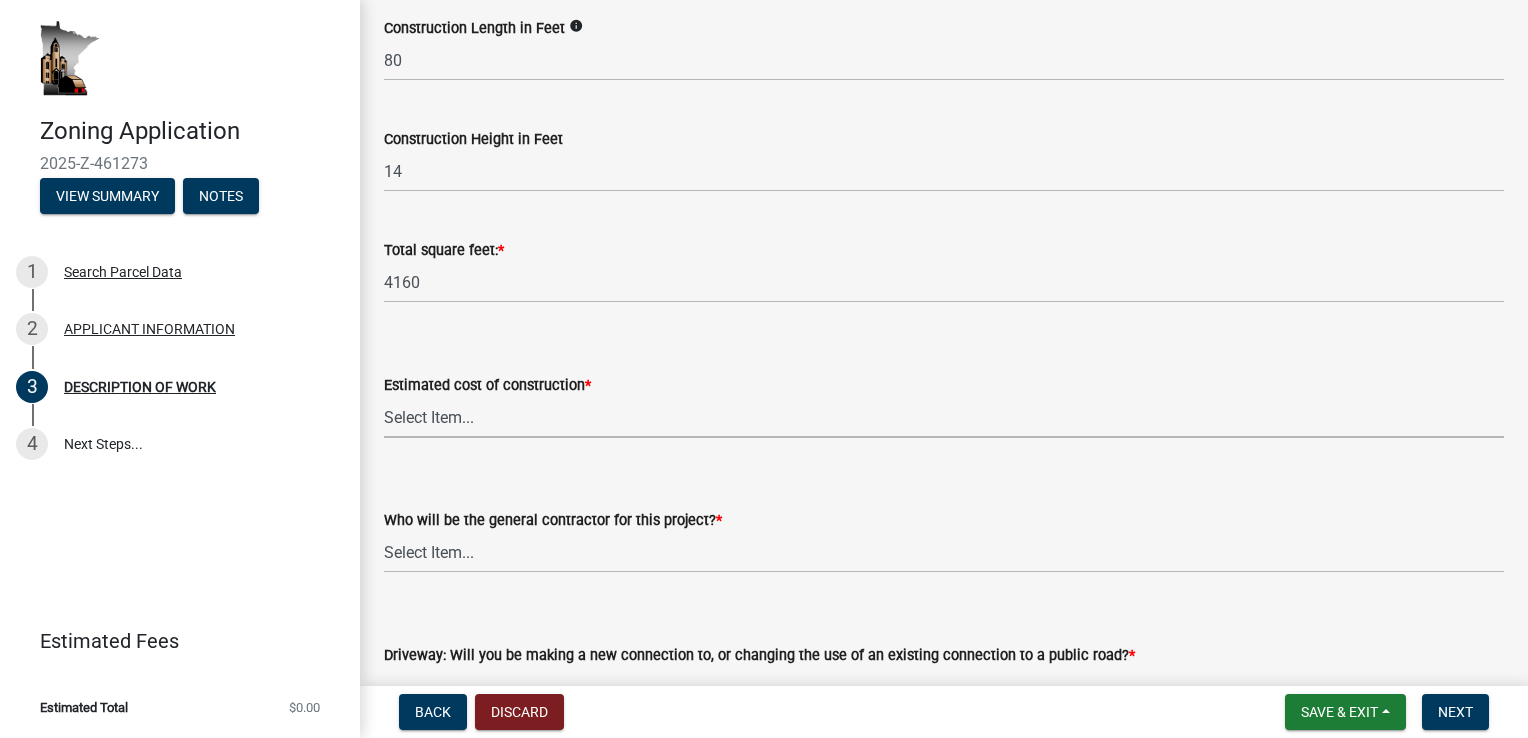 click on "Estimated cost of construction  *  Select Item...   $0 - $50,000   $50,001 - $100,000   $101,000 - $150,000   $150,001 or more" 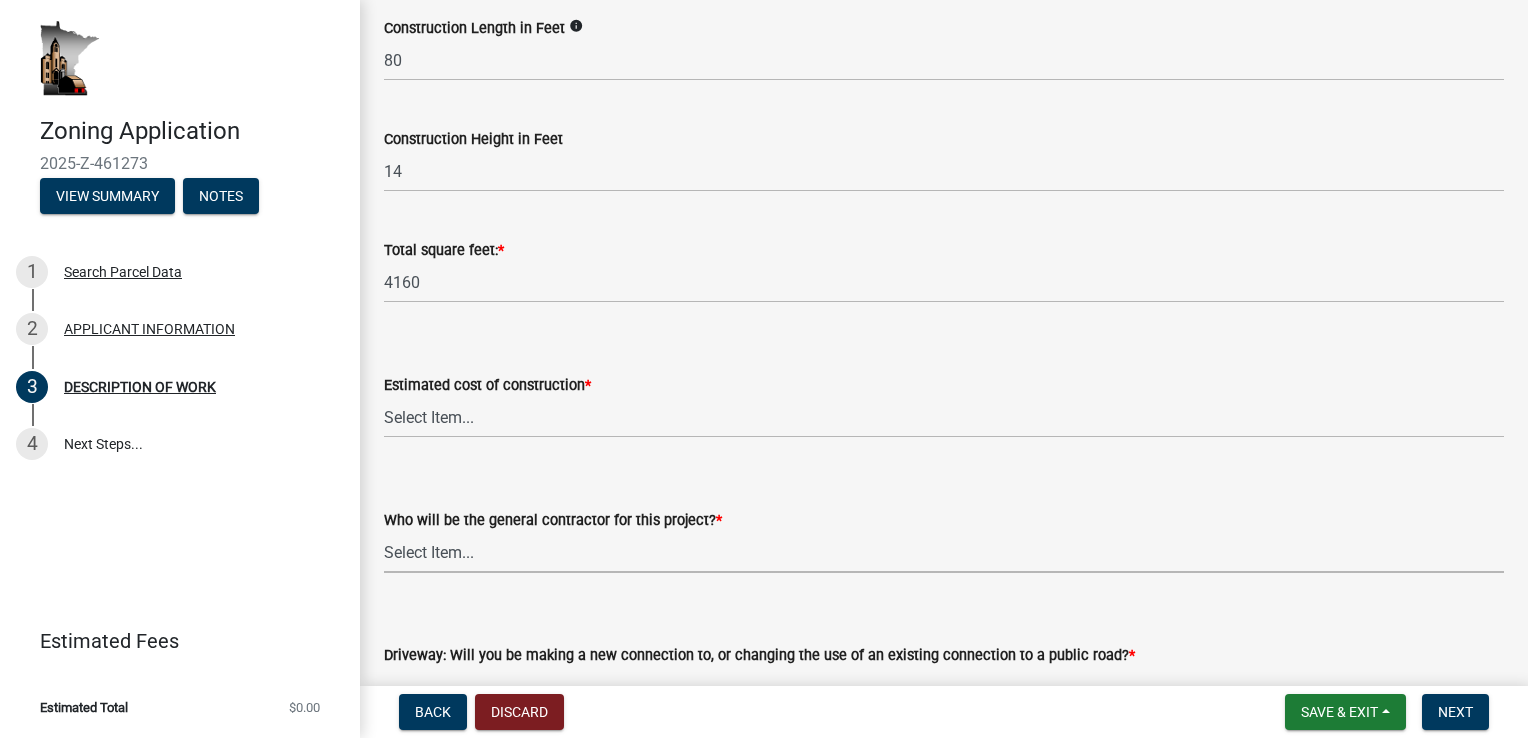 click on "Select Item...   Myself   Other" at bounding box center (944, 552) 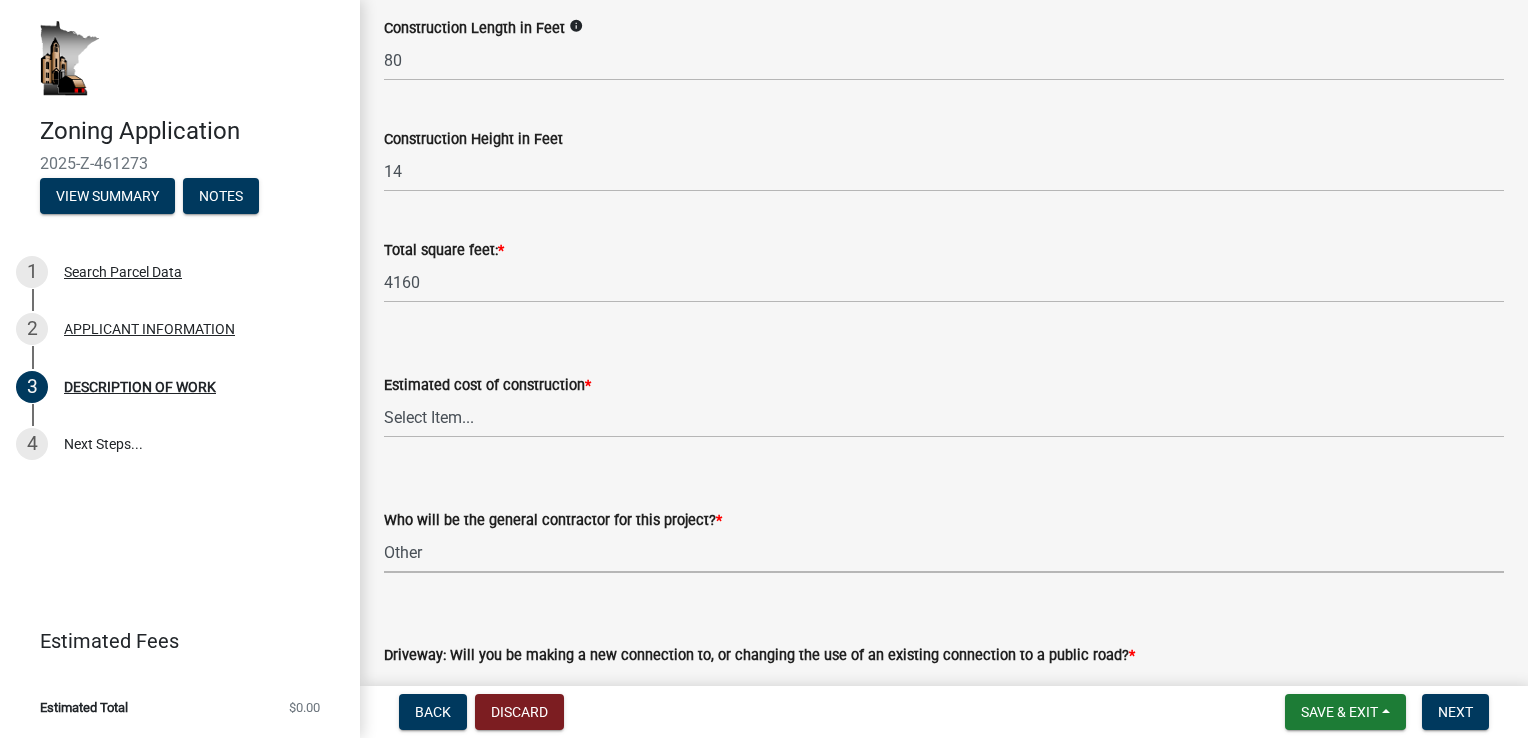click on "Select Item...   Myself   Other" at bounding box center [944, 552] 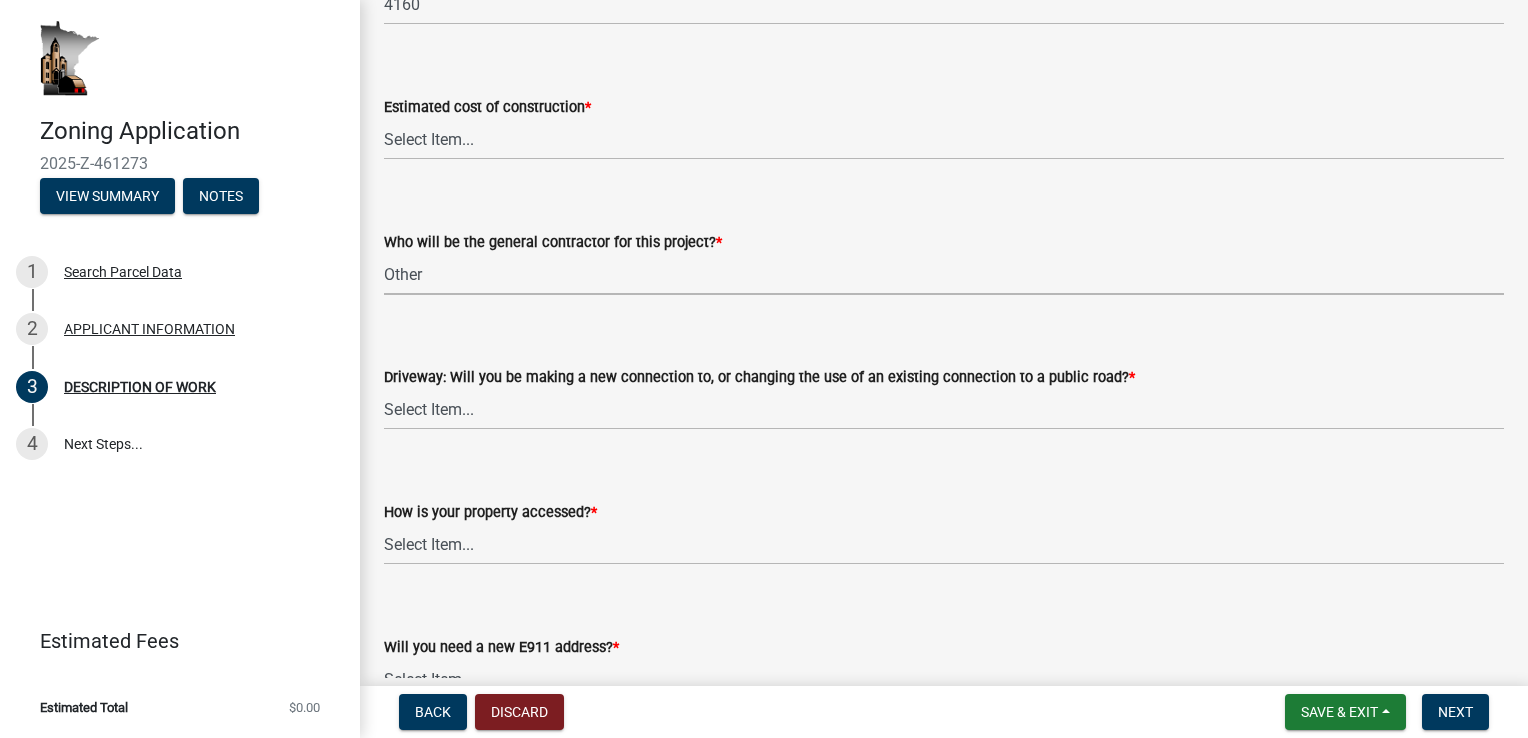 scroll, scrollTop: 1106, scrollLeft: 0, axis: vertical 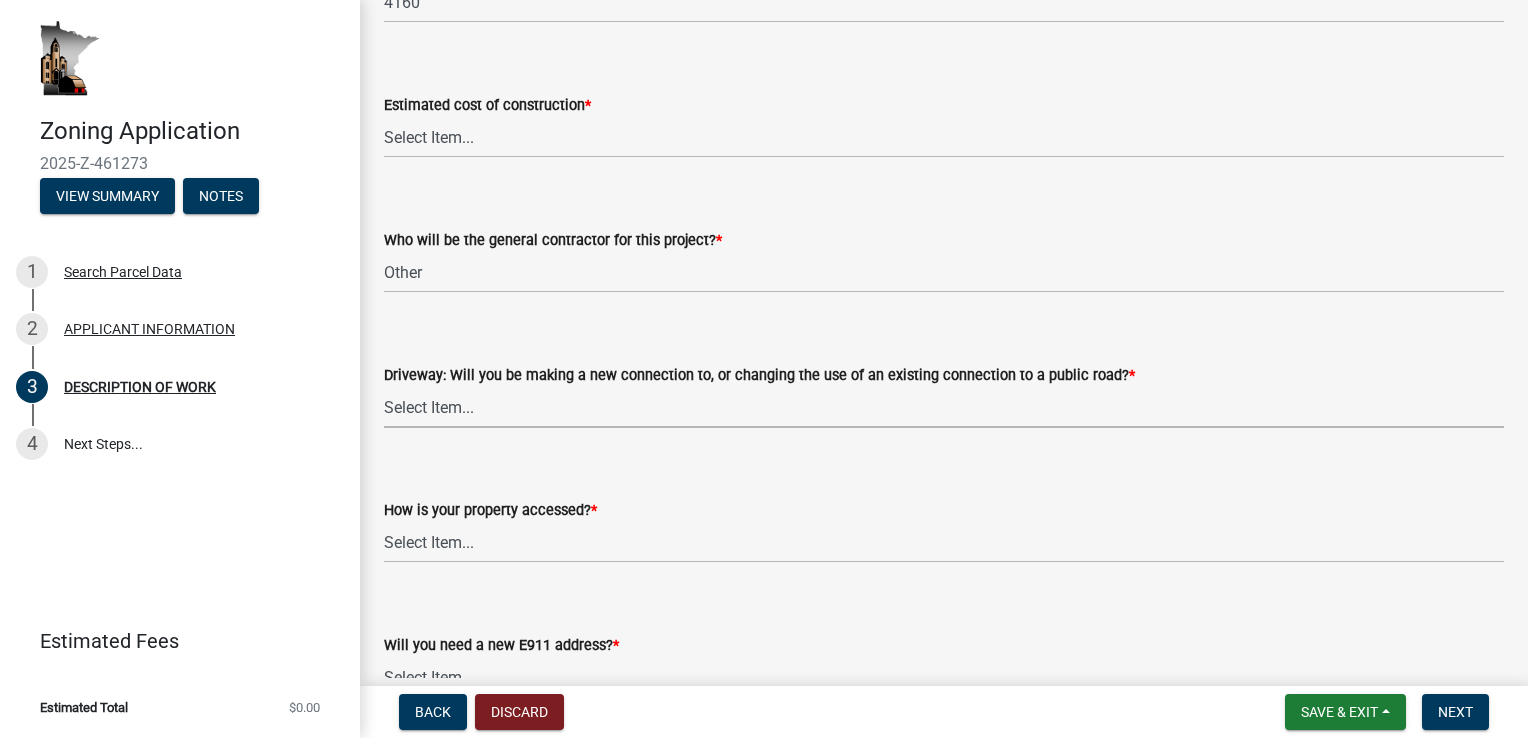 click on "Select Item...   I am  installing a new driveway access to a public road   I am changing the use of an existing driveway (e.g. field access to building site access)   I am NOT installing a new driveway or improving an existing driveway access to a public road" at bounding box center (944, 407) 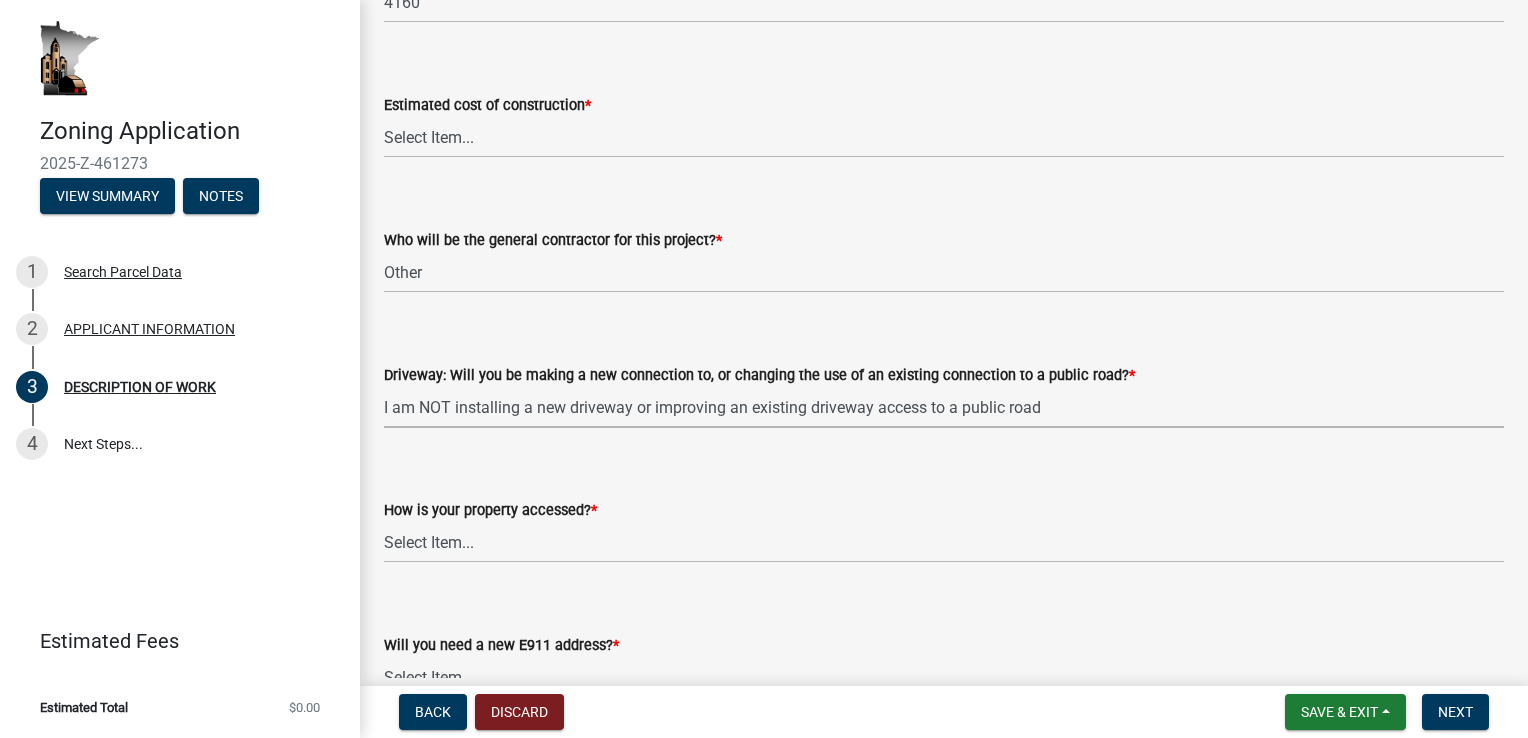 click on "Select Item...   I am  installing a new driveway access to a public road   I am changing the use of an existing driveway (e.g. field access to building site access)   I am NOT installing a new driveway or improving an existing driveway access to a public road" at bounding box center [944, 407] 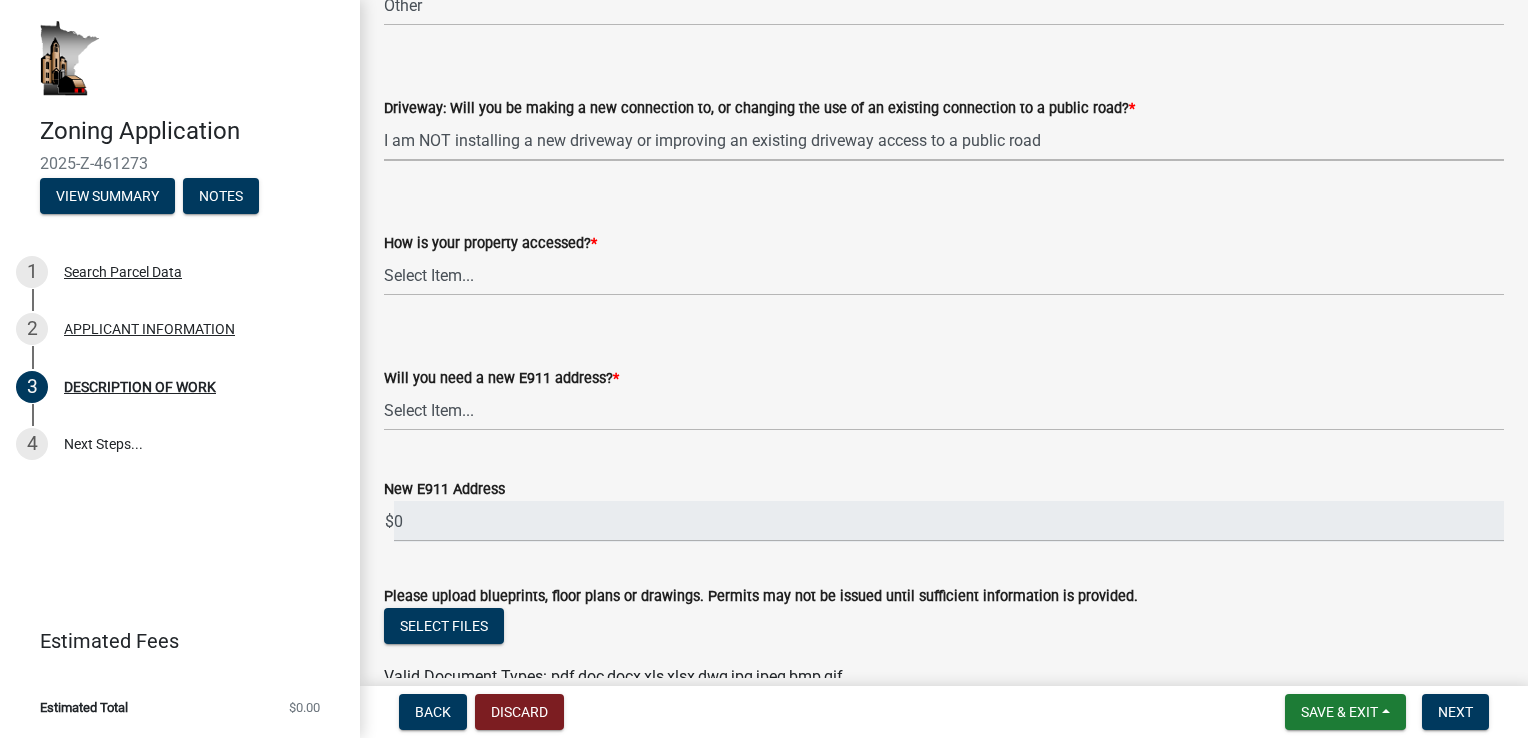 scroll, scrollTop: 1386, scrollLeft: 0, axis: vertical 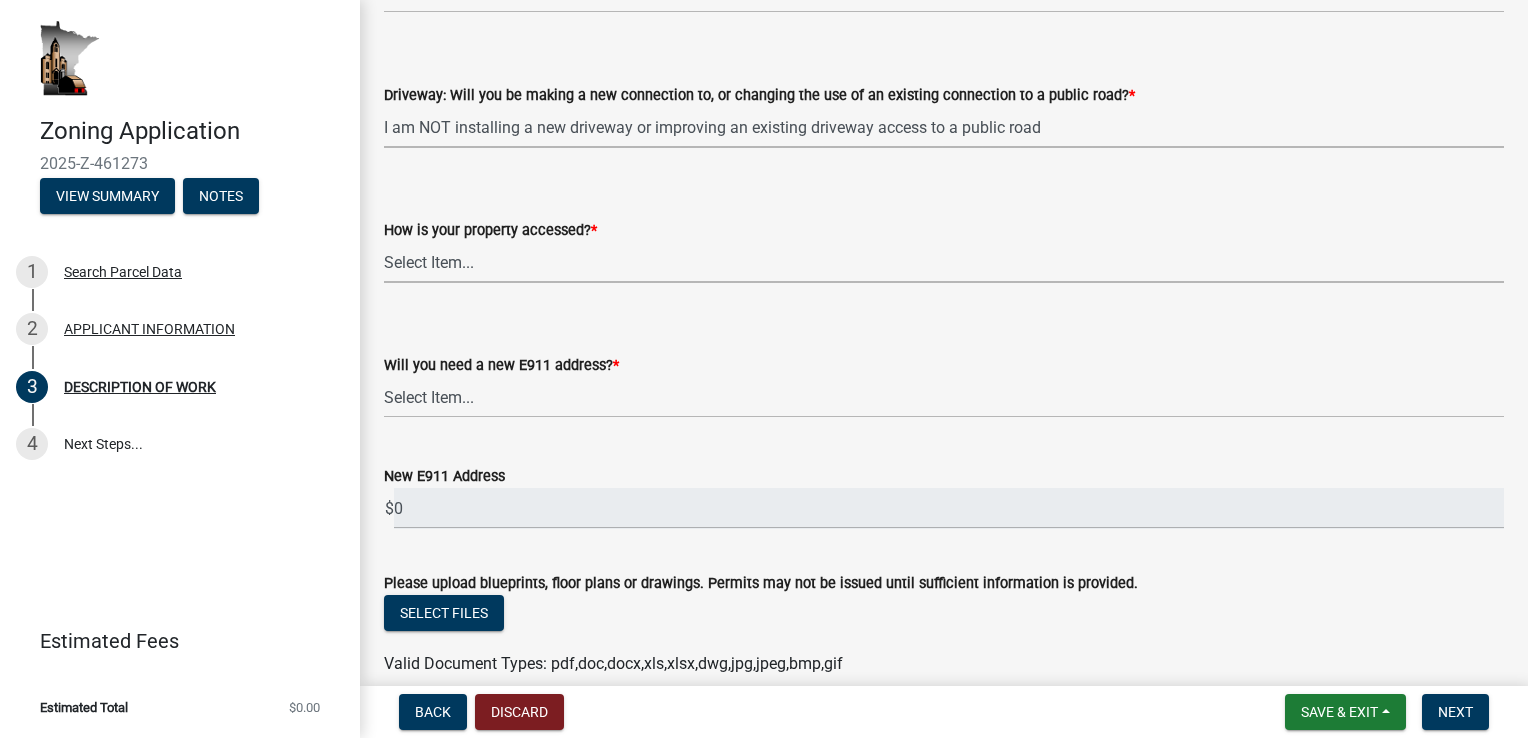 click on "Select Item...   Access is off a state highway   Access is off a county road   Access is off a township road" at bounding box center [944, 262] 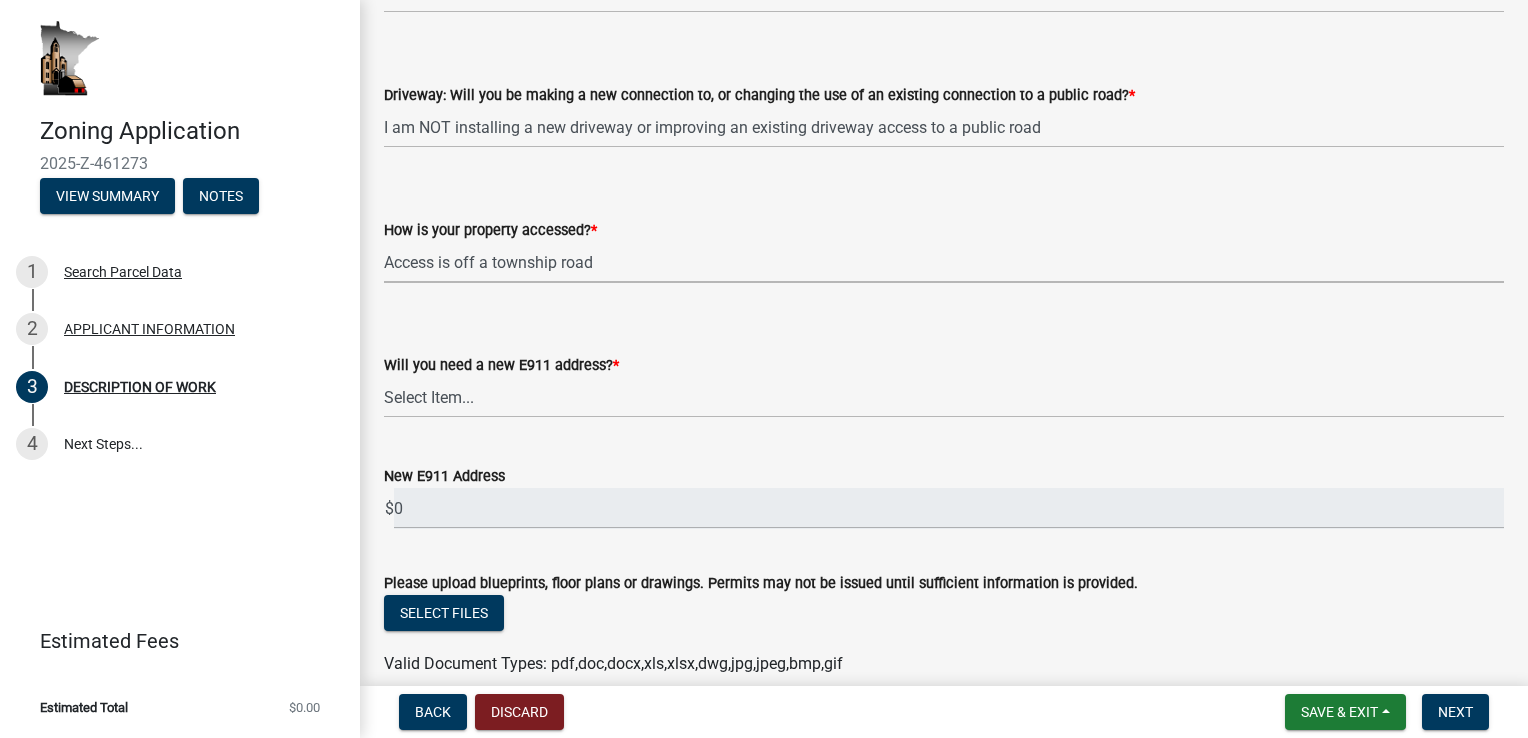 click on "Select Item...   Access is off a state highway   Access is off a county road   Access is off a township road" at bounding box center [944, 262] 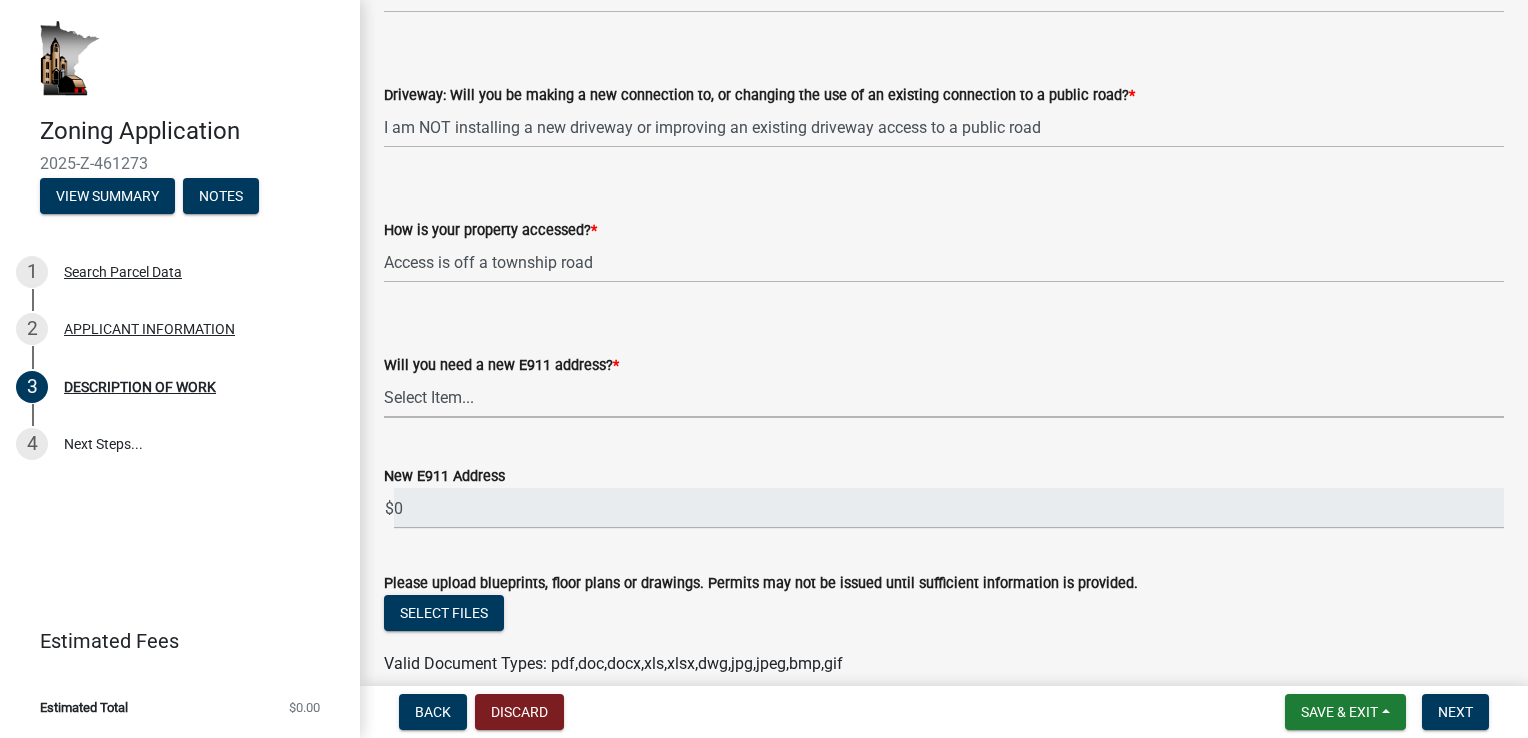 click on "Select Item...   Yes   No" at bounding box center [944, 397] 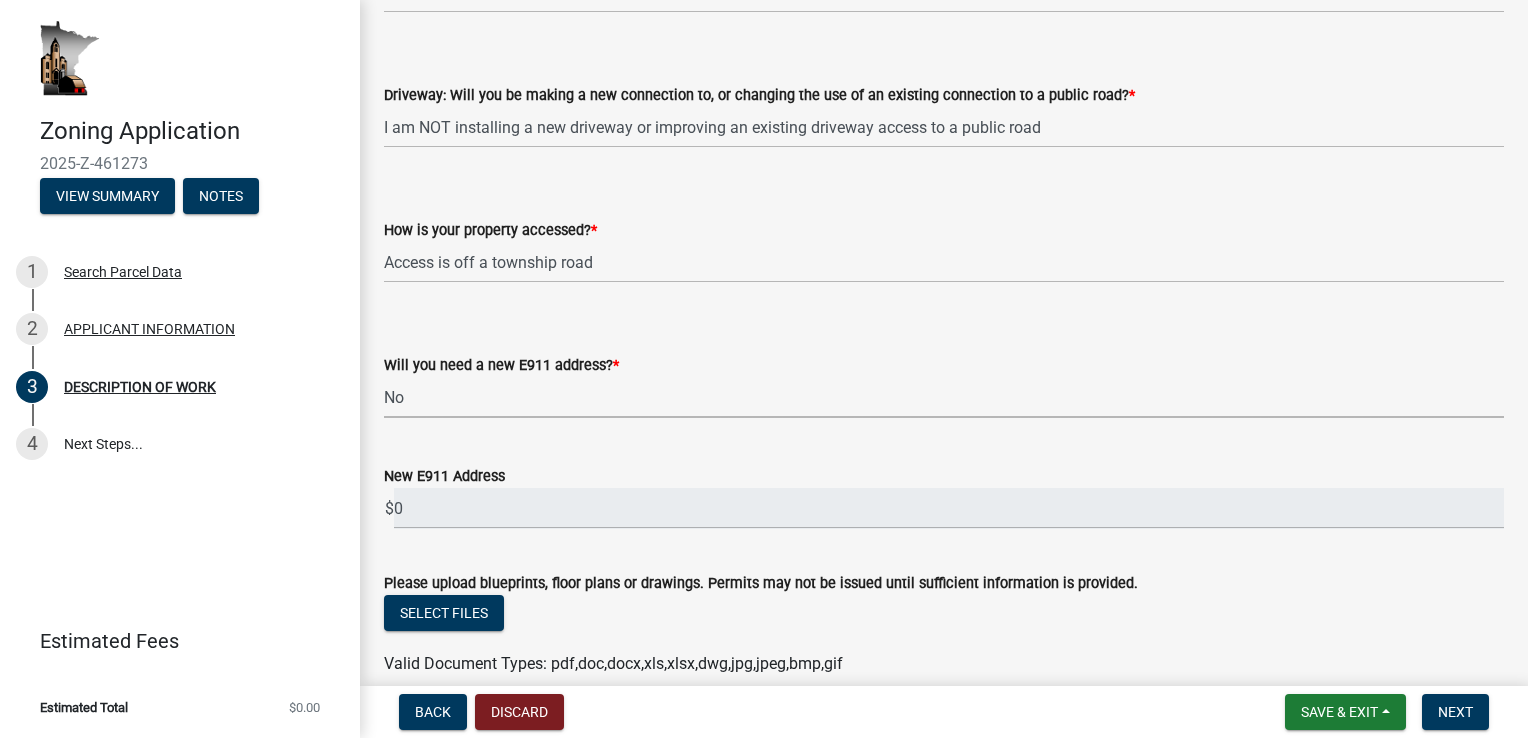 click on "Select Item...   Yes   No" at bounding box center [944, 397] 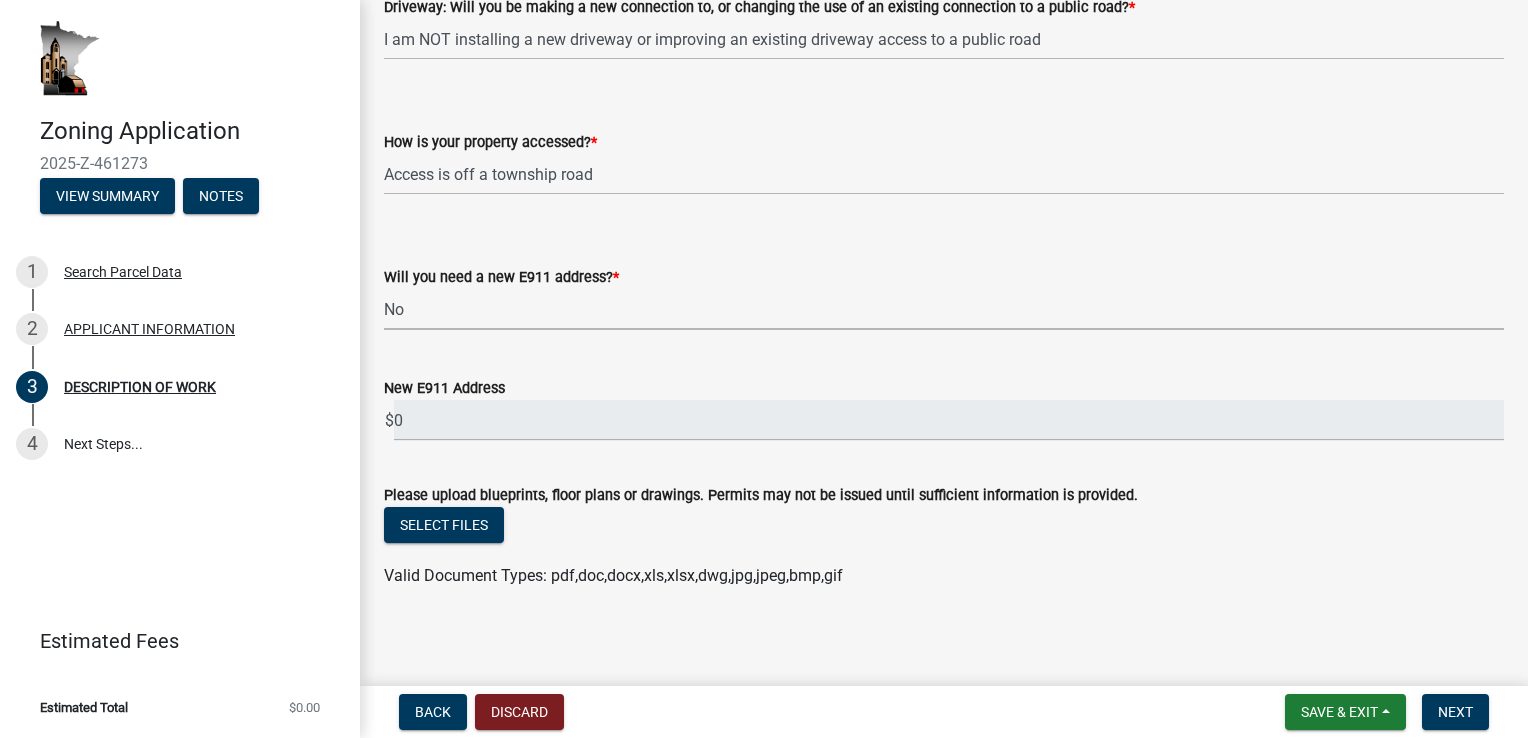 scroll, scrollTop: 1480, scrollLeft: 0, axis: vertical 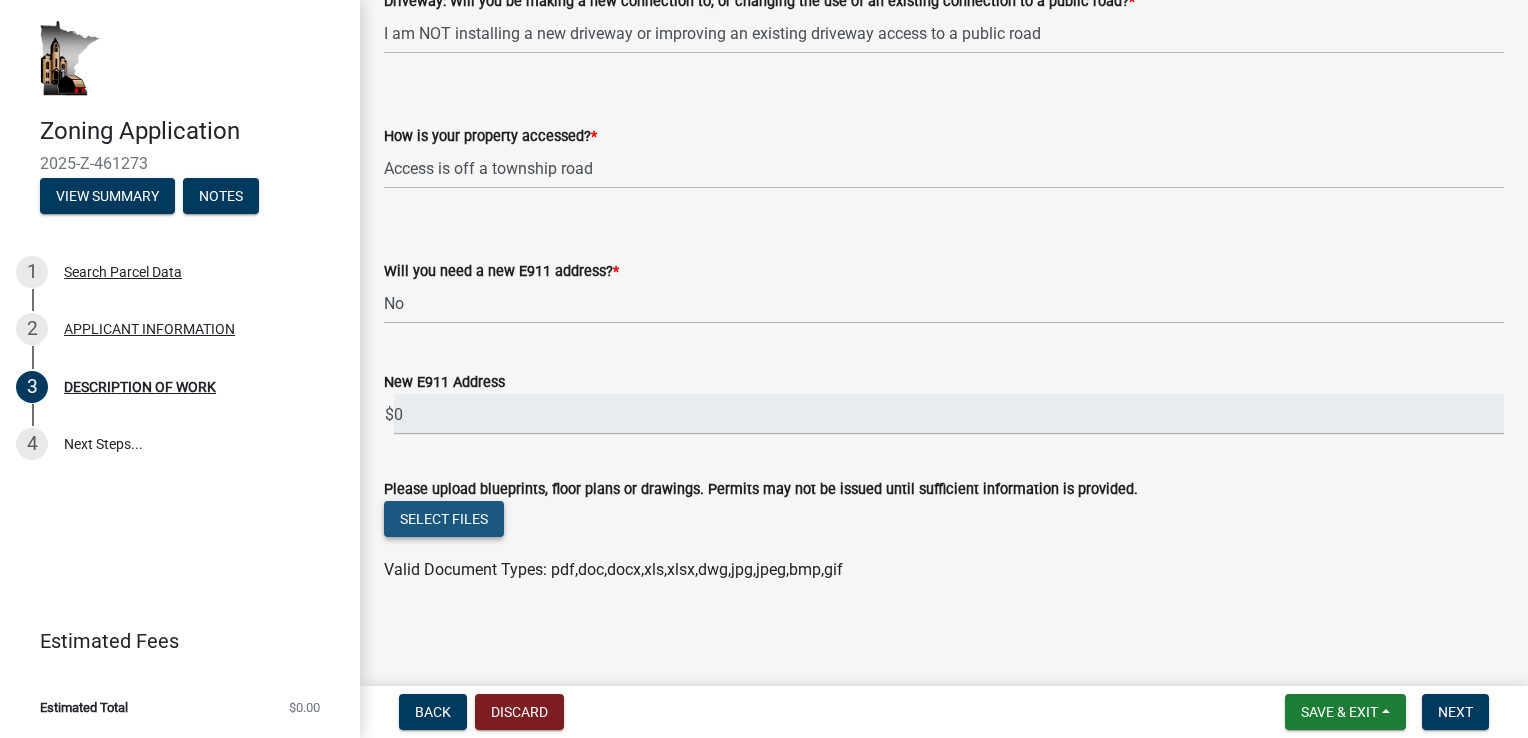 click on "Select files" 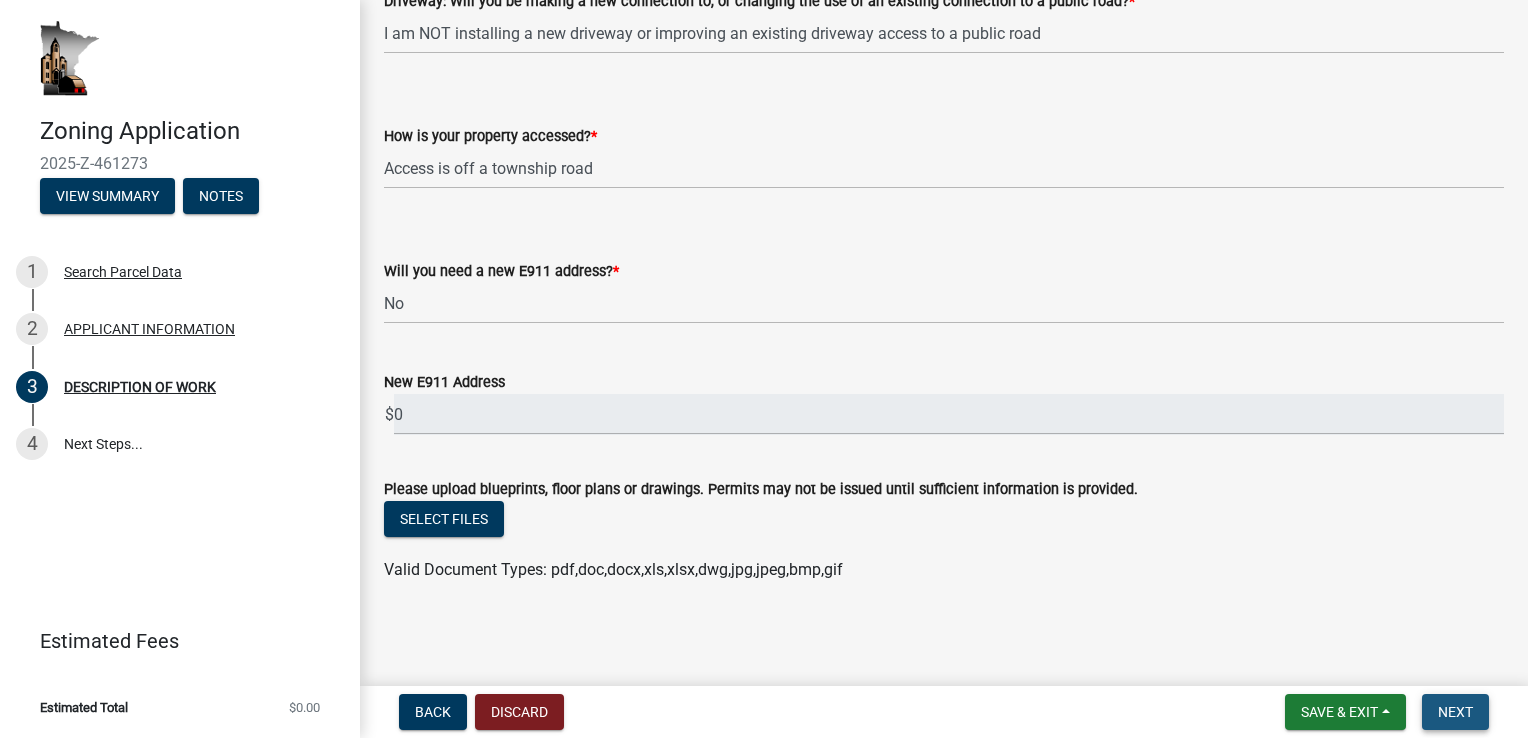 click on "Next" at bounding box center (1455, 712) 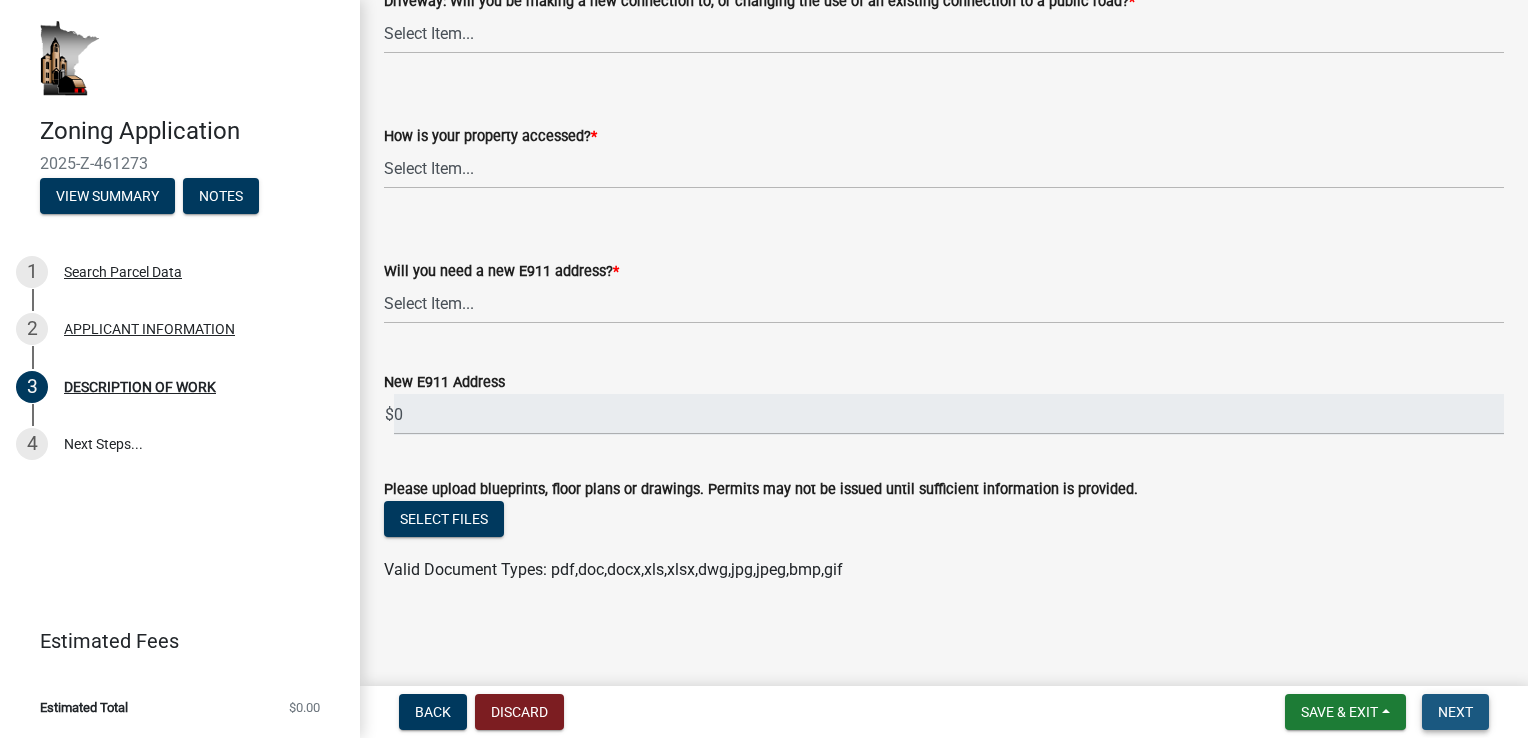 scroll, scrollTop: 0, scrollLeft: 0, axis: both 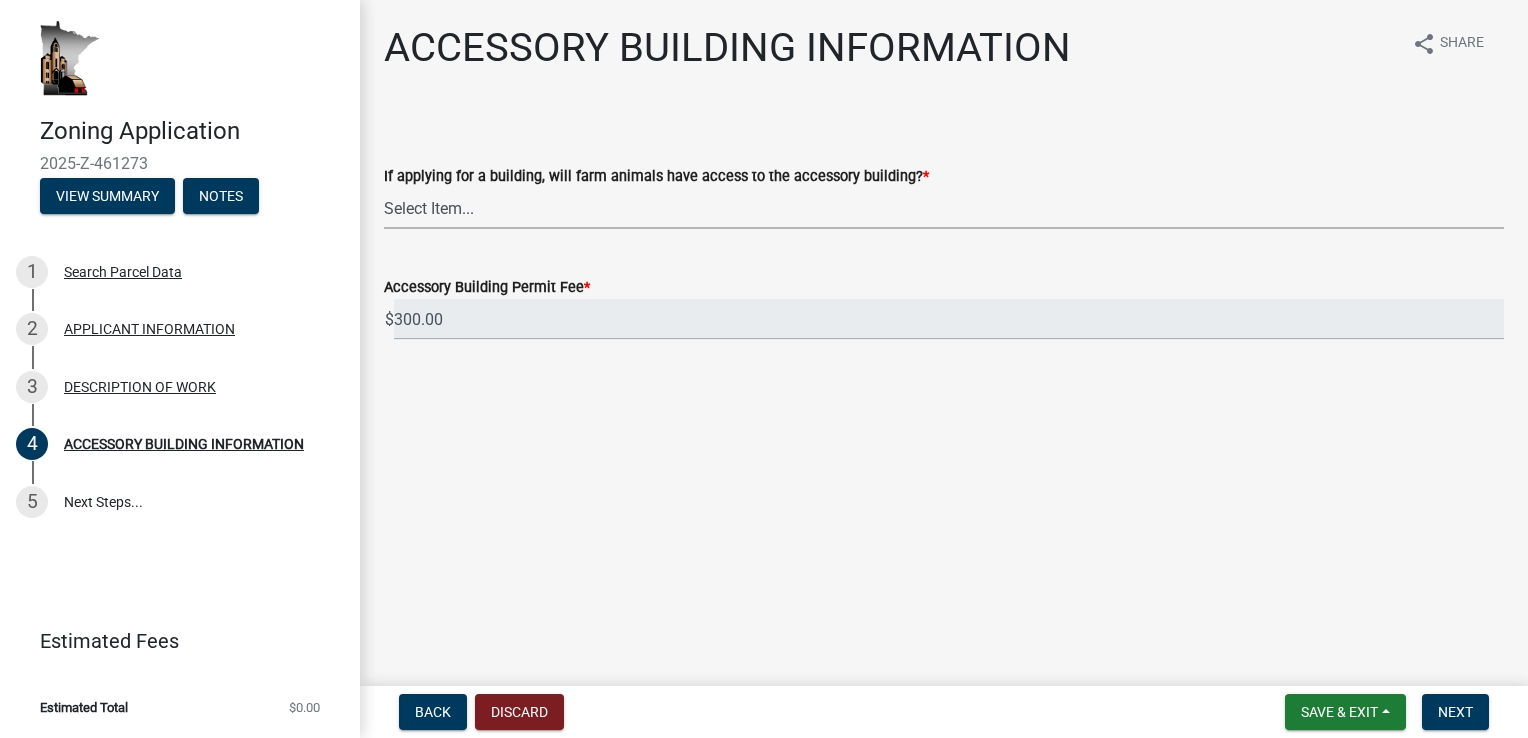 click on "Select Item...   Yes   No" at bounding box center [944, 208] 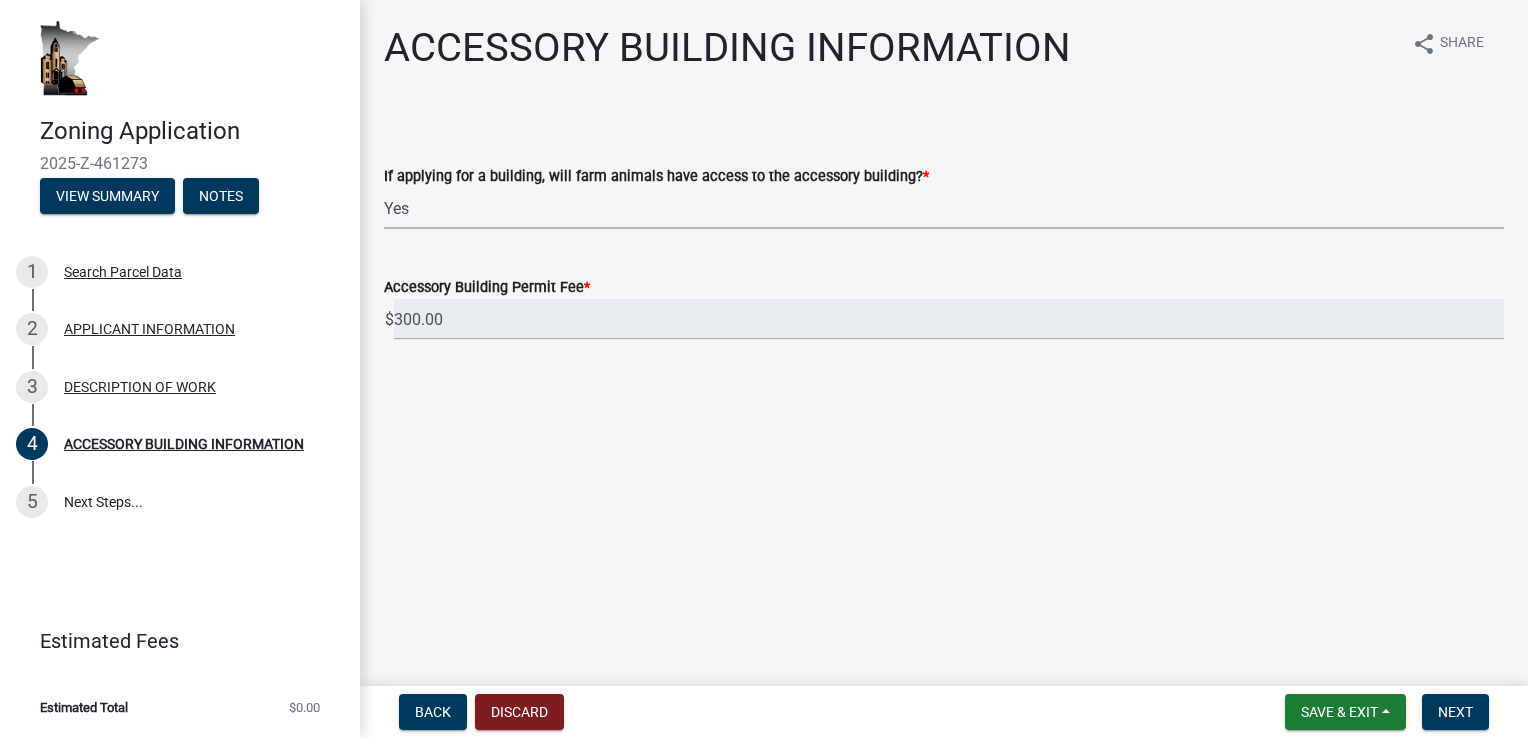 click on "Select Item...   Yes   No" at bounding box center [944, 208] 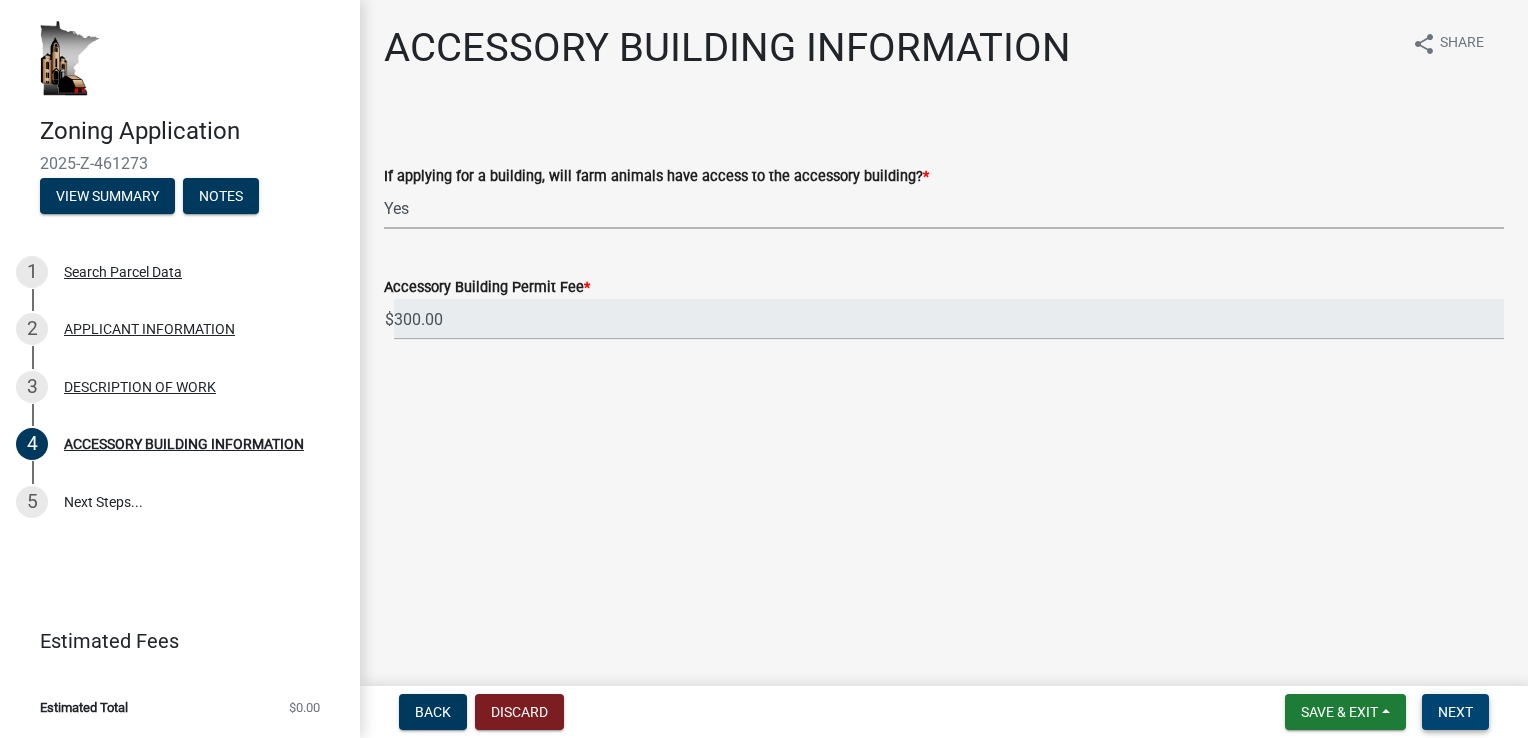 click on "Next" at bounding box center [1455, 712] 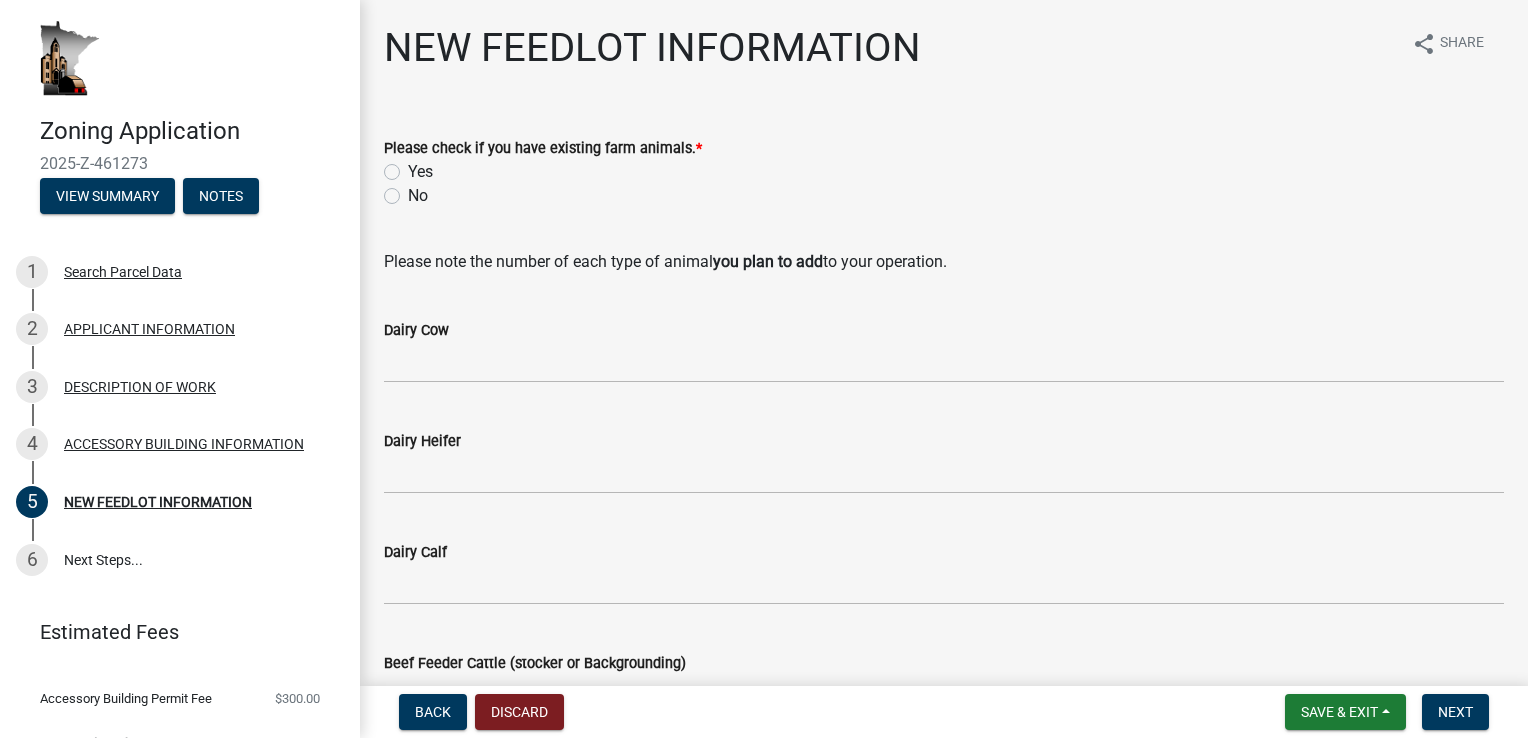 click on "Yes" 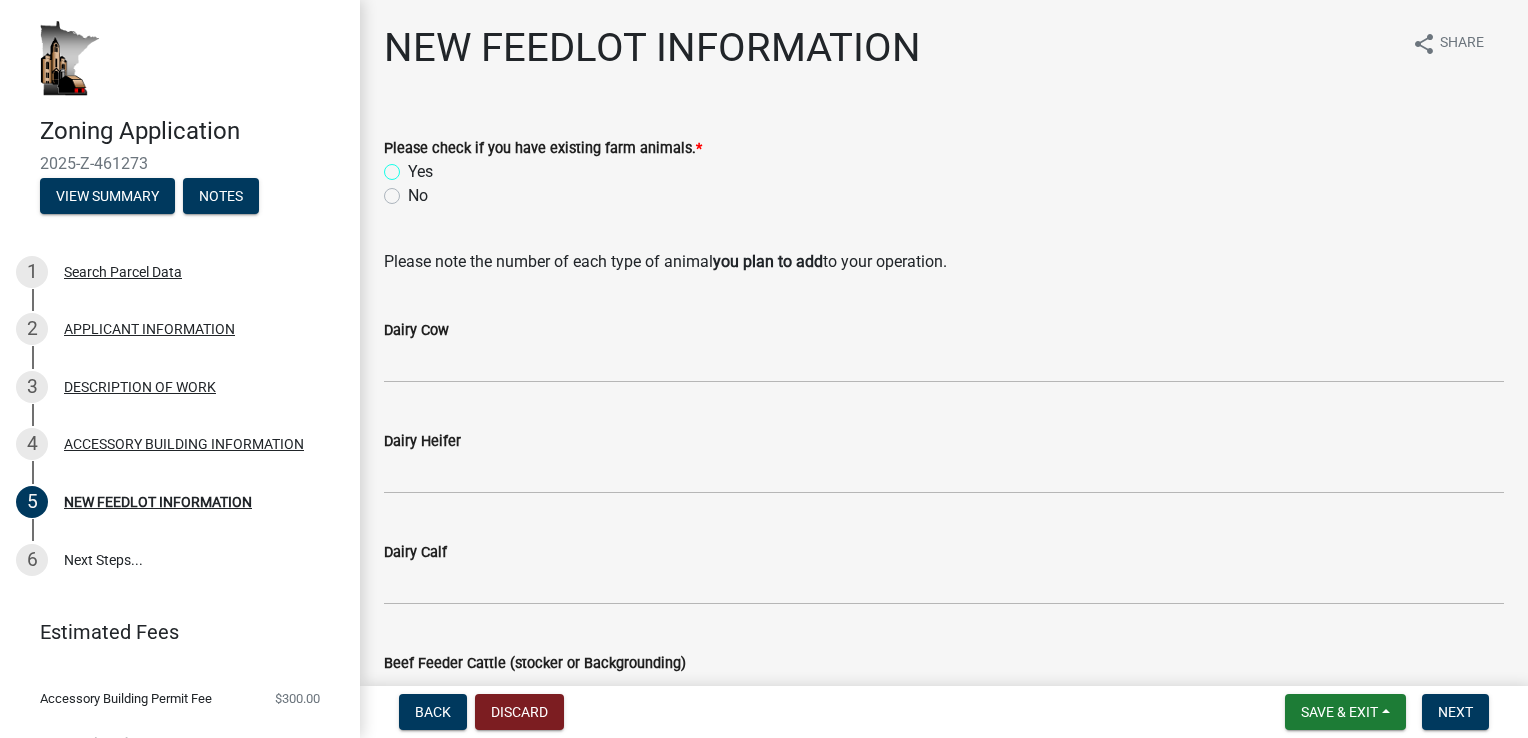 click on "Yes" at bounding box center [414, 166] 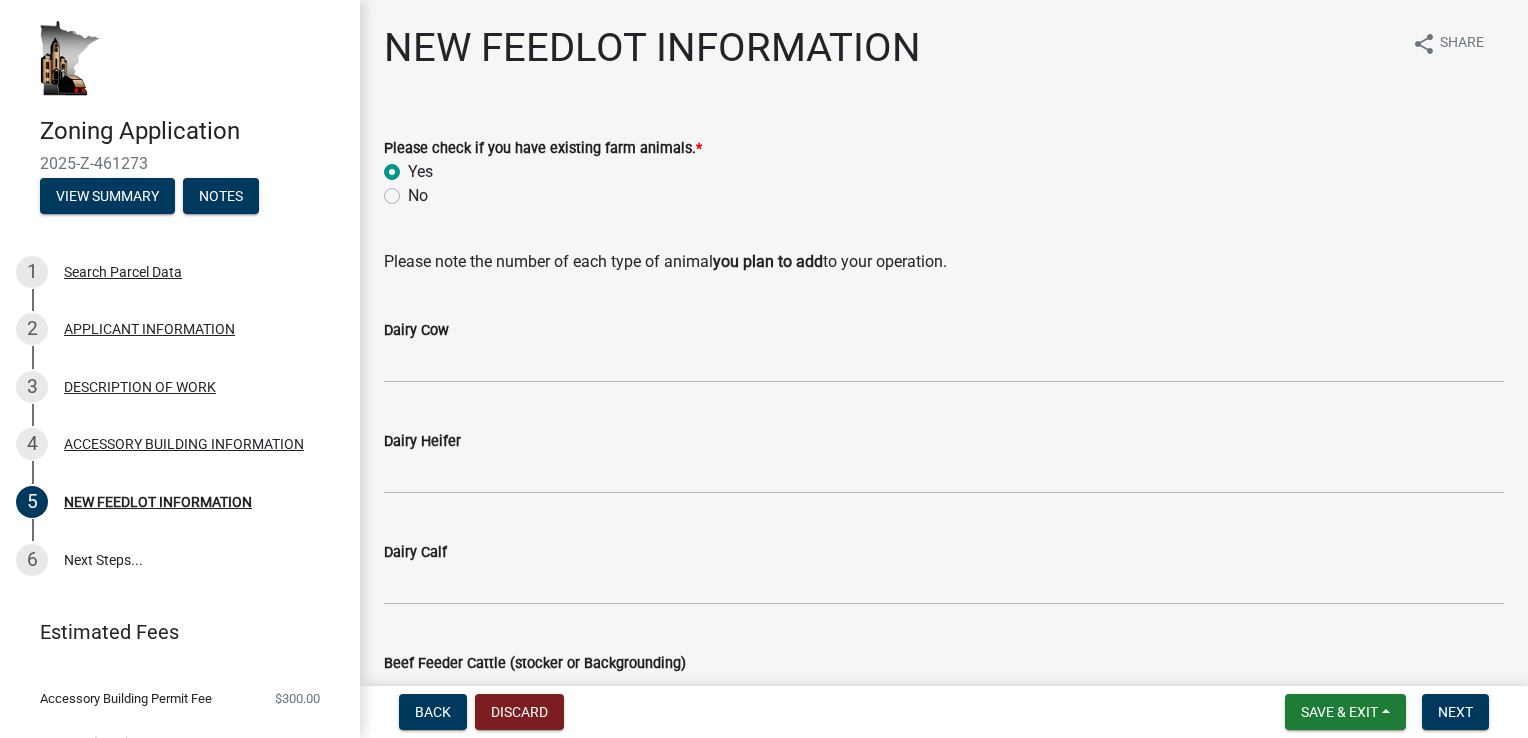 radio on "true" 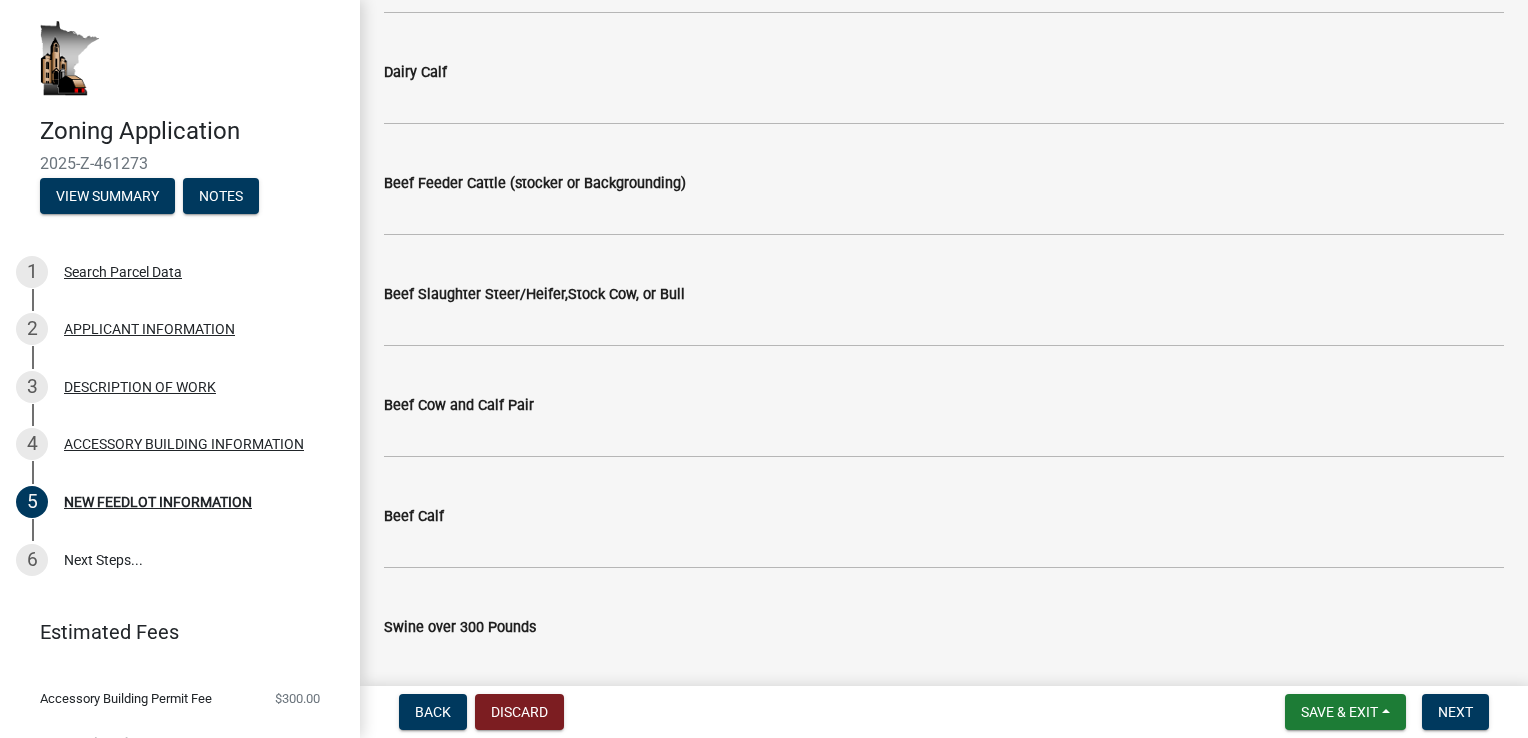scroll, scrollTop: 520, scrollLeft: 0, axis: vertical 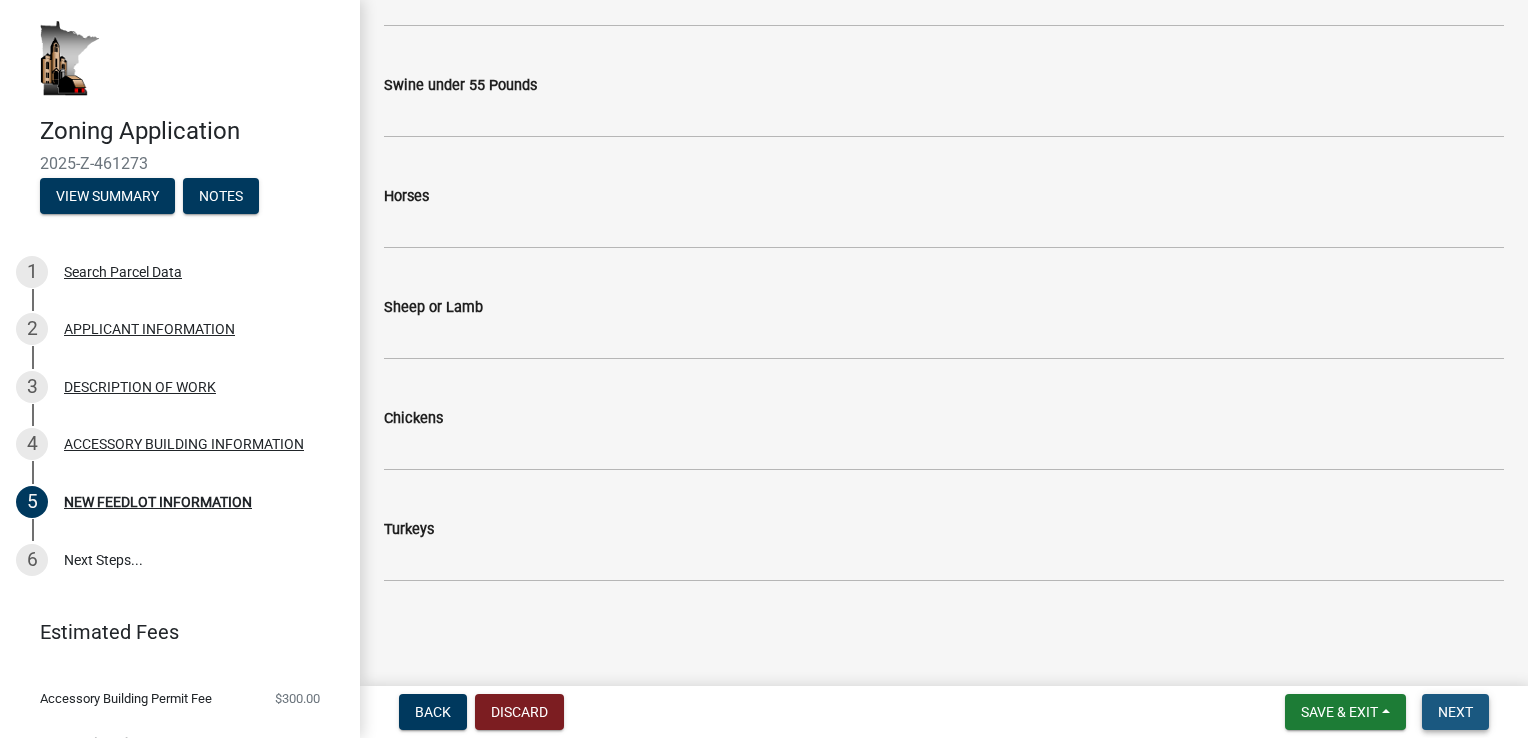 click on "Next" at bounding box center (1455, 712) 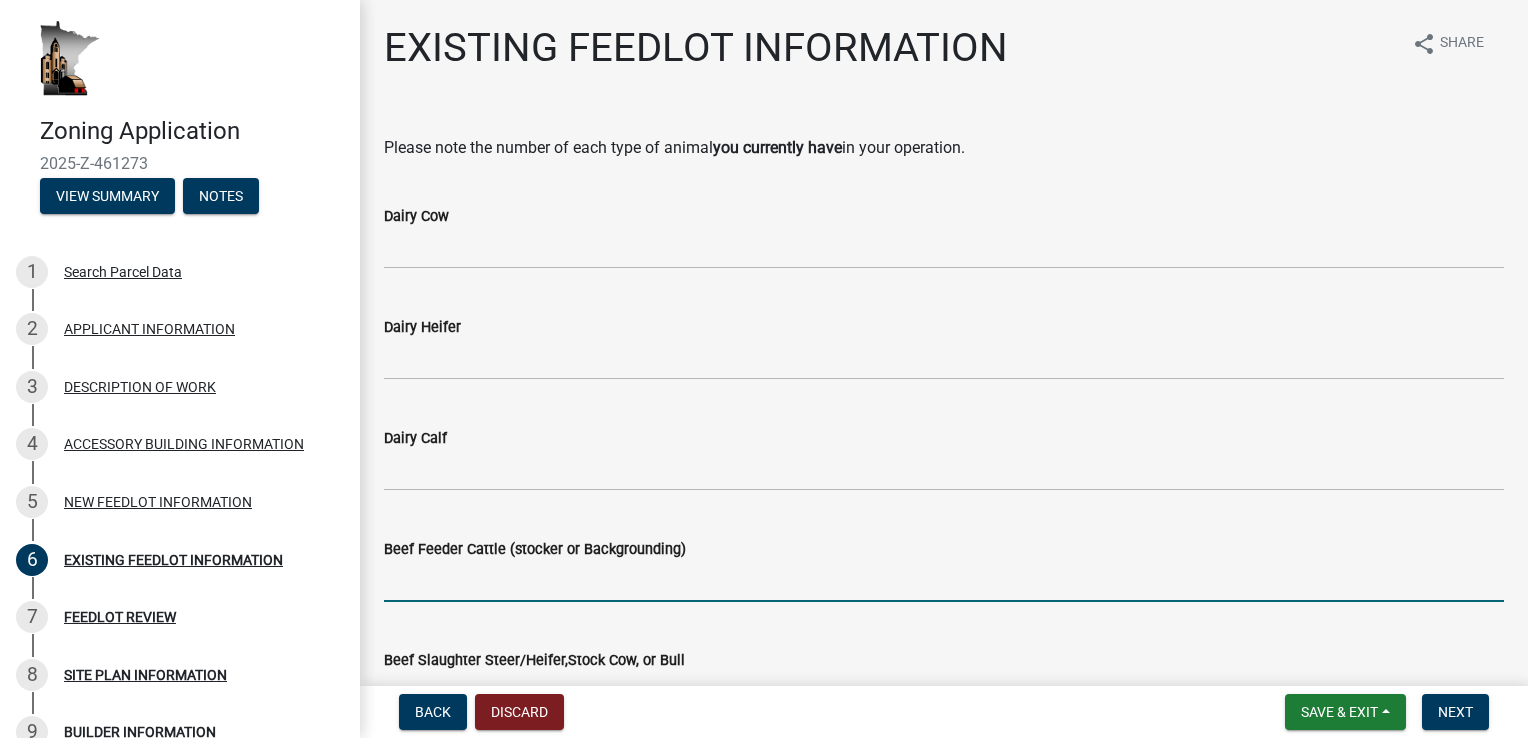 click 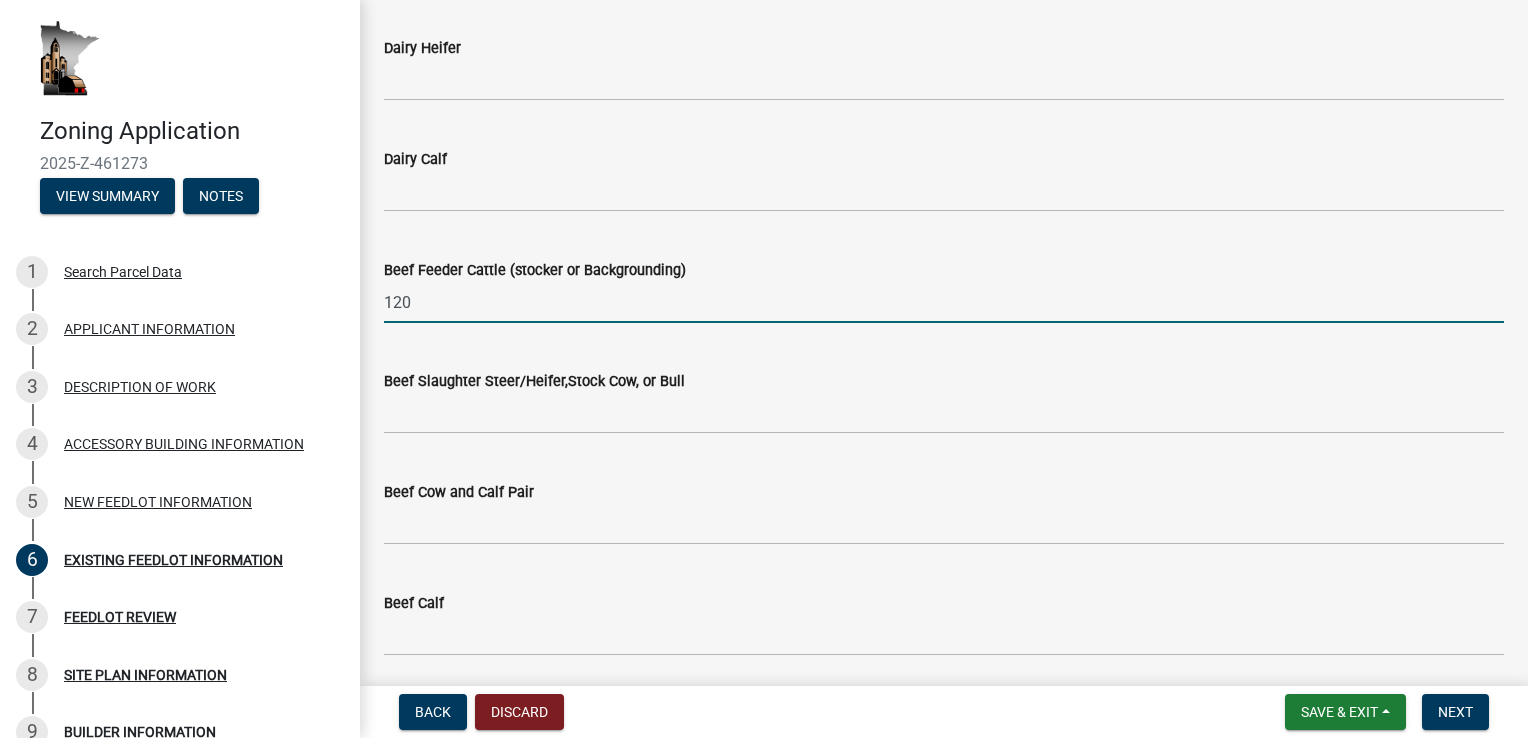 scroll, scrollTop: 280, scrollLeft: 0, axis: vertical 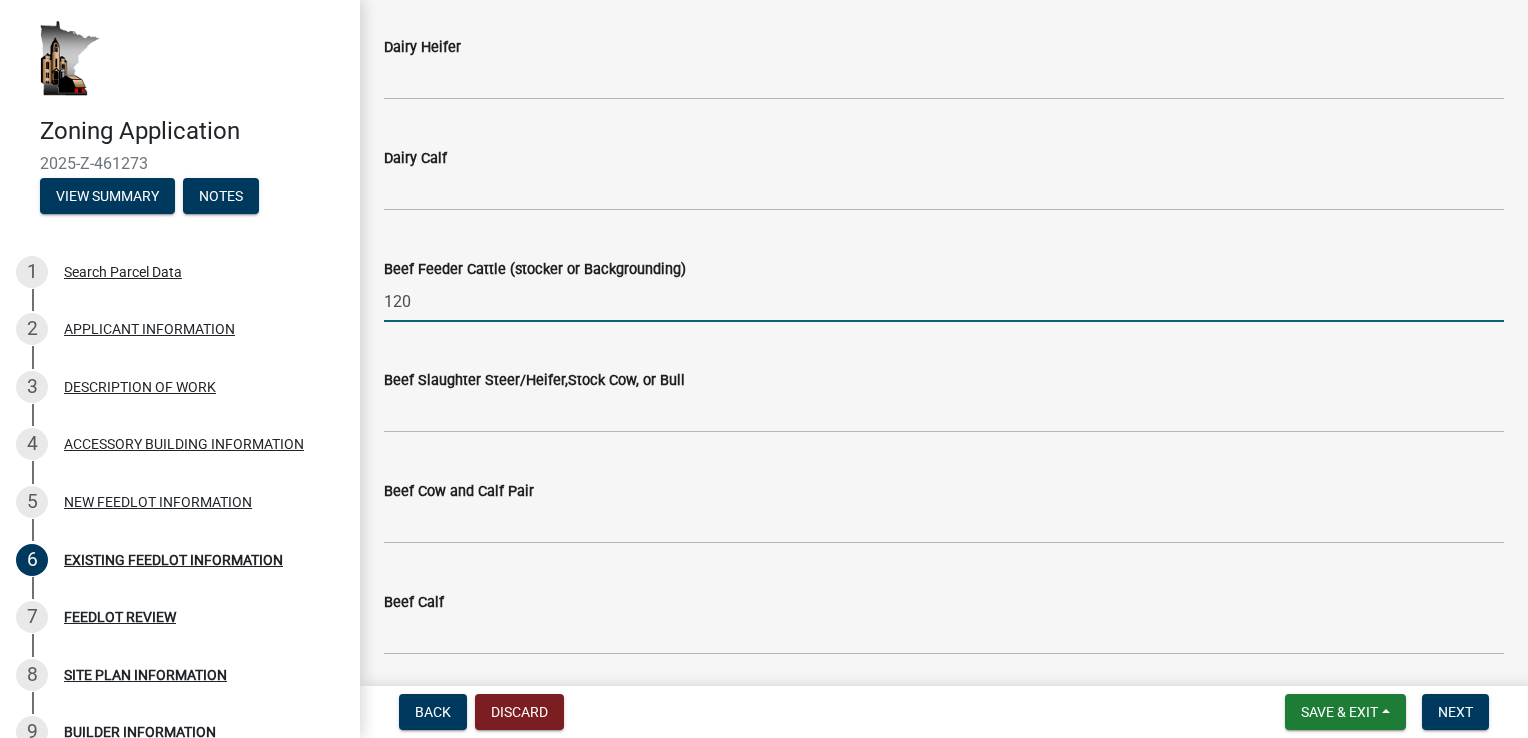 type on "120" 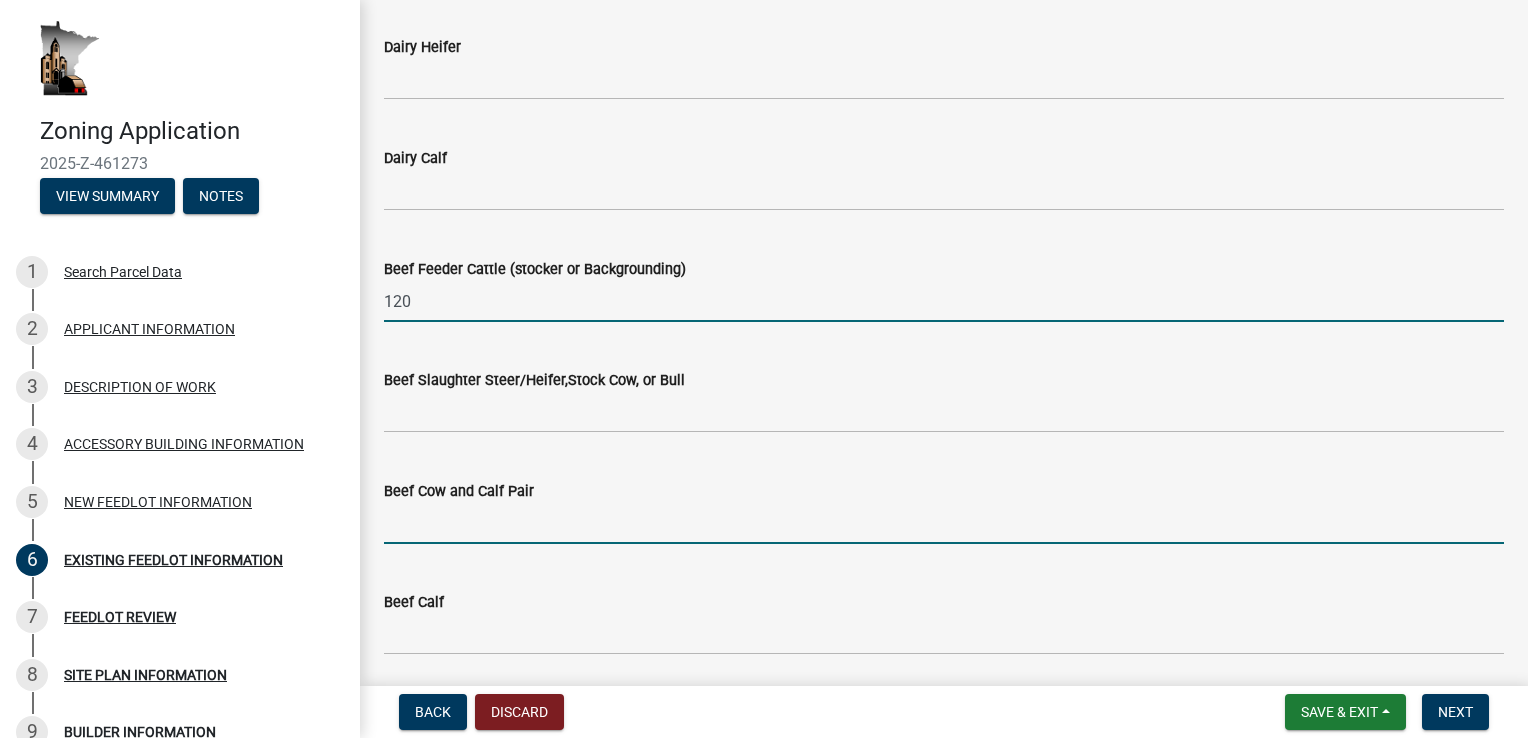 click 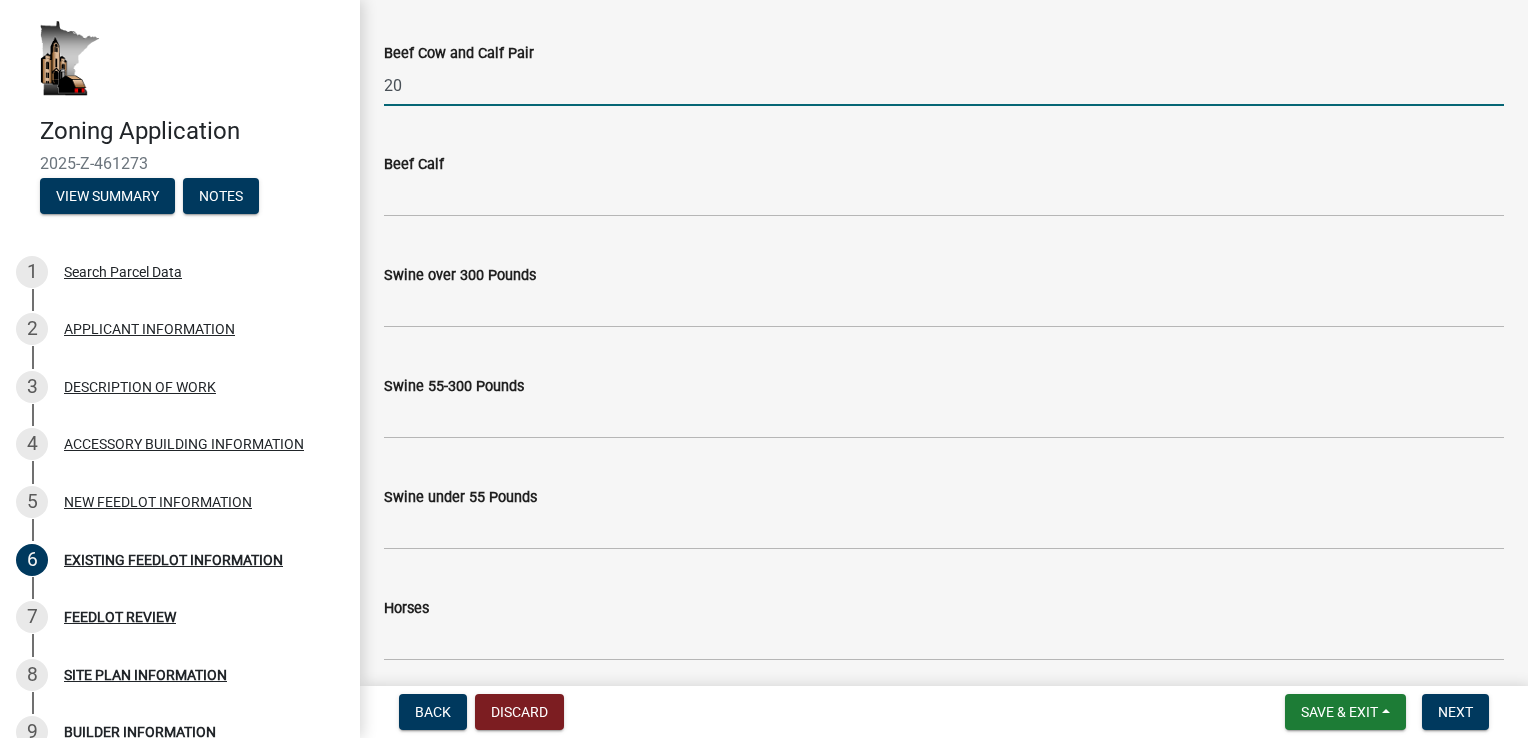 scroll, scrollTop: 720, scrollLeft: 0, axis: vertical 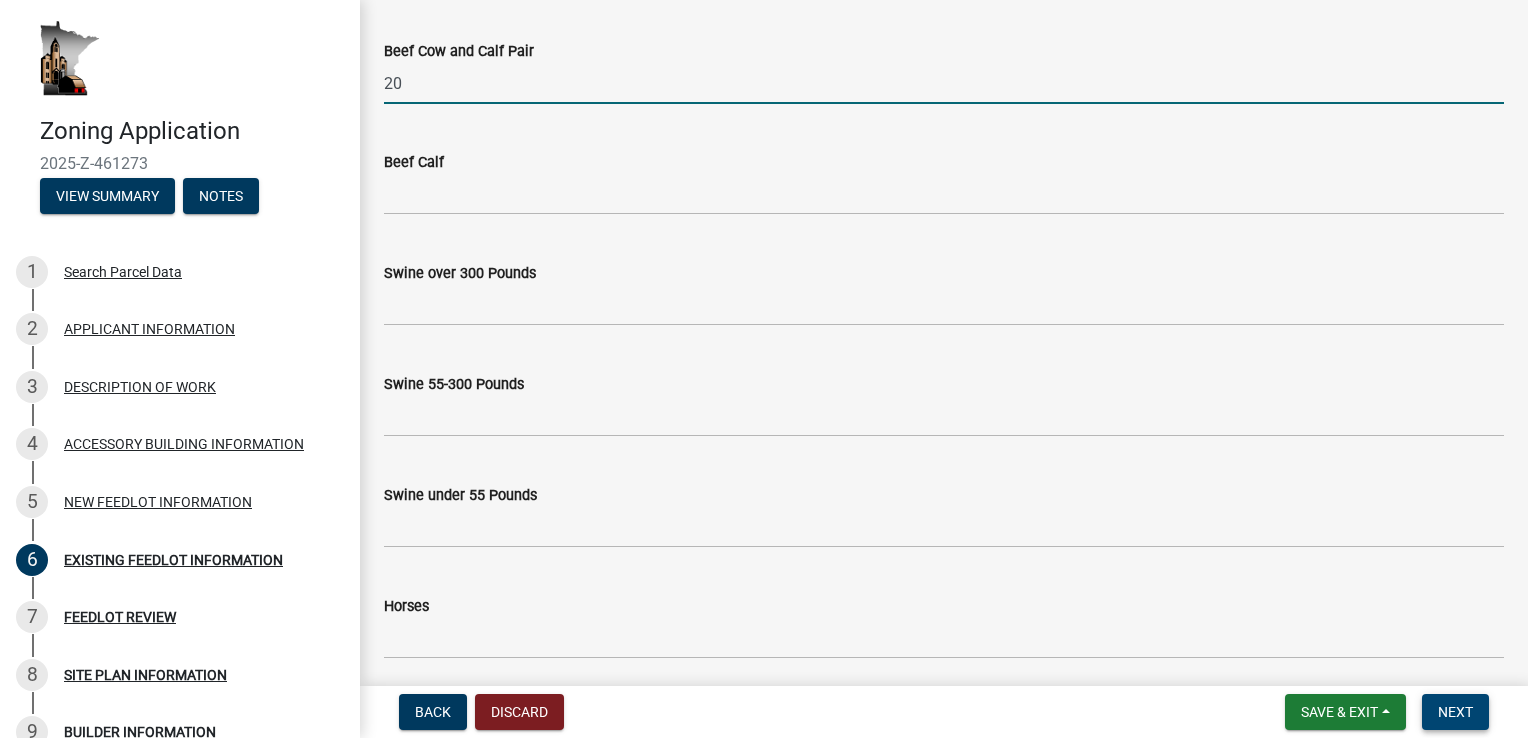 type on "20" 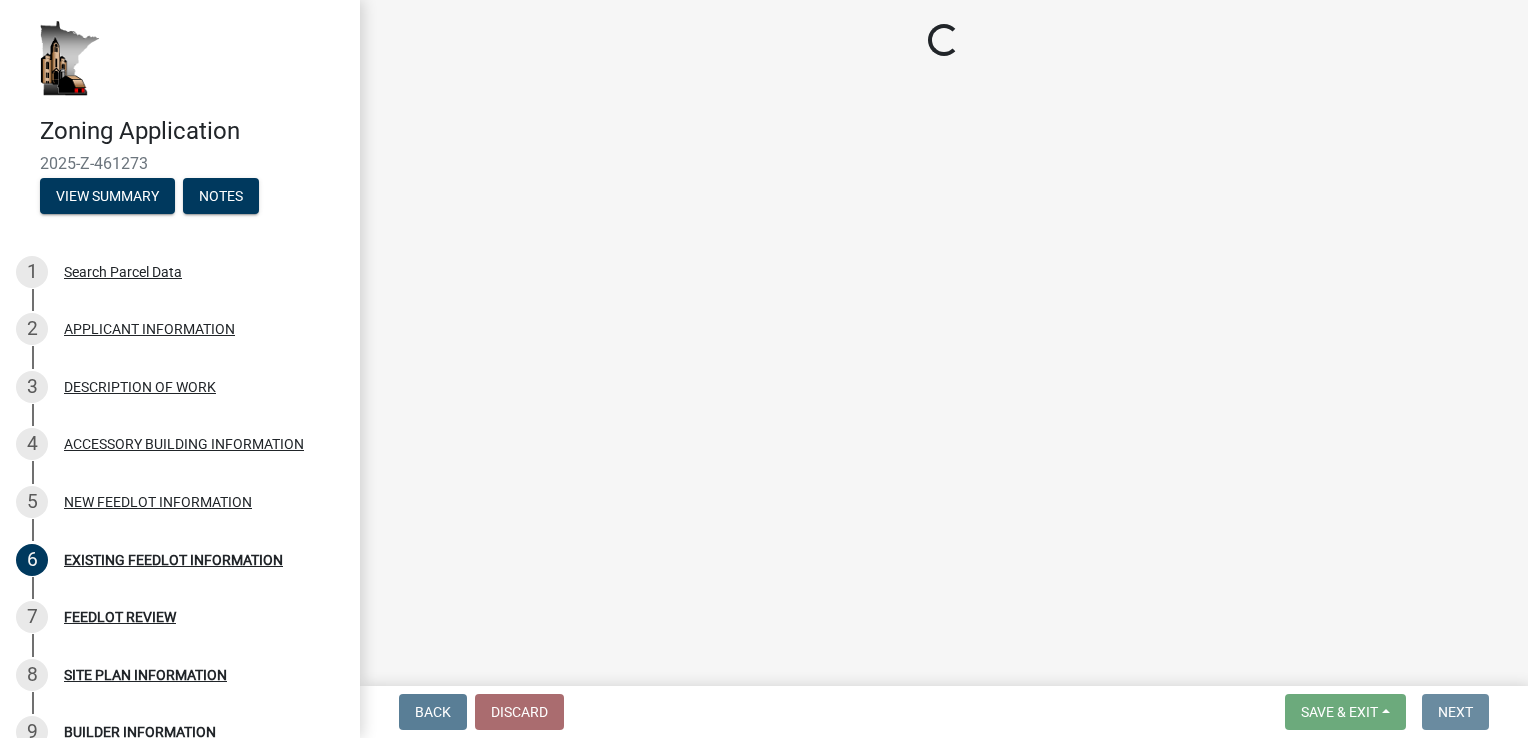 scroll, scrollTop: 0, scrollLeft: 0, axis: both 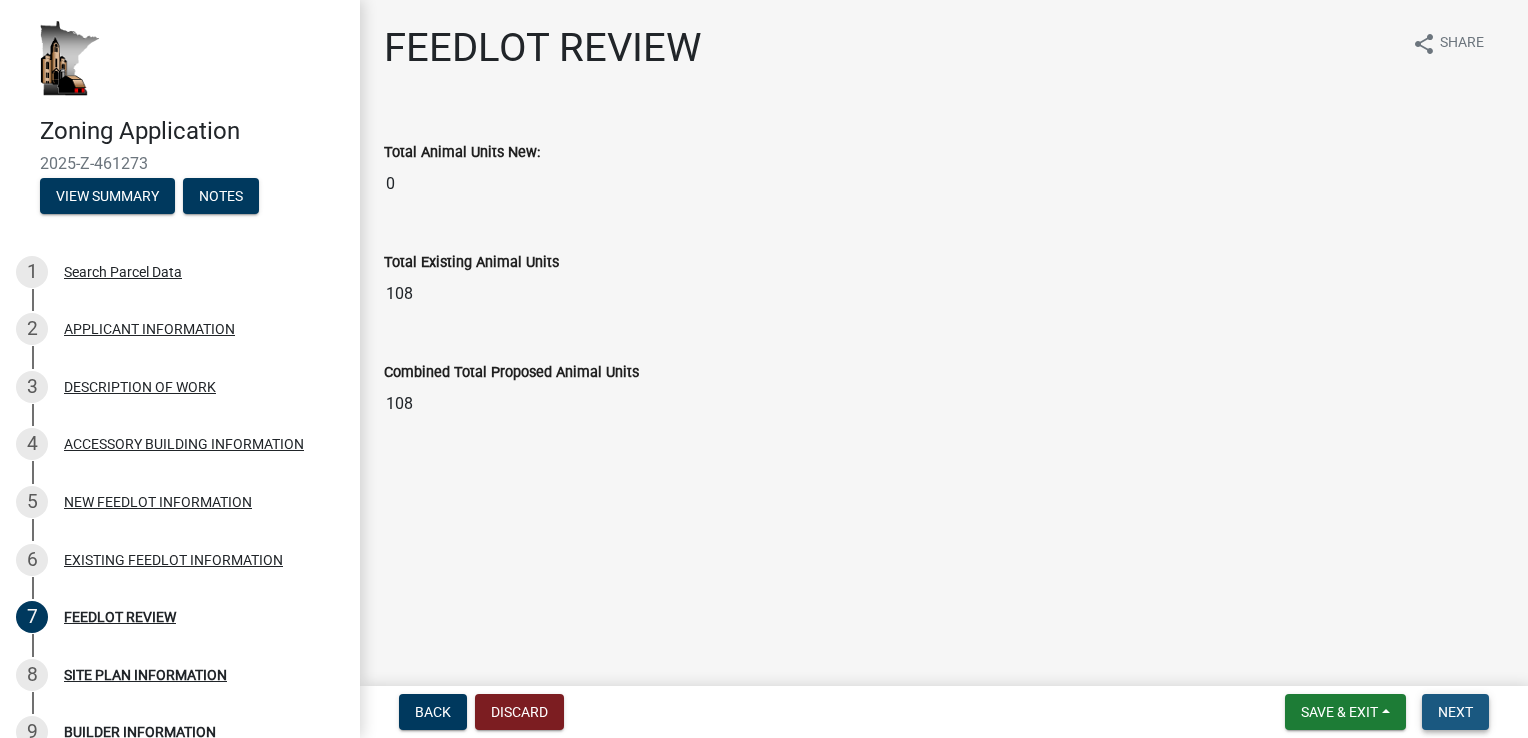 click on "Next" at bounding box center (1455, 712) 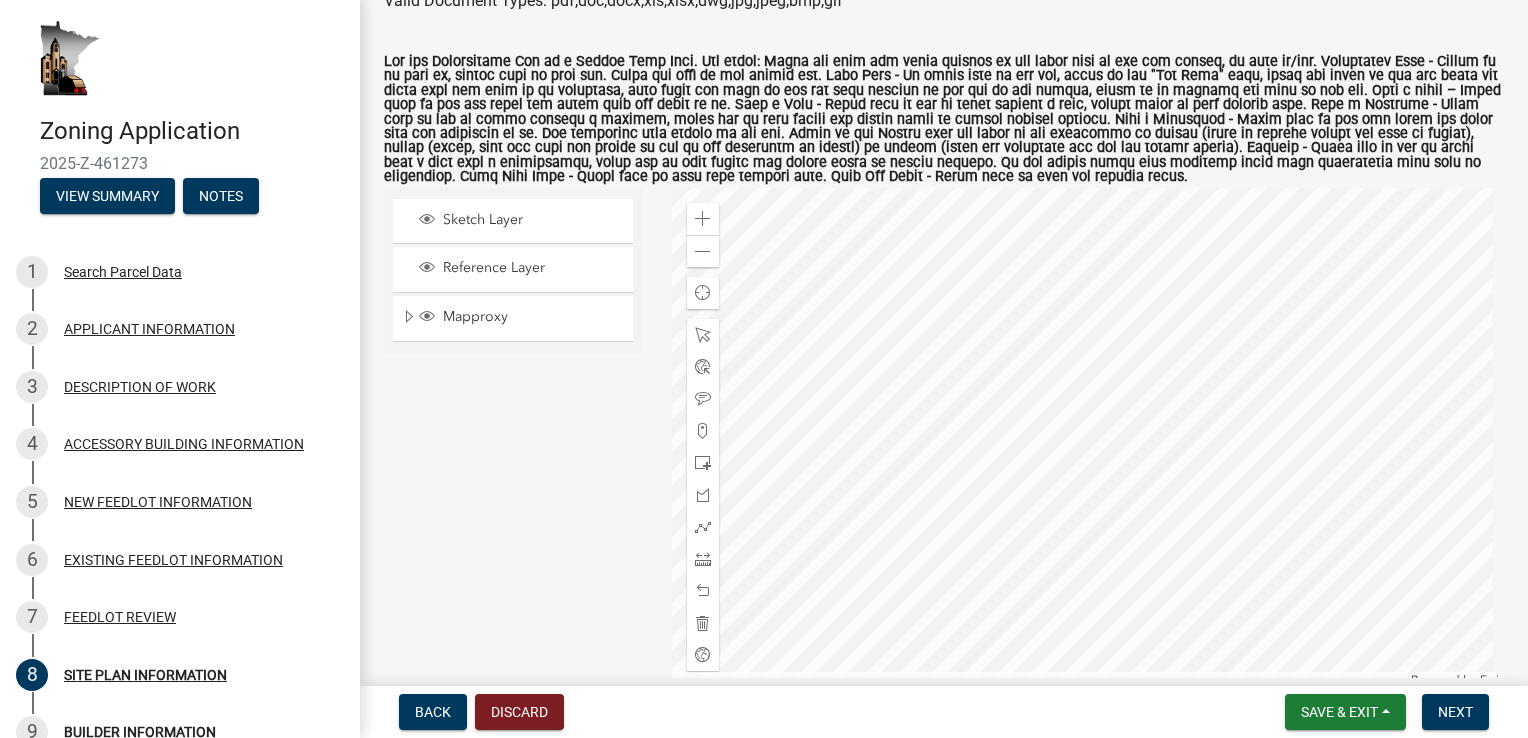 scroll, scrollTop: 320, scrollLeft: 0, axis: vertical 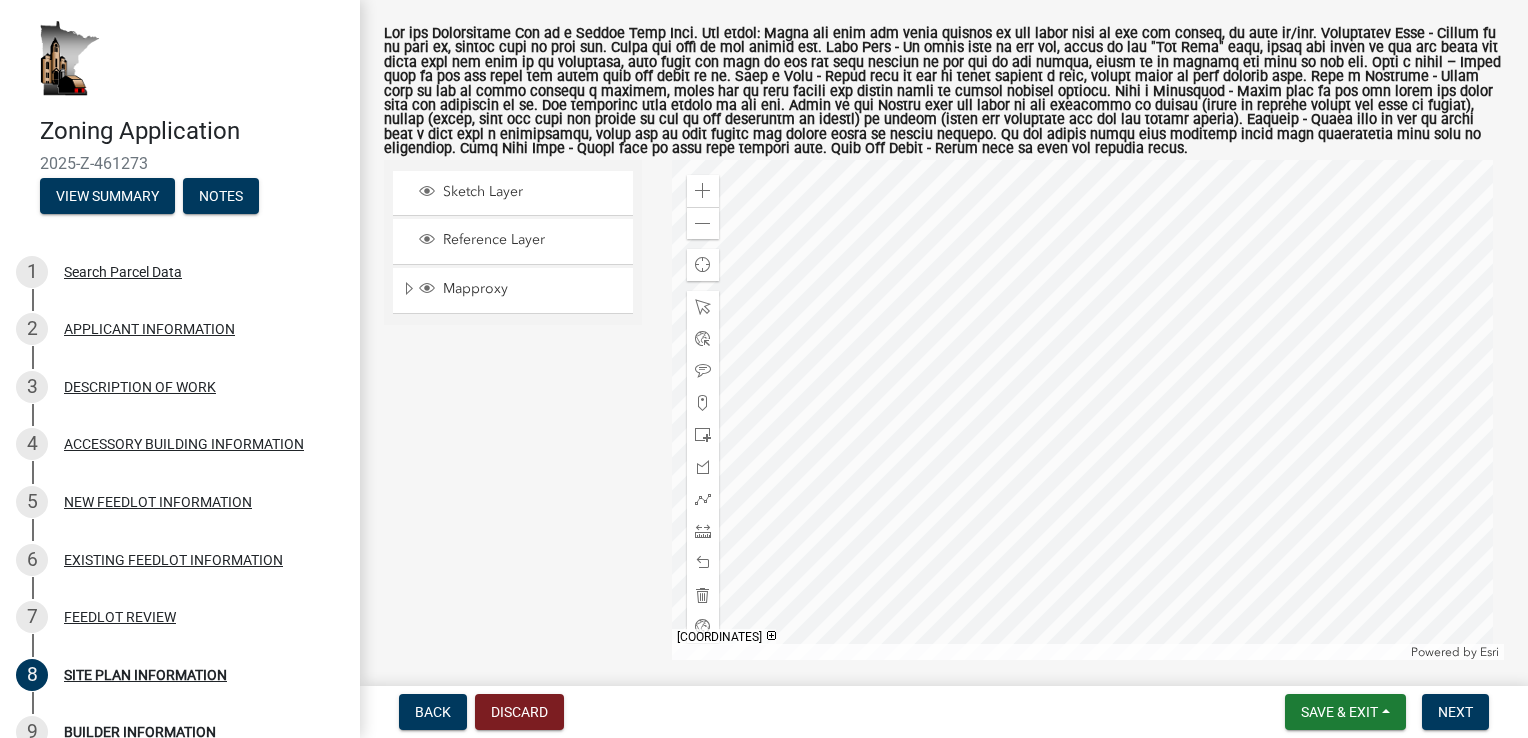 click 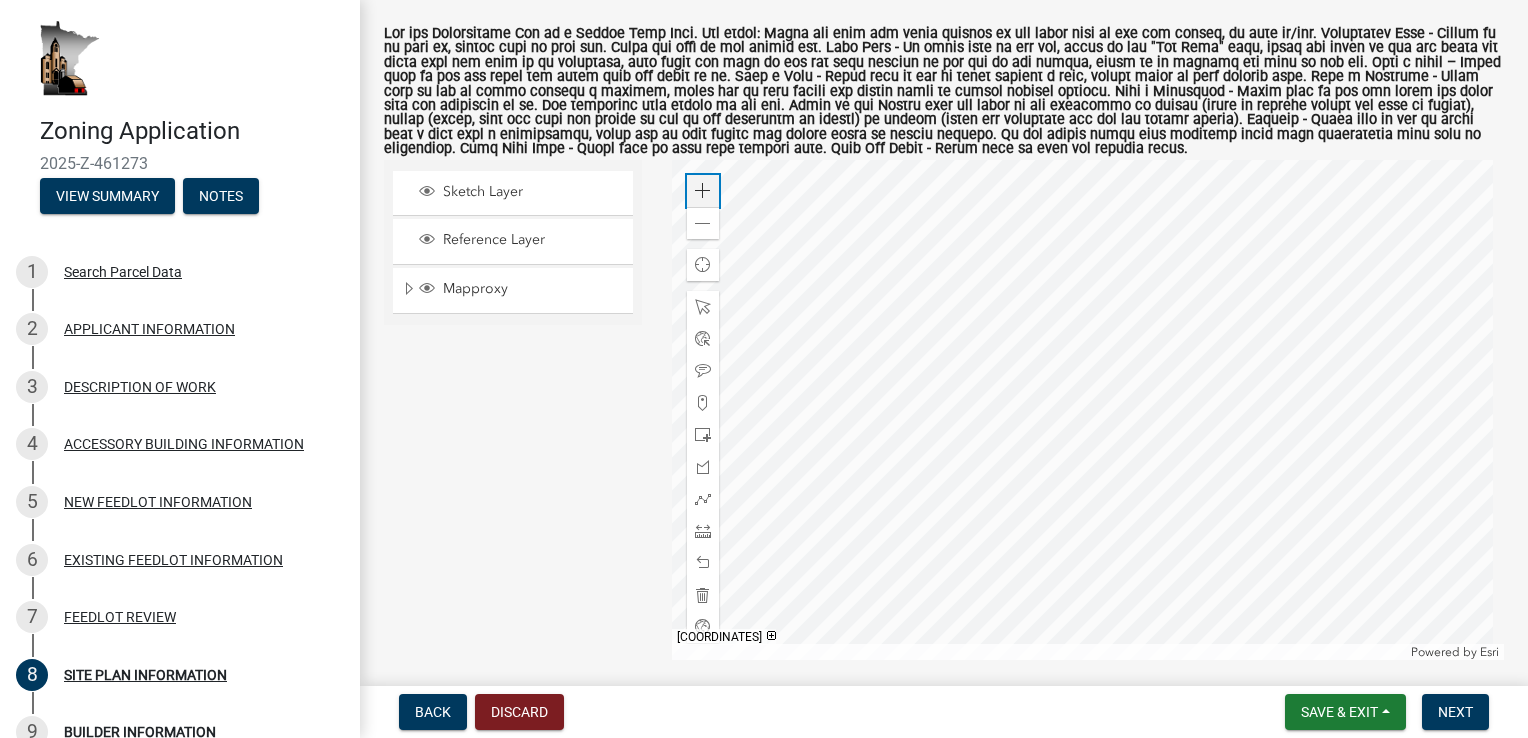 click 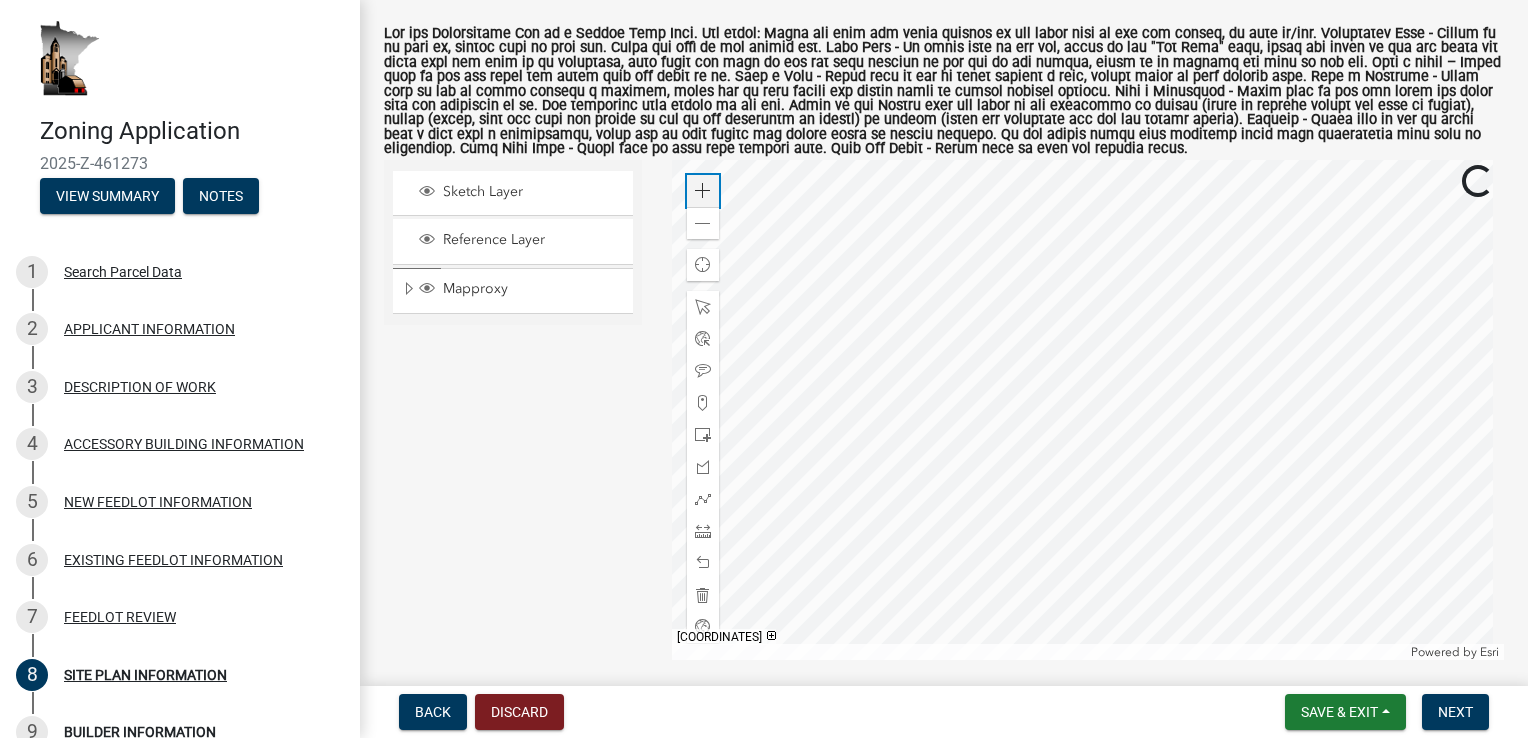 click 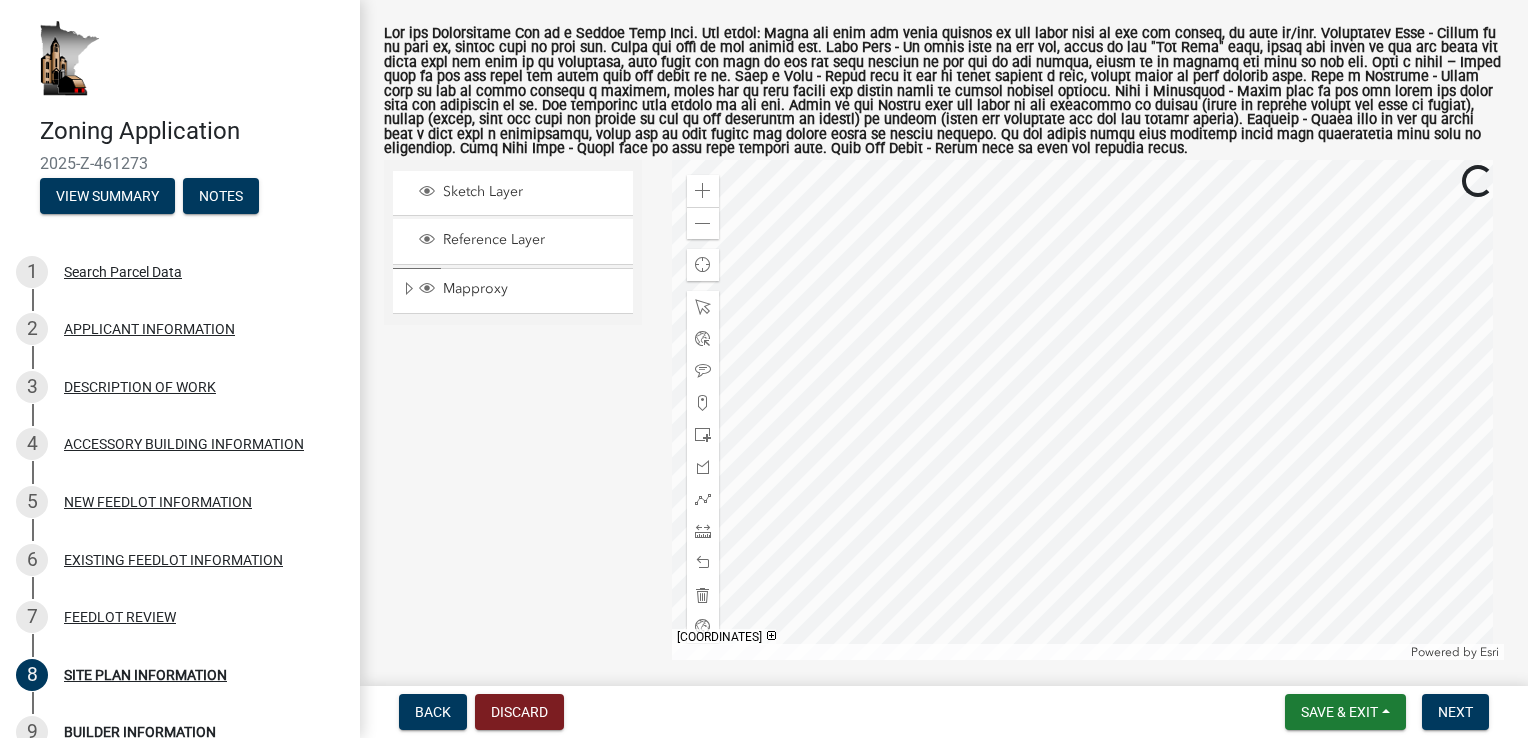click 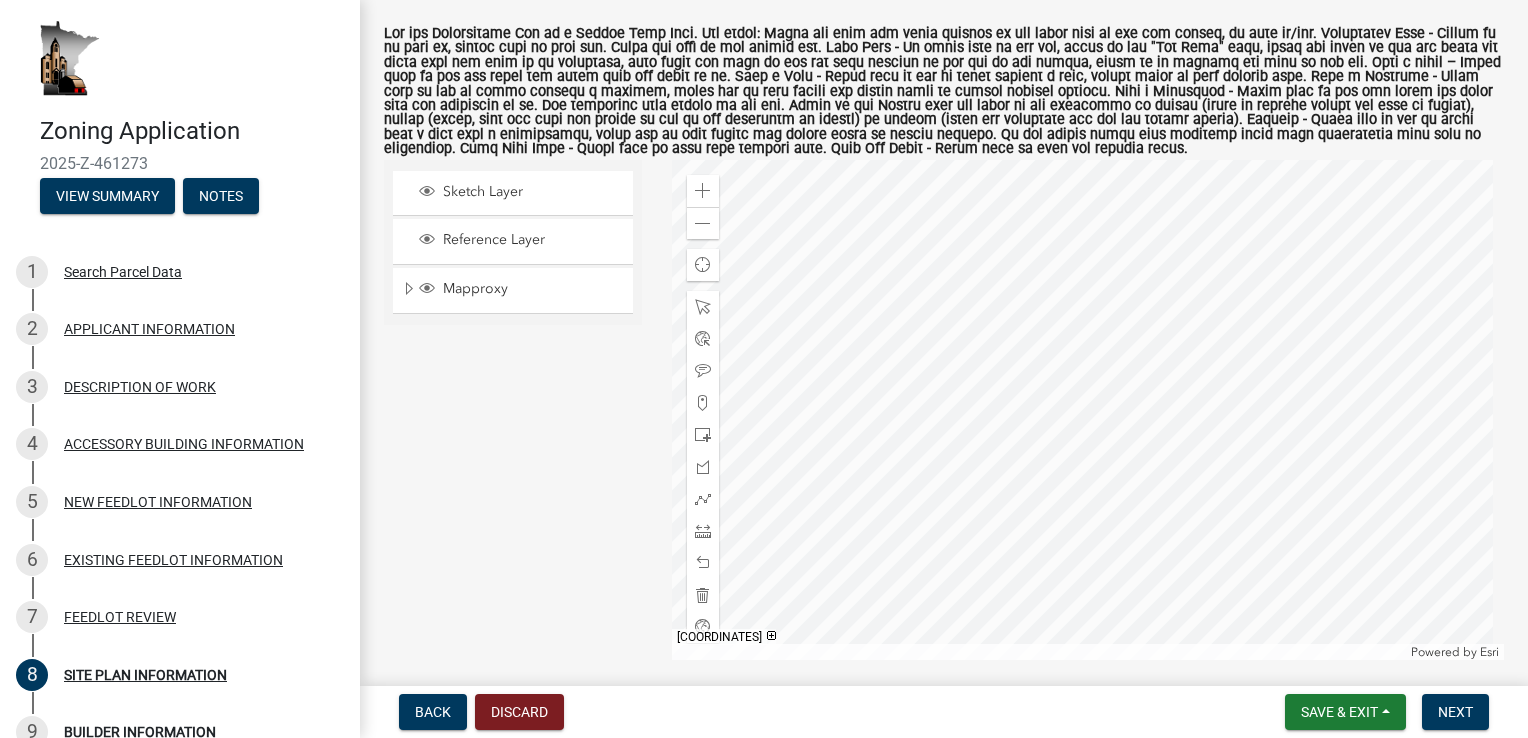 click 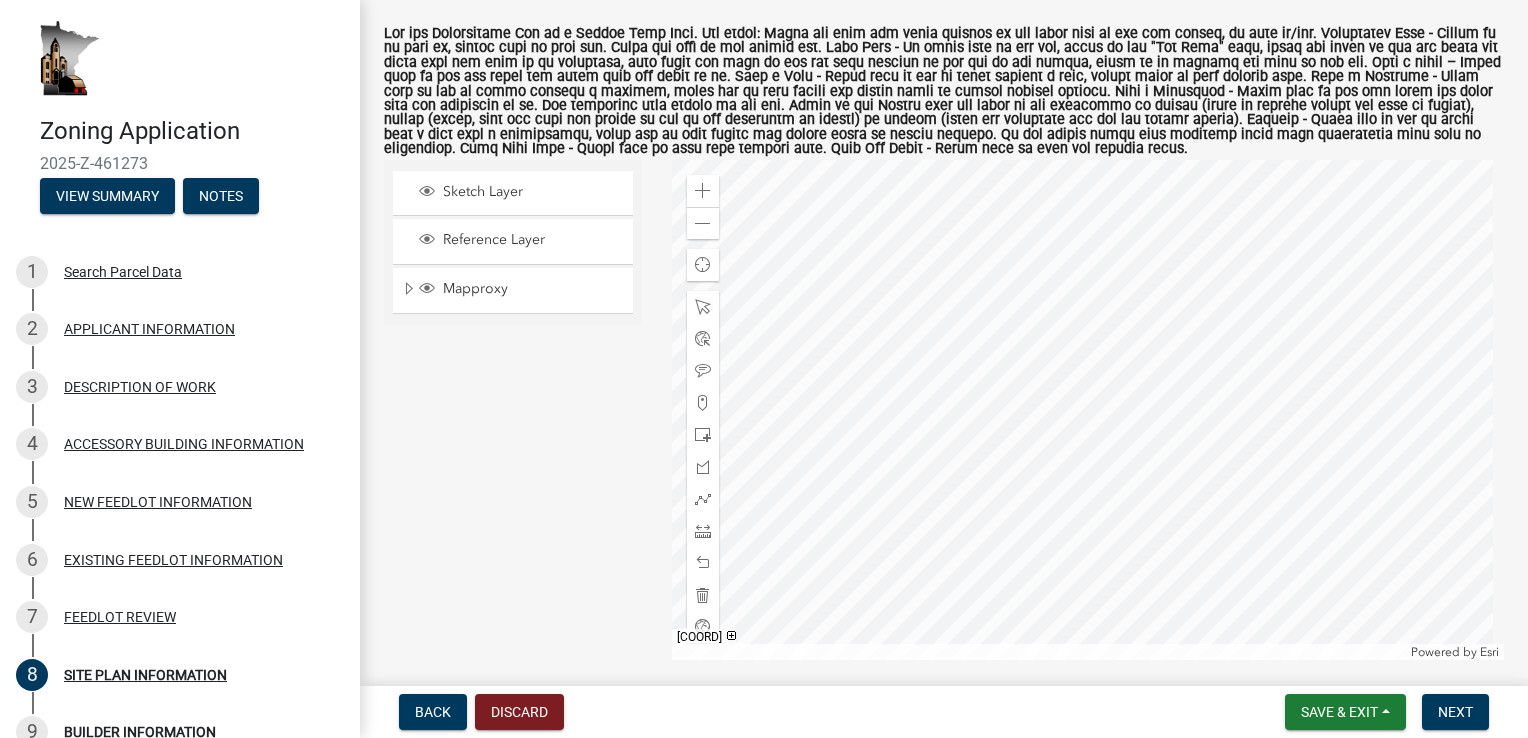 click 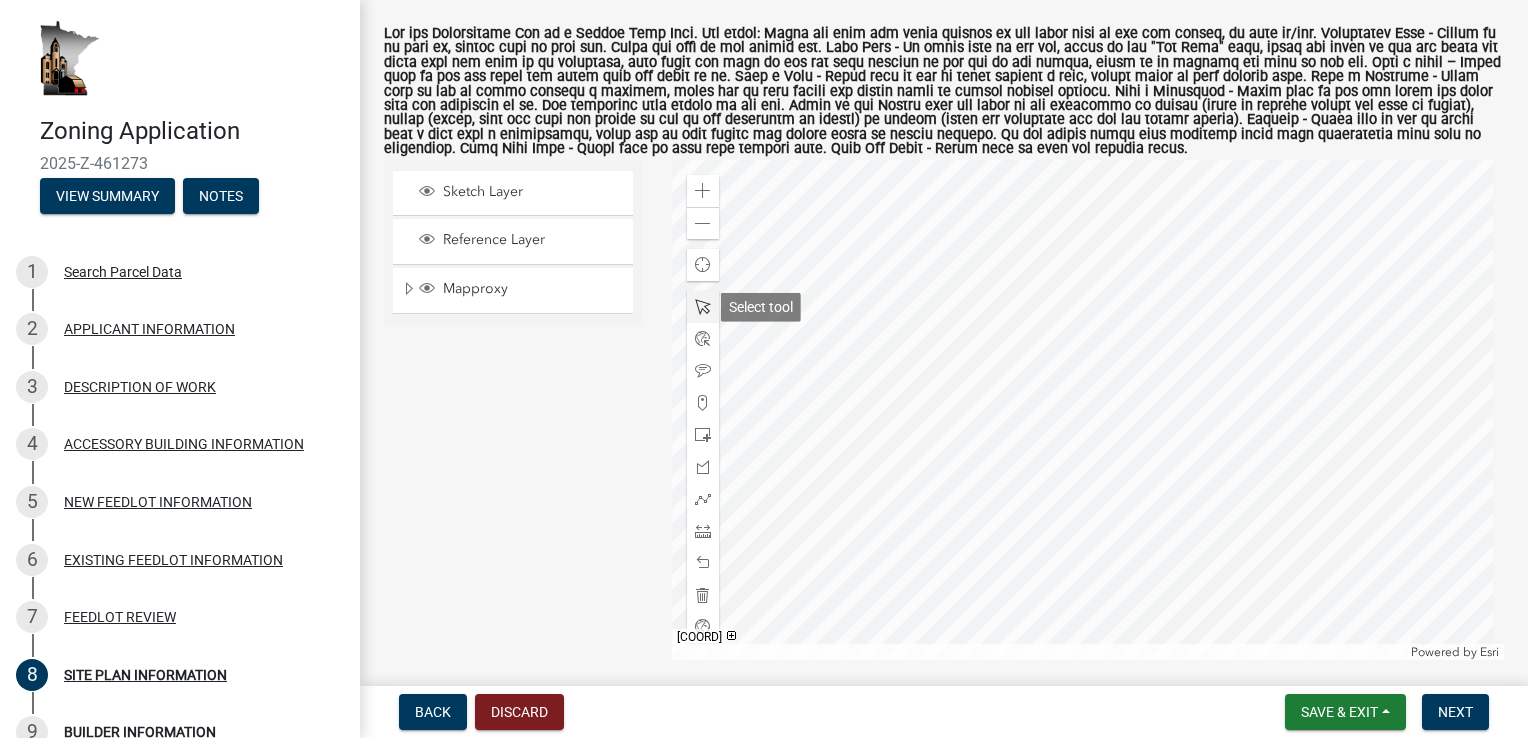 click 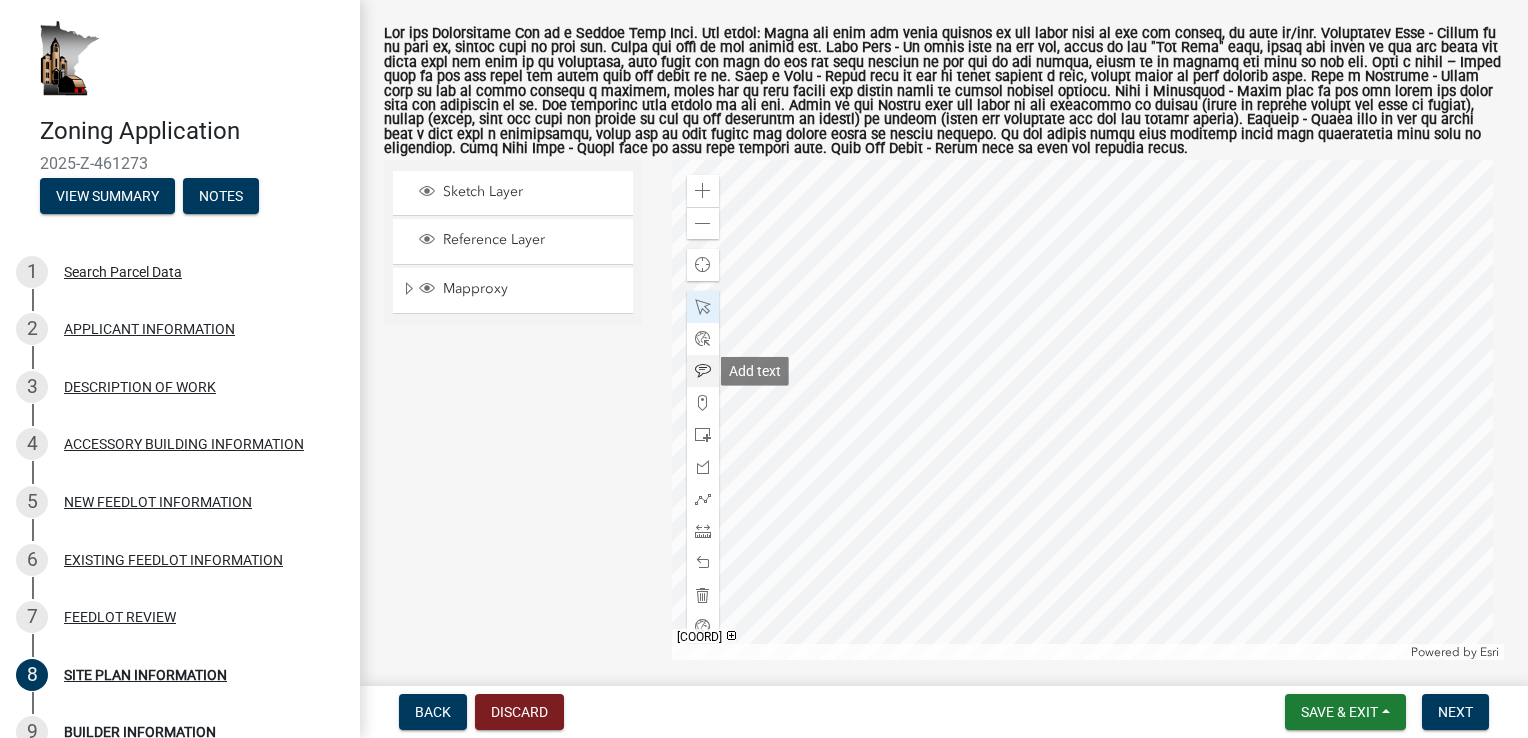 click 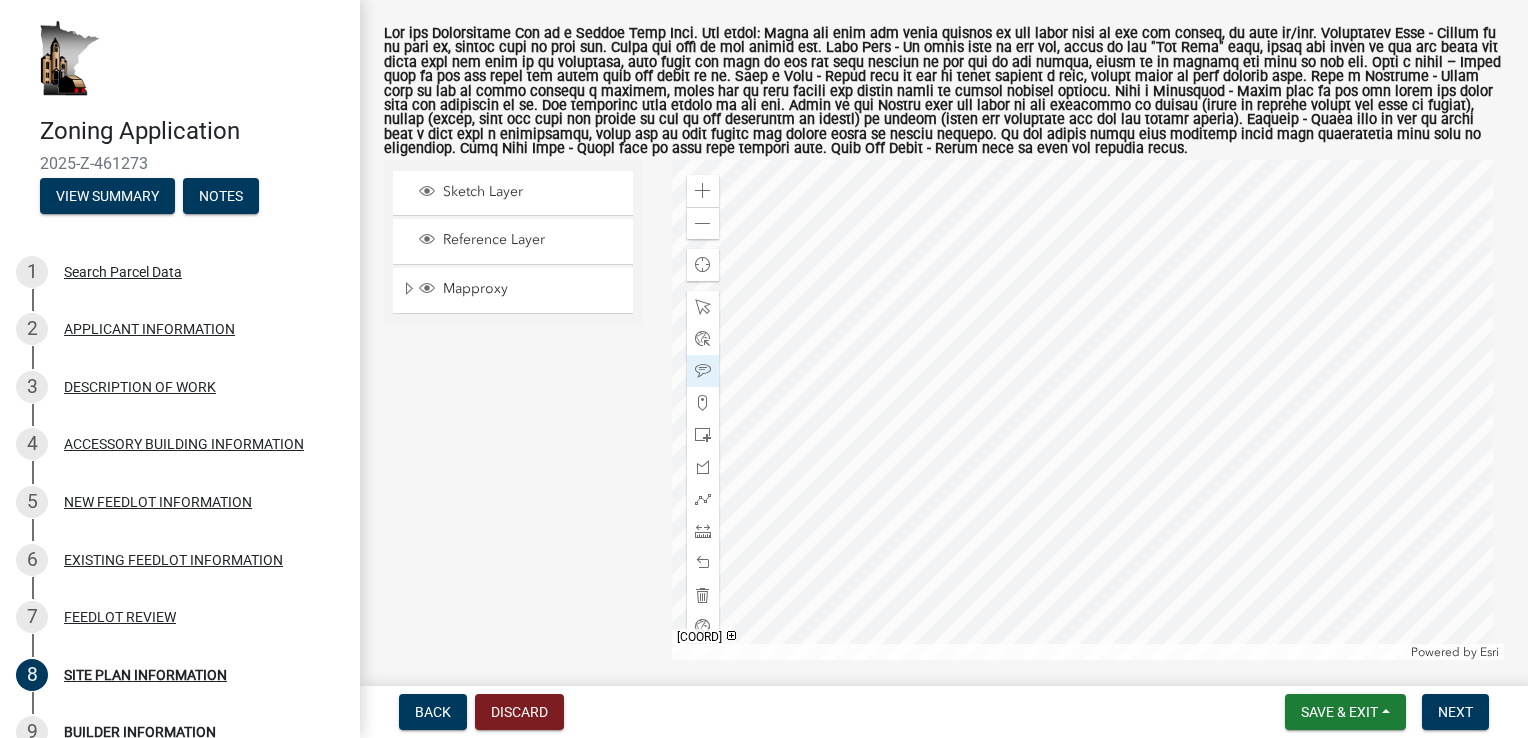 click 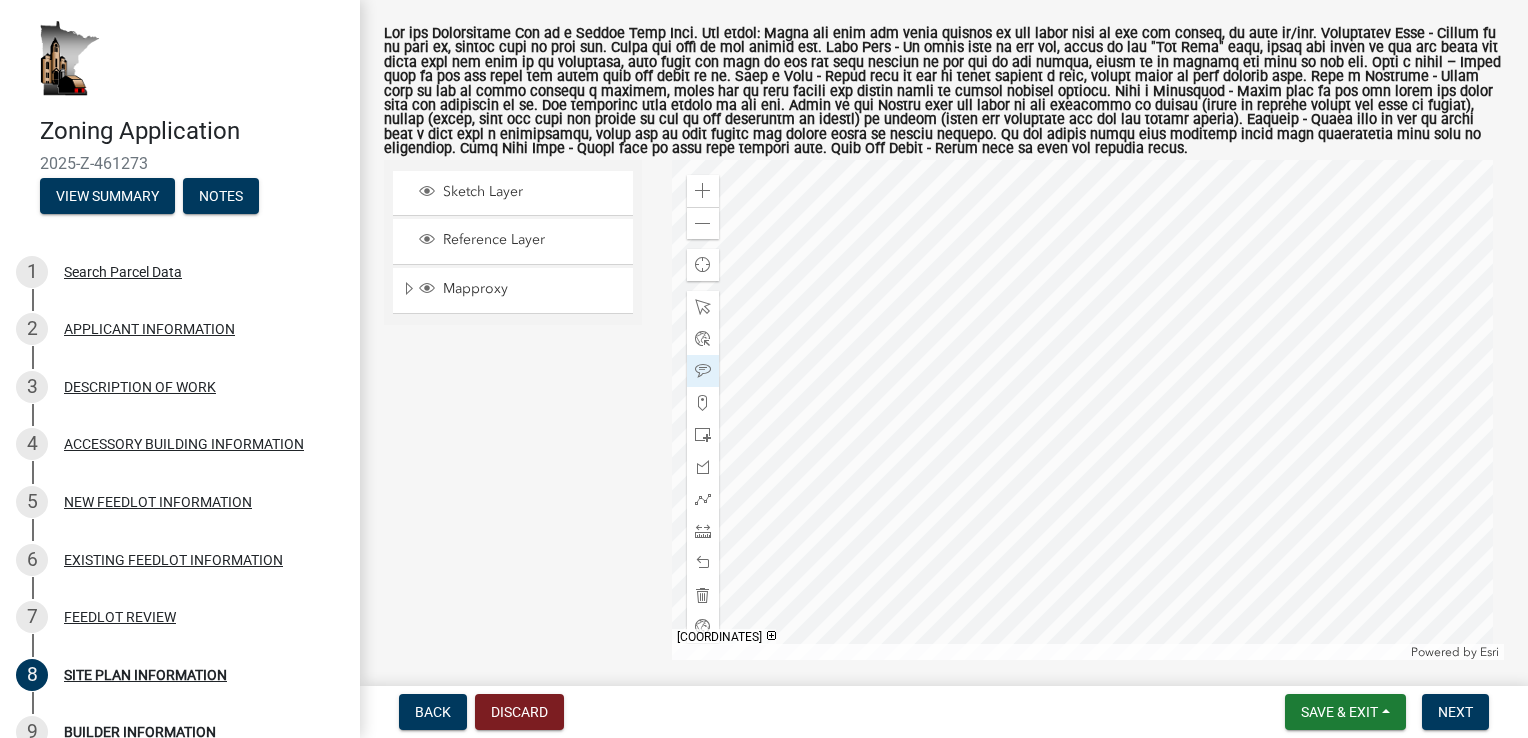 click 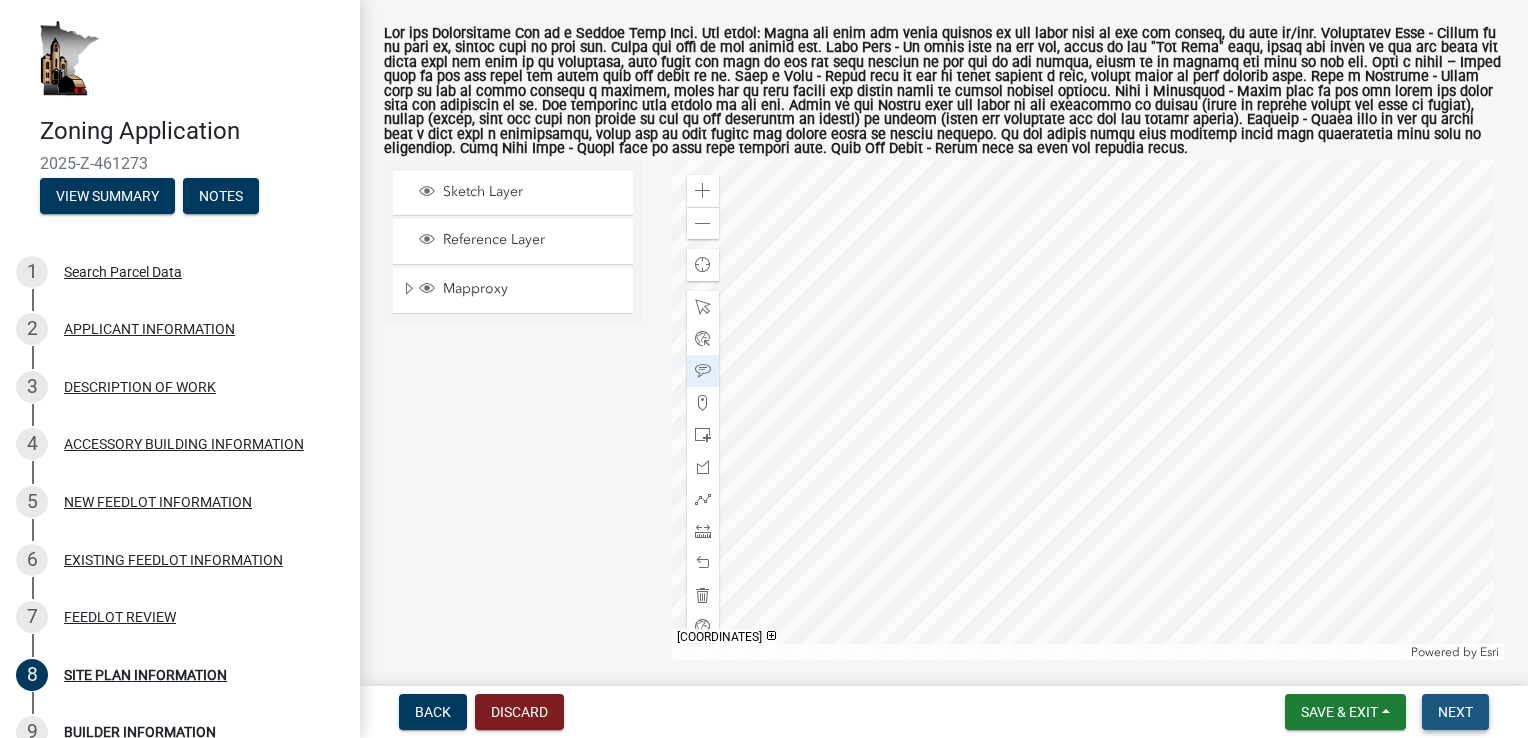 click on "Next" at bounding box center [1455, 712] 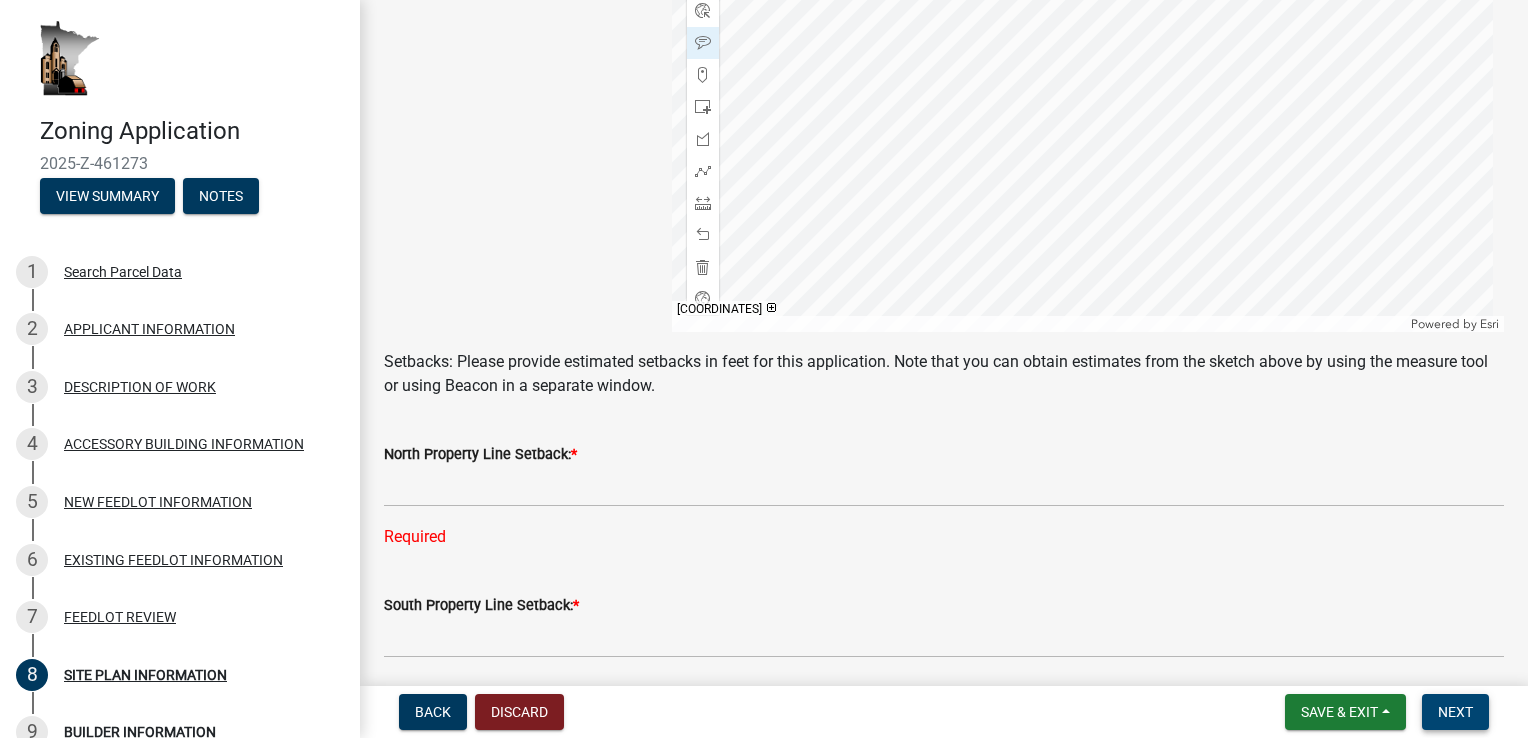 scroll, scrollTop: 680, scrollLeft: 0, axis: vertical 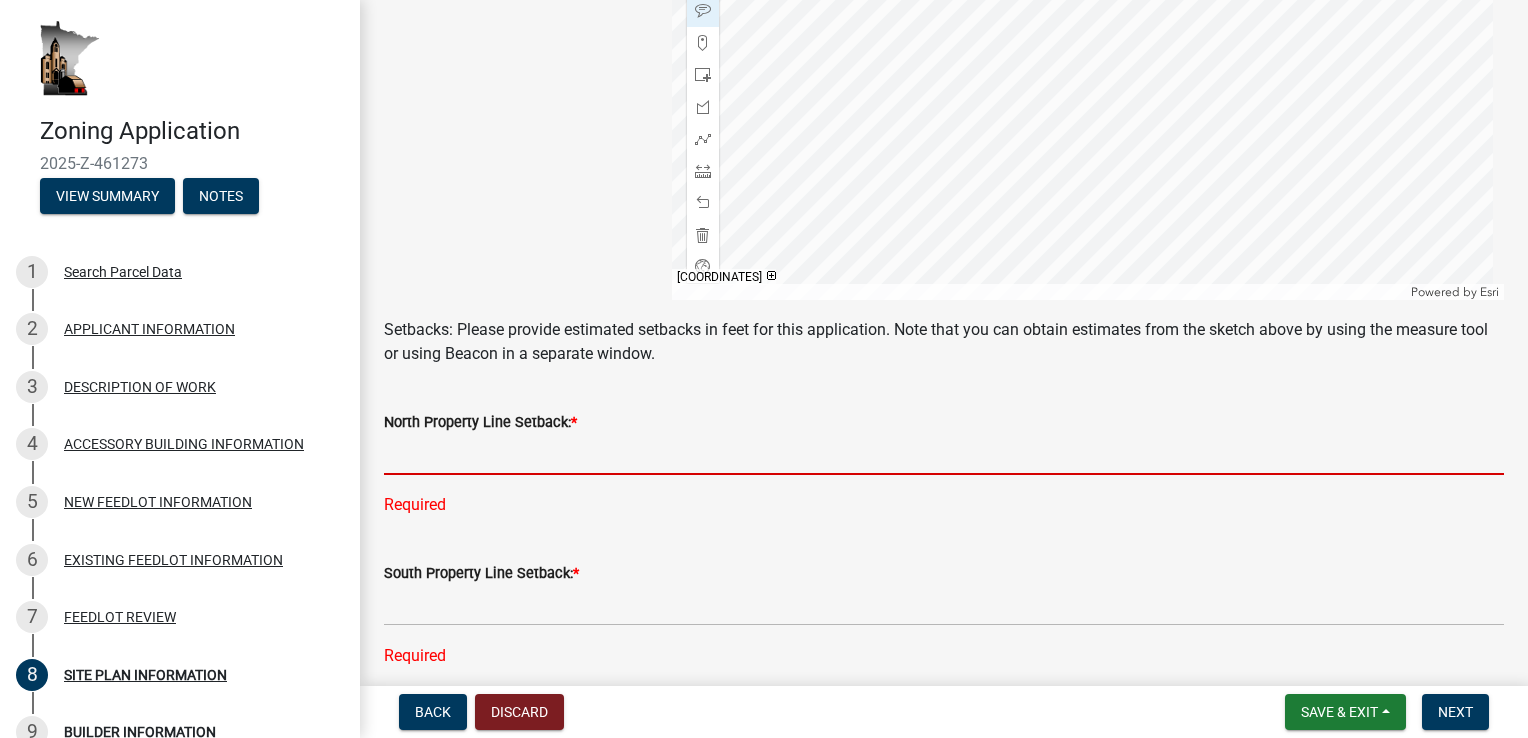 click 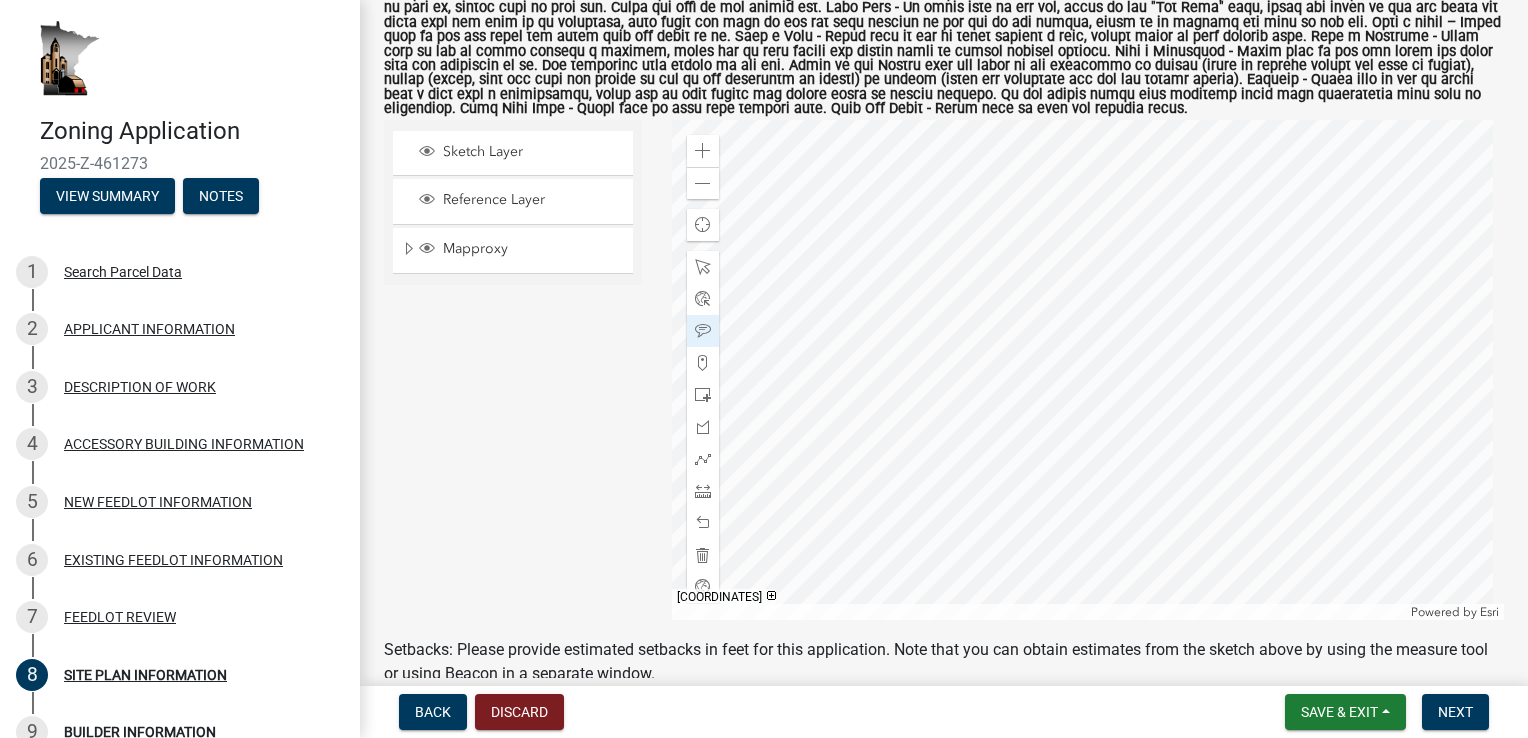 scroll, scrollTop: 307, scrollLeft: 0, axis: vertical 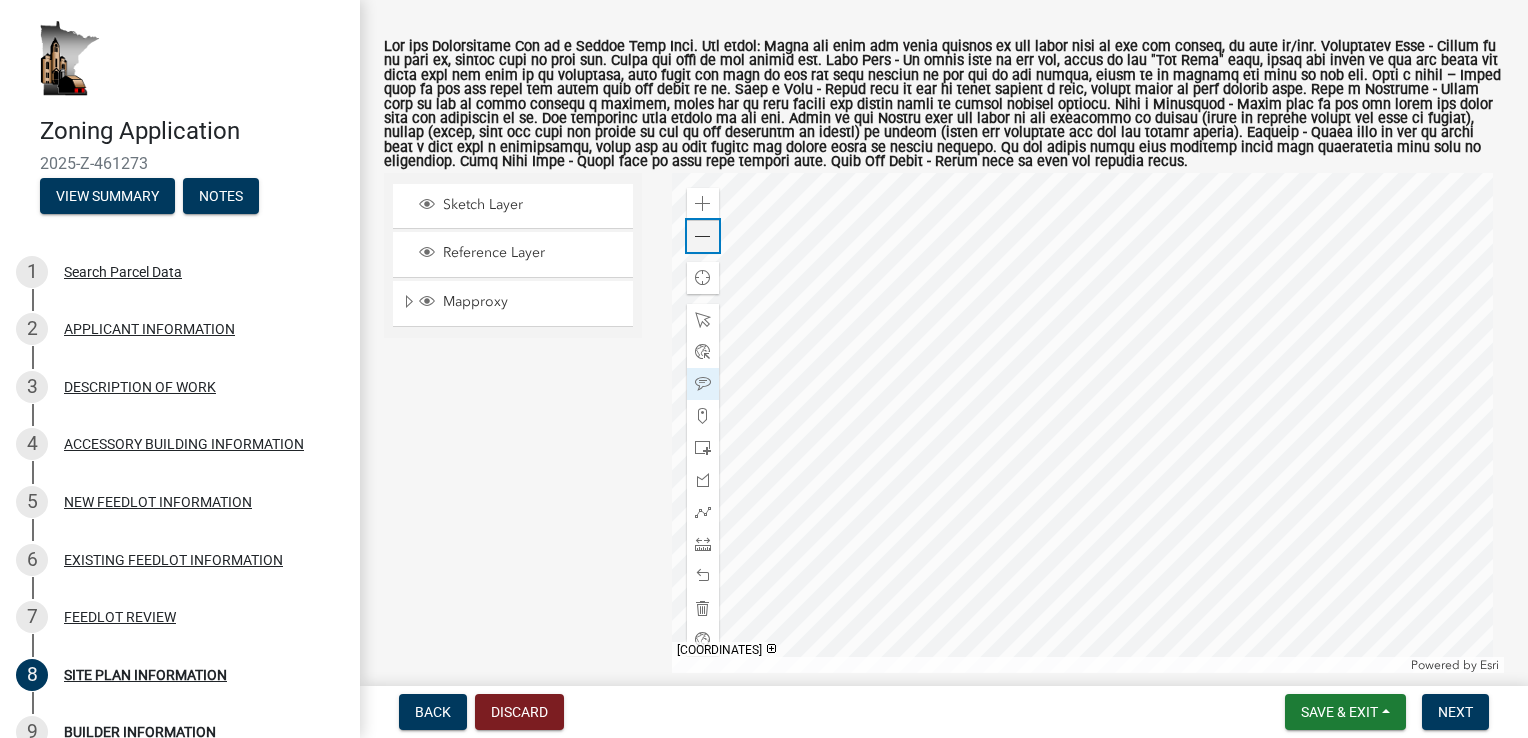 click on "Zoom out" 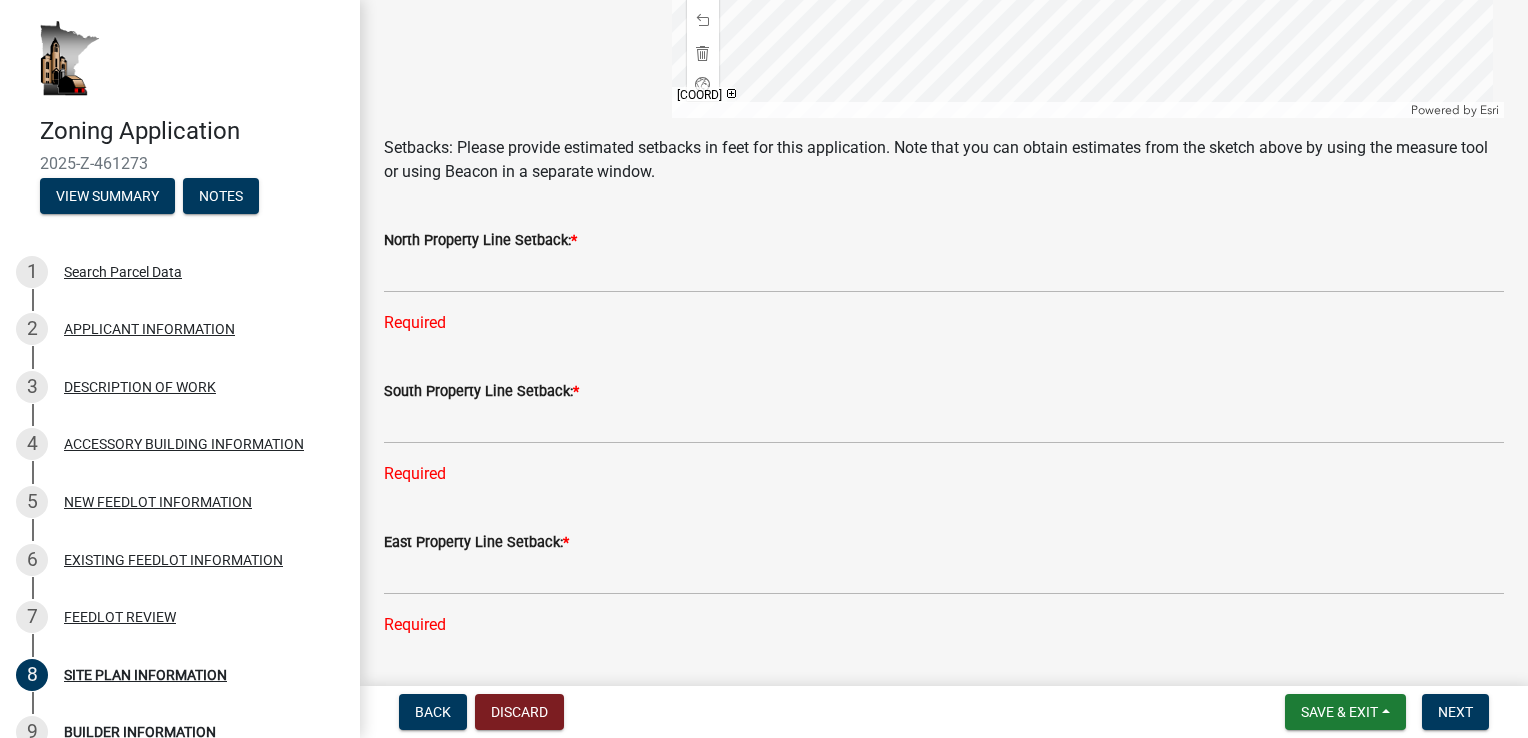 scroll, scrollTop: 867, scrollLeft: 0, axis: vertical 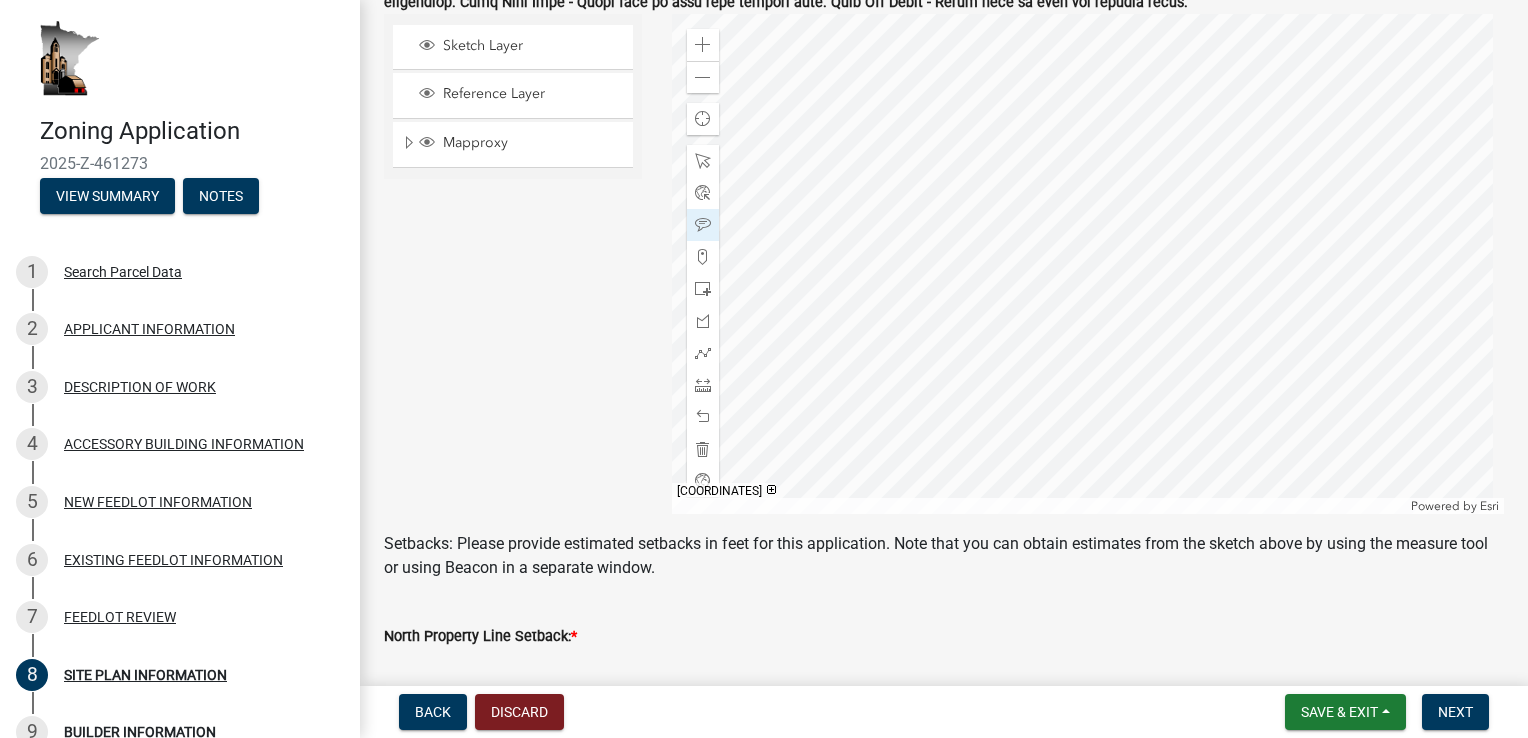 click 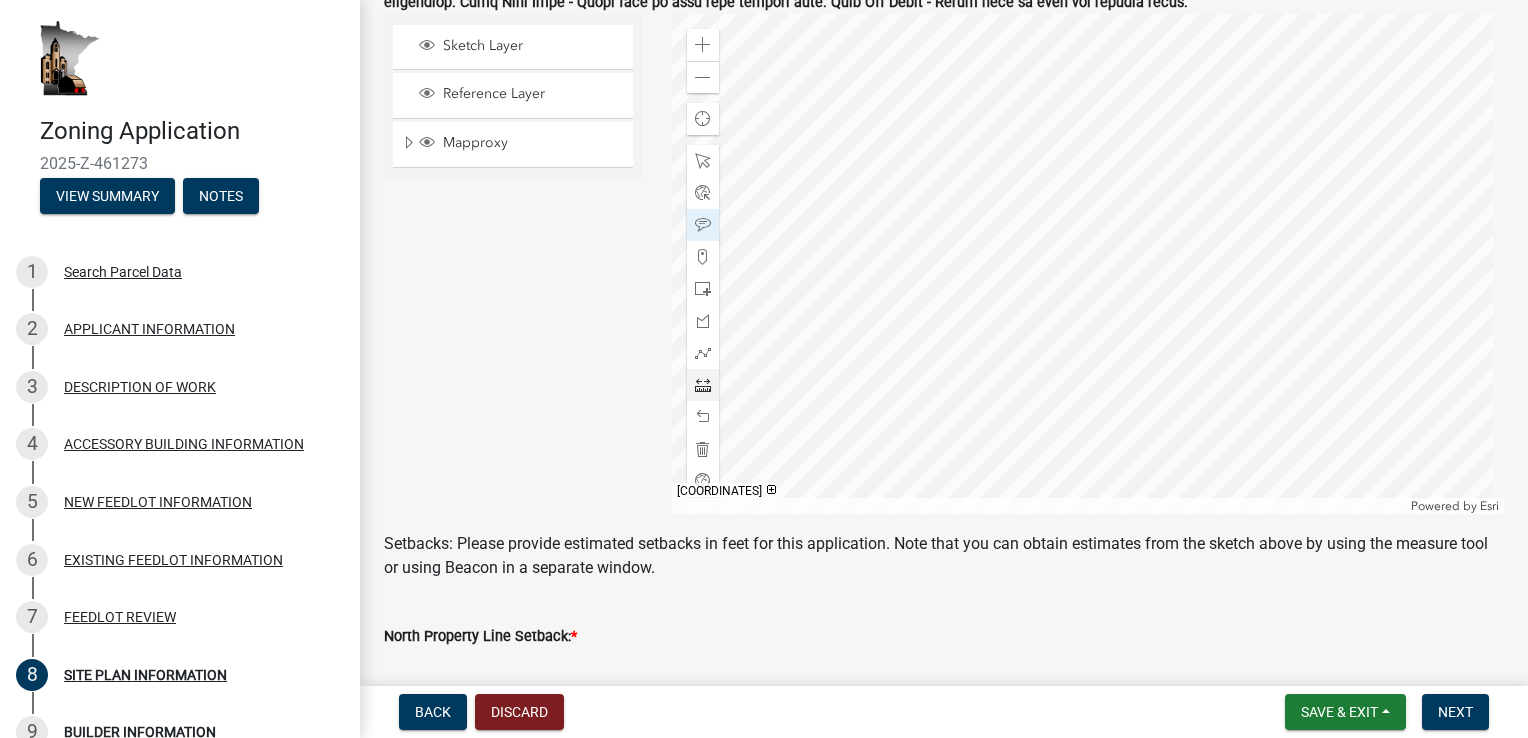 click 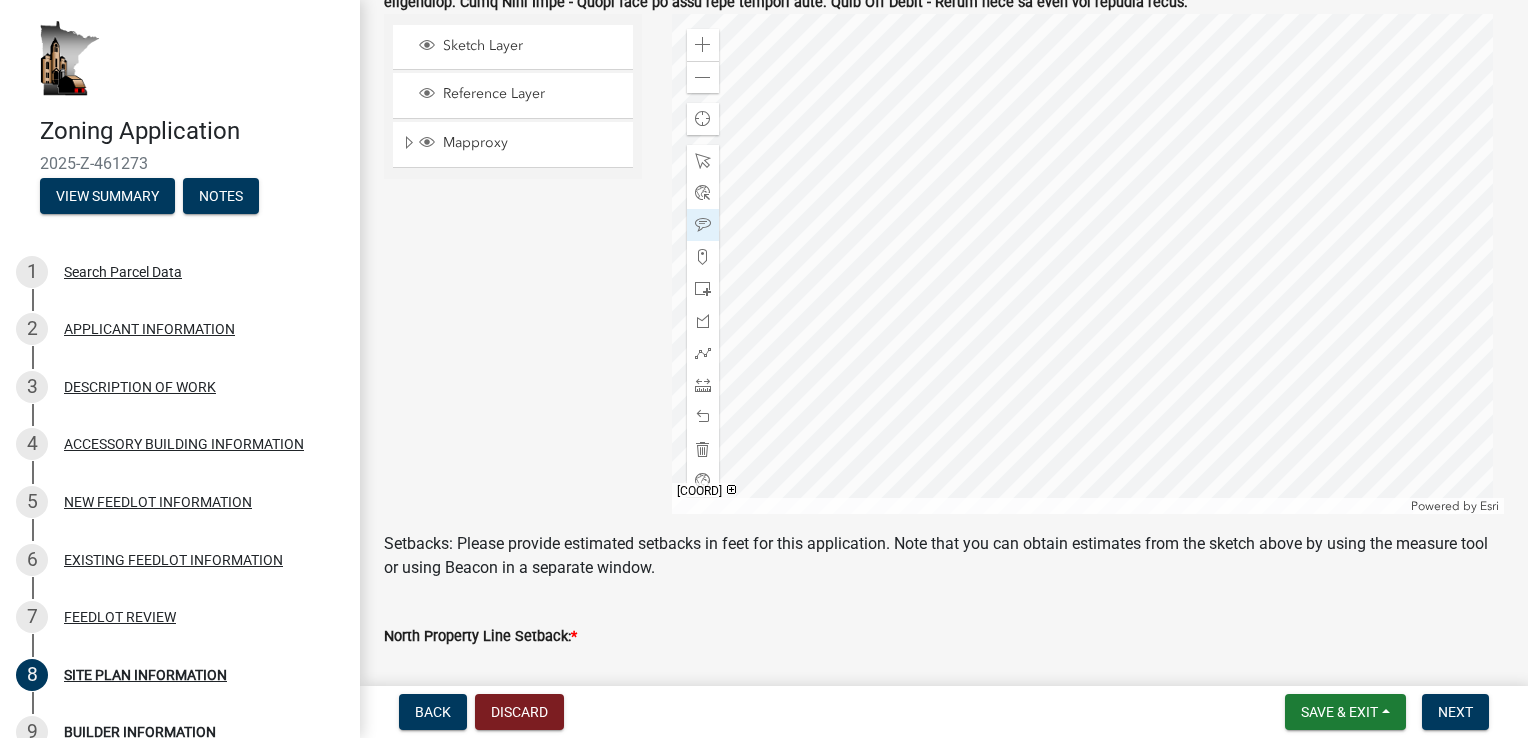 drag, startPoint x: 504, startPoint y: 226, endPoint x: 544, endPoint y: 298, distance: 82.36504 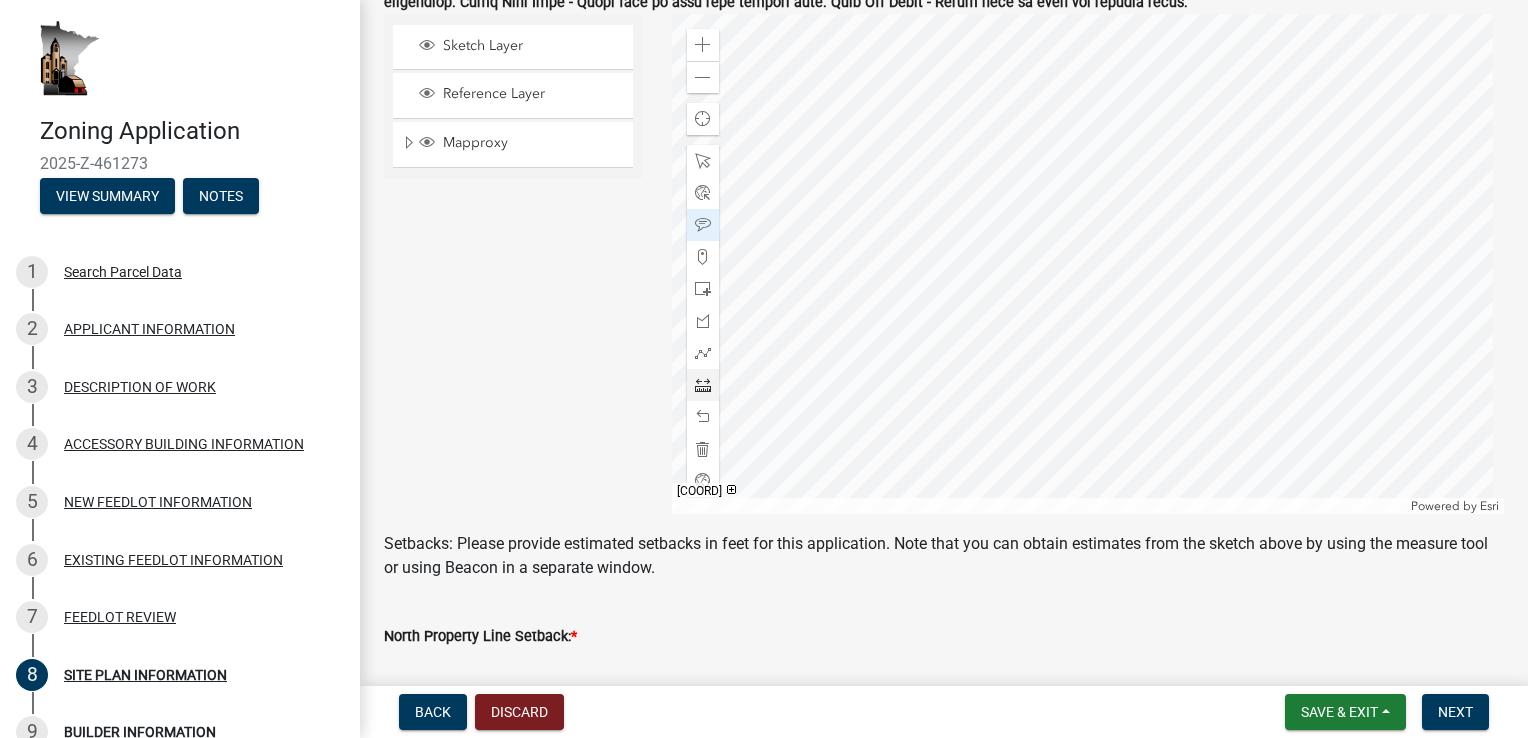 click 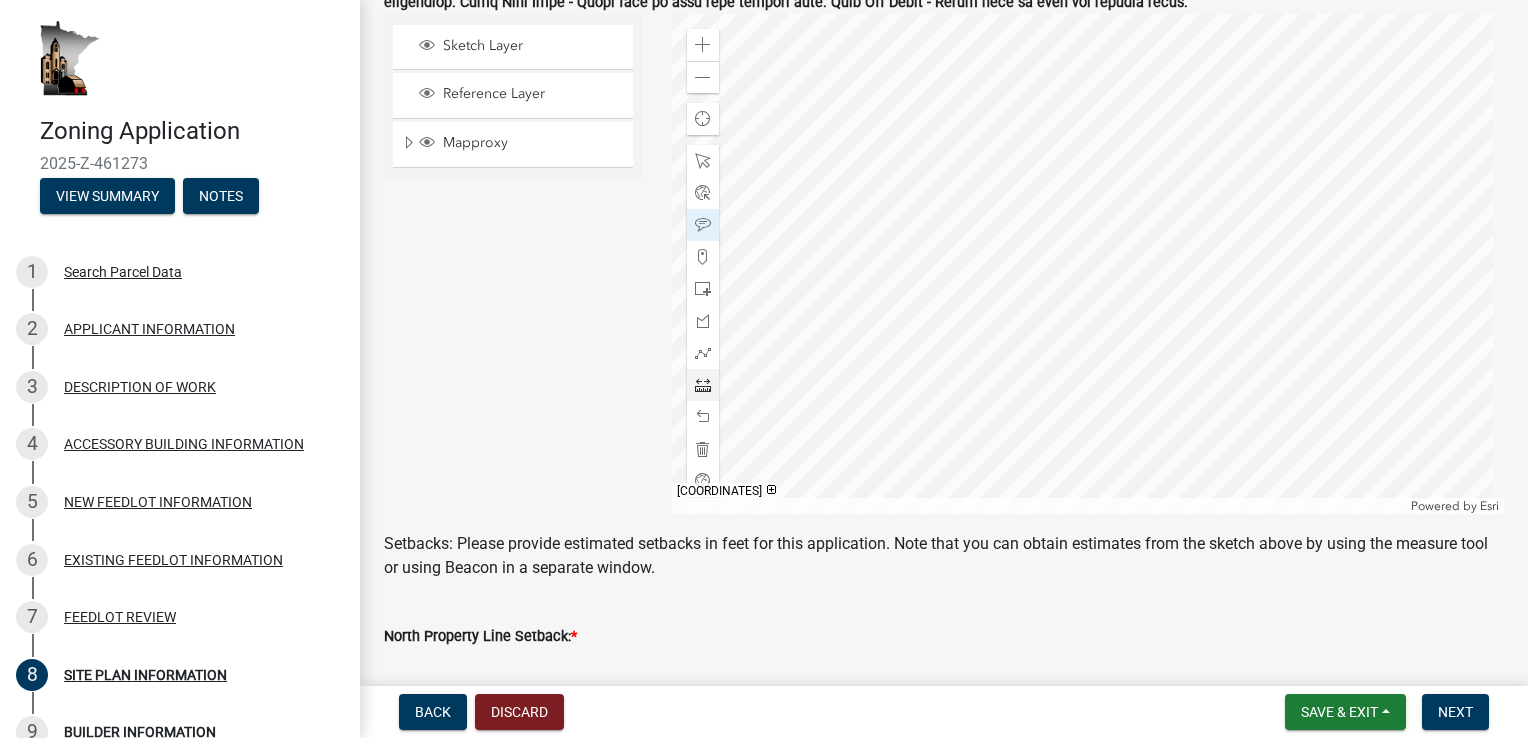click 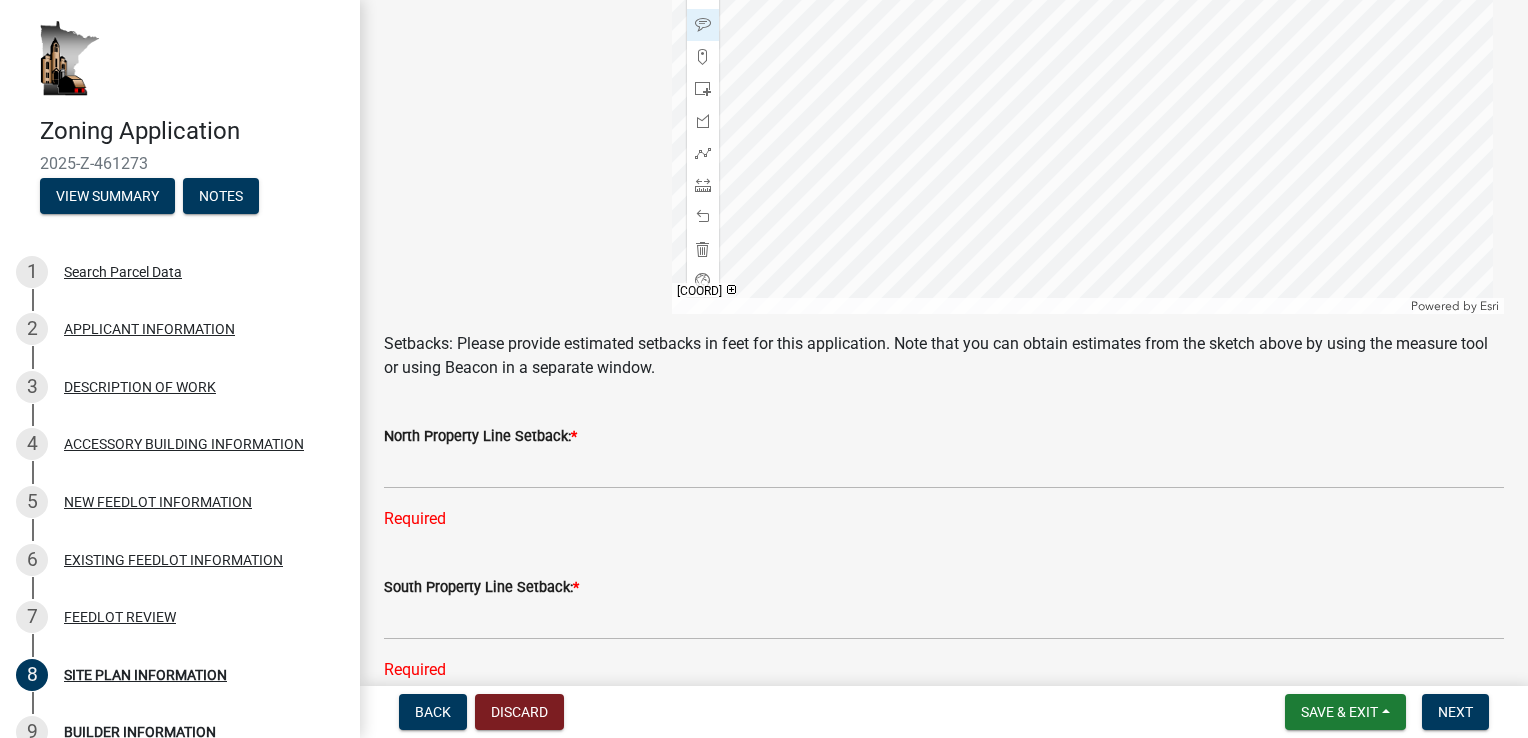 scroll, scrollTop: 706, scrollLeft: 0, axis: vertical 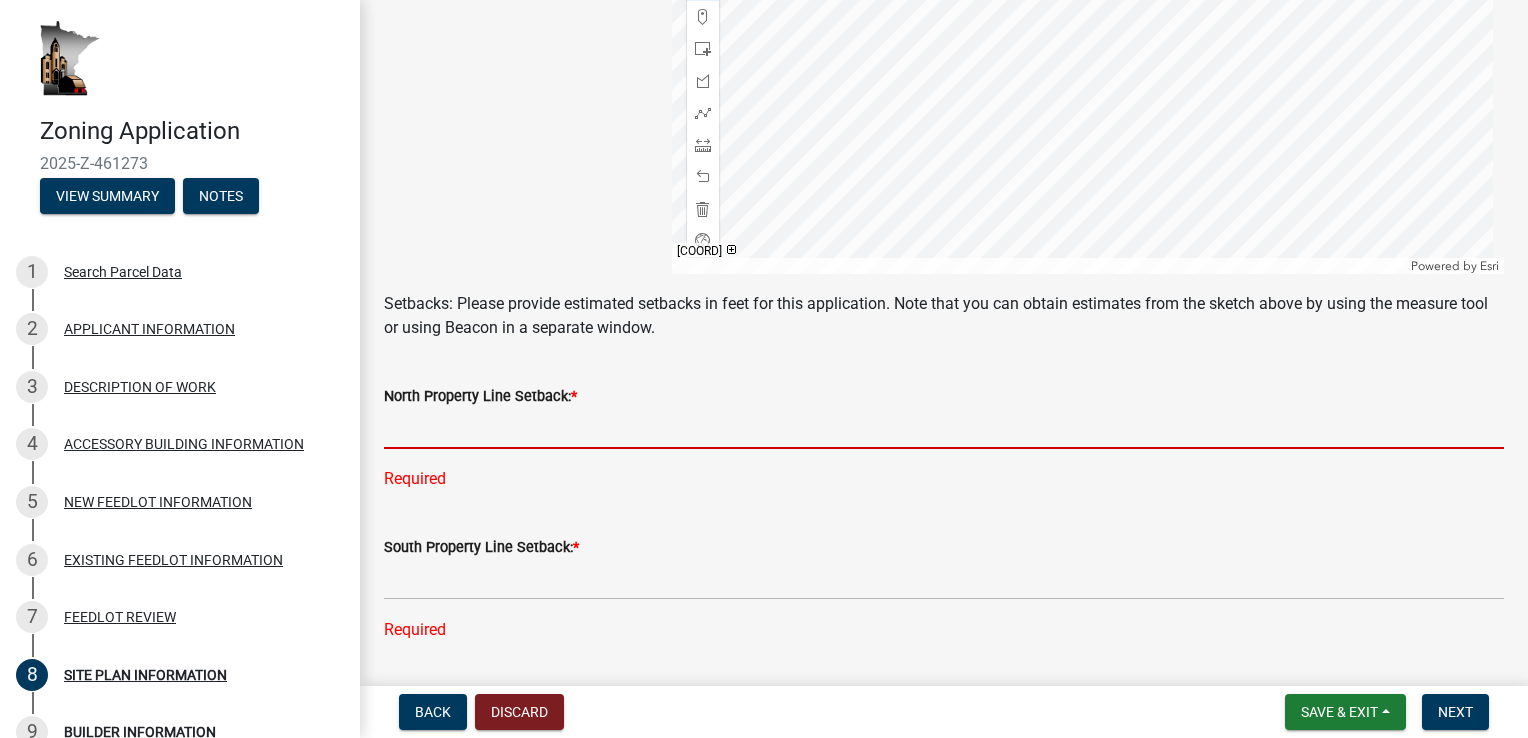 click 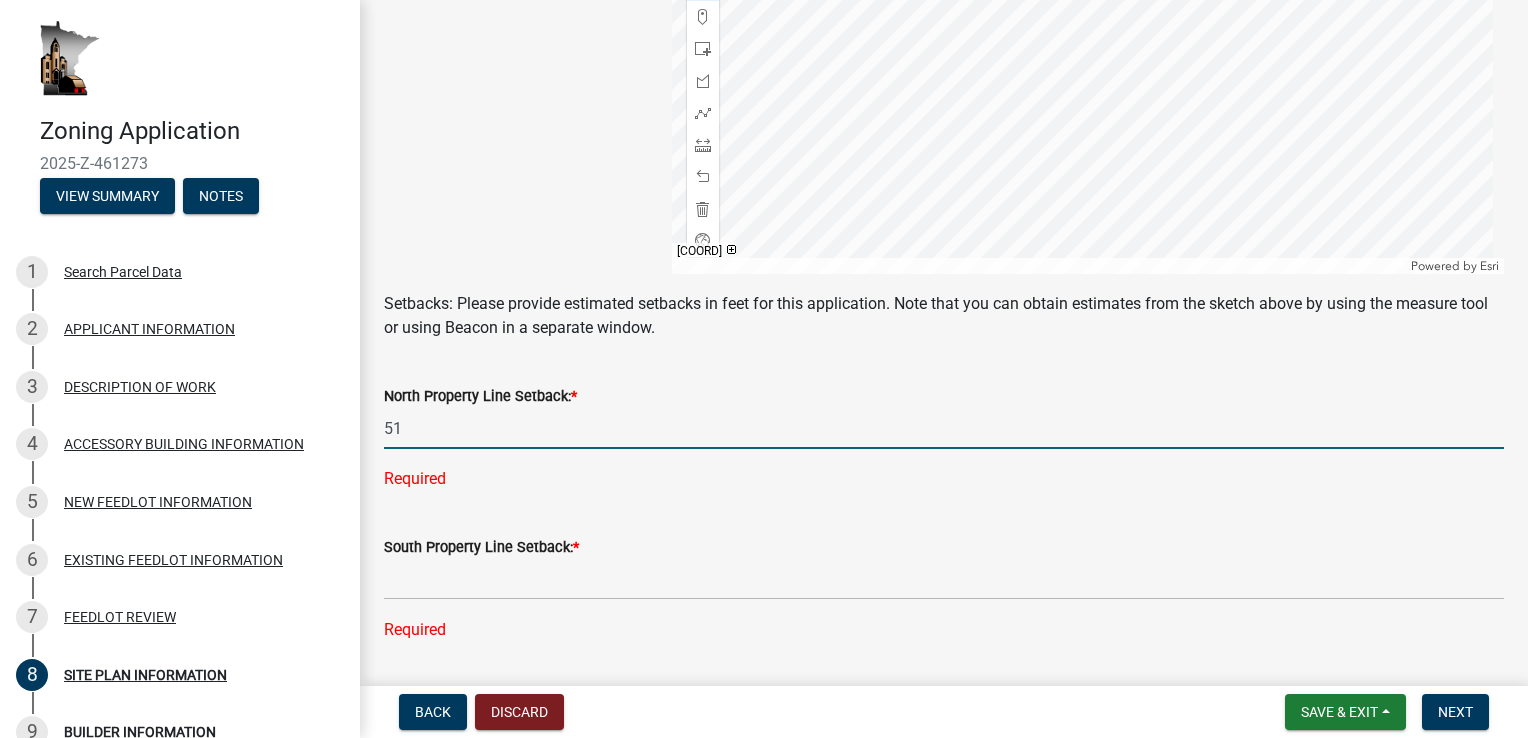 type on "5" 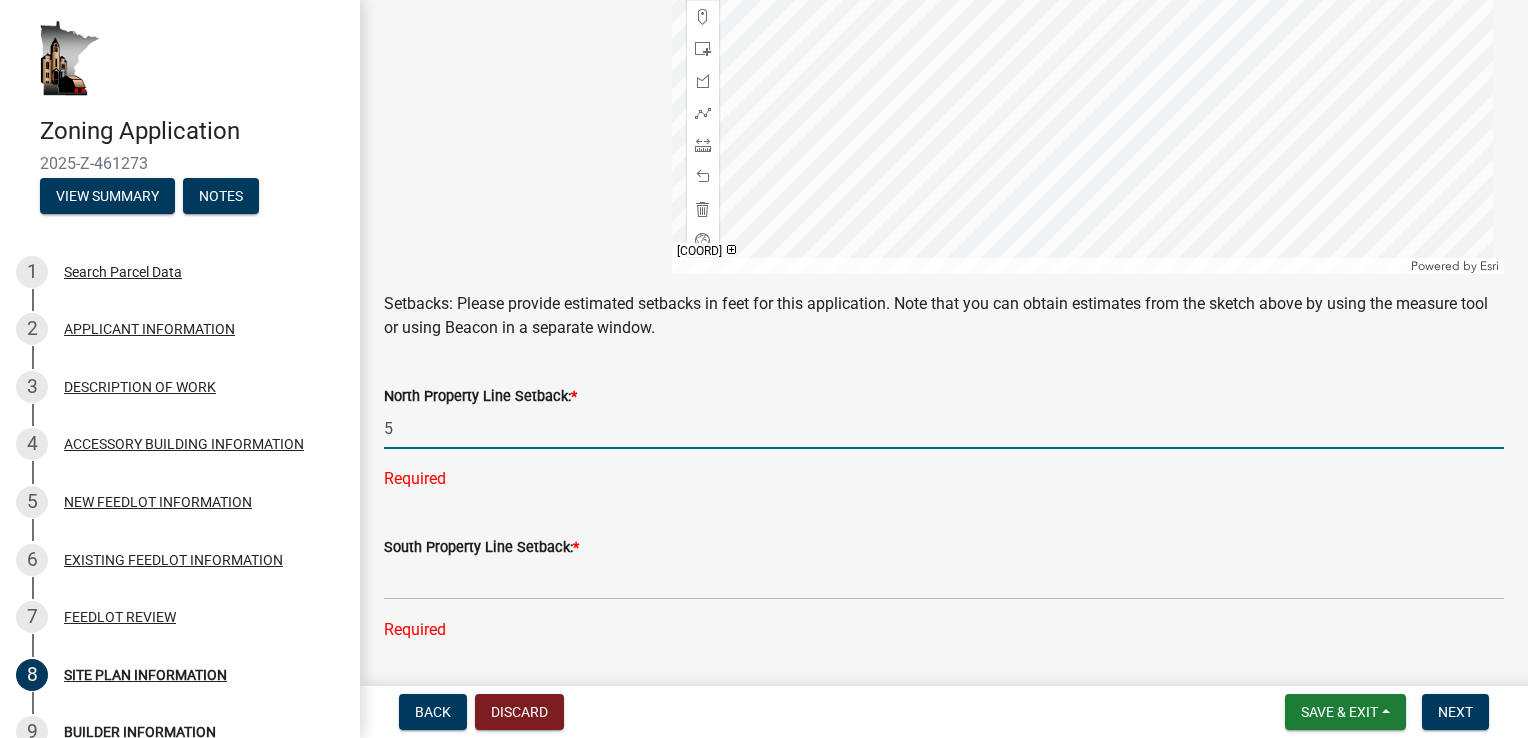 type 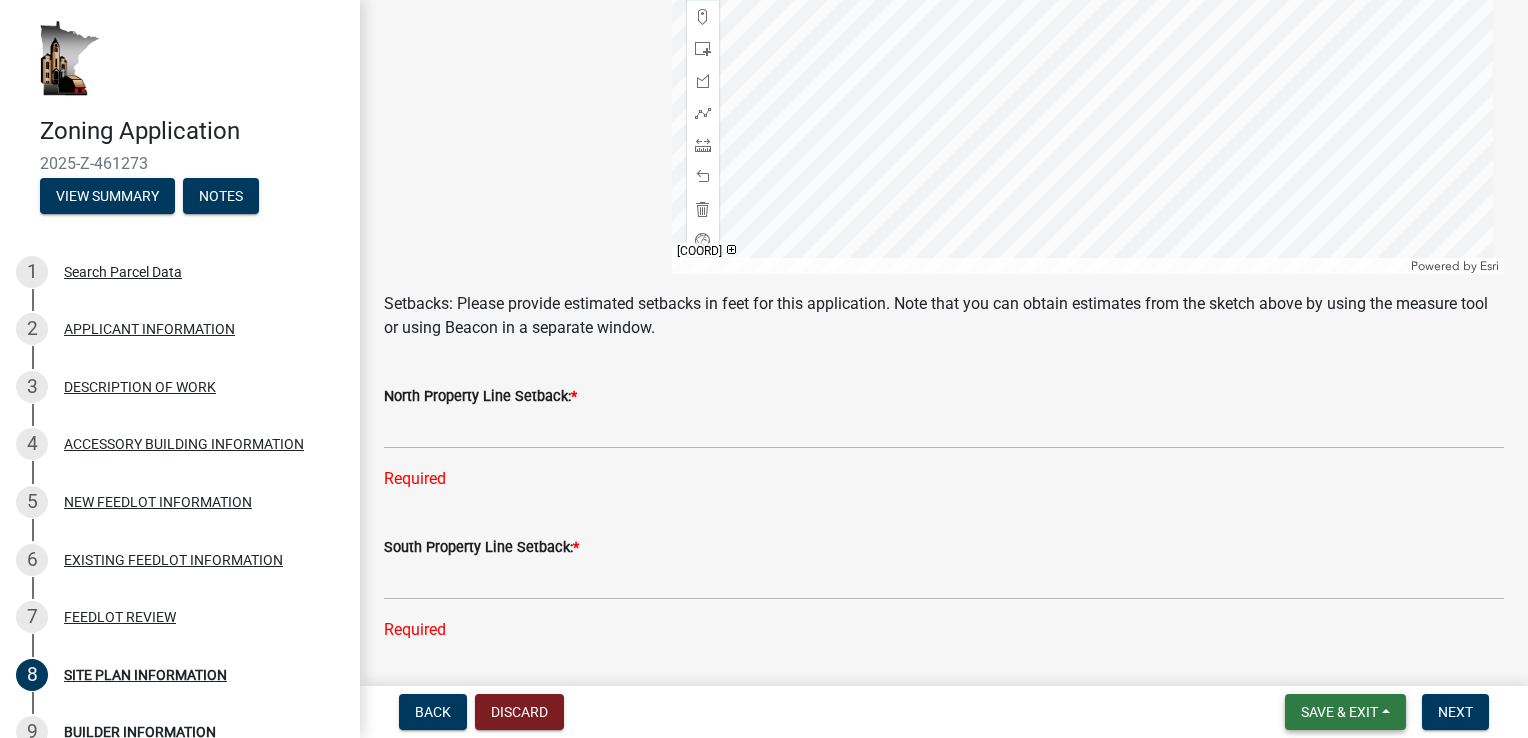 click on "Save & Exit" at bounding box center (1339, 712) 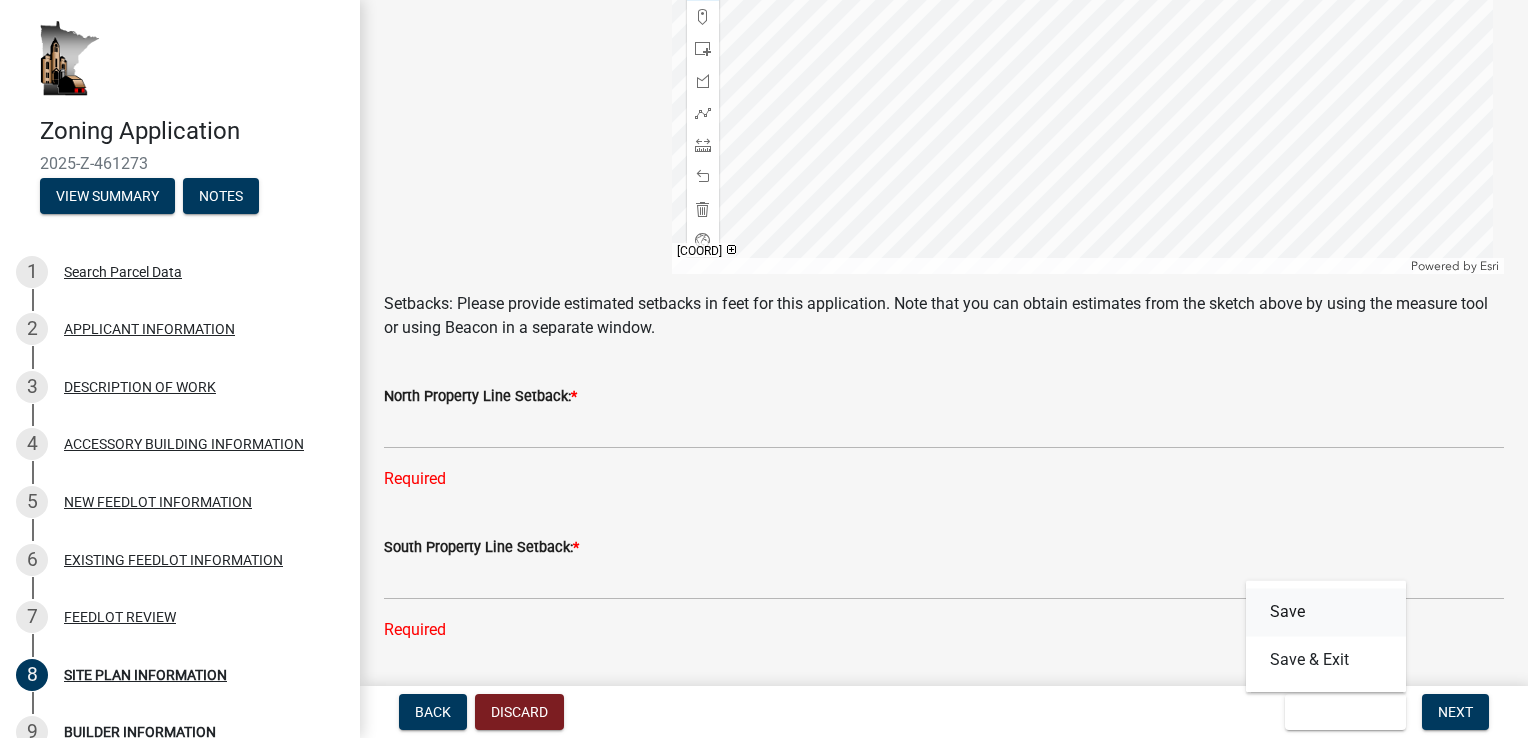 click on "Save" at bounding box center [1326, 612] 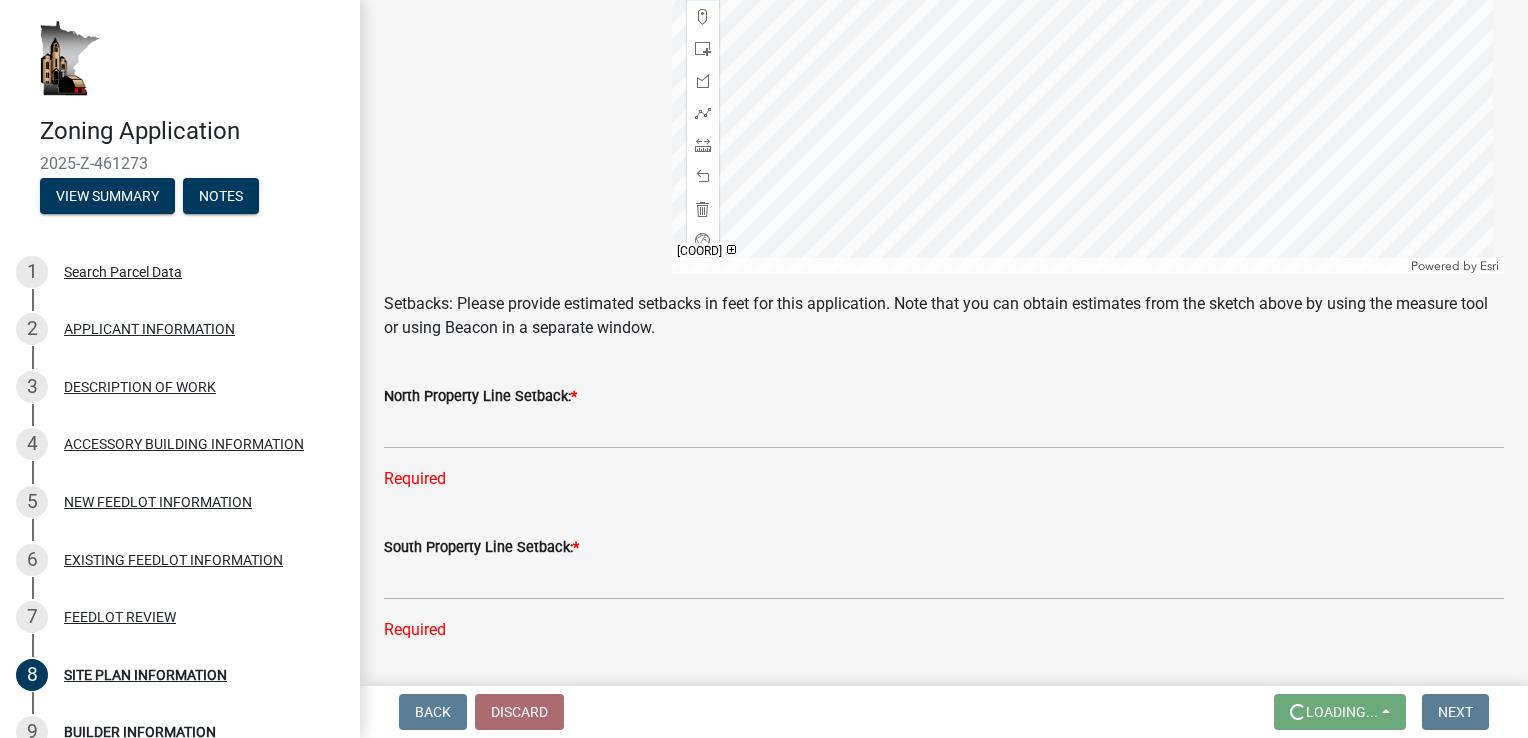 scroll, scrollTop: 0, scrollLeft: 0, axis: both 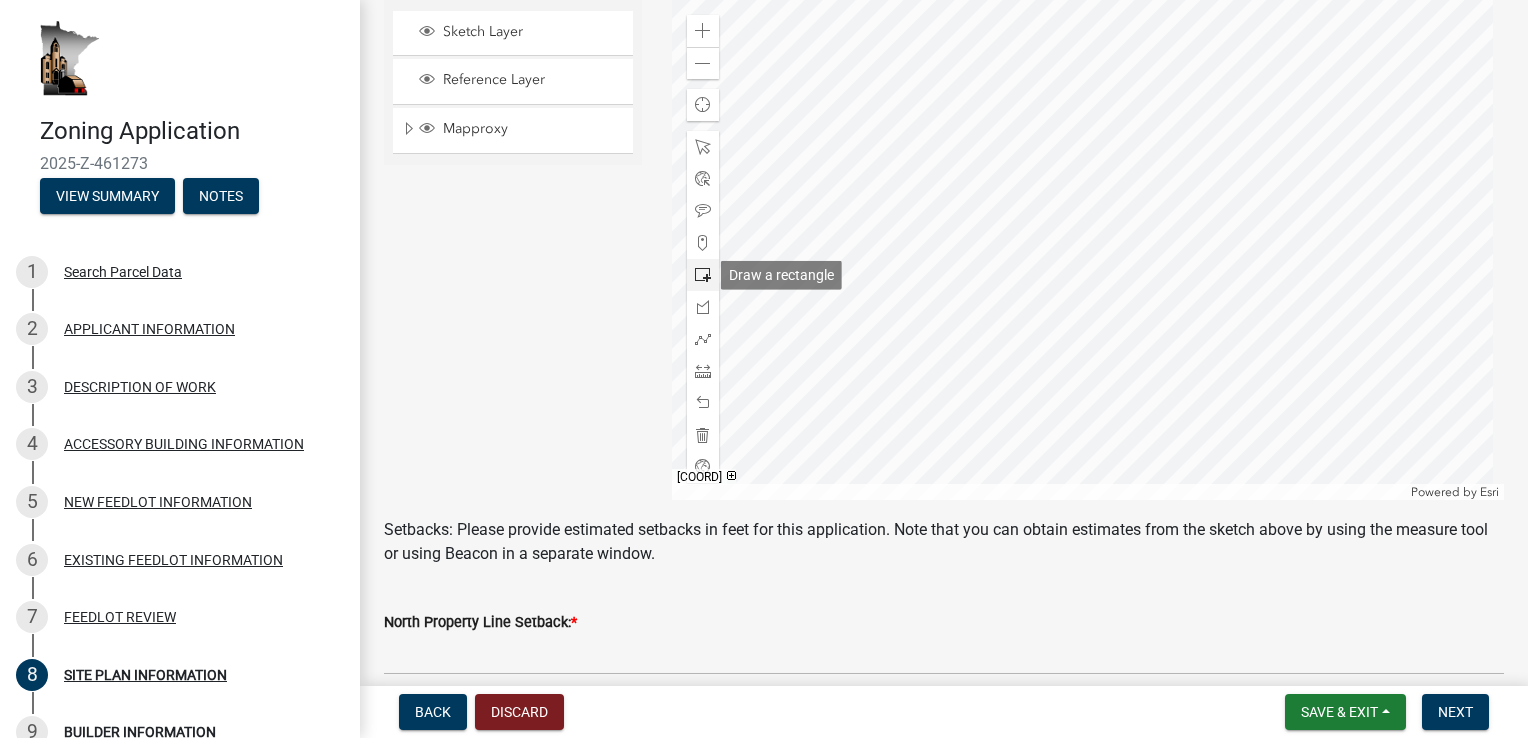 click 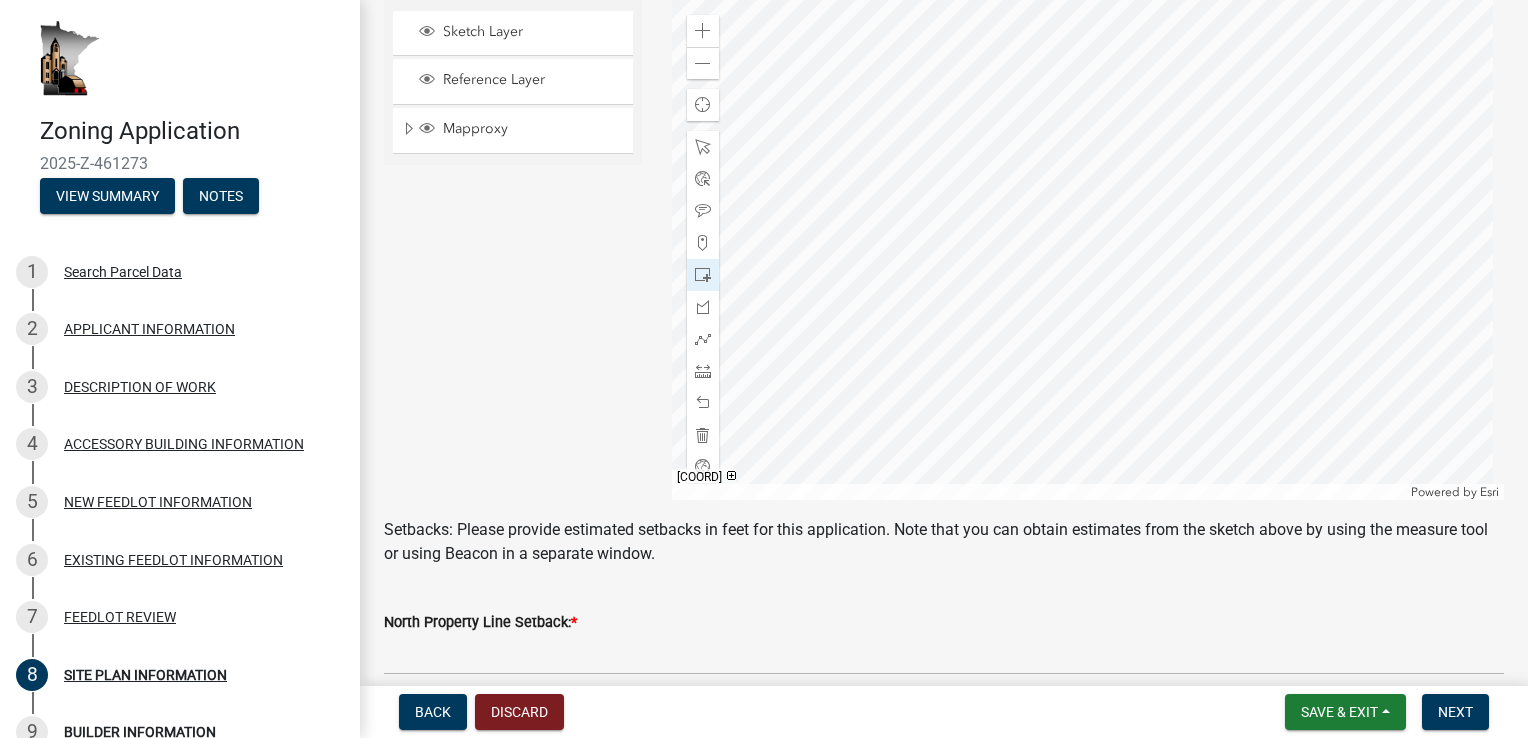 click 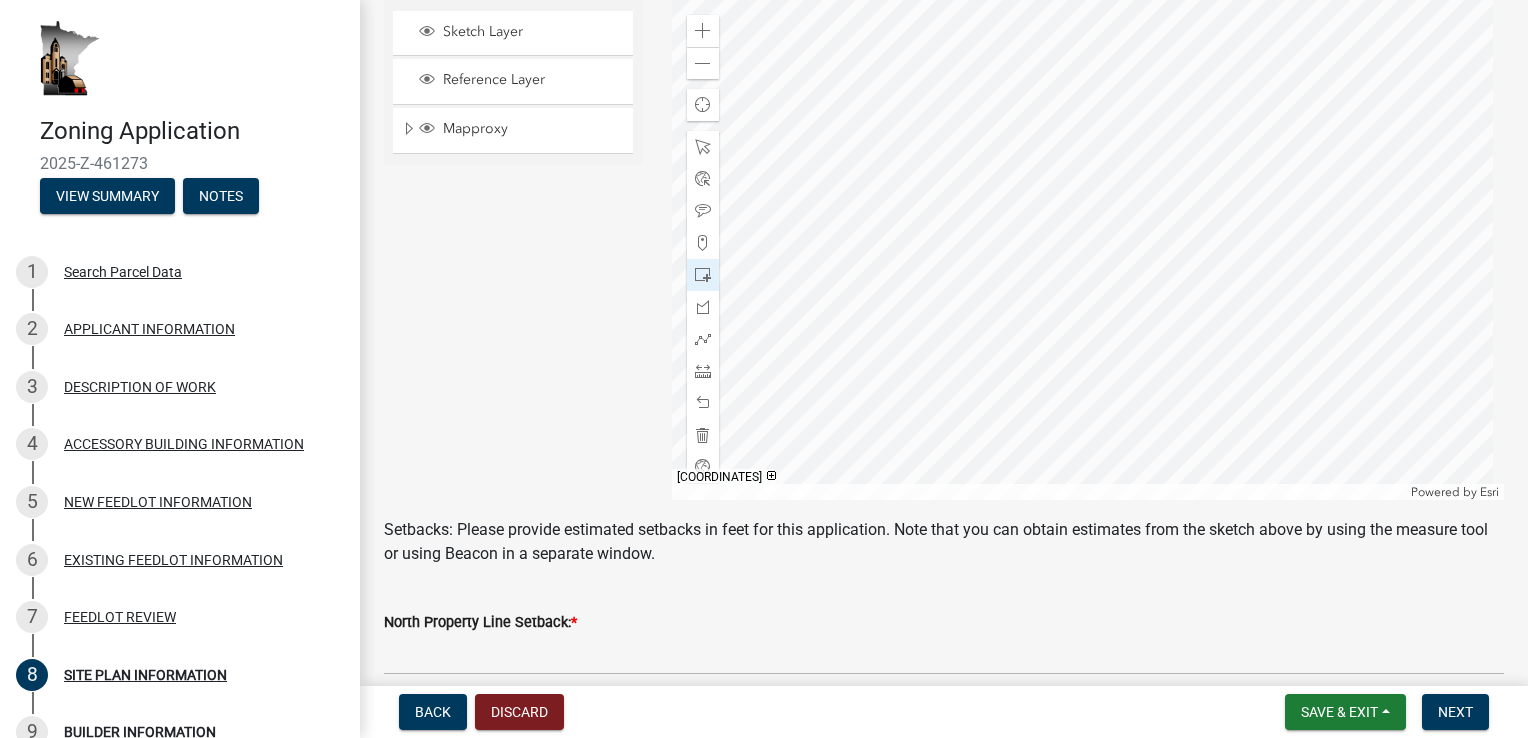 click 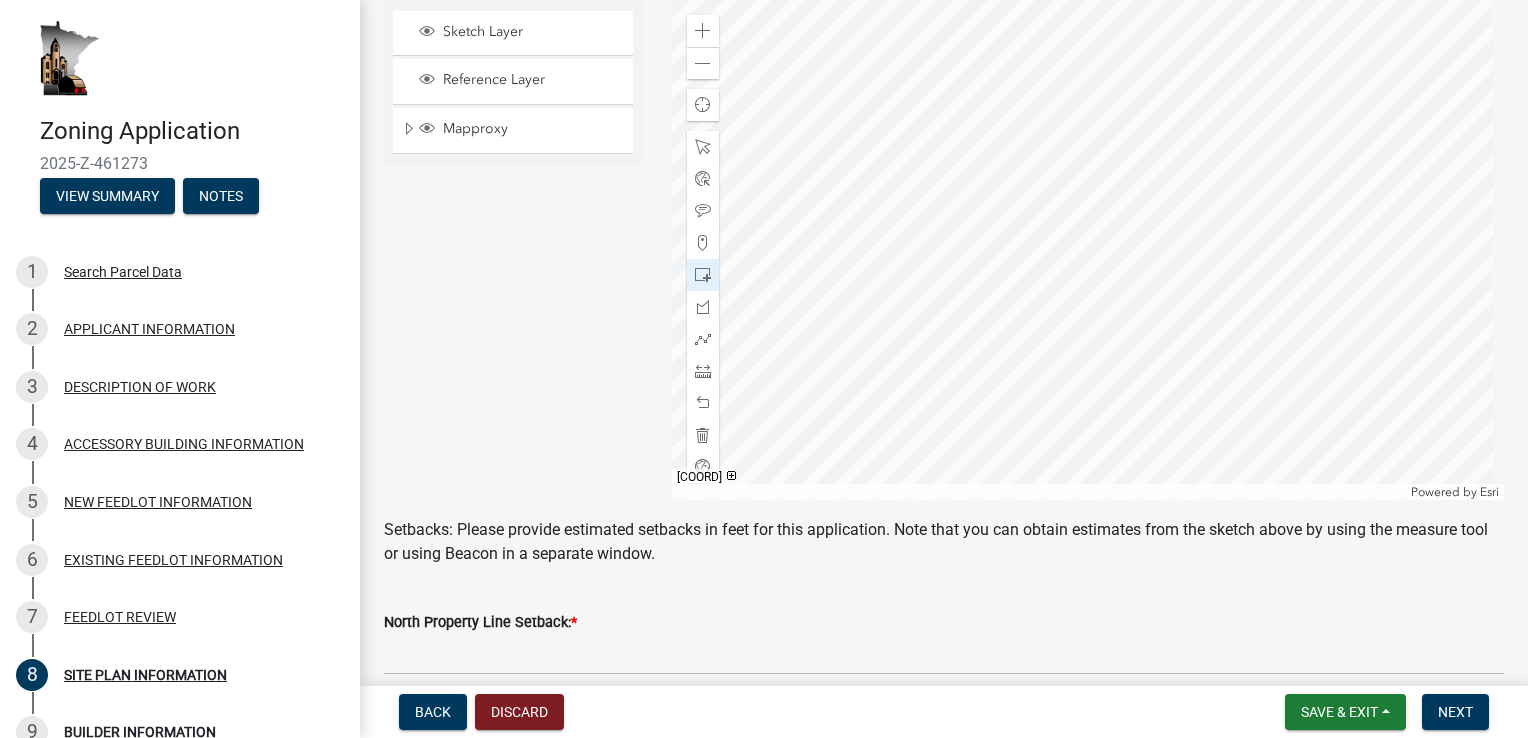 click 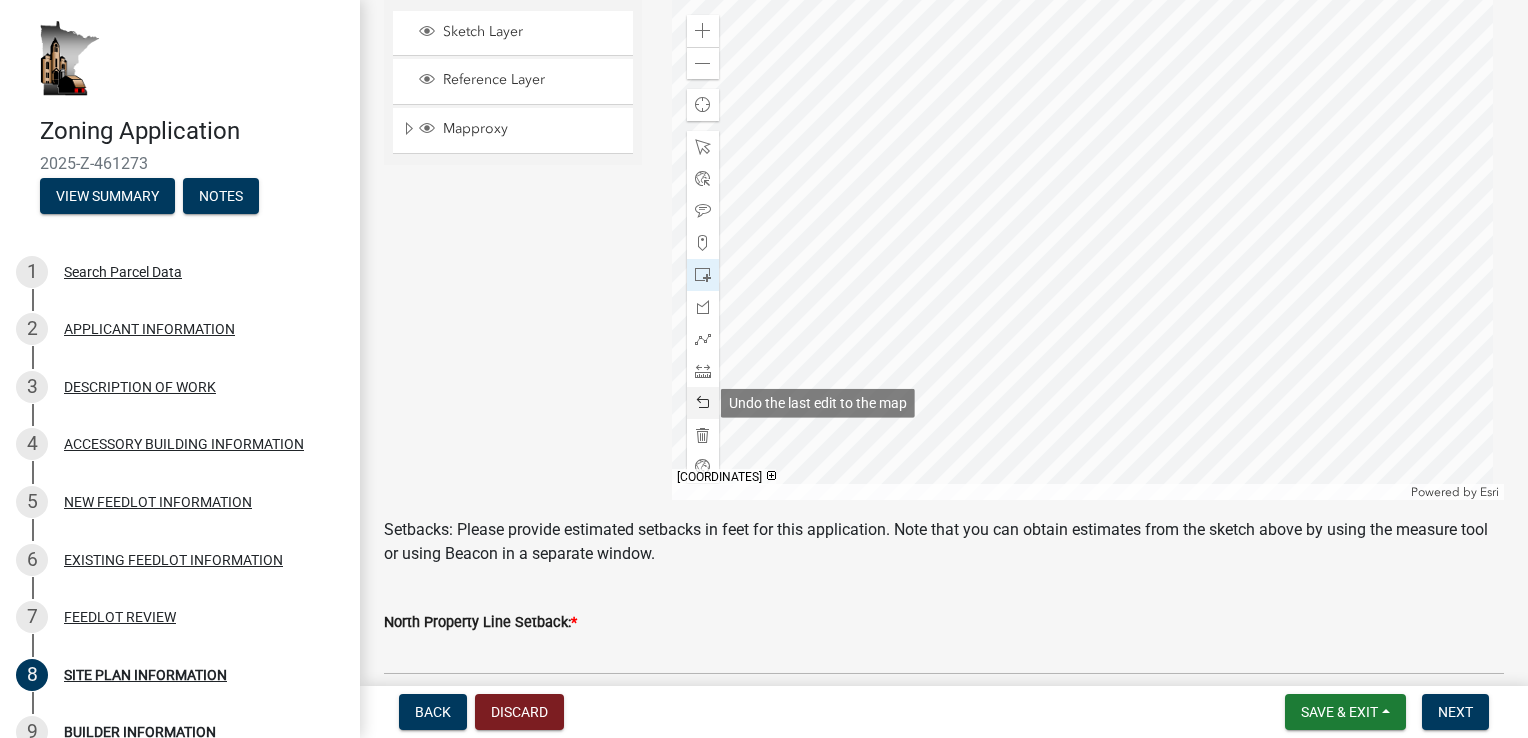 click 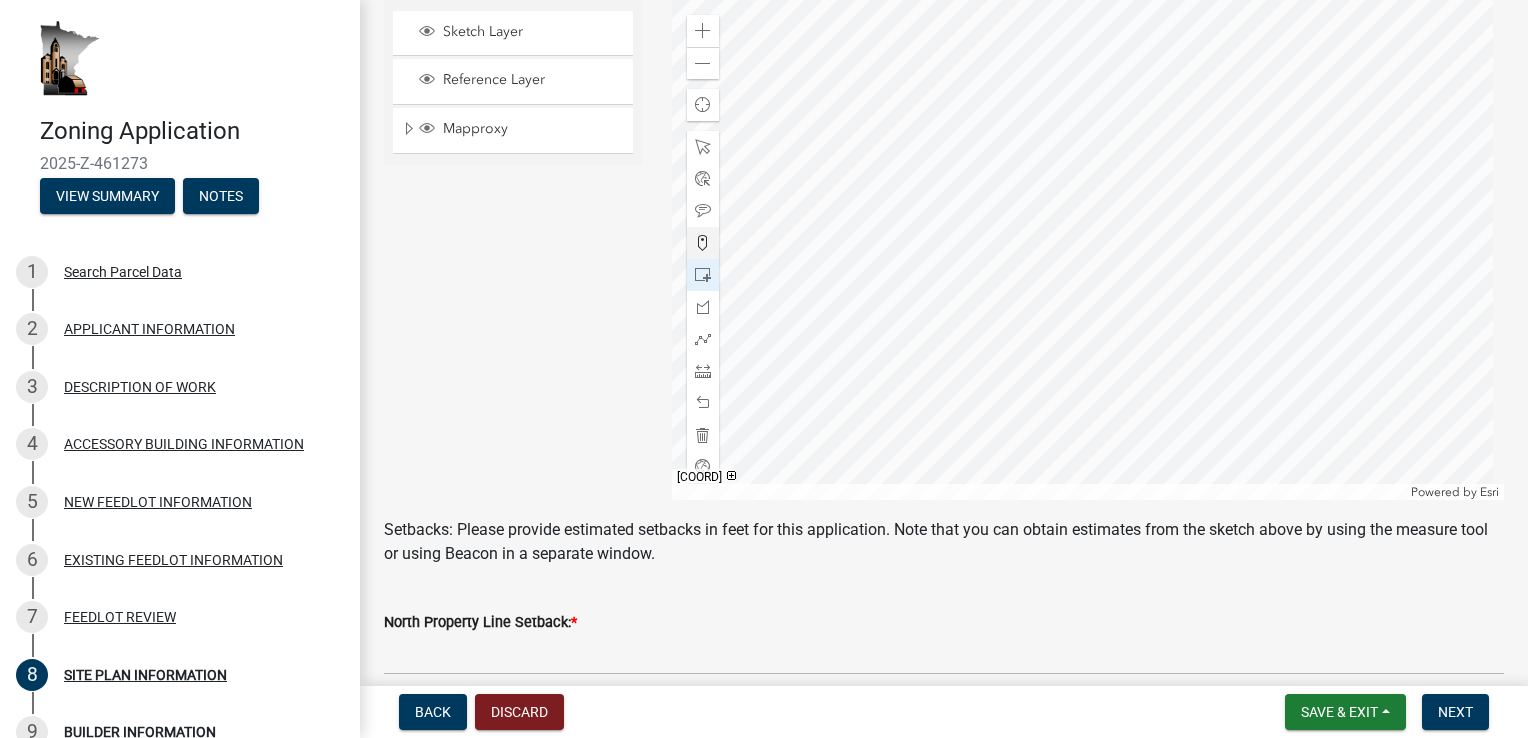 click 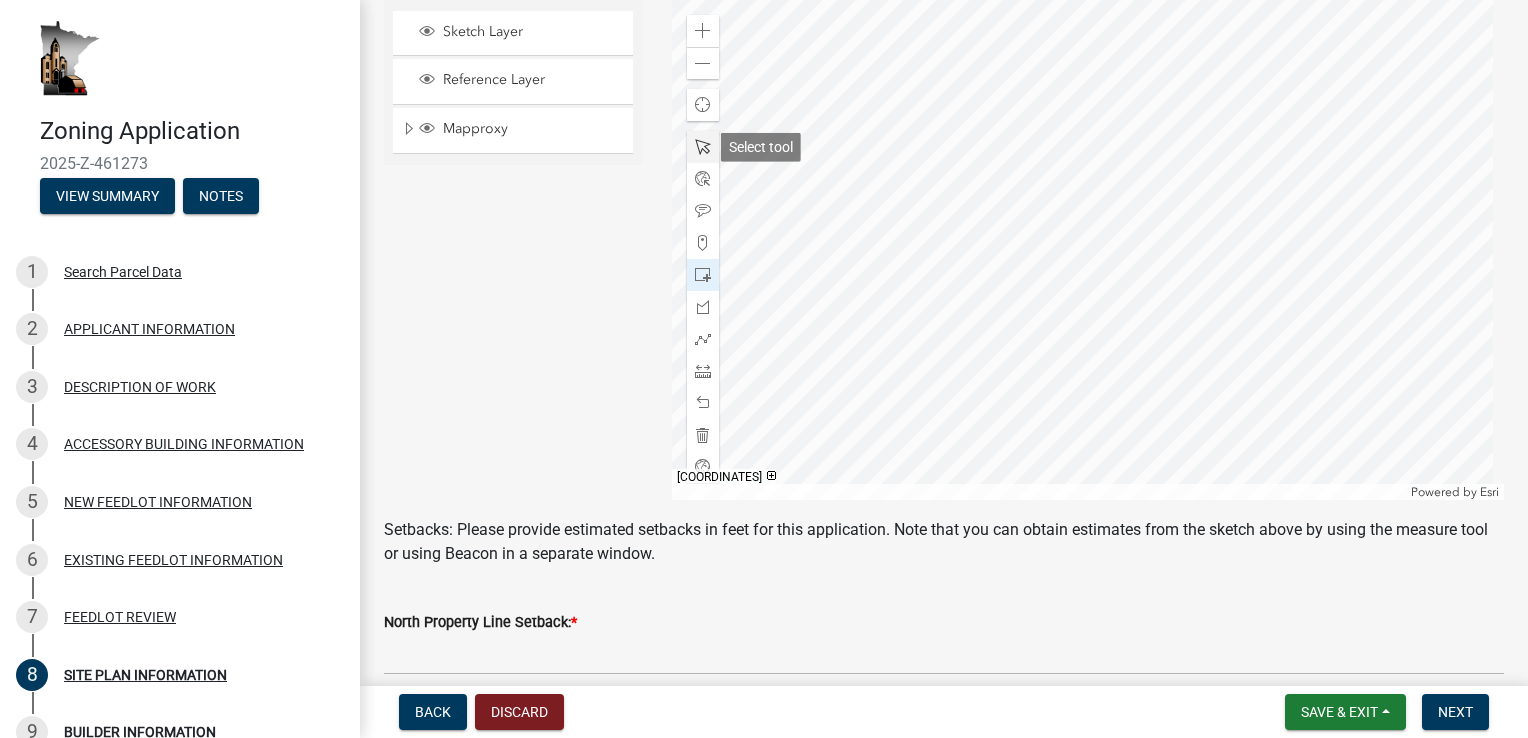 click 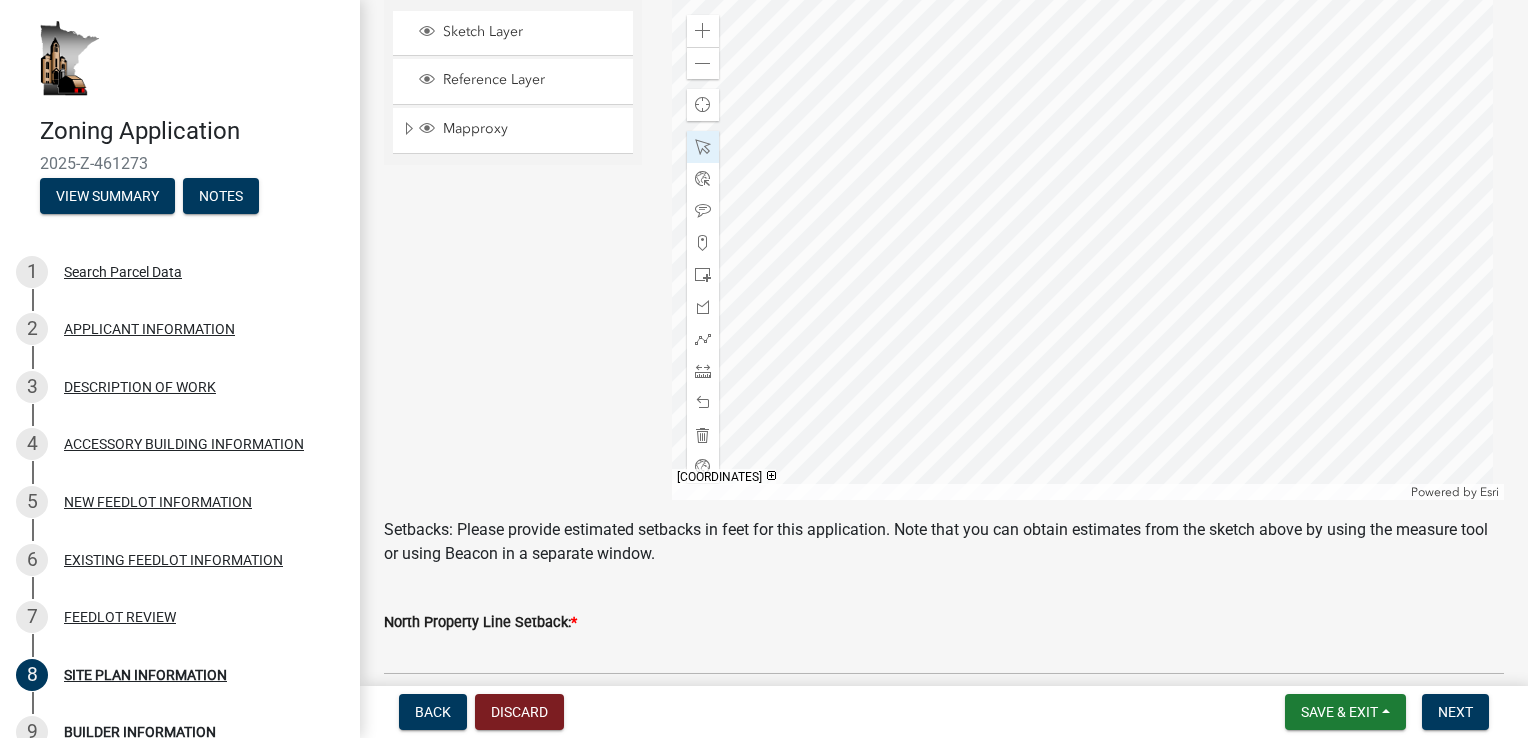 click 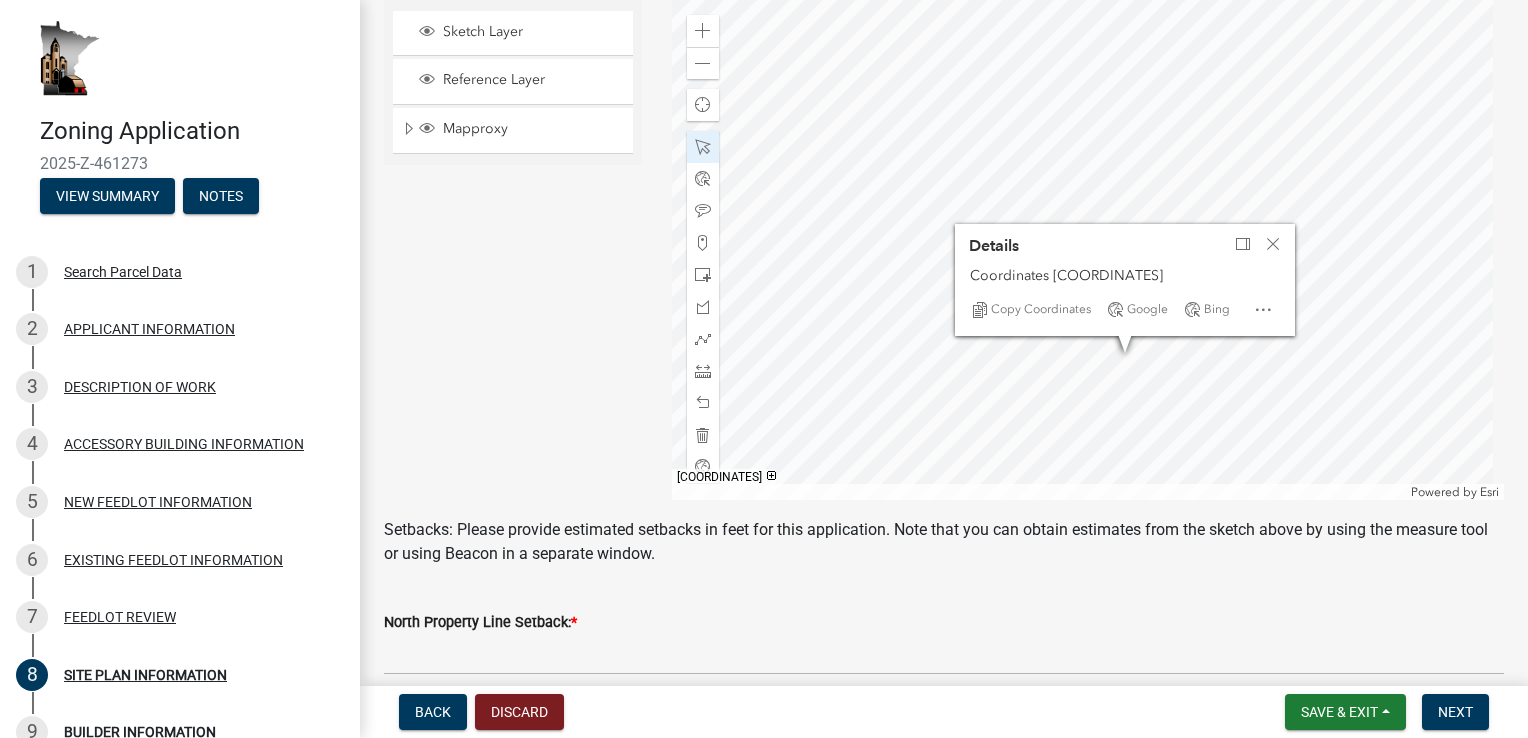 click 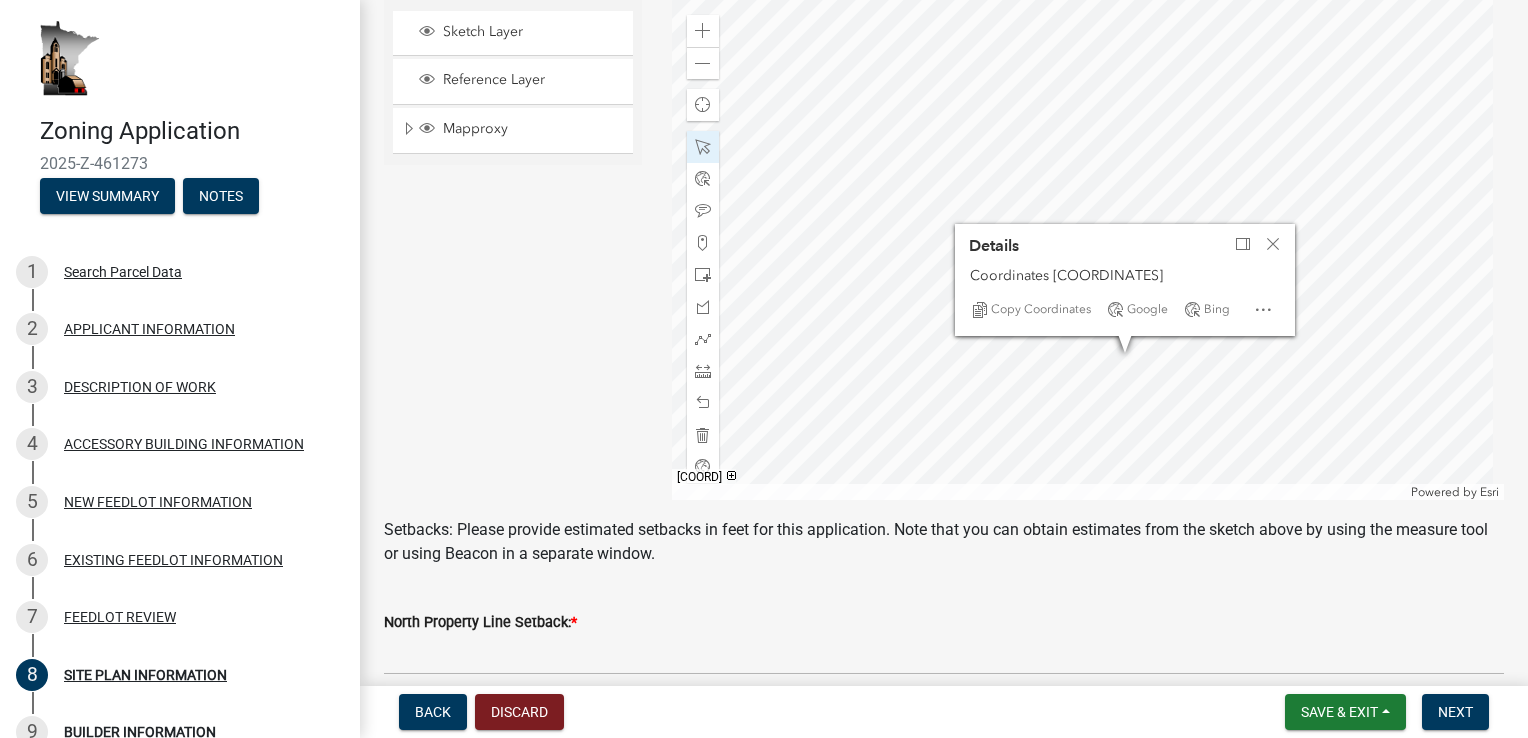 click 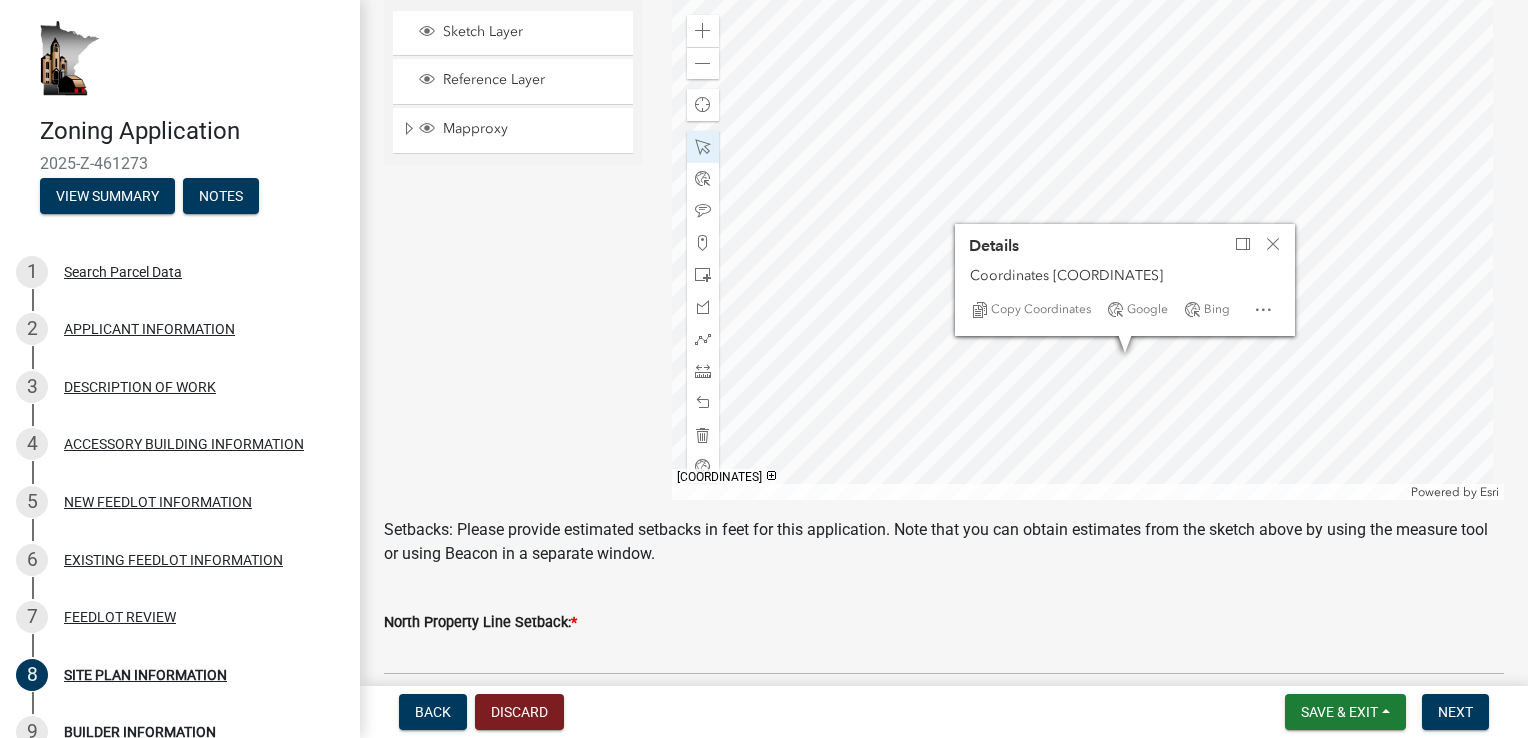 click 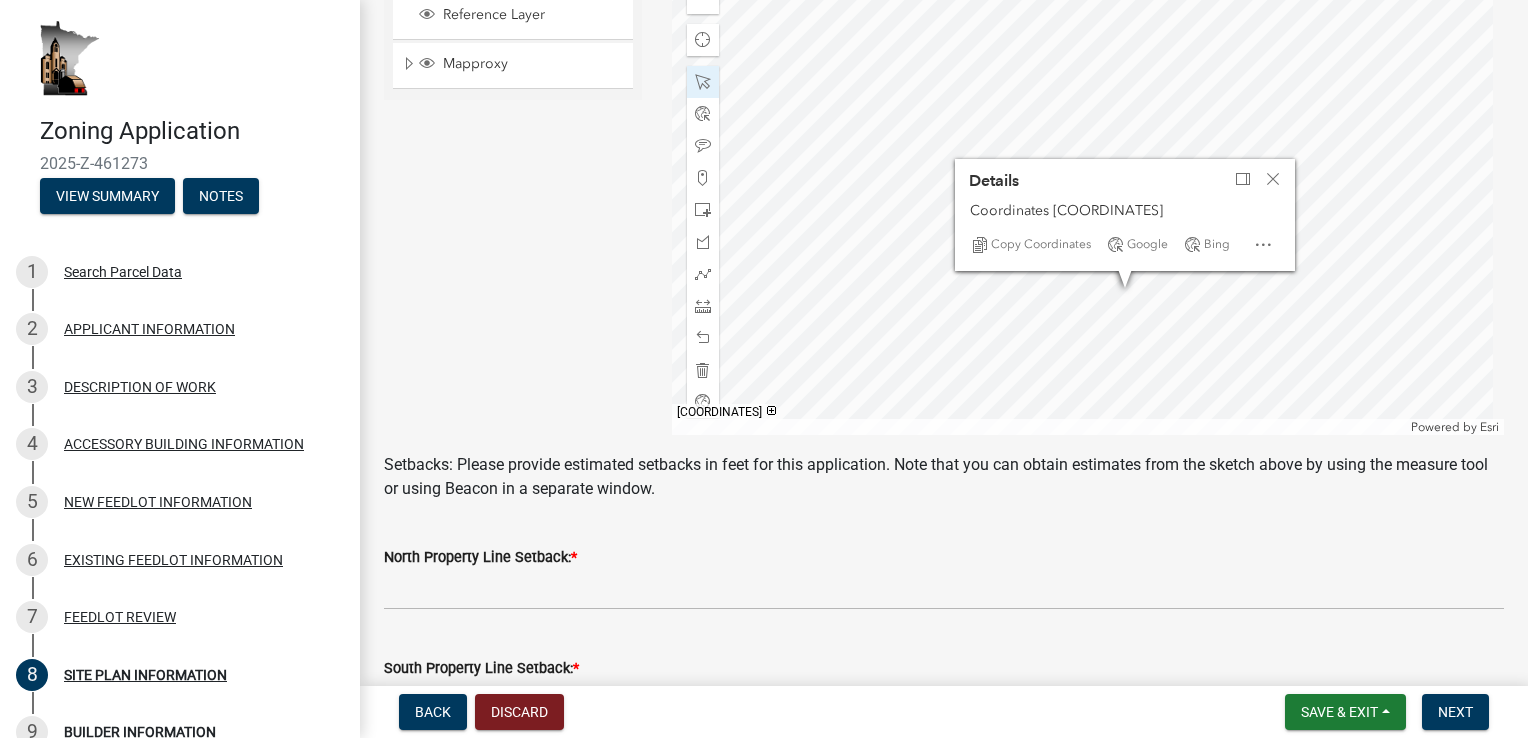 scroll, scrollTop: 560, scrollLeft: 0, axis: vertical 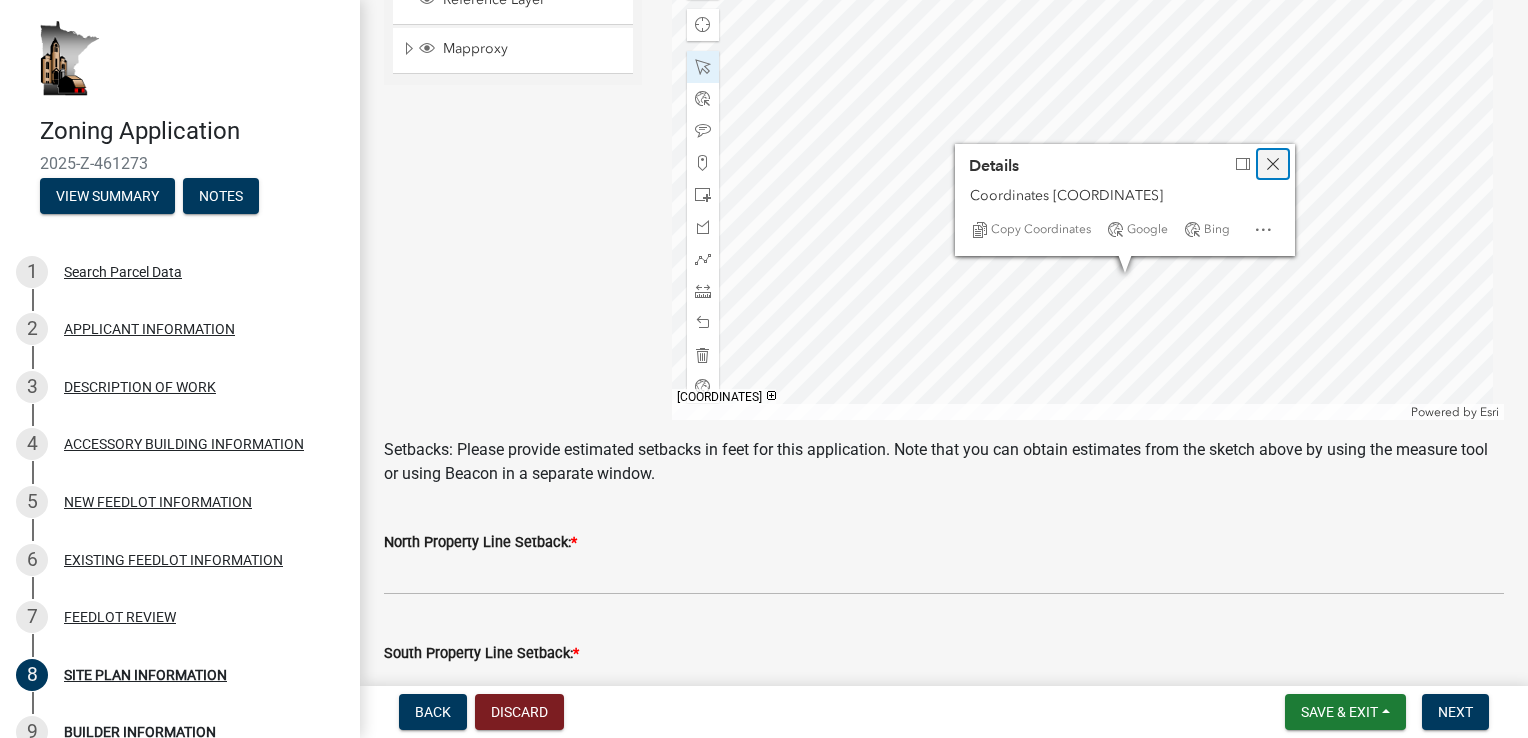 click 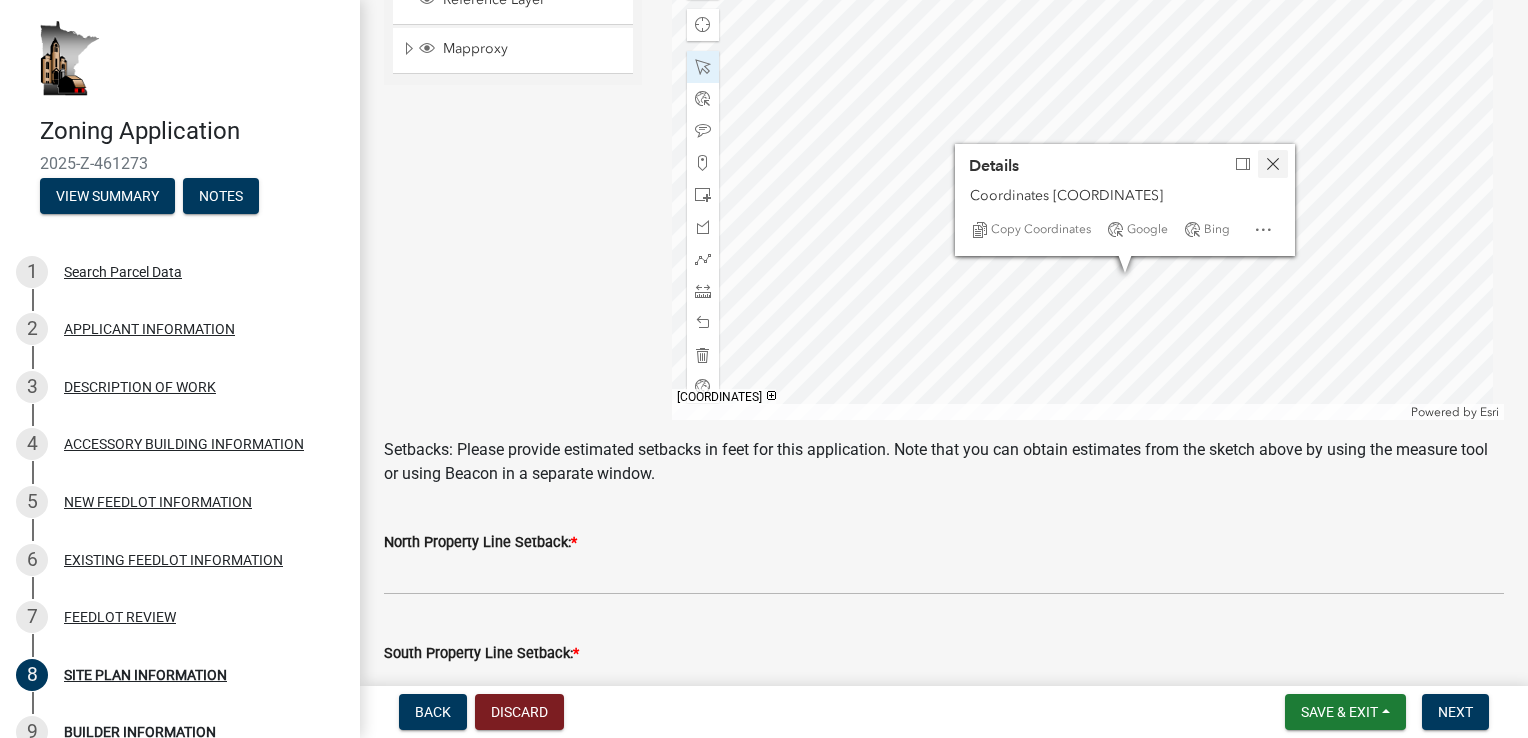 scroll, scrollTop: 480, scrollLeft: 0, axis: vertical 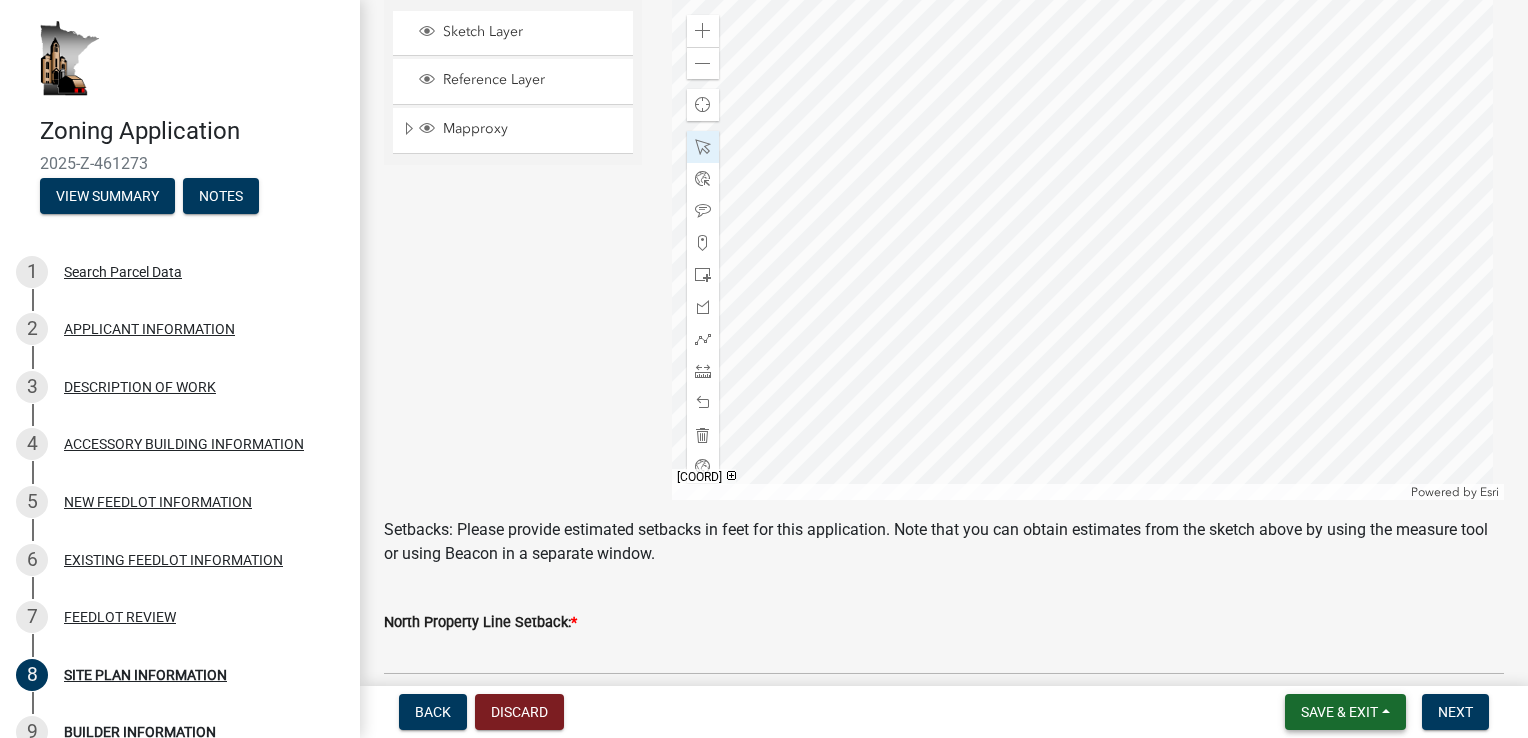 click on "Save & Exit" at bounding box center [1339, 712] 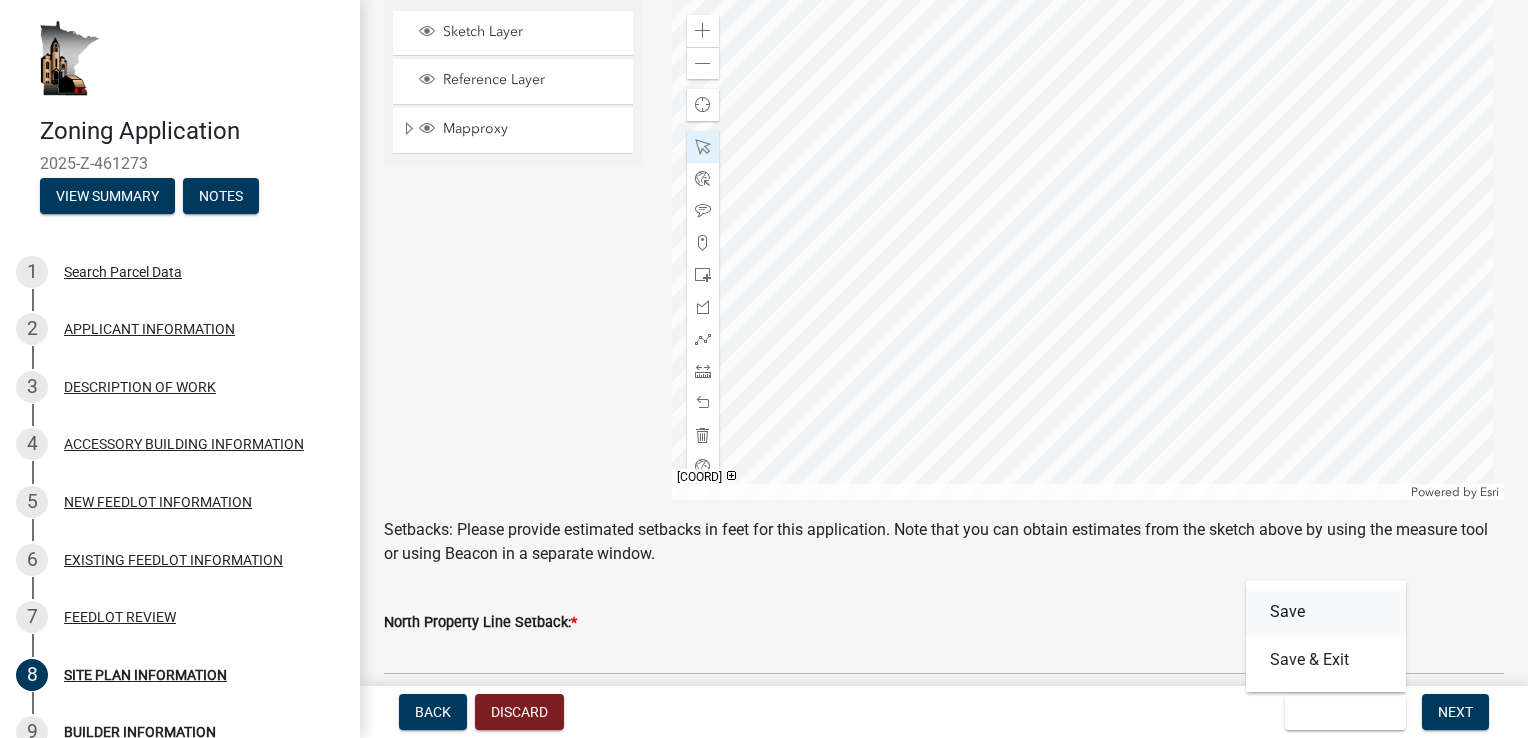 click on "Save" at bounding box center [1326, 612] 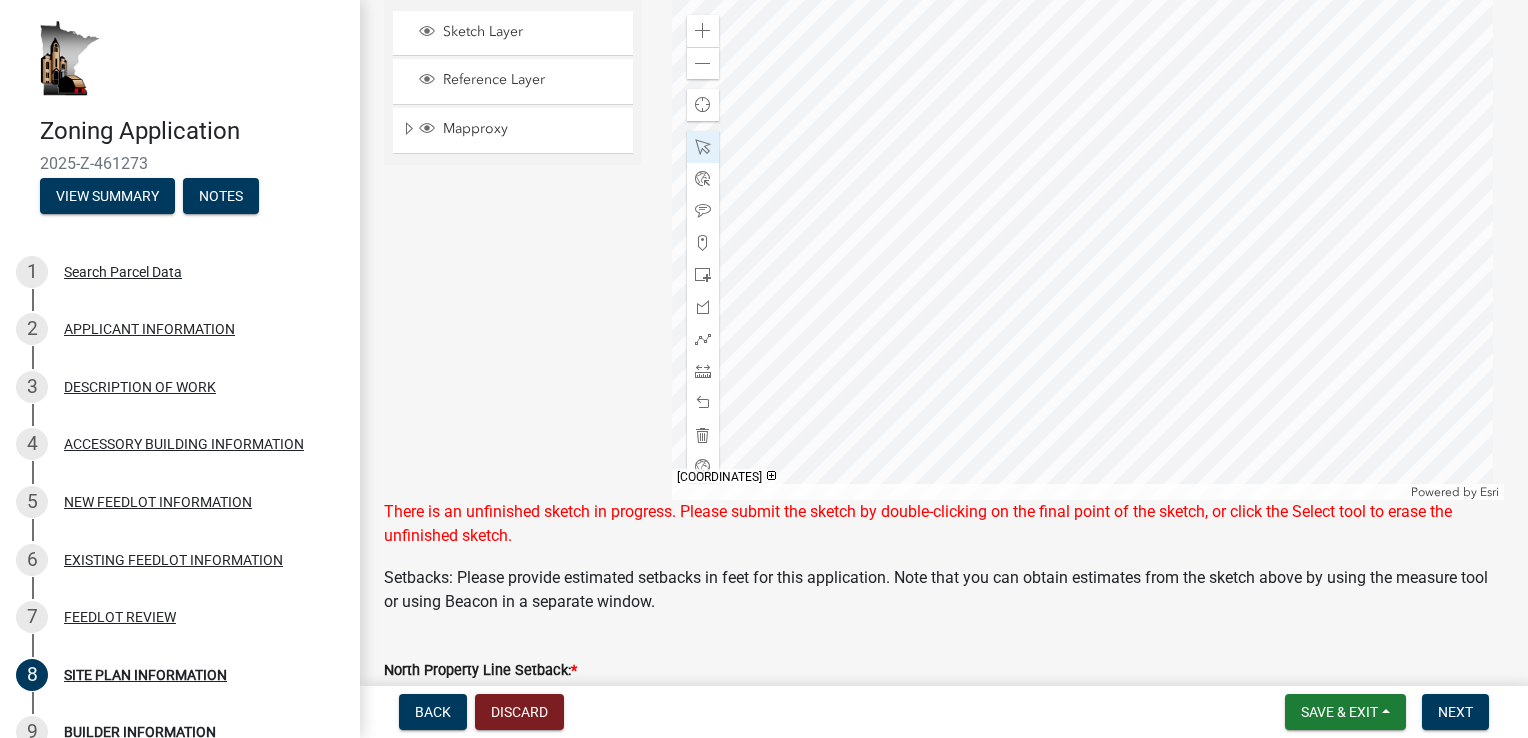 click 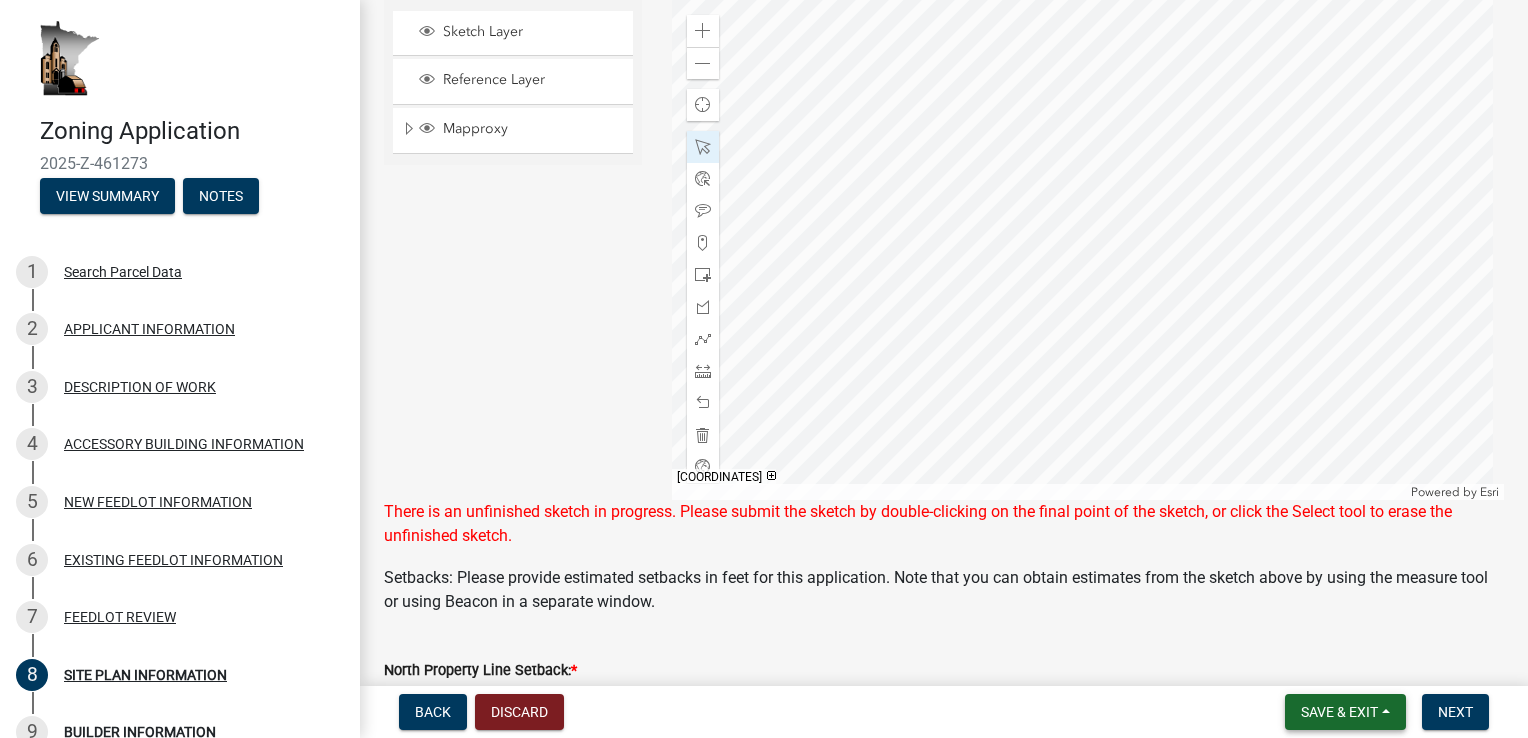 click on "Save & Exit" at bounding box center [1339, 712] 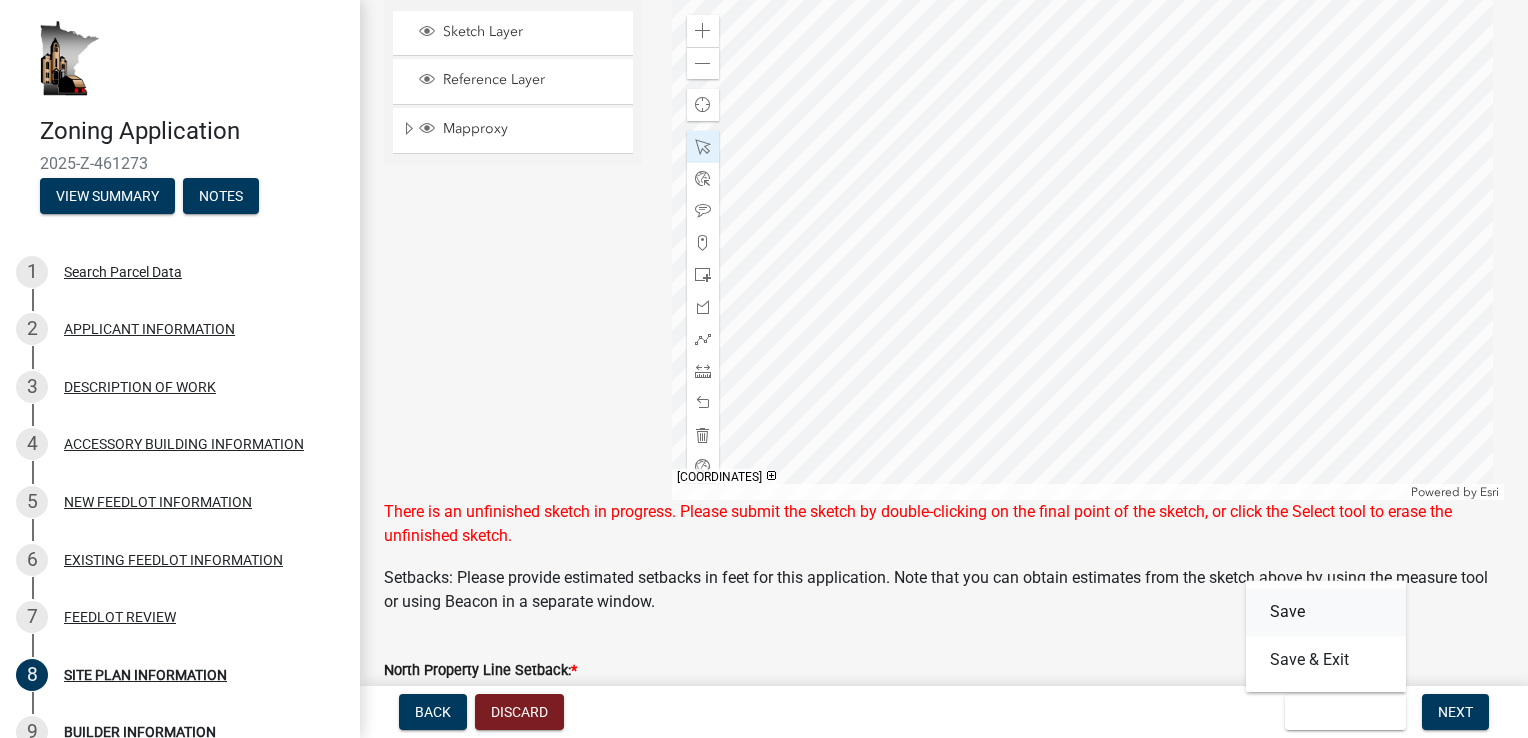 click on "Save" at bounding box center [1326, 612] 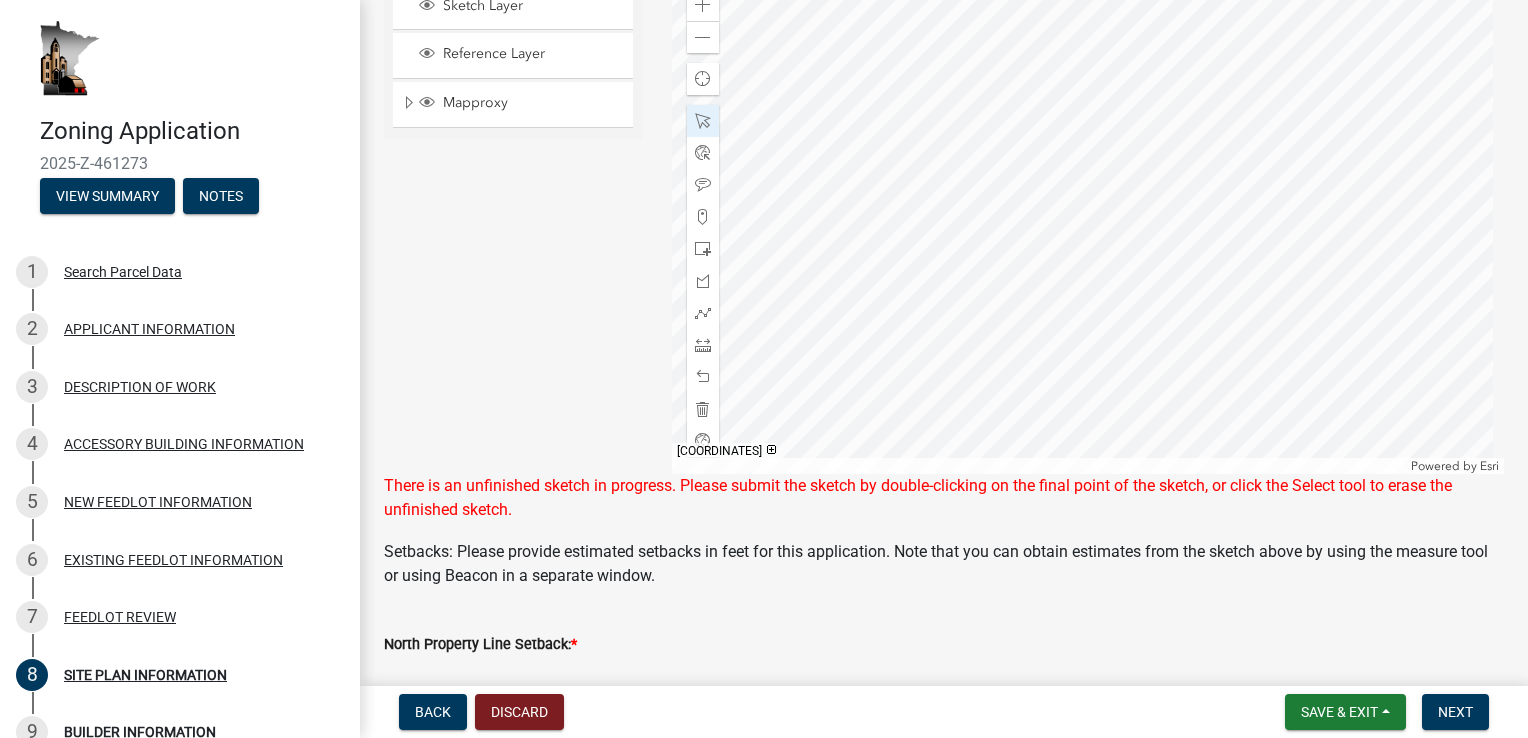scroll, scrollTop: 520, scrollLeft: 0, axis: vertical 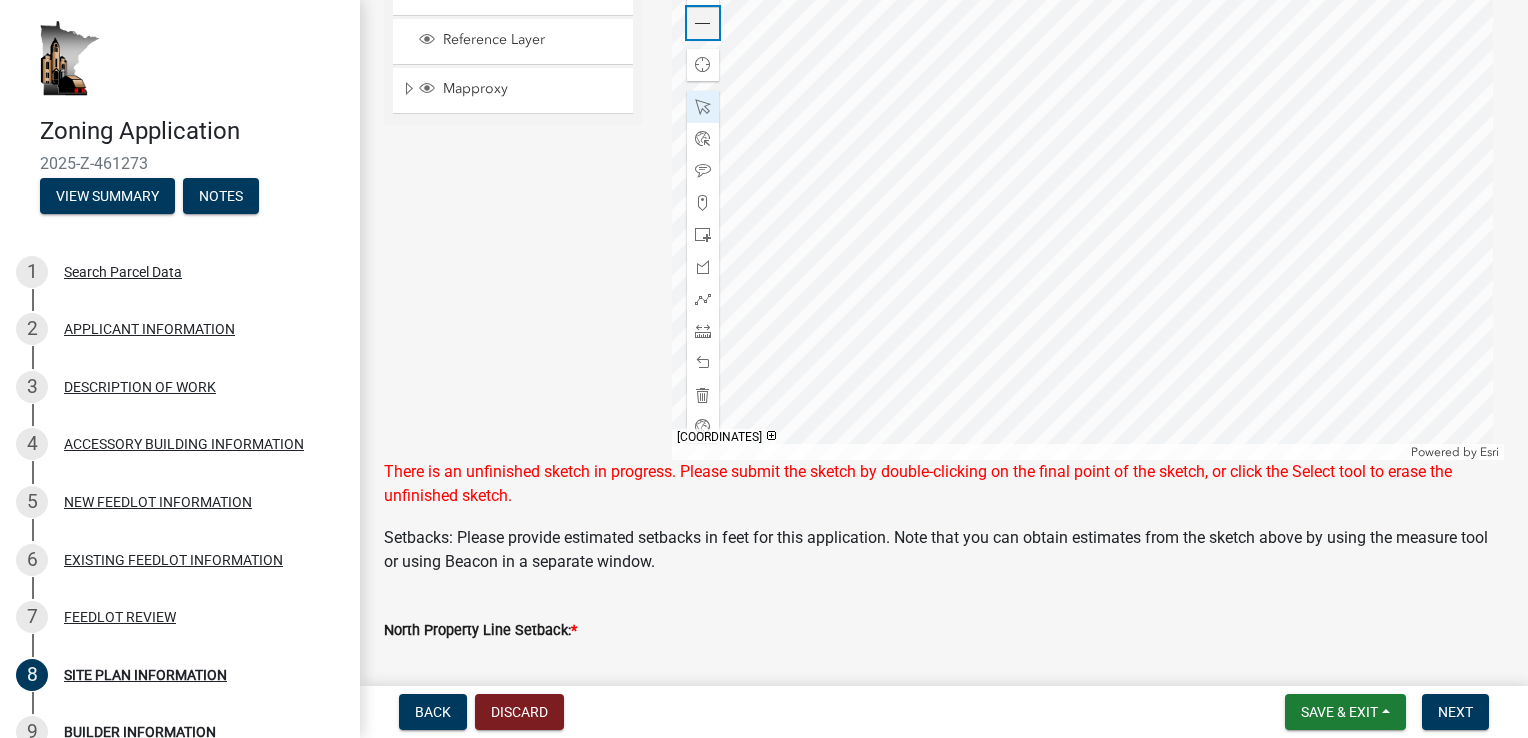 click 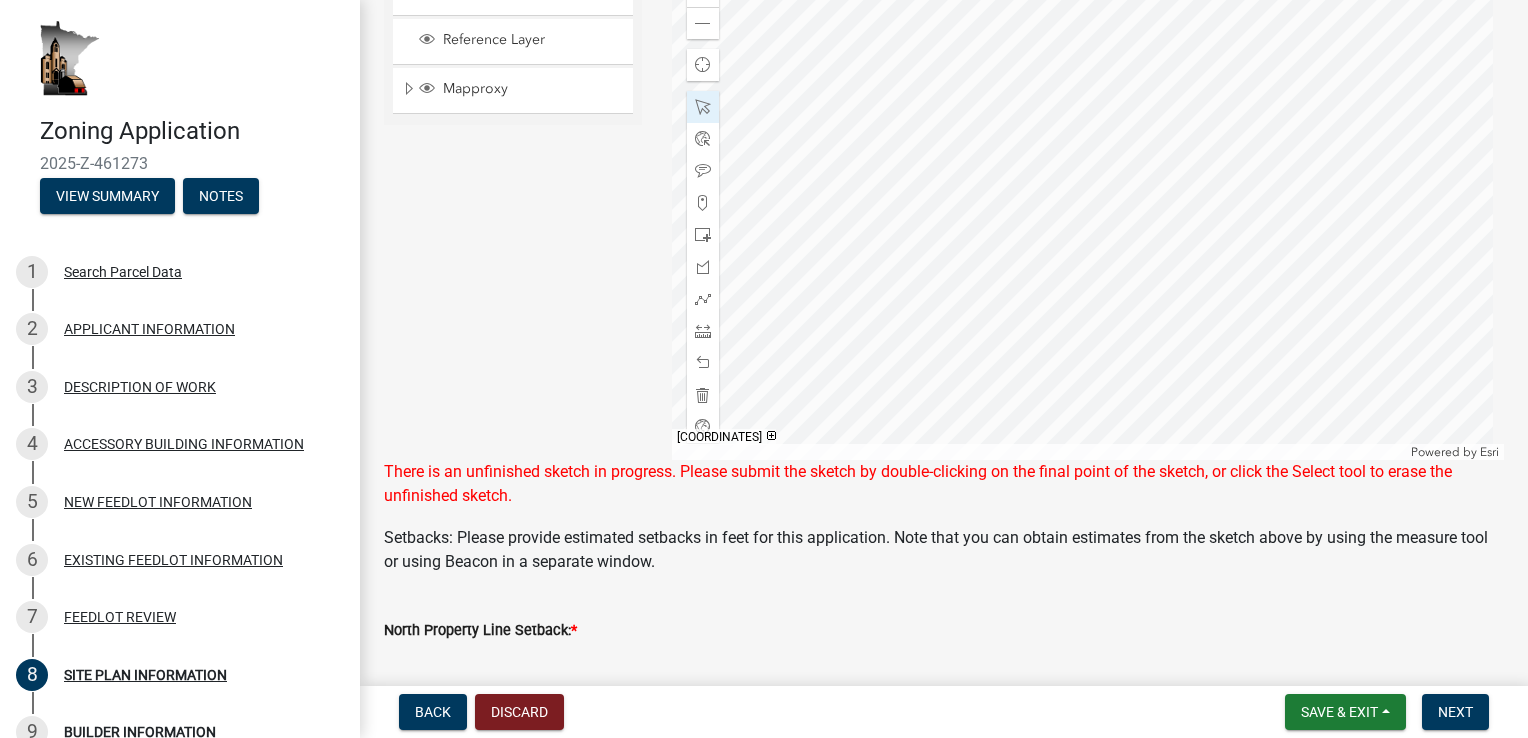 click 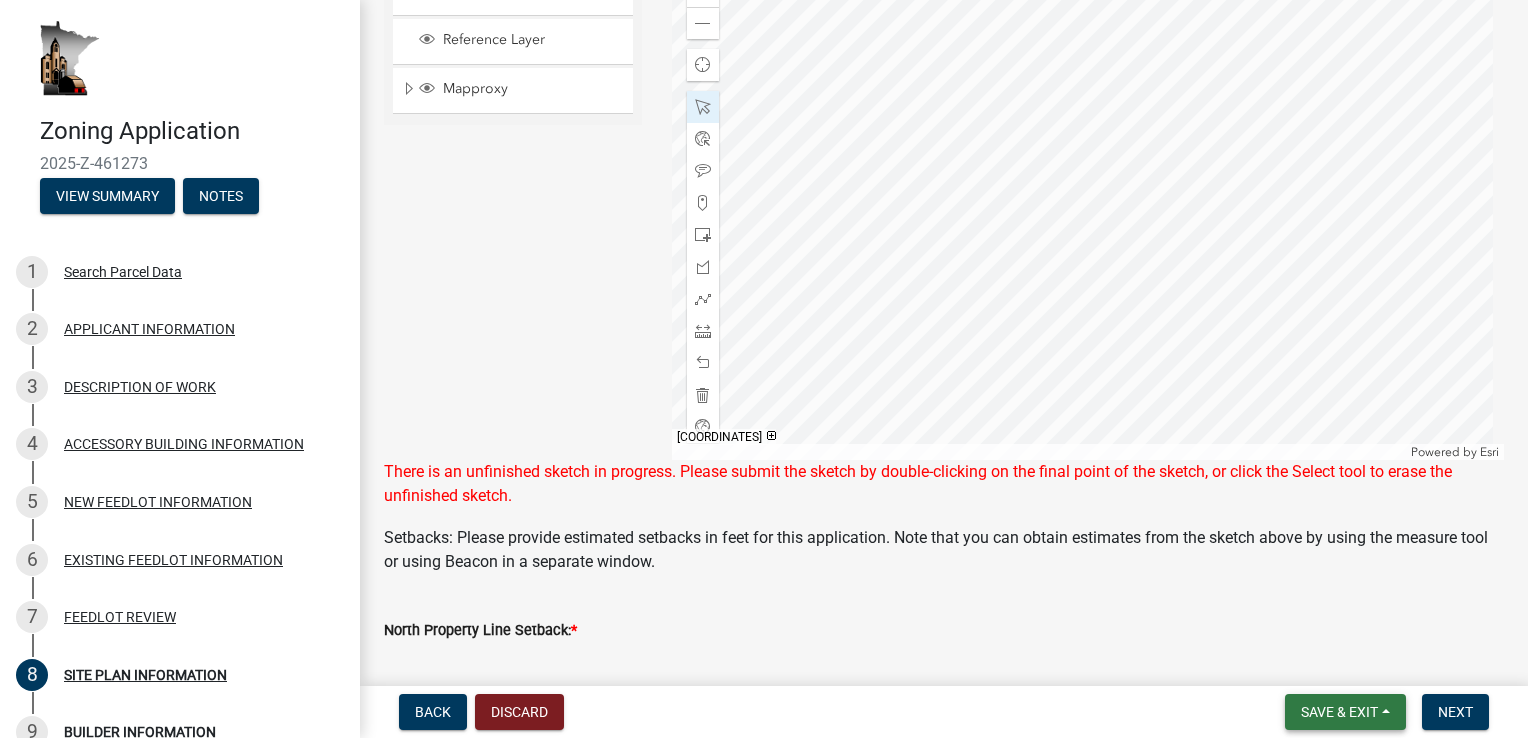 click on "Save & Exit" at bounding box center (1339, 712) 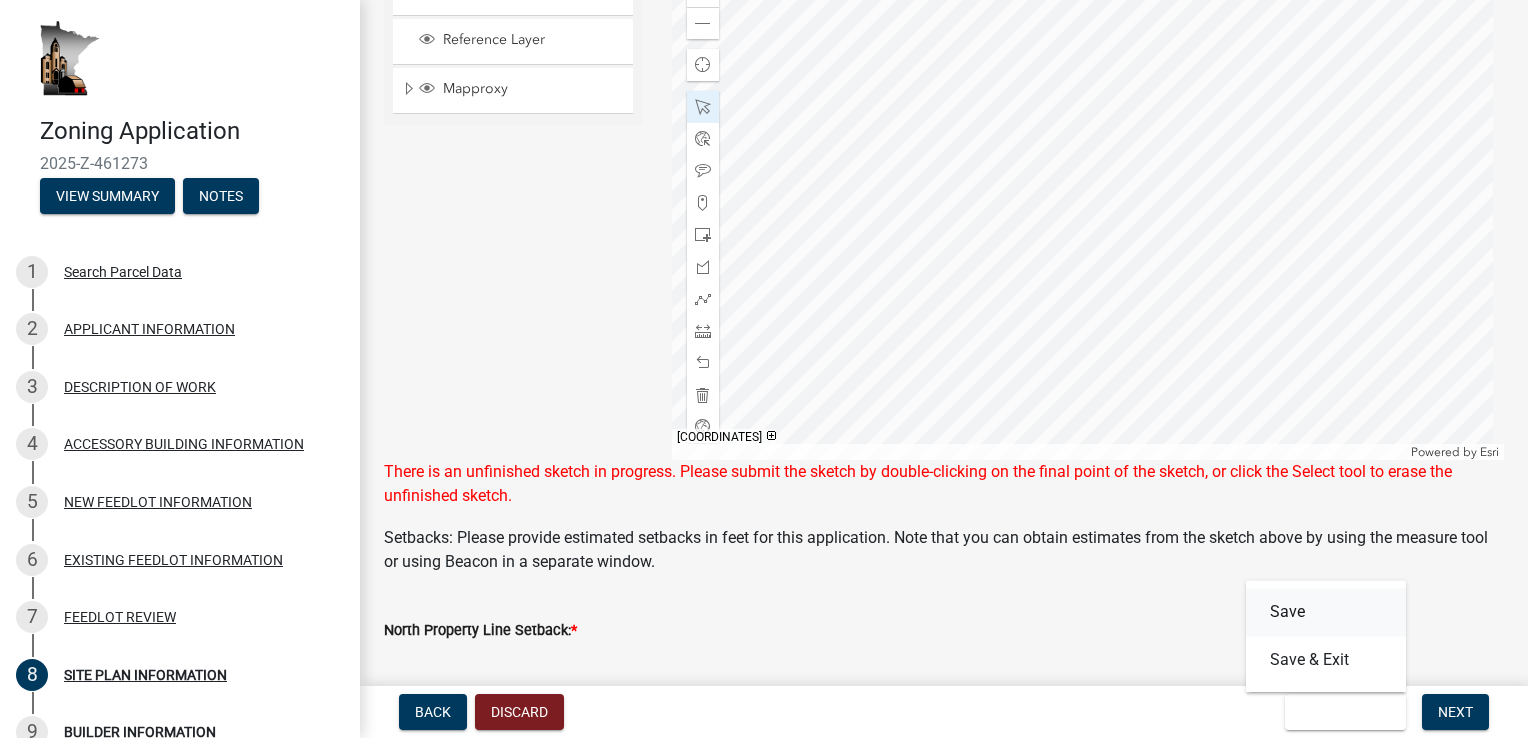 click on "Save" at bounding box center (1326, 612) 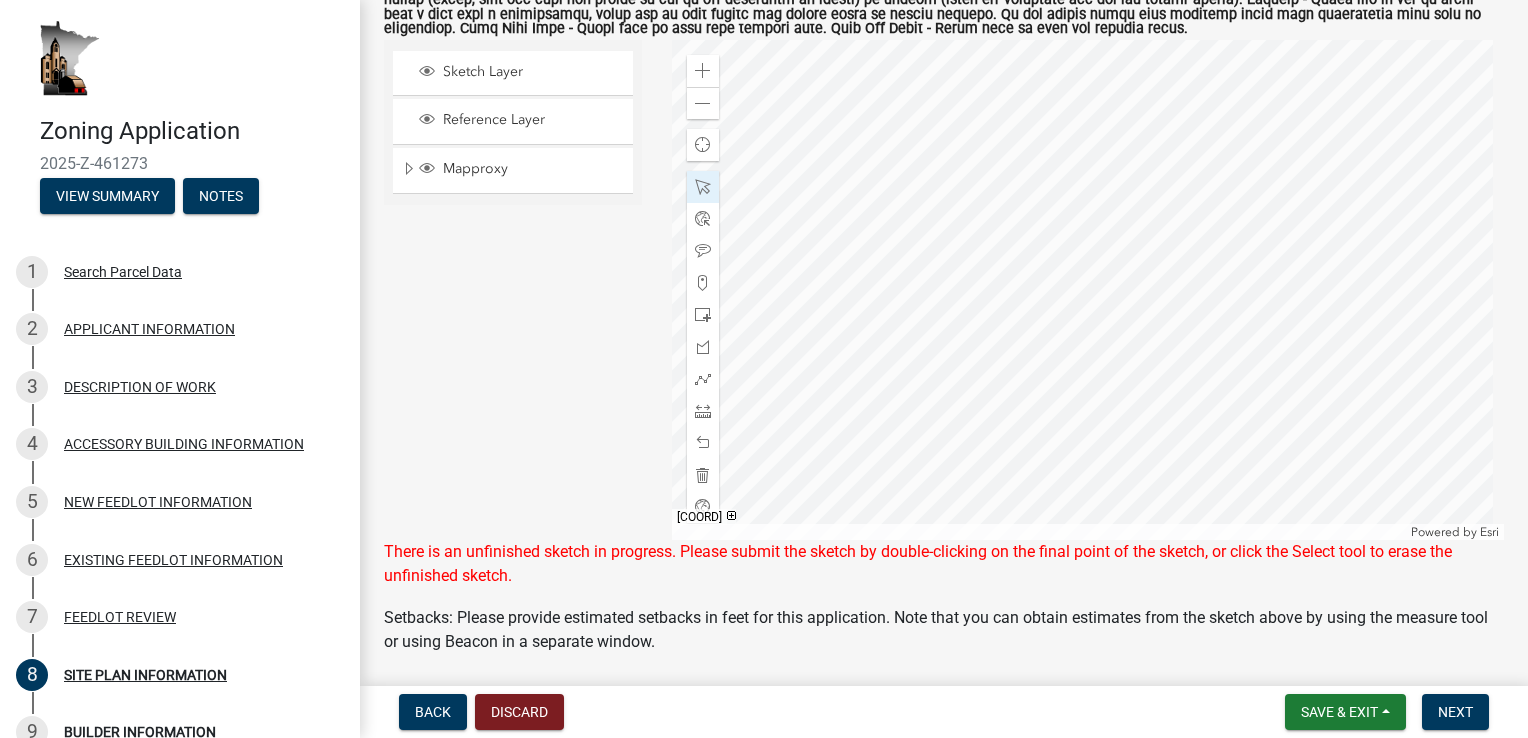 scroll, scrollTop: 400, scrollLeft: 0, axis: vertical 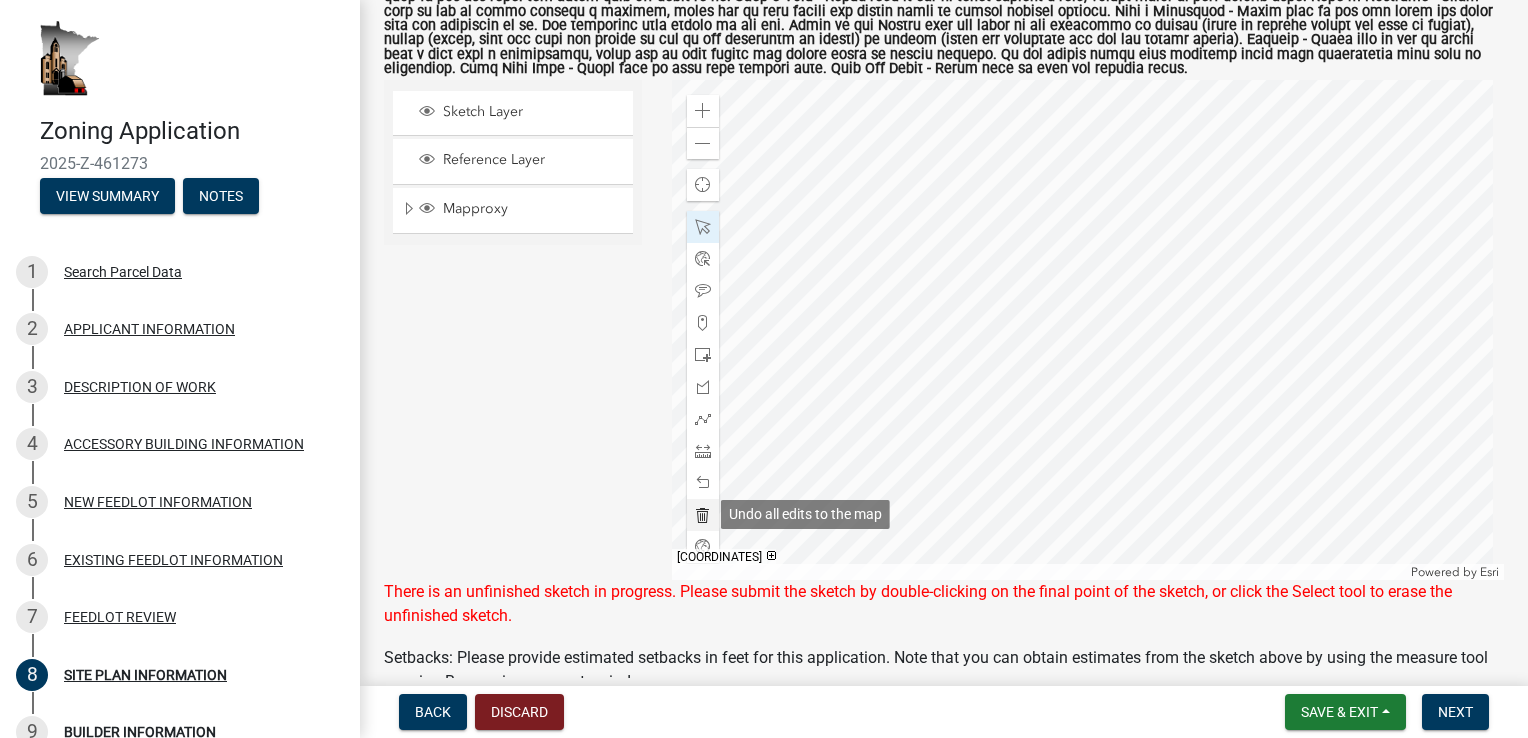 click 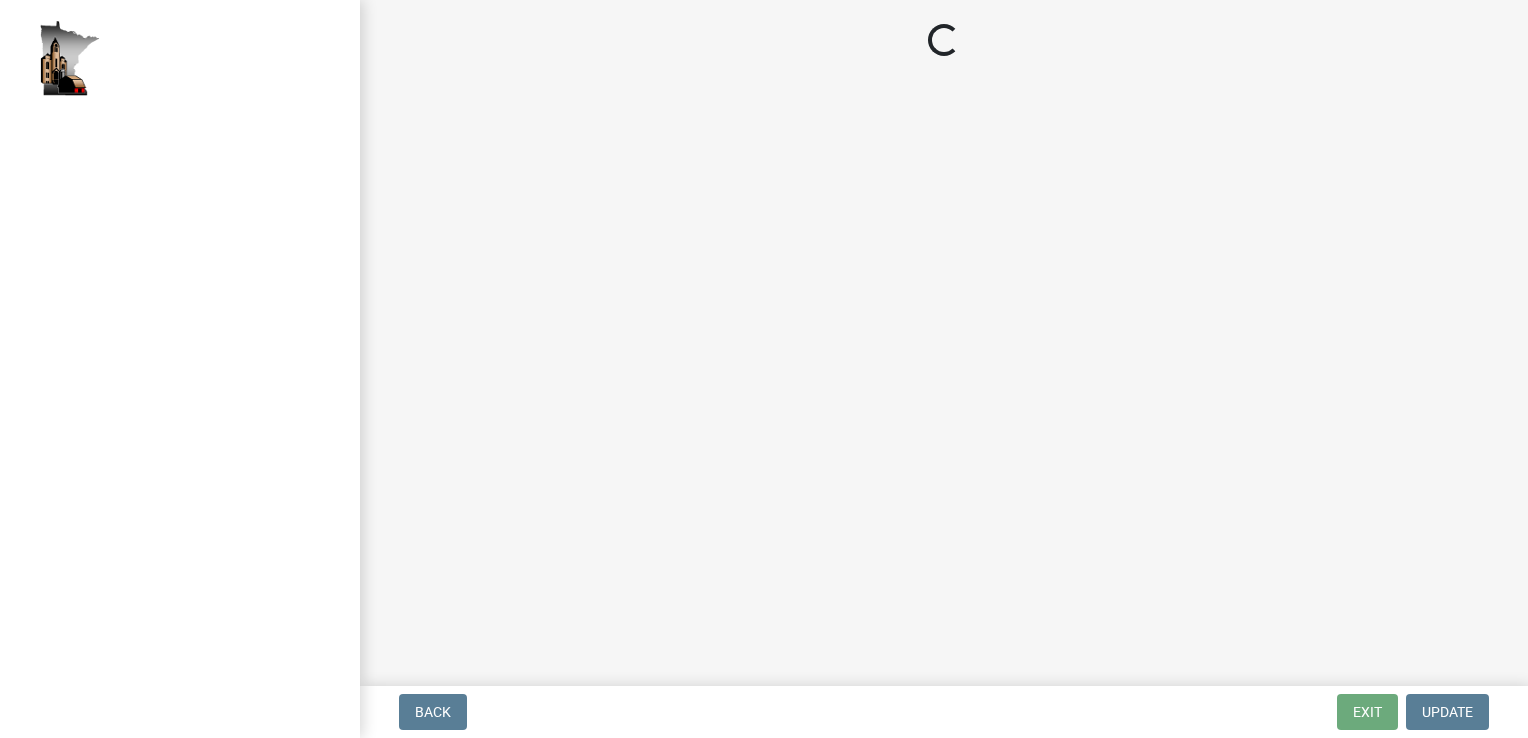 scroll, scrollTop: 0, scrollLeft: 0, axis: both 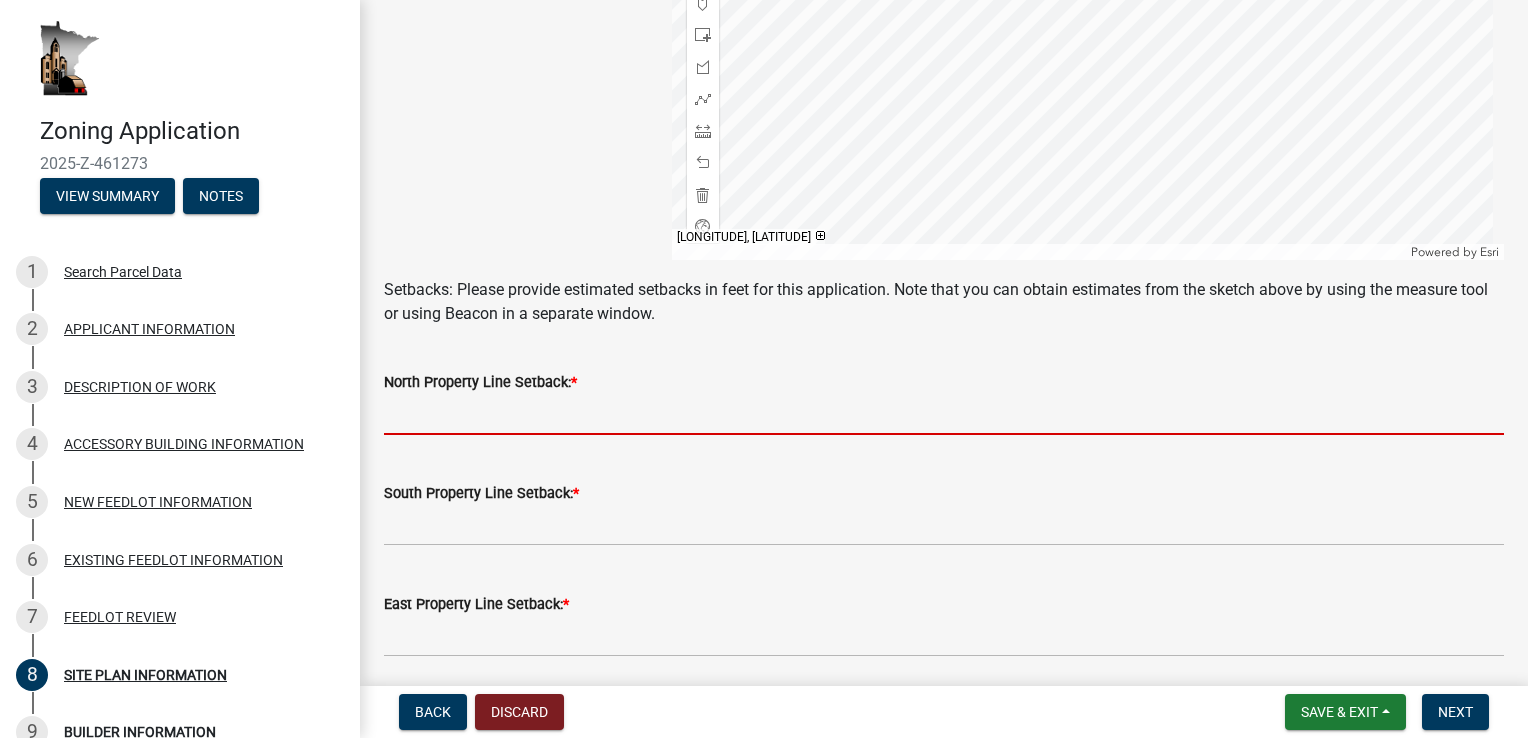 click 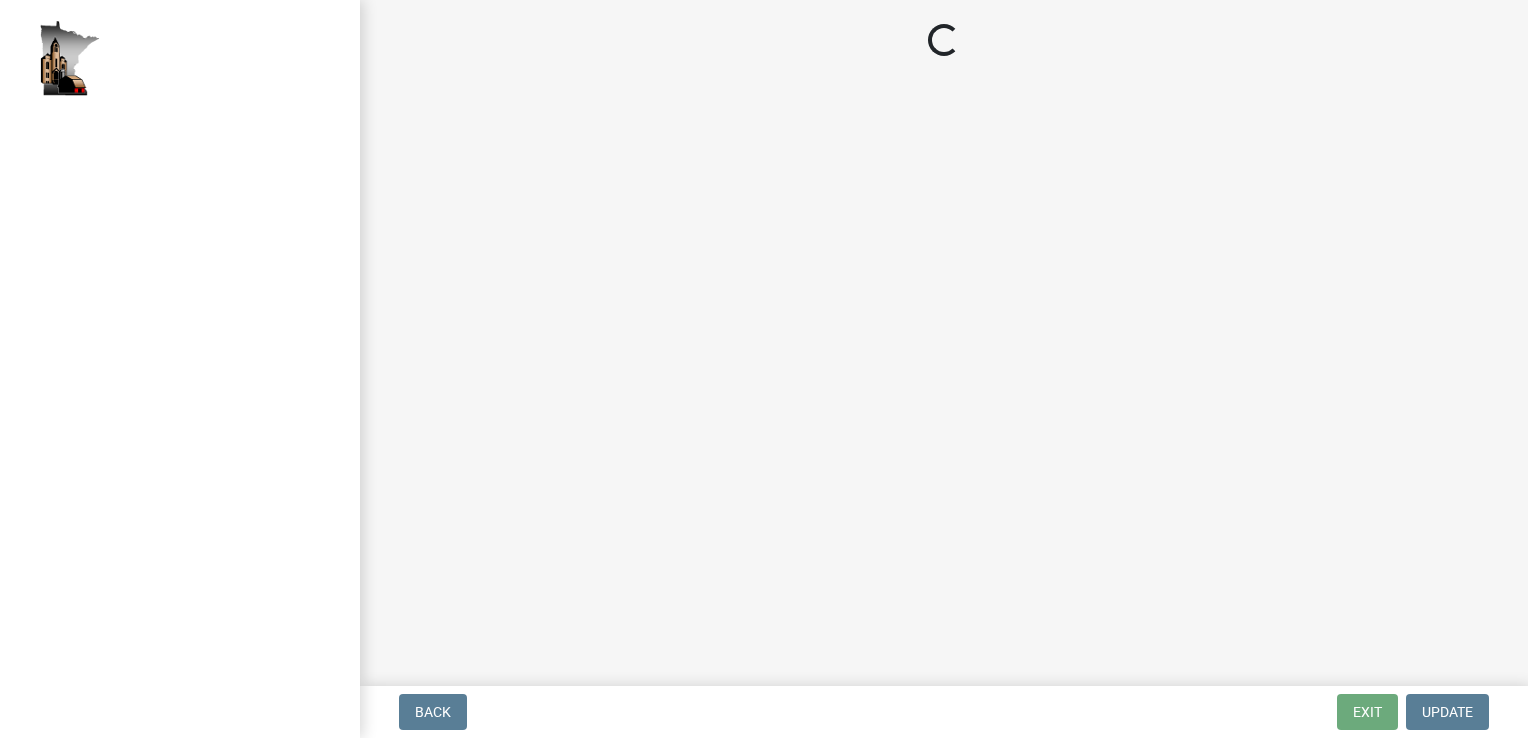 scroll, scrollTop: 0, scrollLeft: 0, axis: both 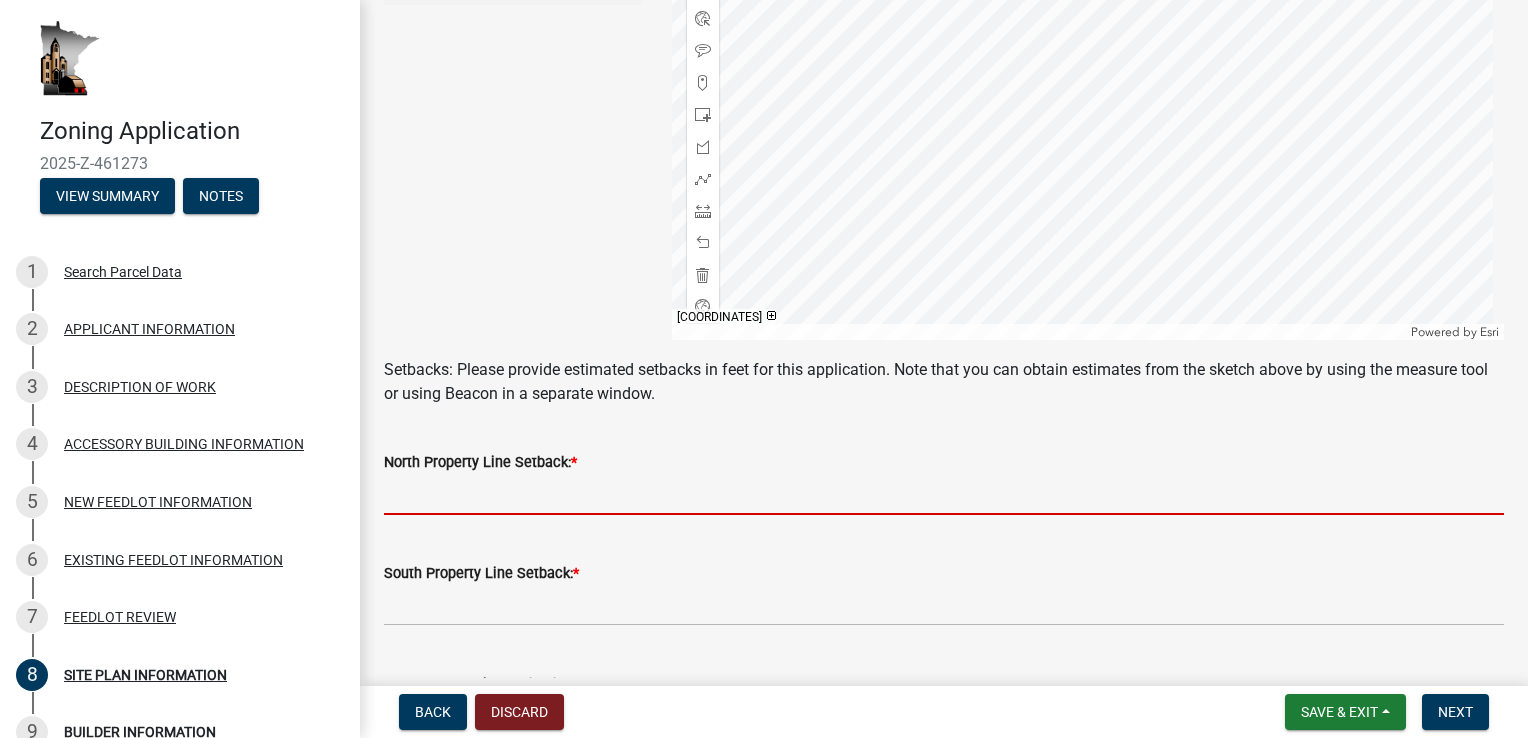 click 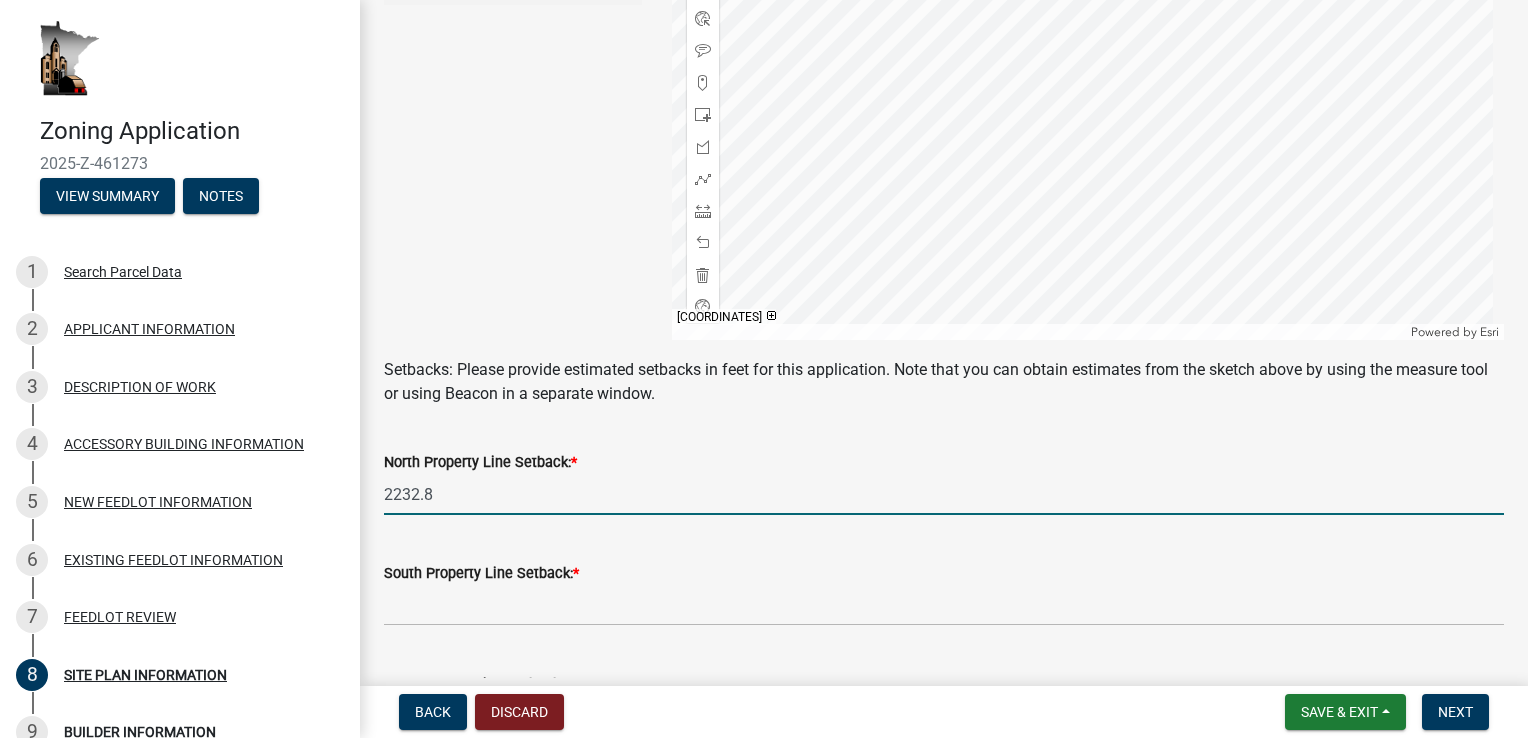 type on "2232.8" 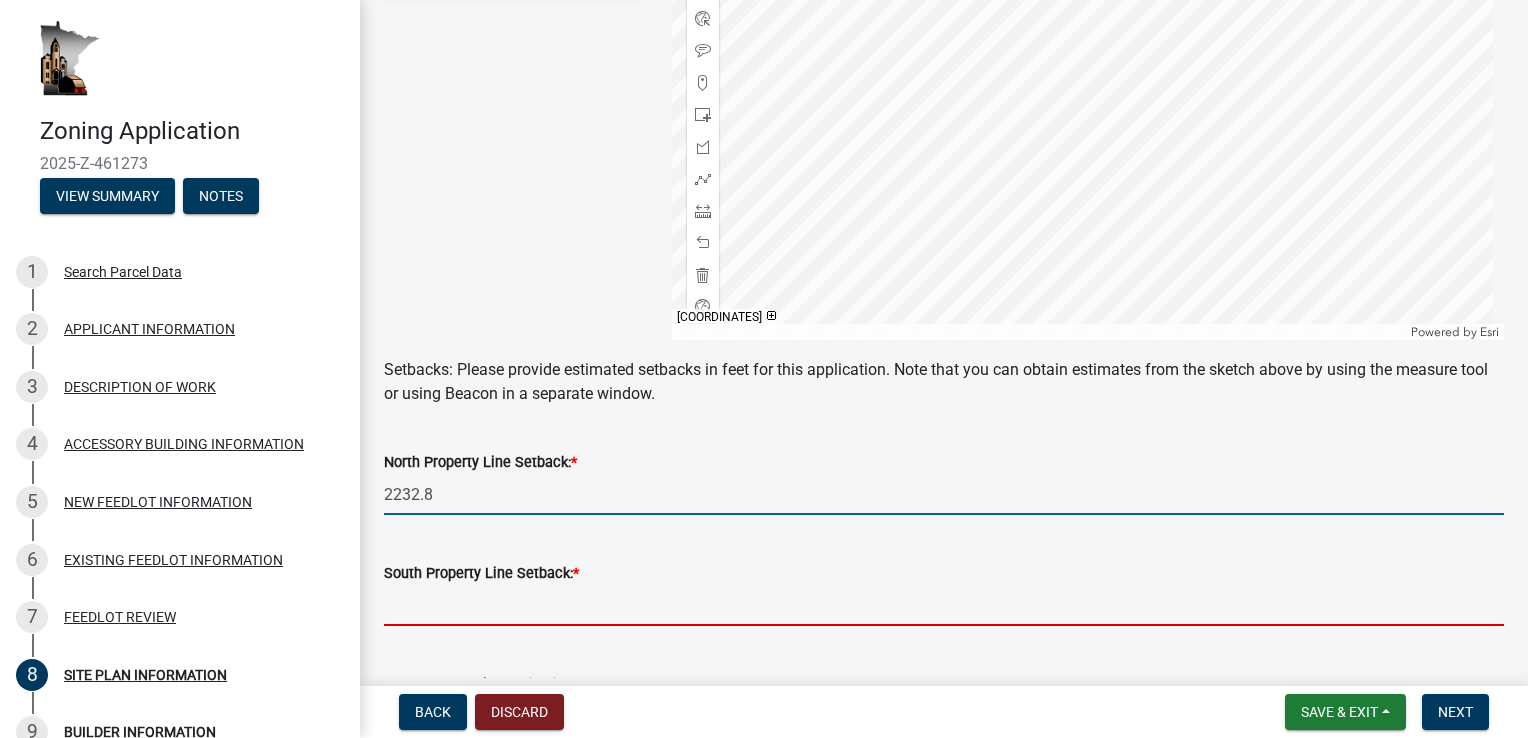 click 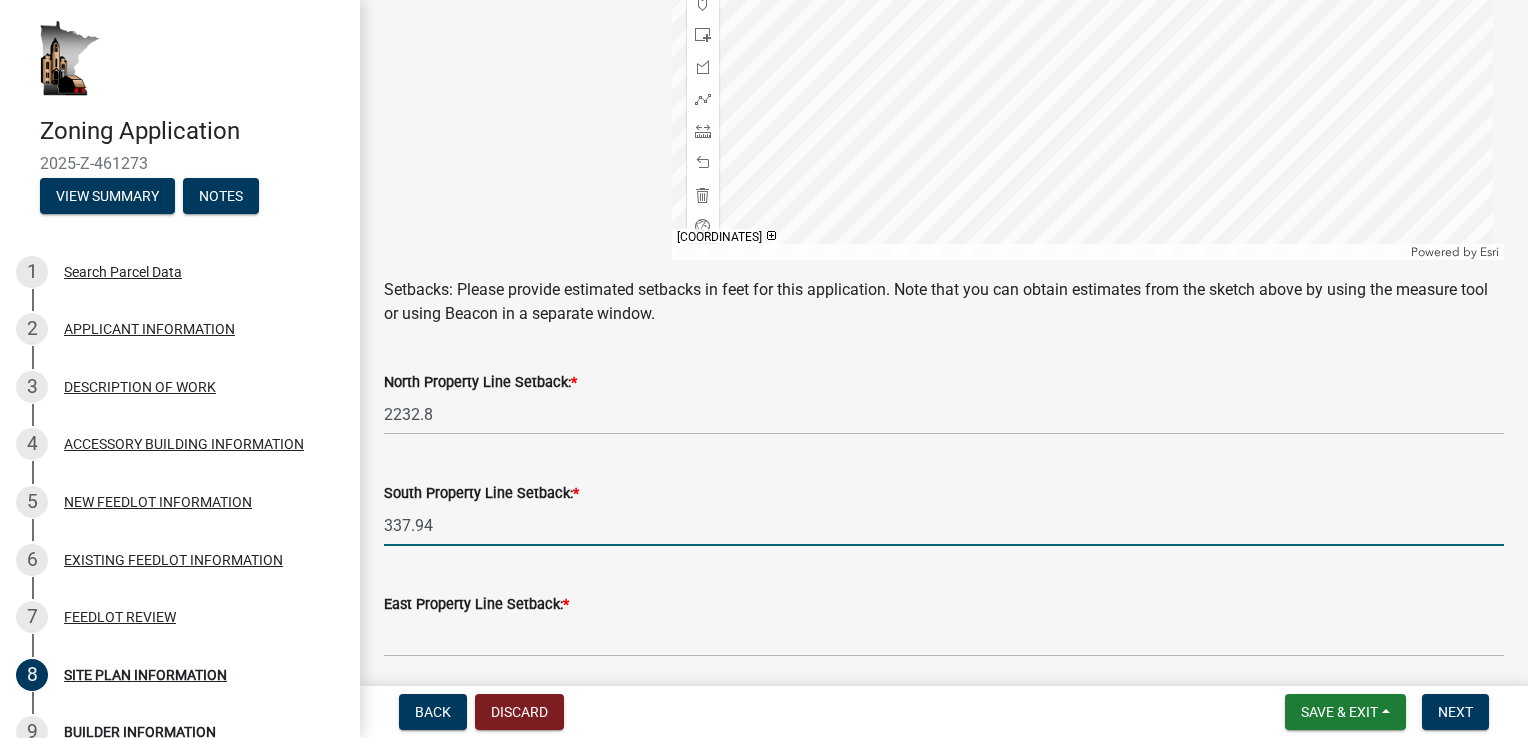 scroll, scrollTop: 760, scrollLeft: 0, axis: vertical 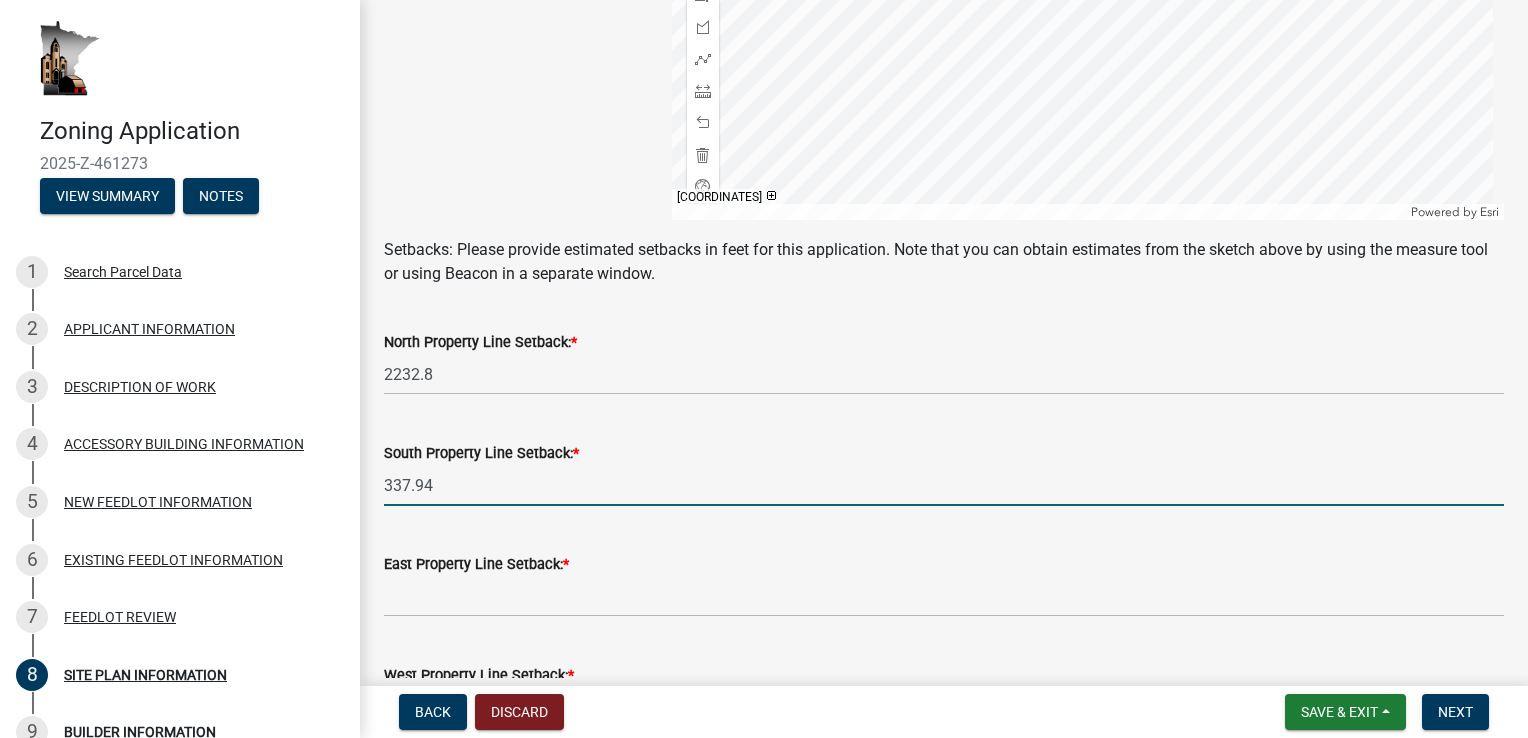 type on "337.94" 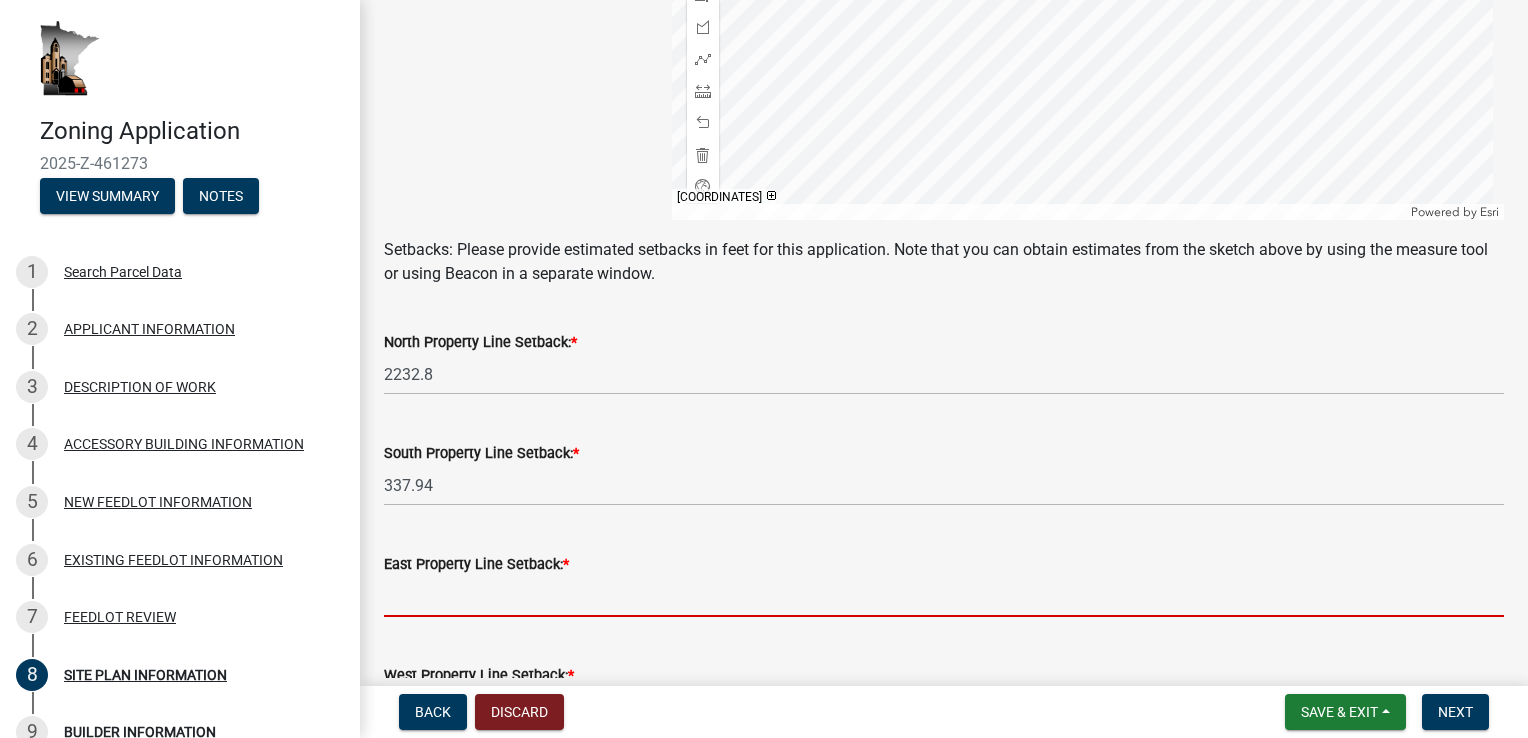 click 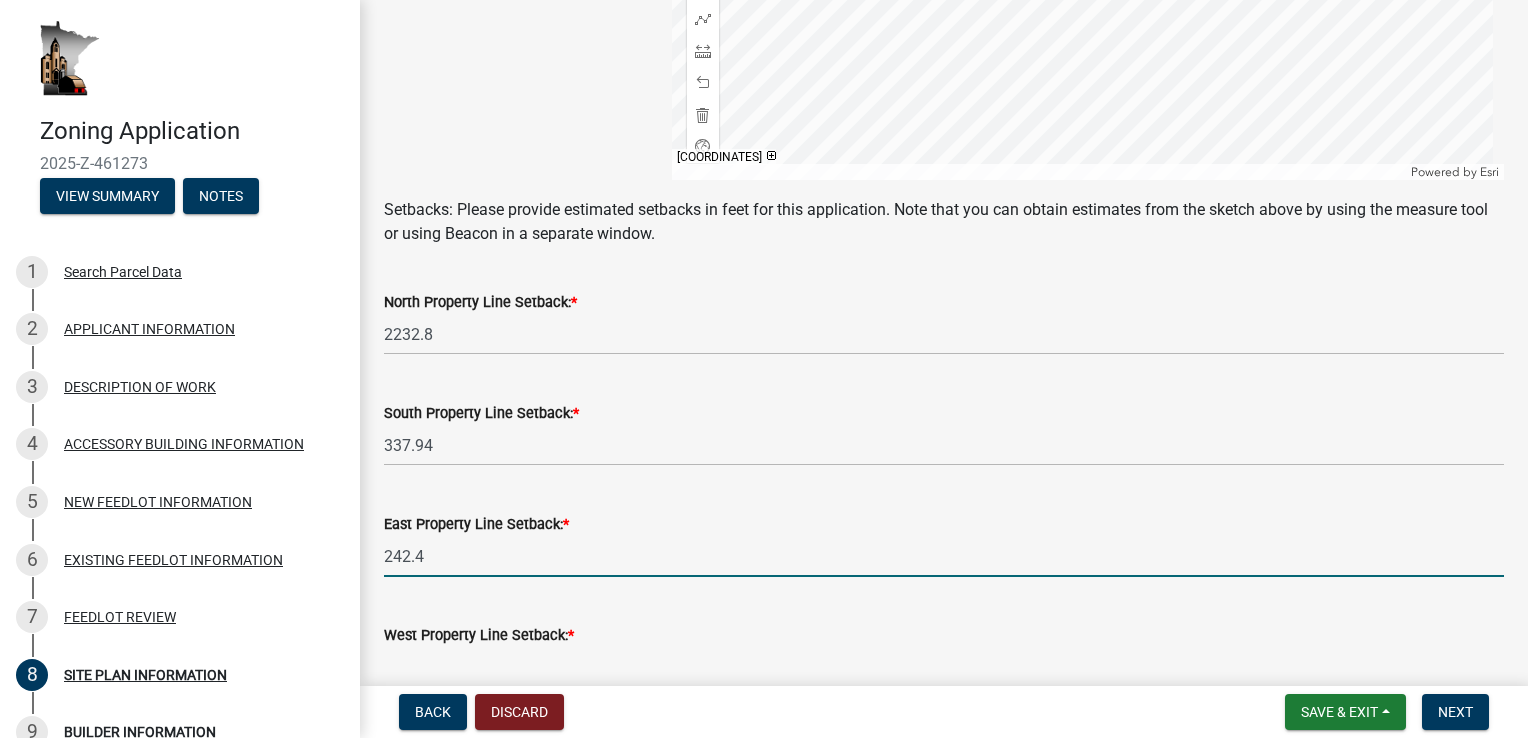 scroll, scrollTop: 840, scrollLeft: 0, axis: vertical 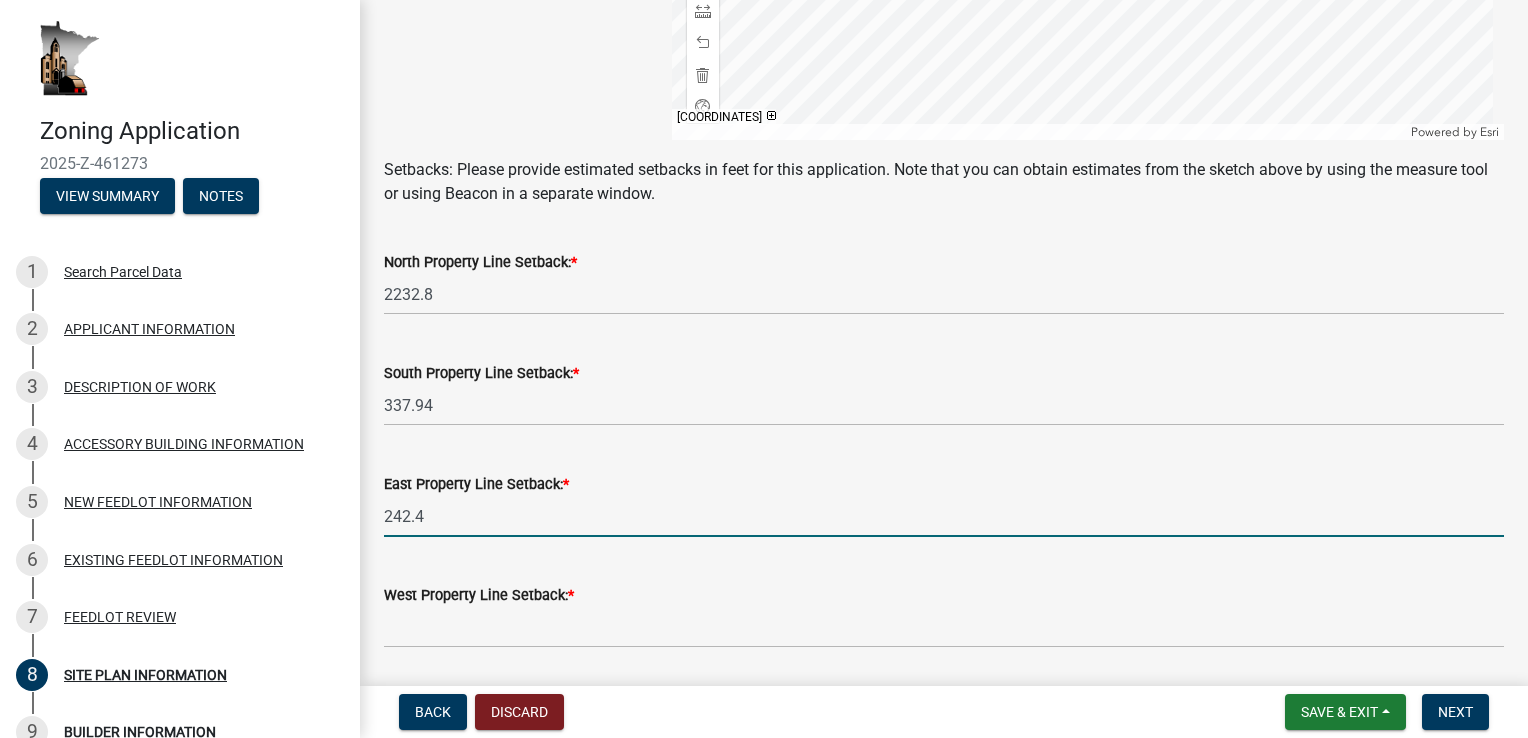 type on "242.4" 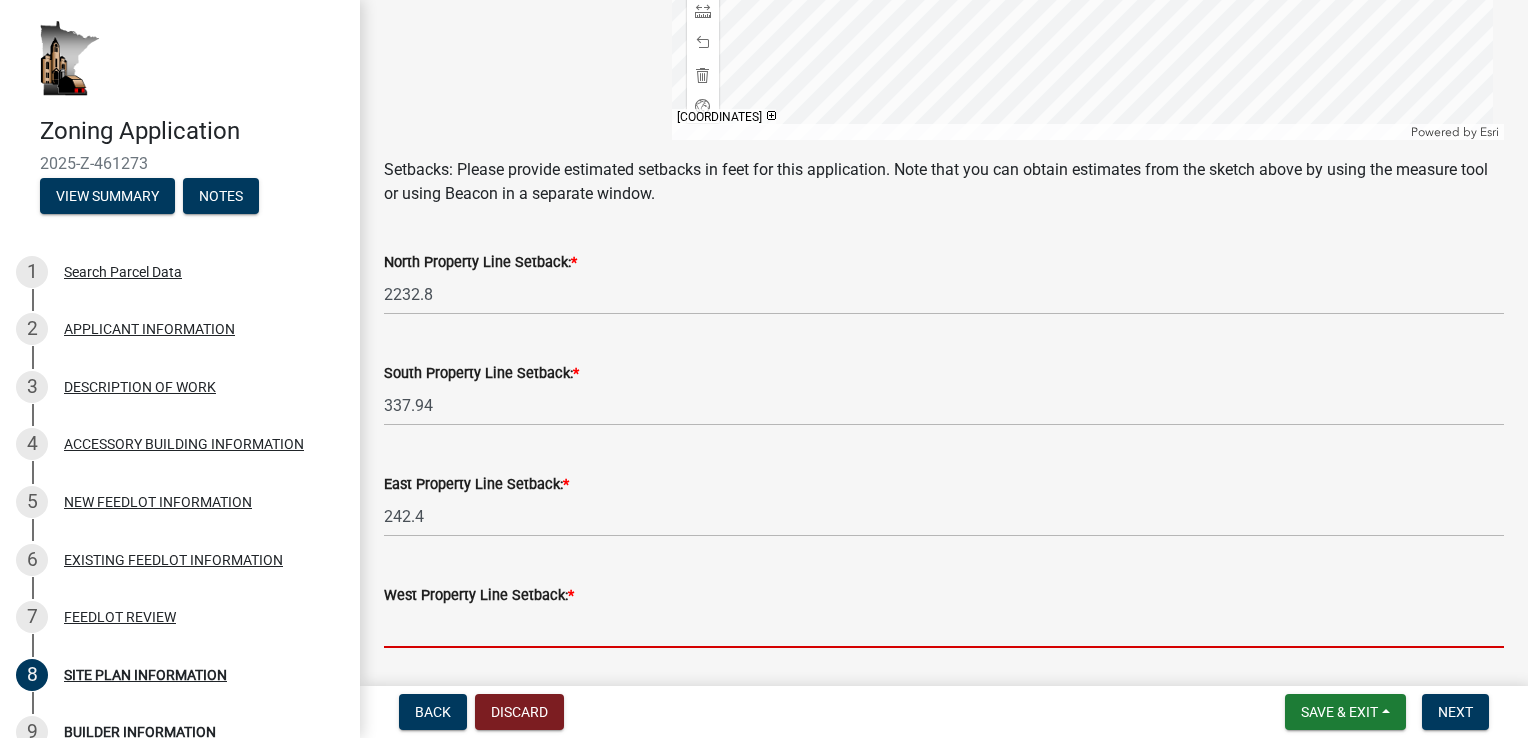 click 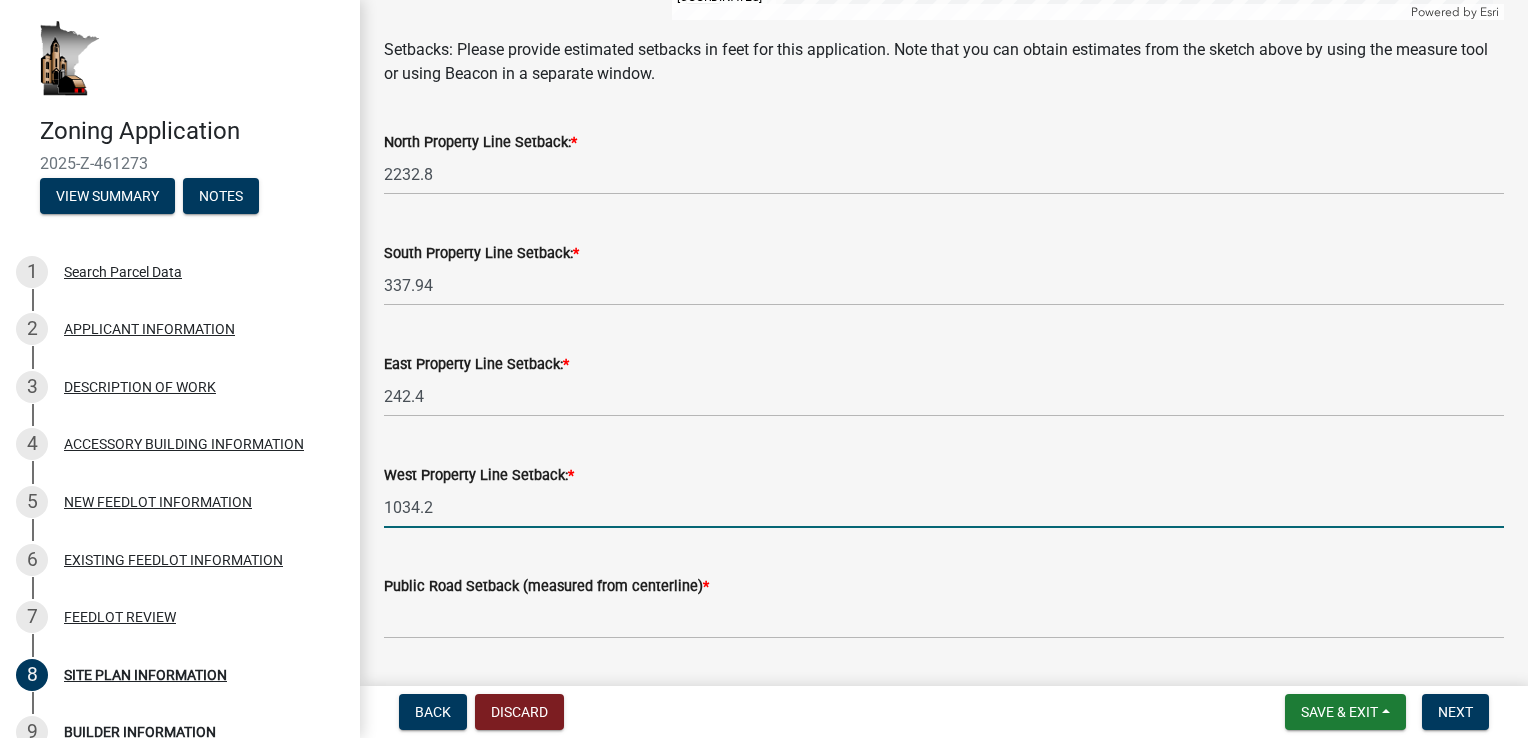 scroll, scrollTop: 1000, scrollLeft: 0, axis: vertical 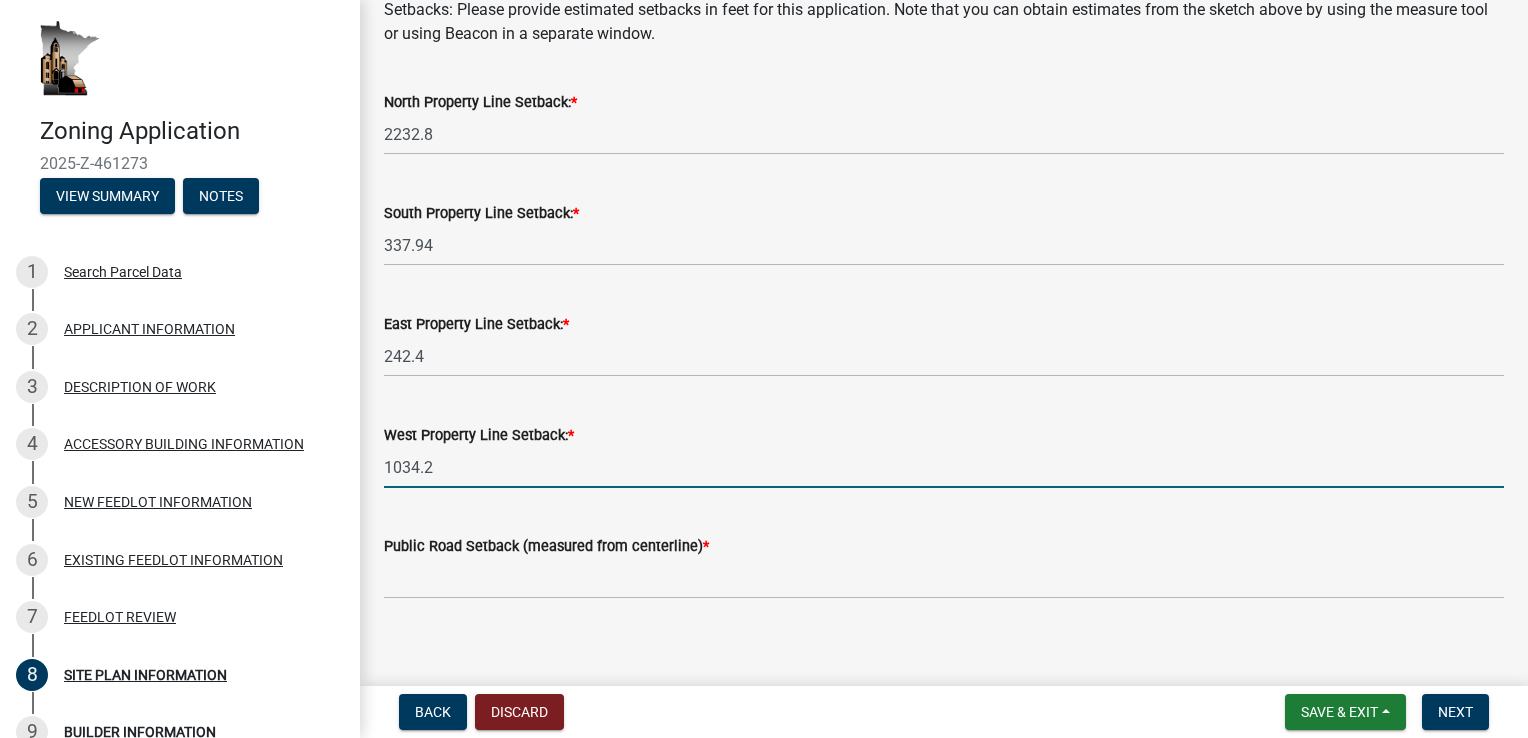 type on "1034.2" 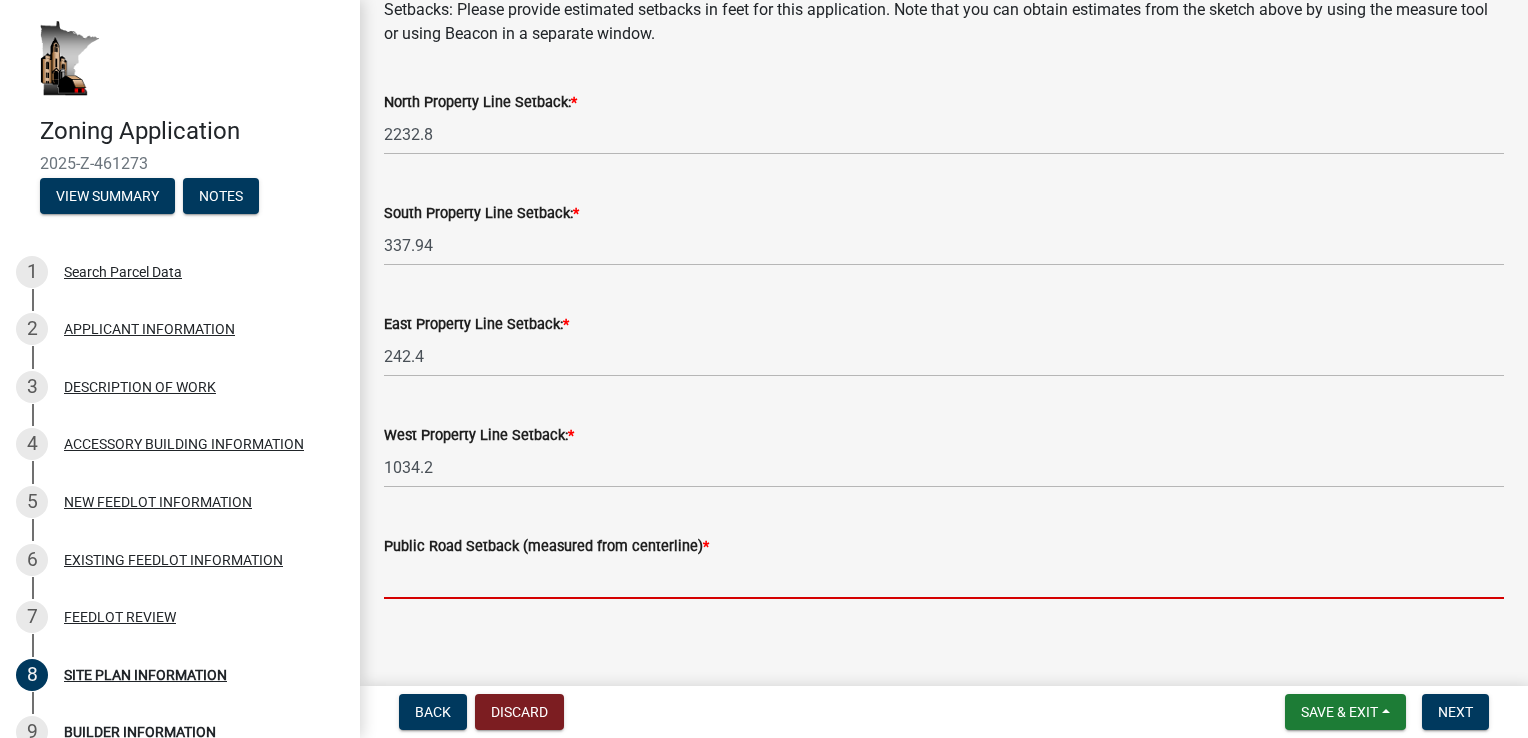 click 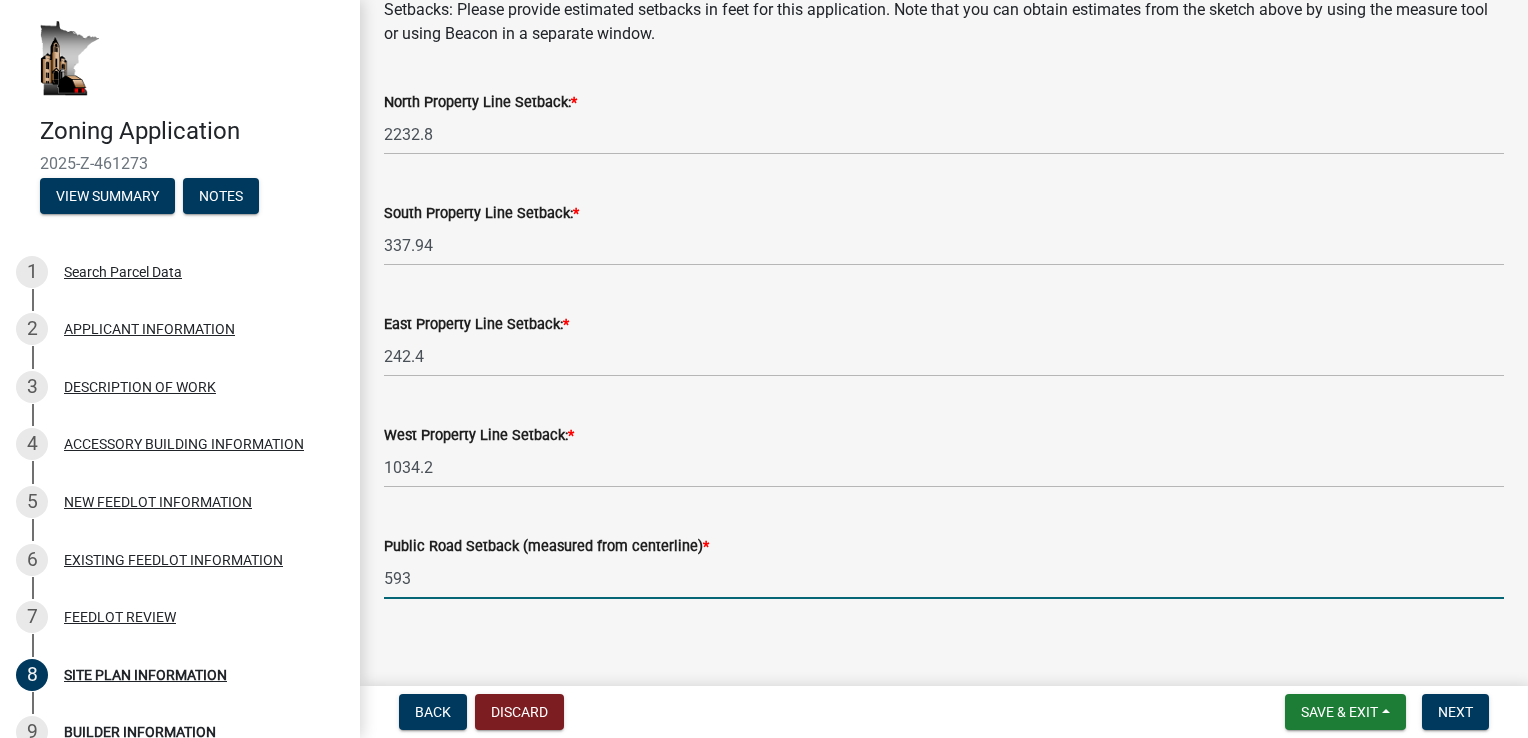 scroll, scrollTop: 1017, scrollLeft: 0, axis: vertical 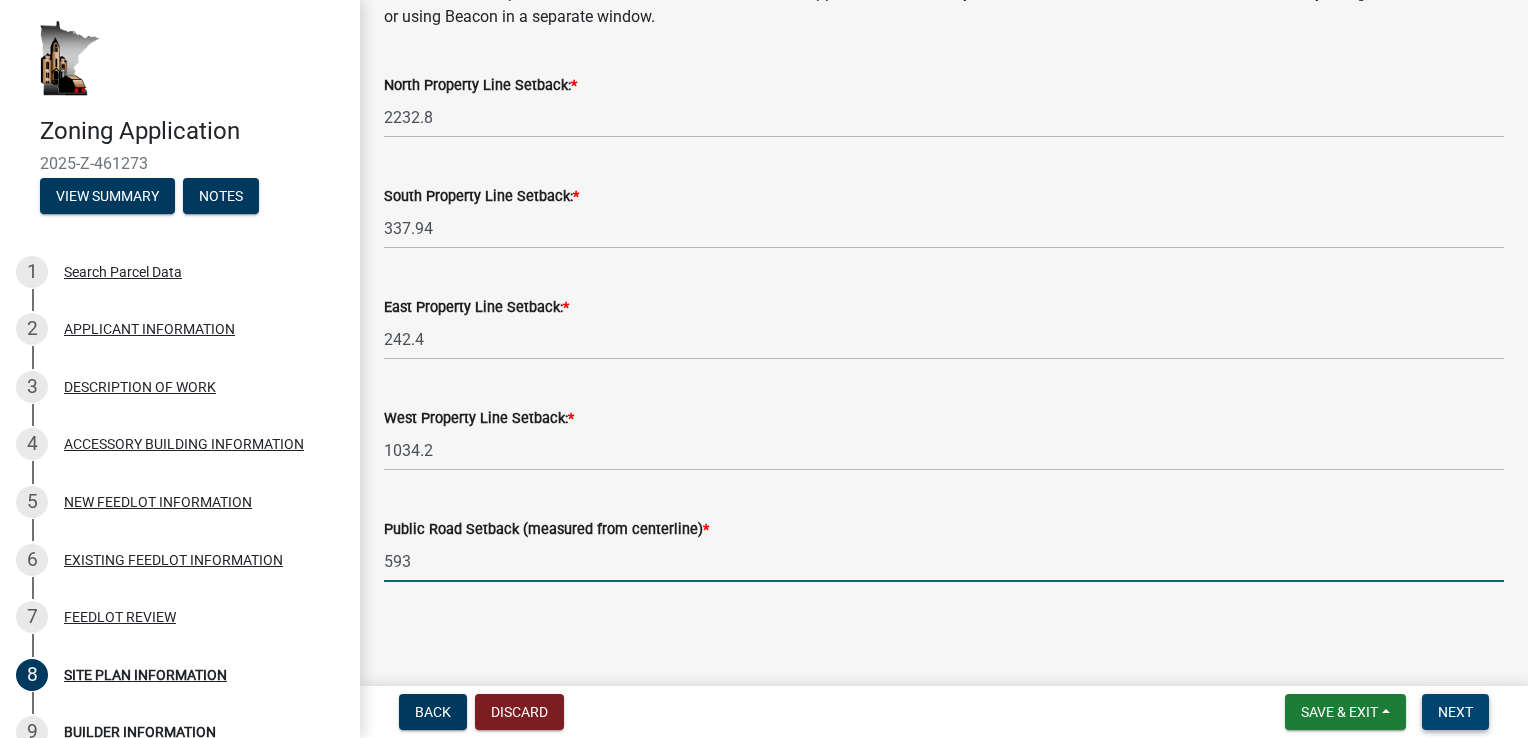 type on "593" 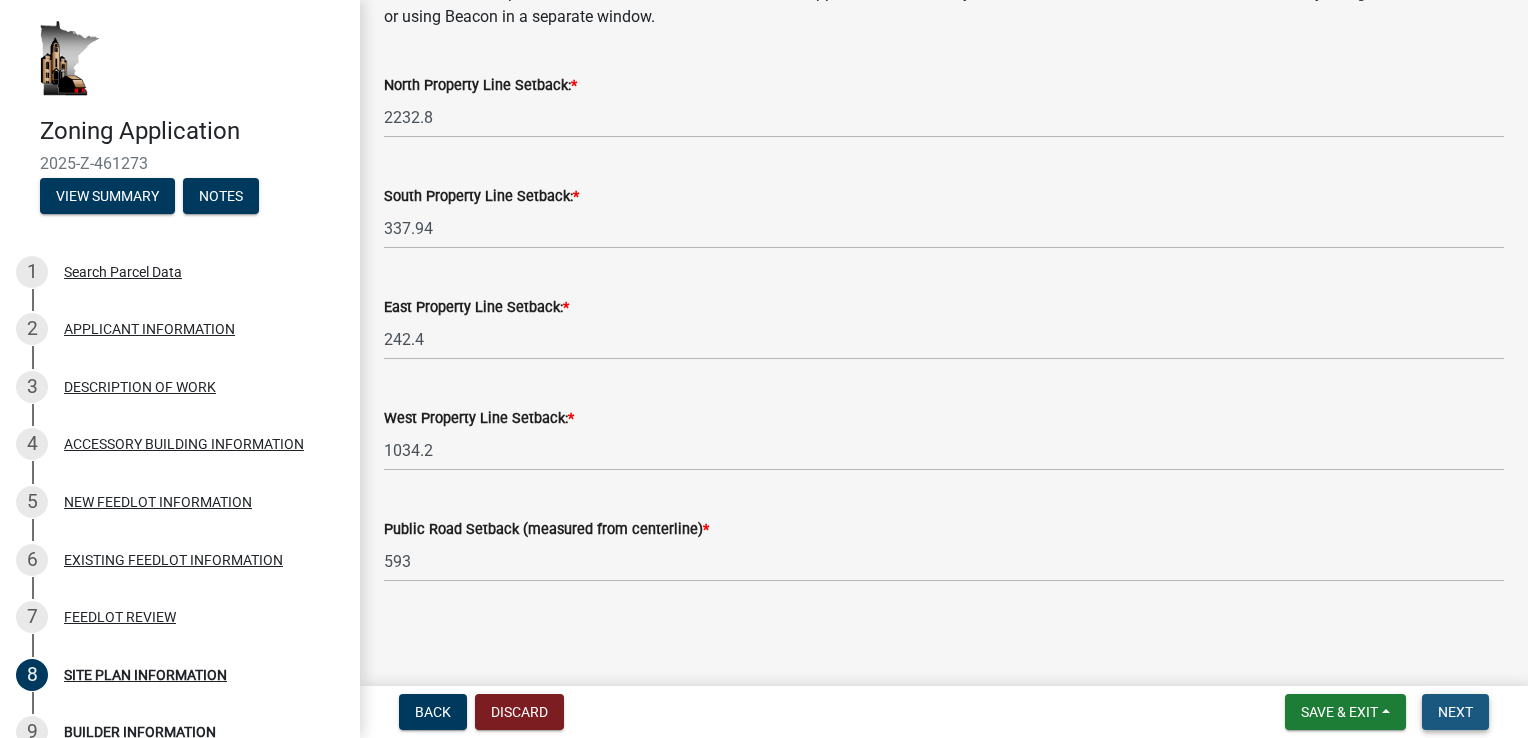 click on "Next" at bounding box center [1455, 712] 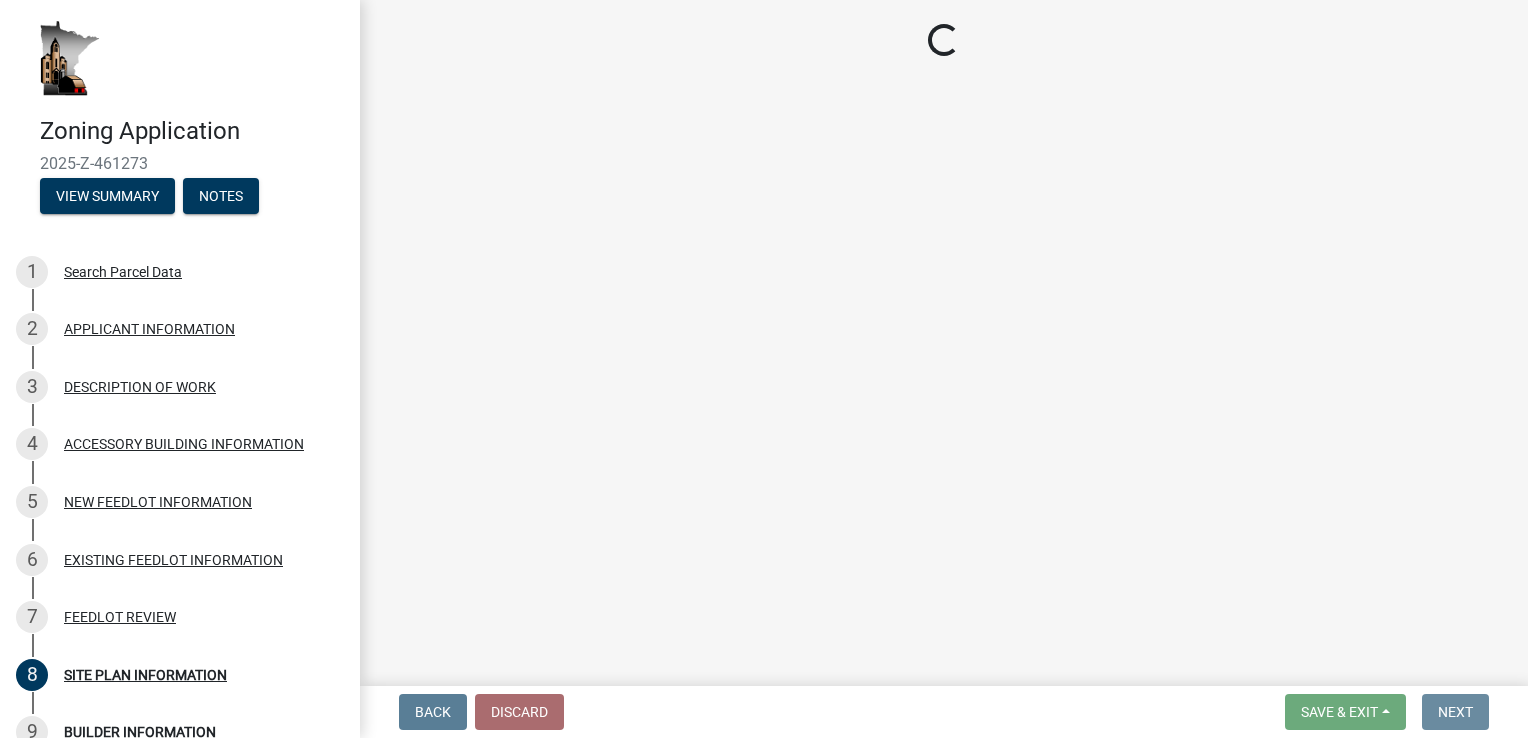 scroll, scrollTop: 0, scrollLeft: 0, axis: both 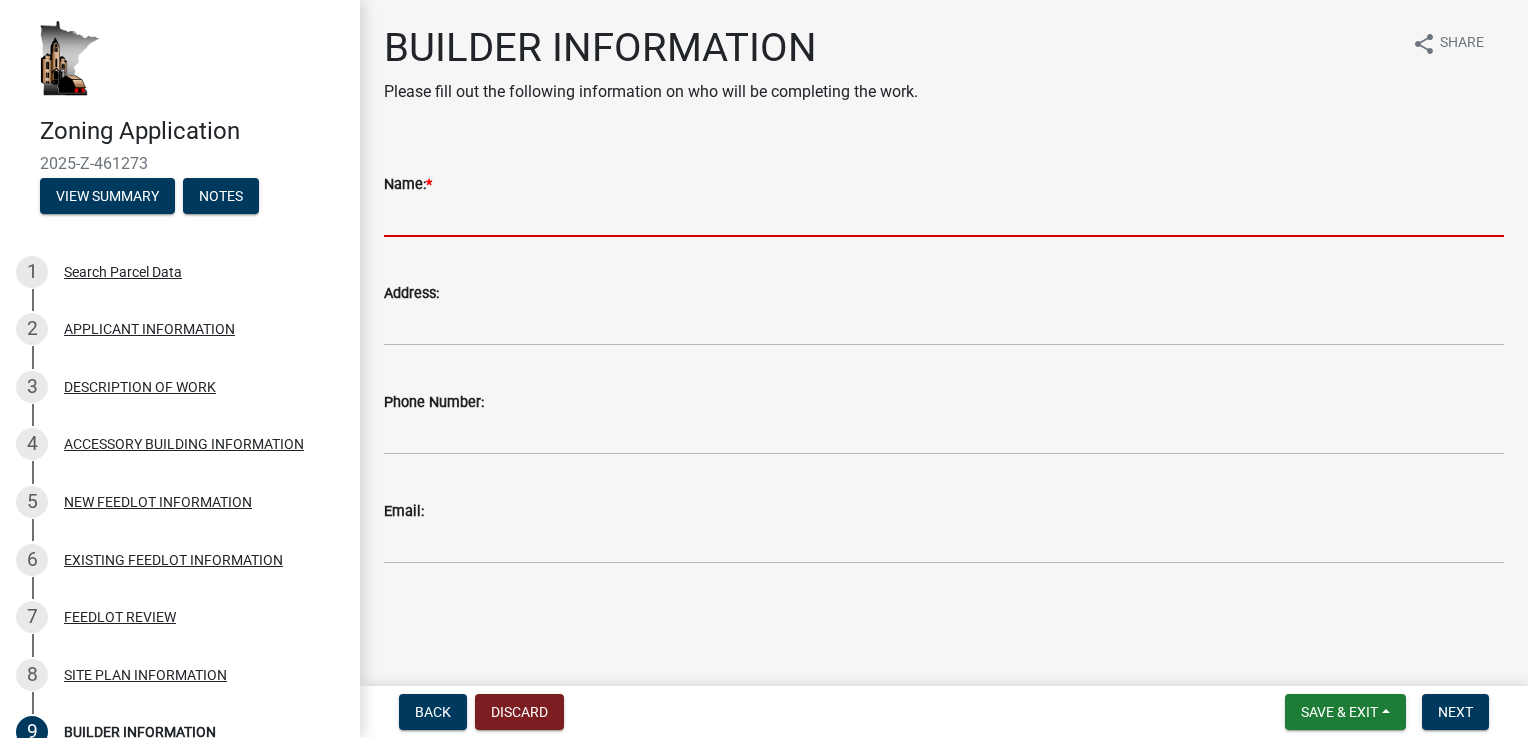 click on "Name:  *" at bounding box center (944, 216) 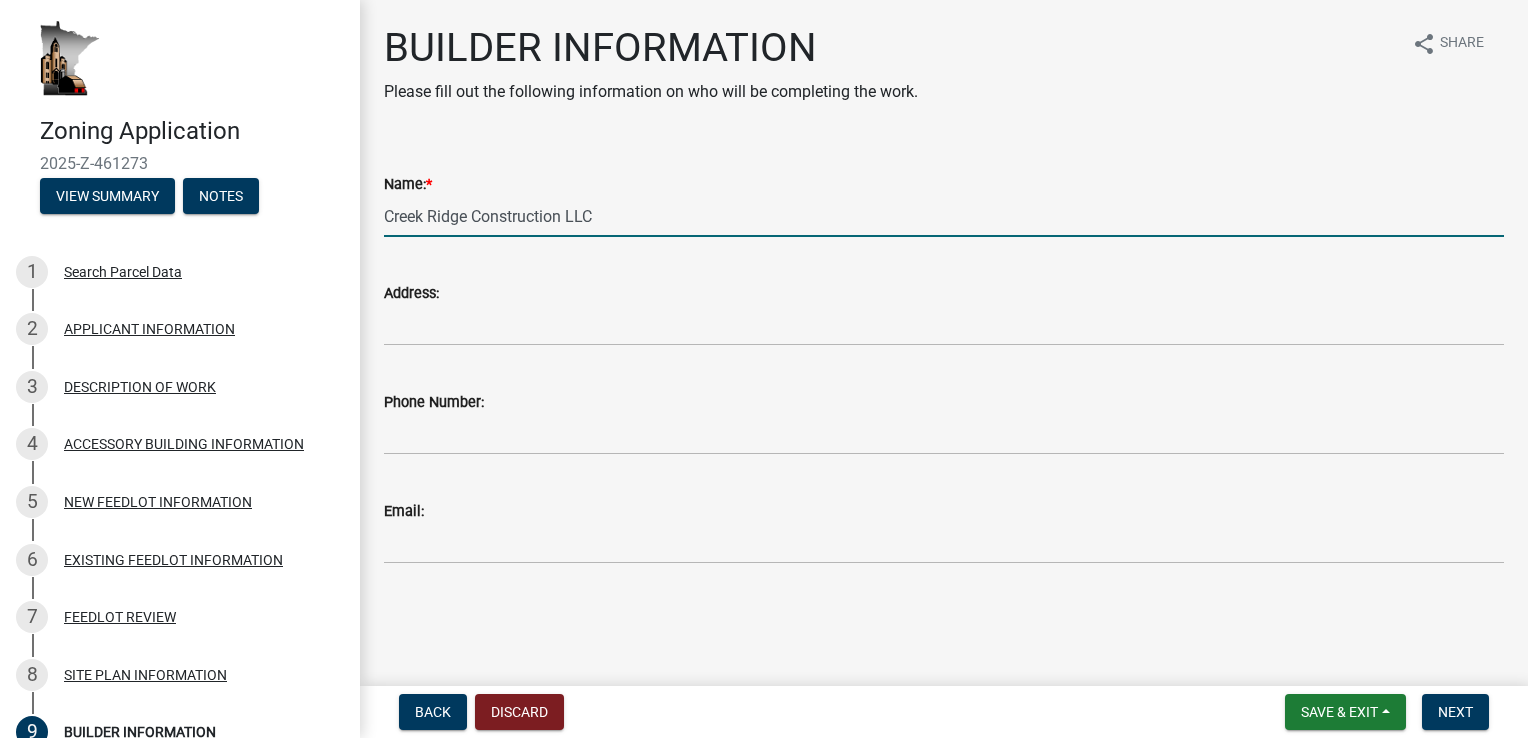 type on "Creek Ridge Construction LLC" 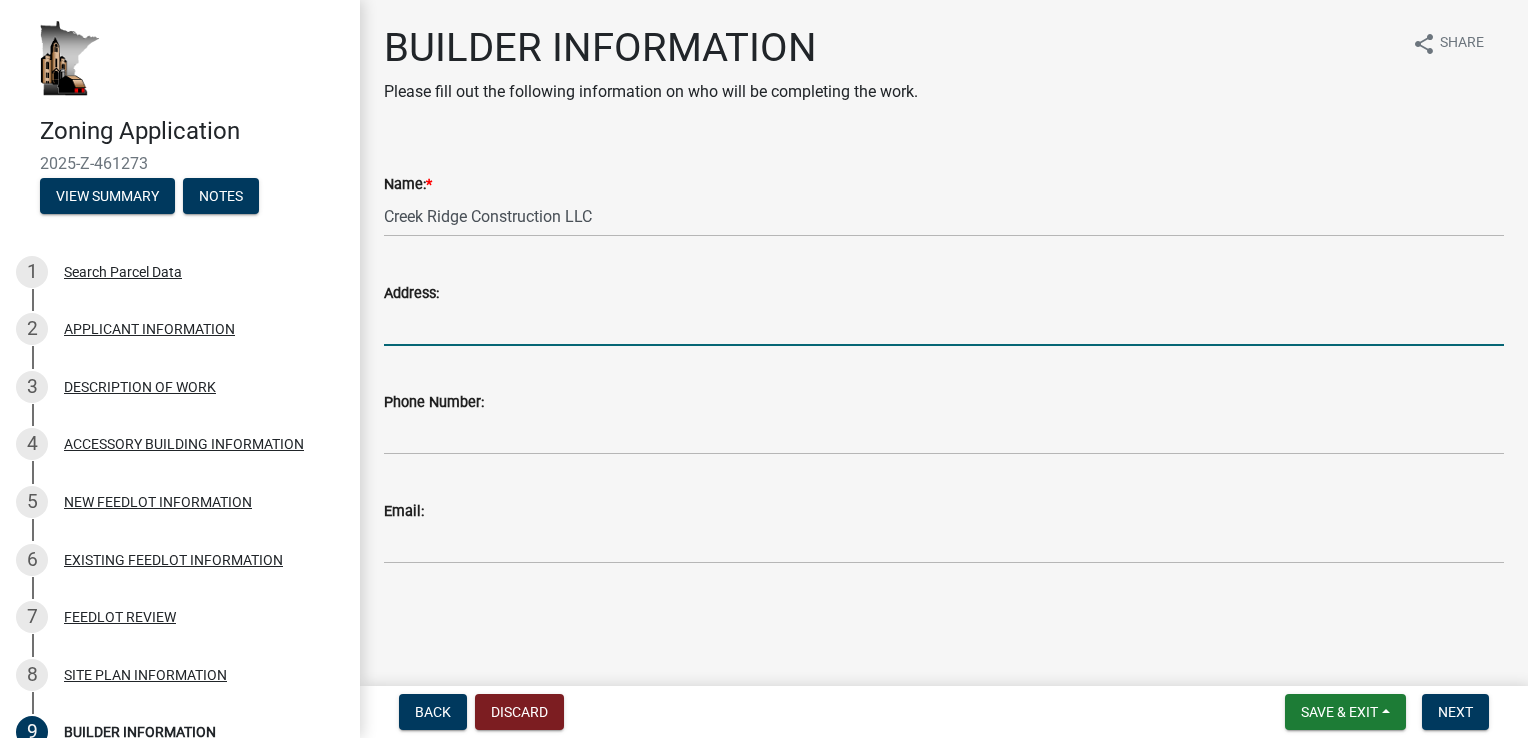 click on "Address:" at bounding box center [944, 325] 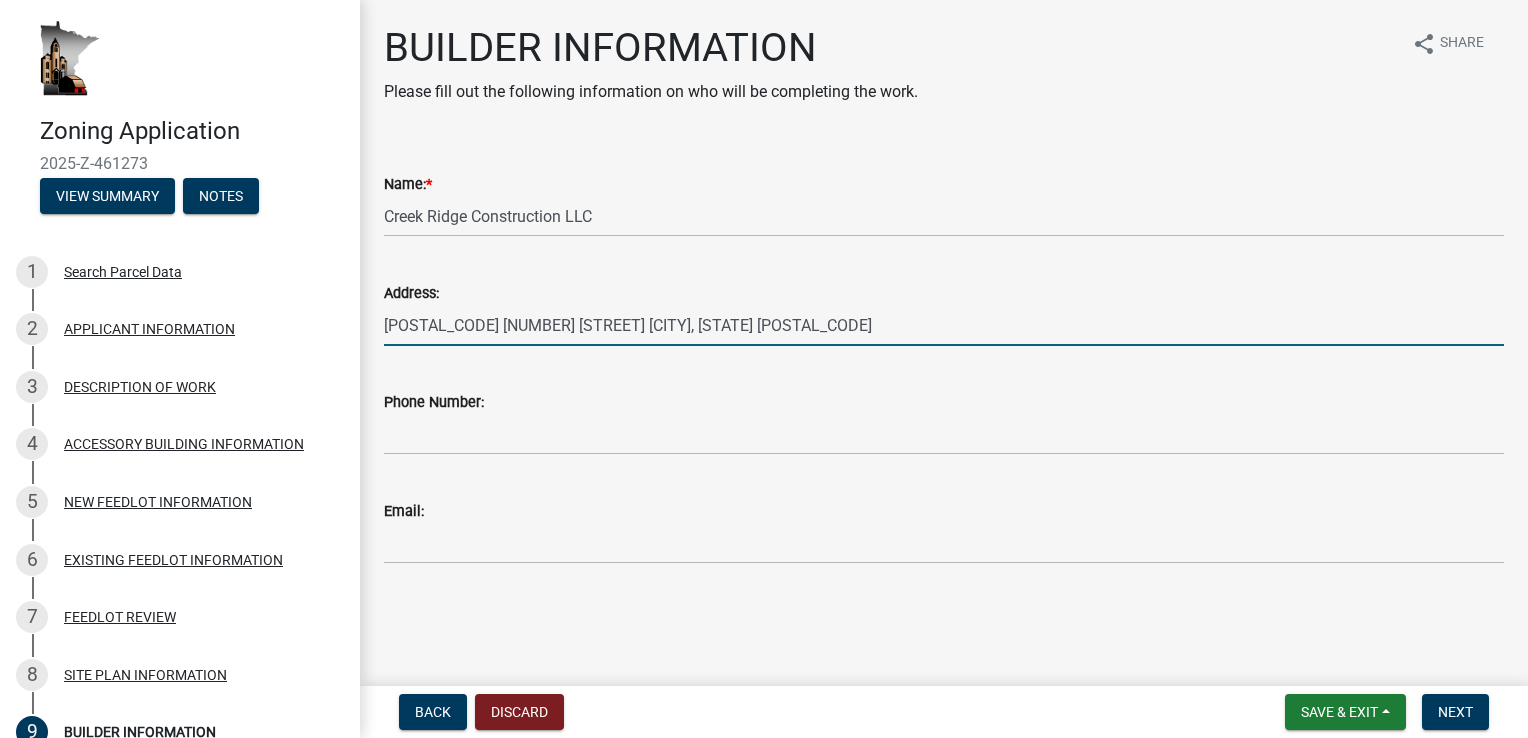 type on "[POSTAL_CODE] [NUMBER] [STREET] [CITY], [STATE] [POSTAL_CODE]" 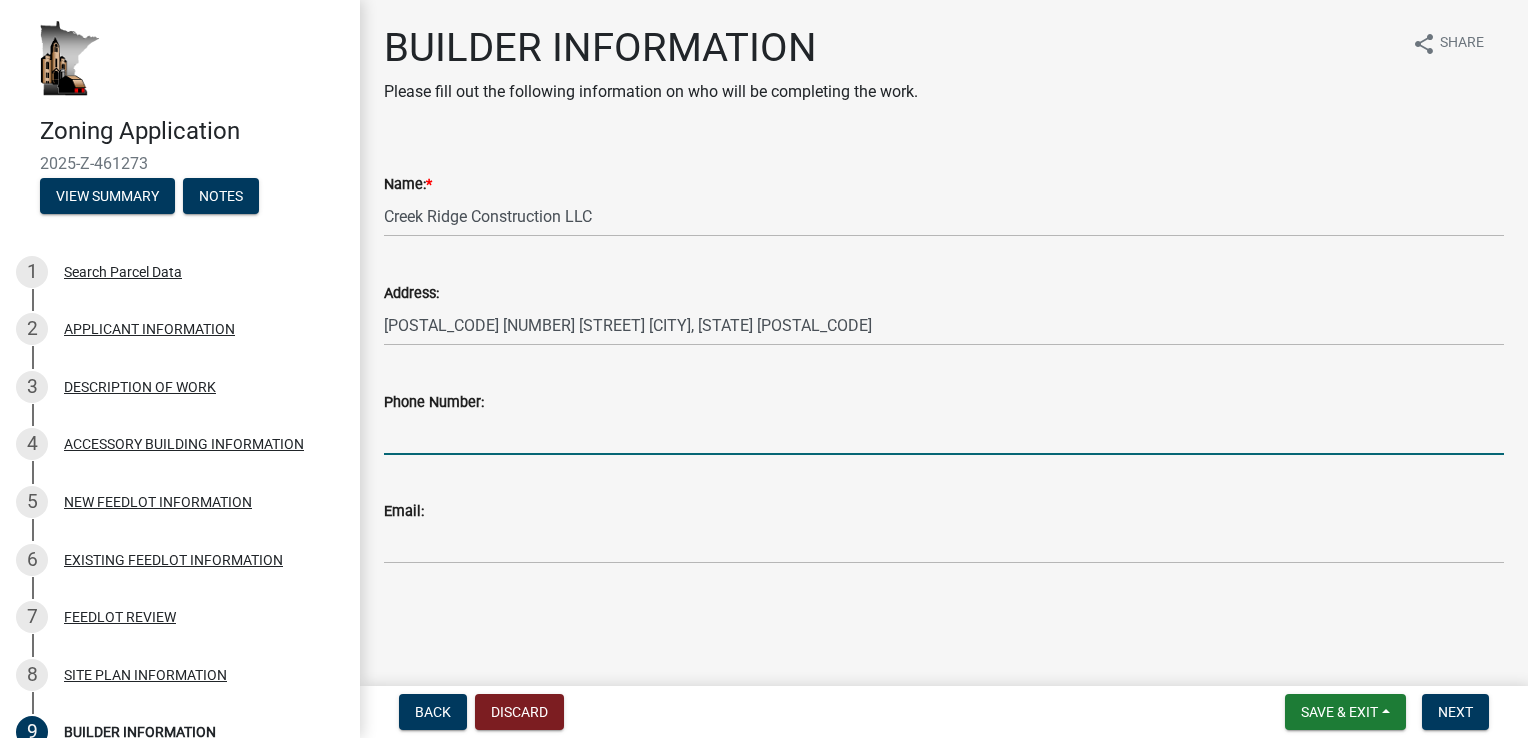 click on "Phone Number:" at bounding box center [944, 434] 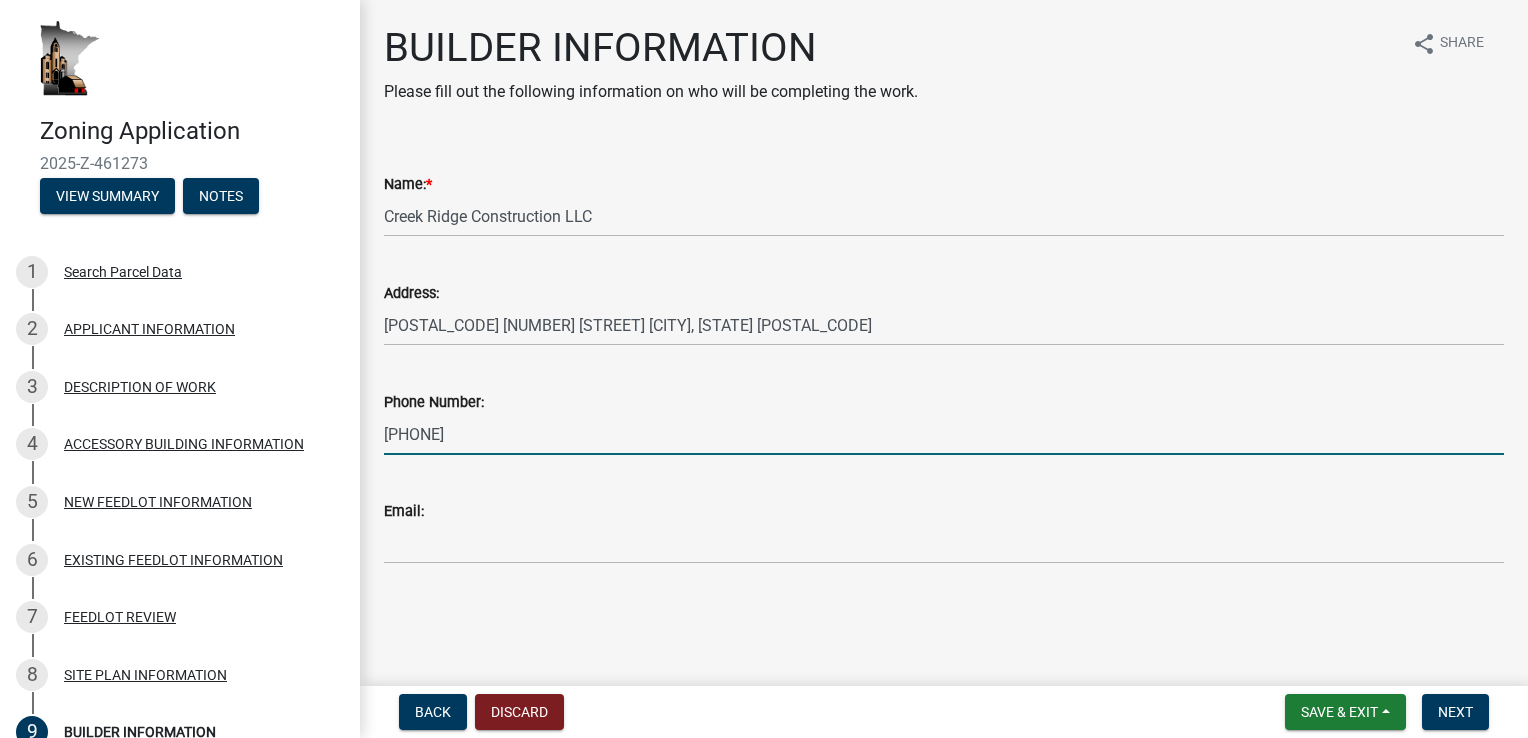 type on "[PHONE]" 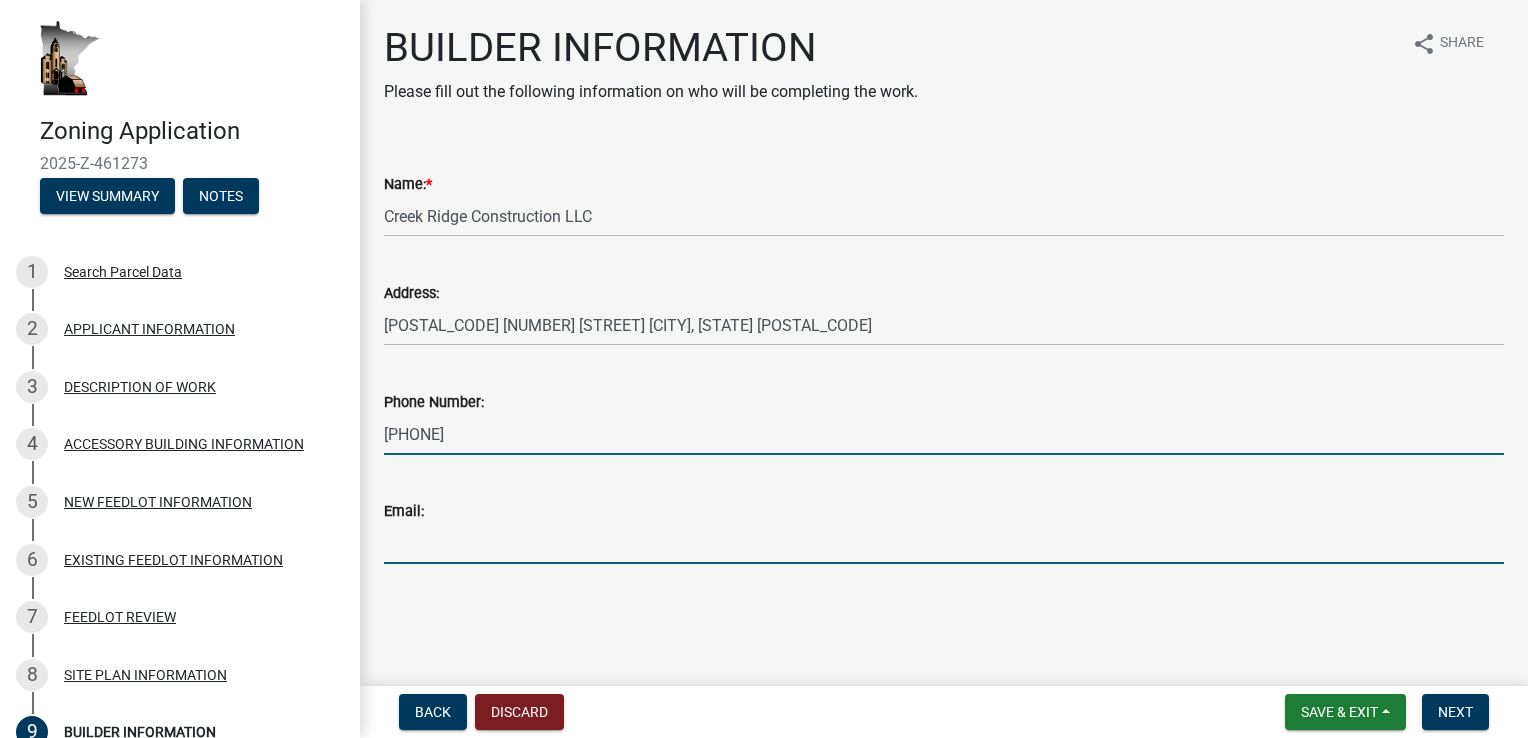 click on "Email:" at bounding box center (944, 543) 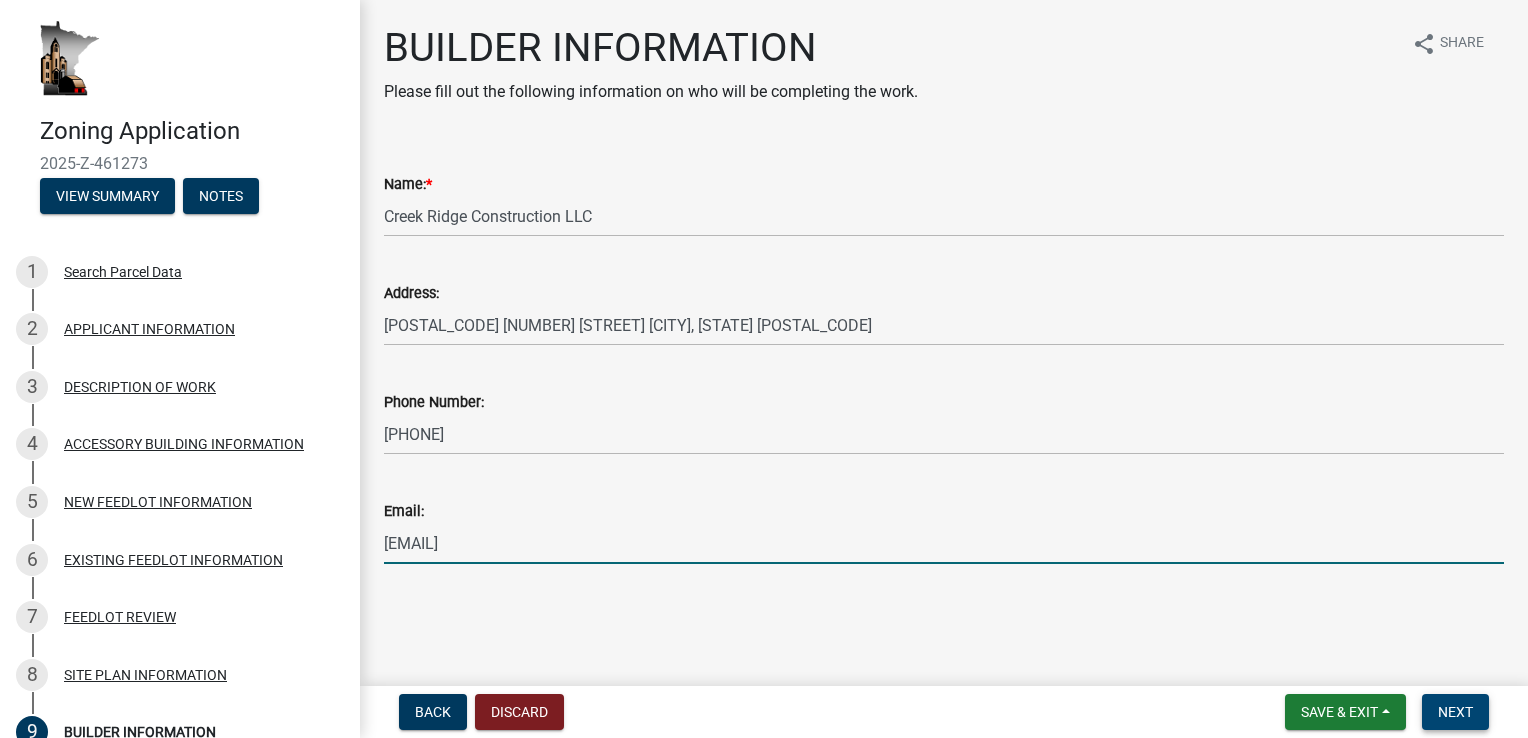 type on "[EMAIL]" 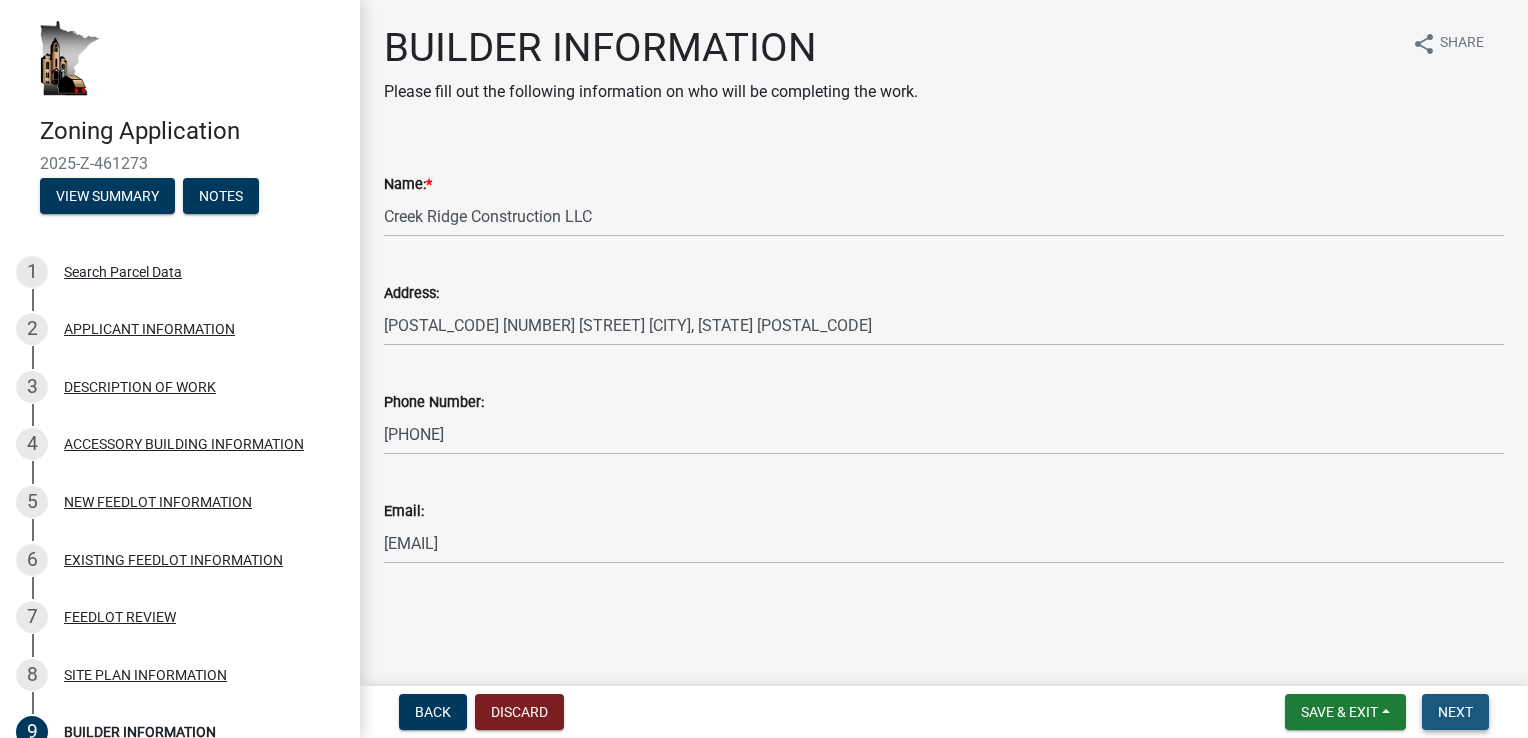 click on "Next" at bounding box center (1455, 712) 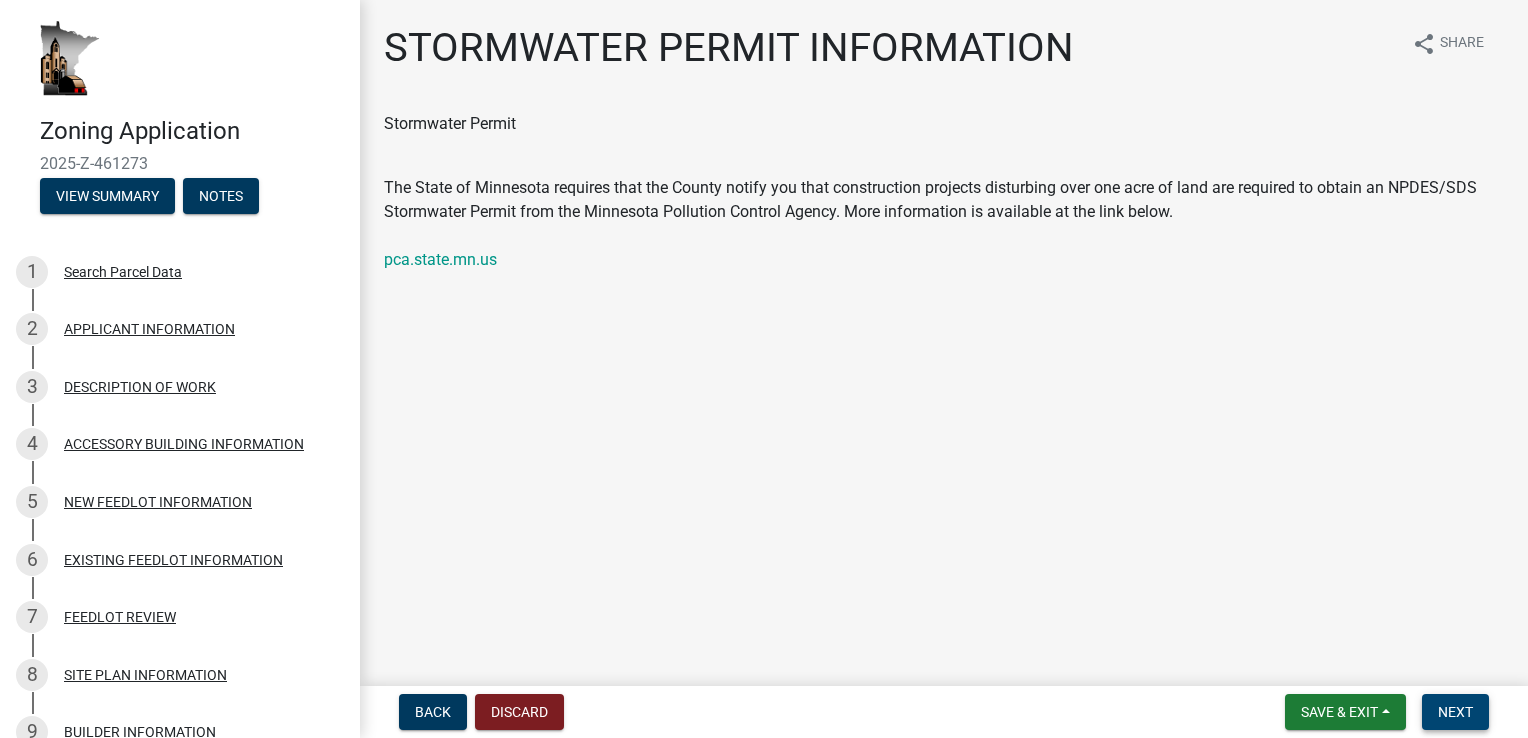 click on "Next" at bounding box center [1455, 712] 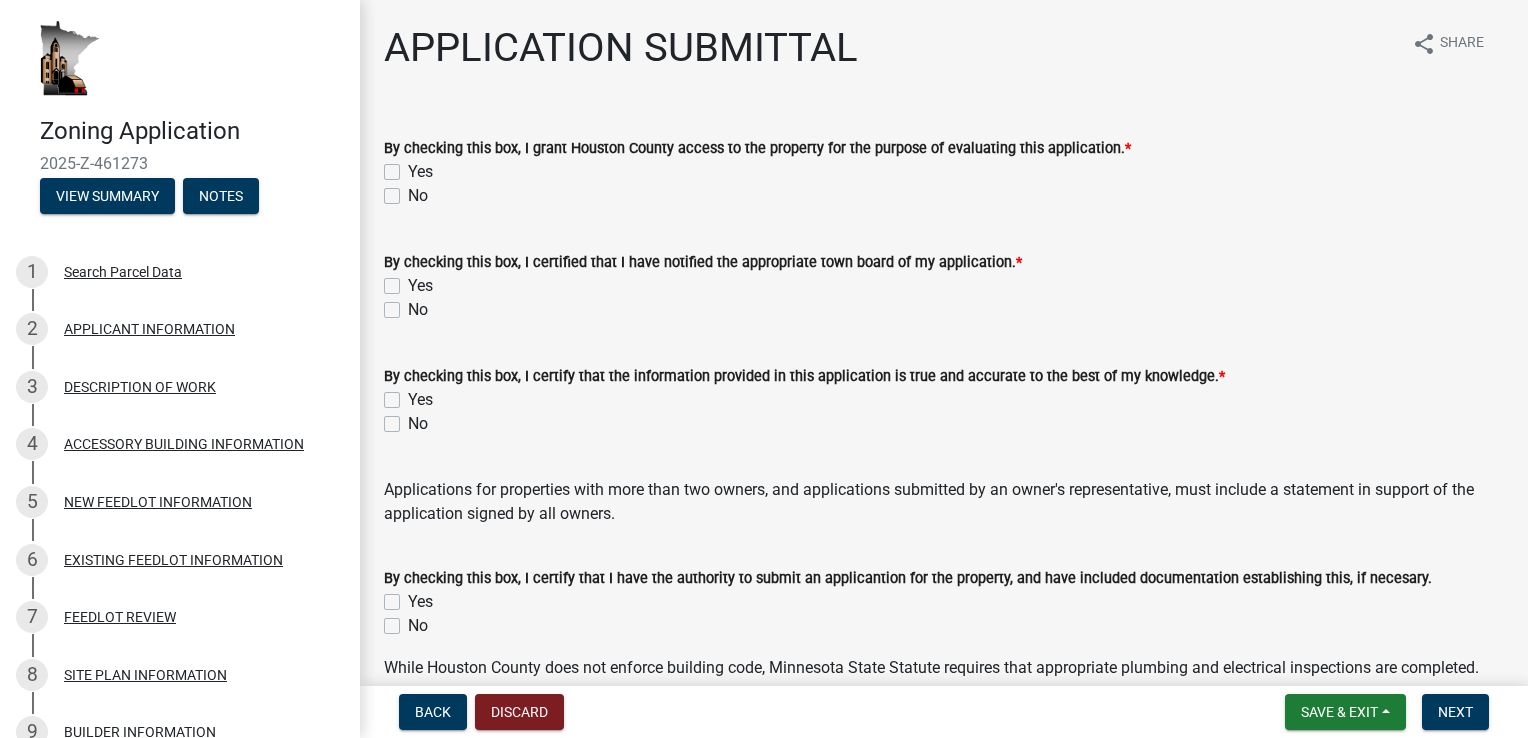 click on "Yes" 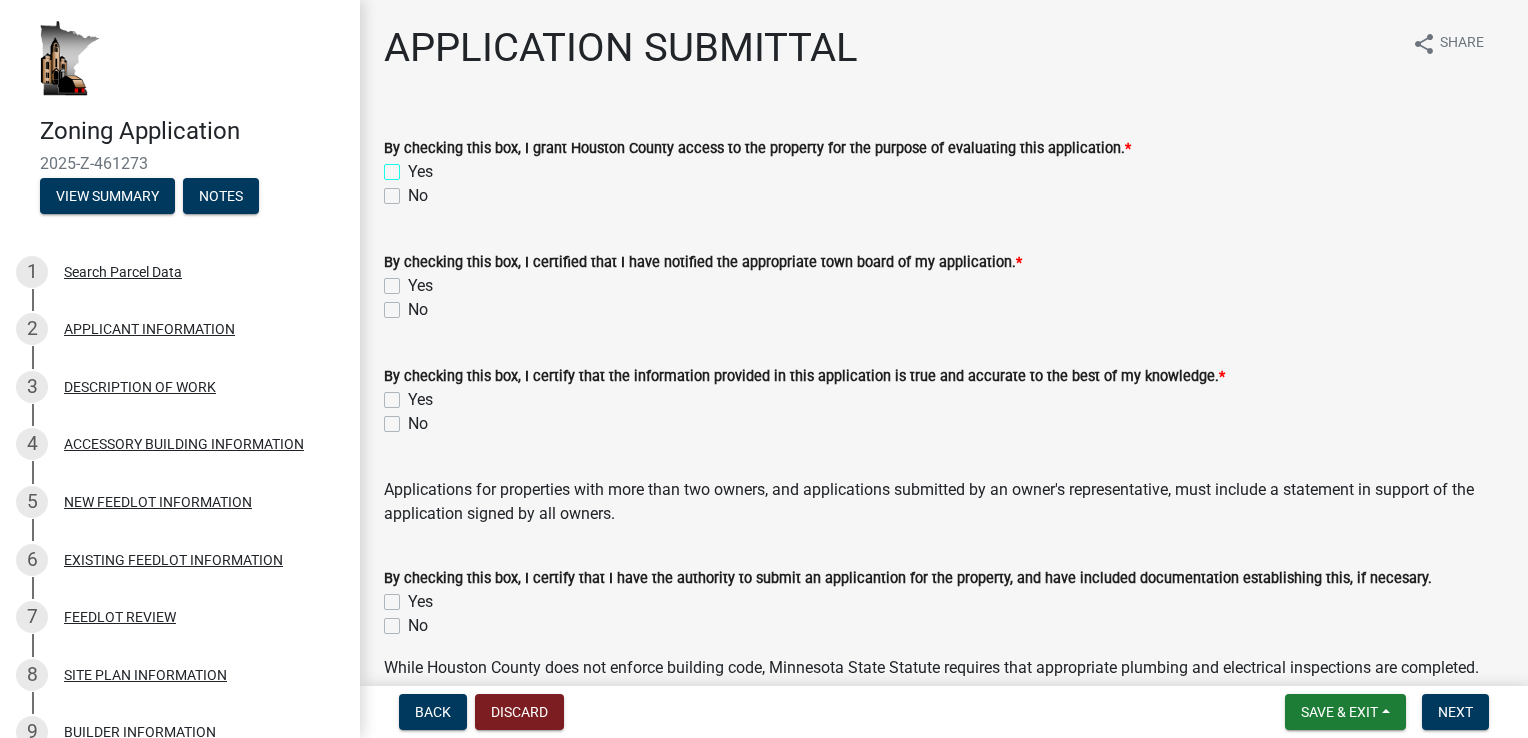 click on "Yes" at bounding box center [414, 166] 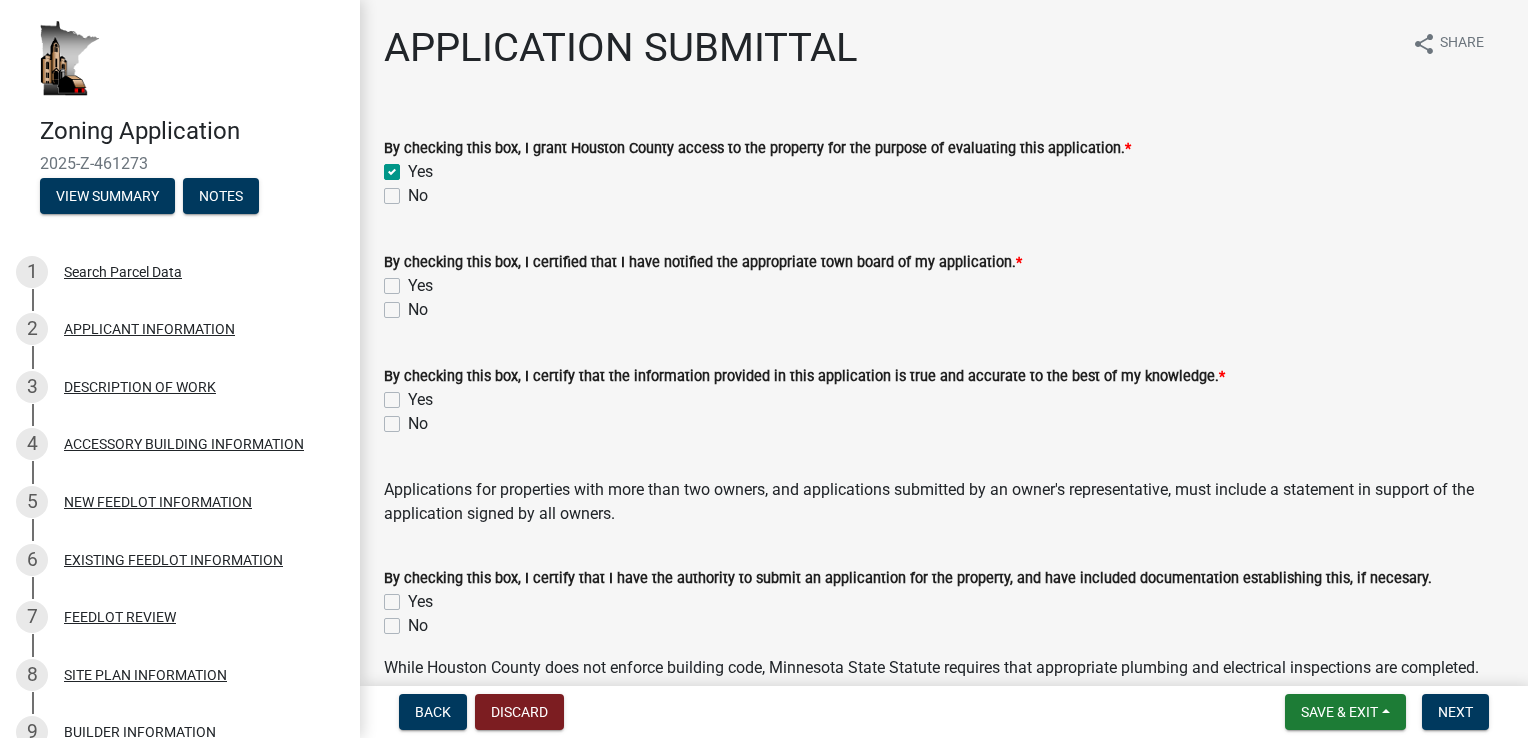 checkbox on "true" 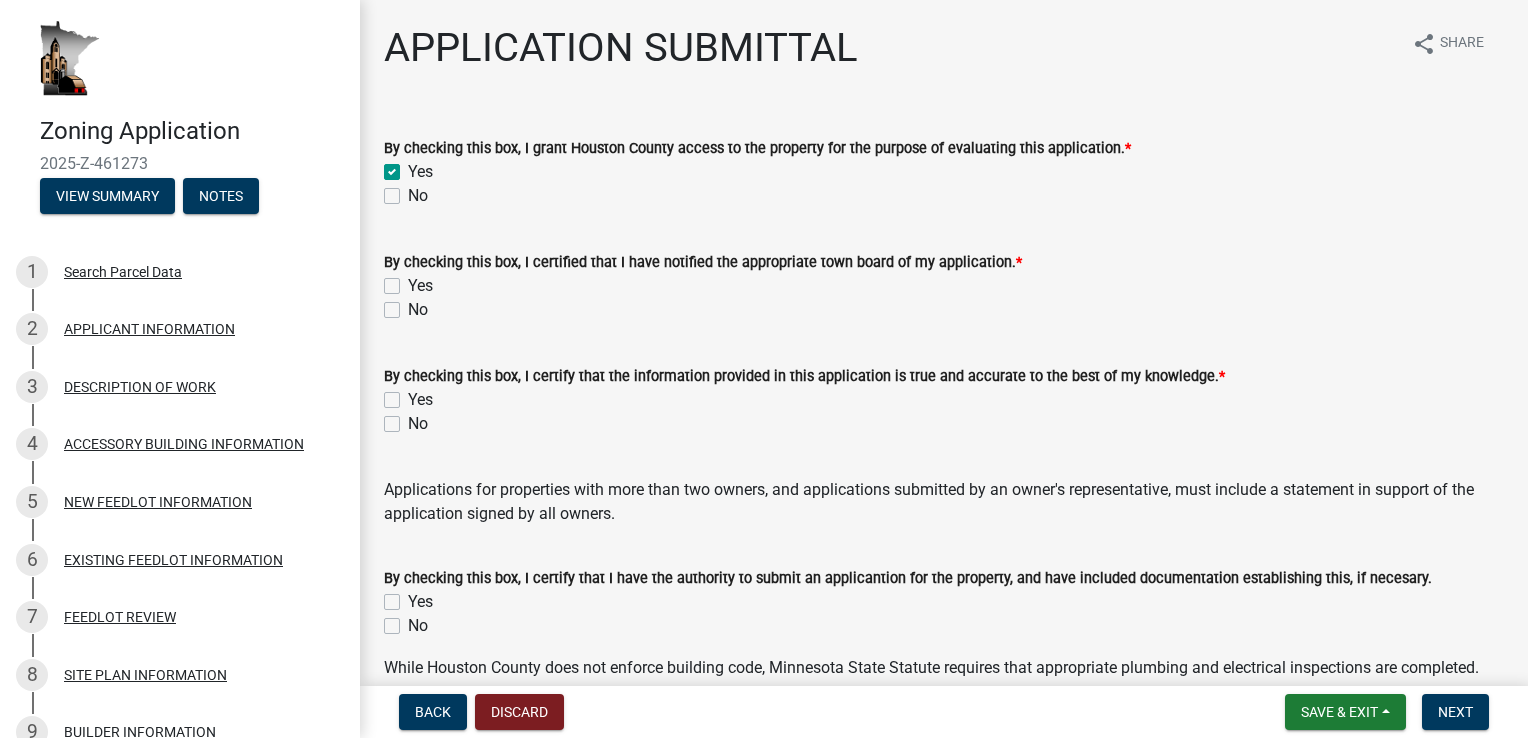 click on "Yes" 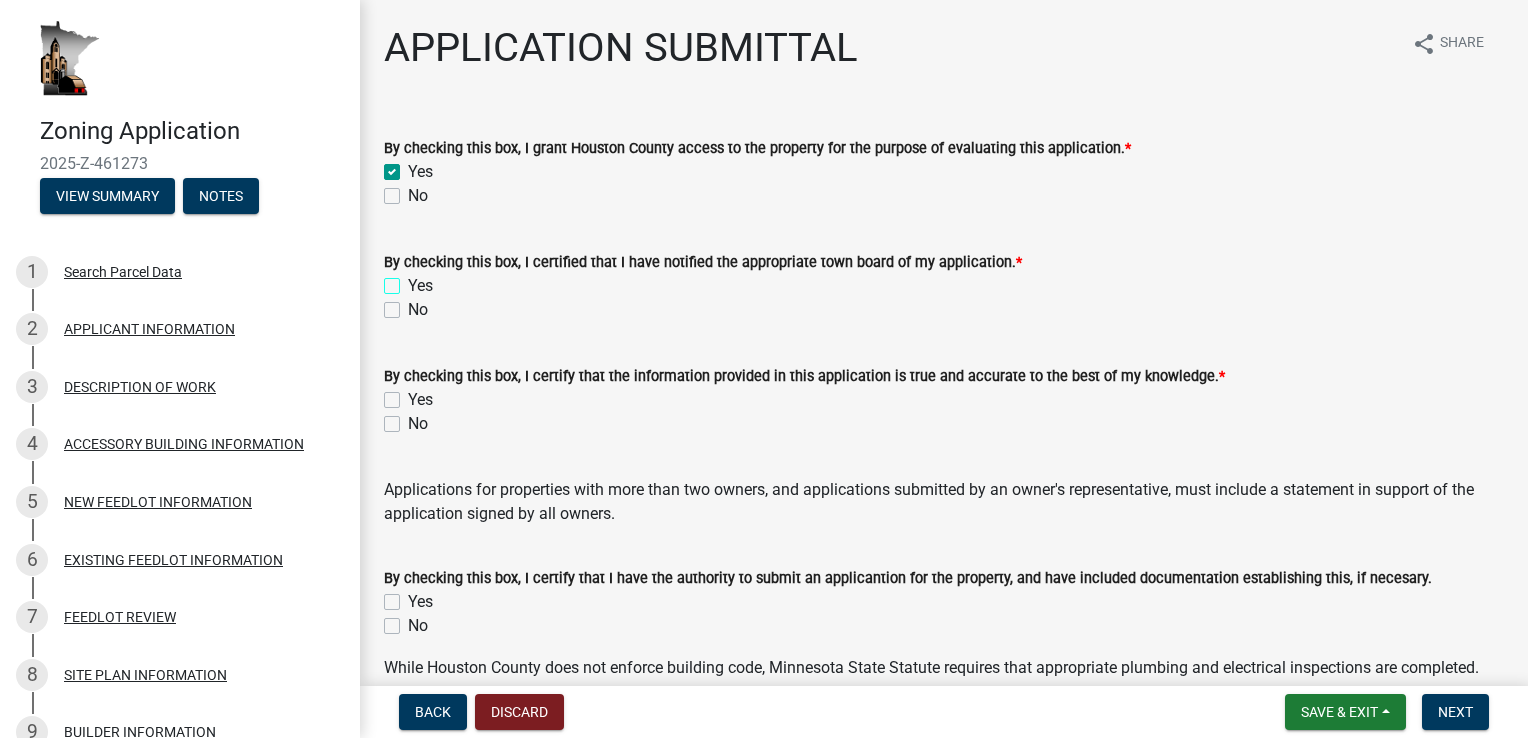 click on "Yes" at bounding box center [414, 280] 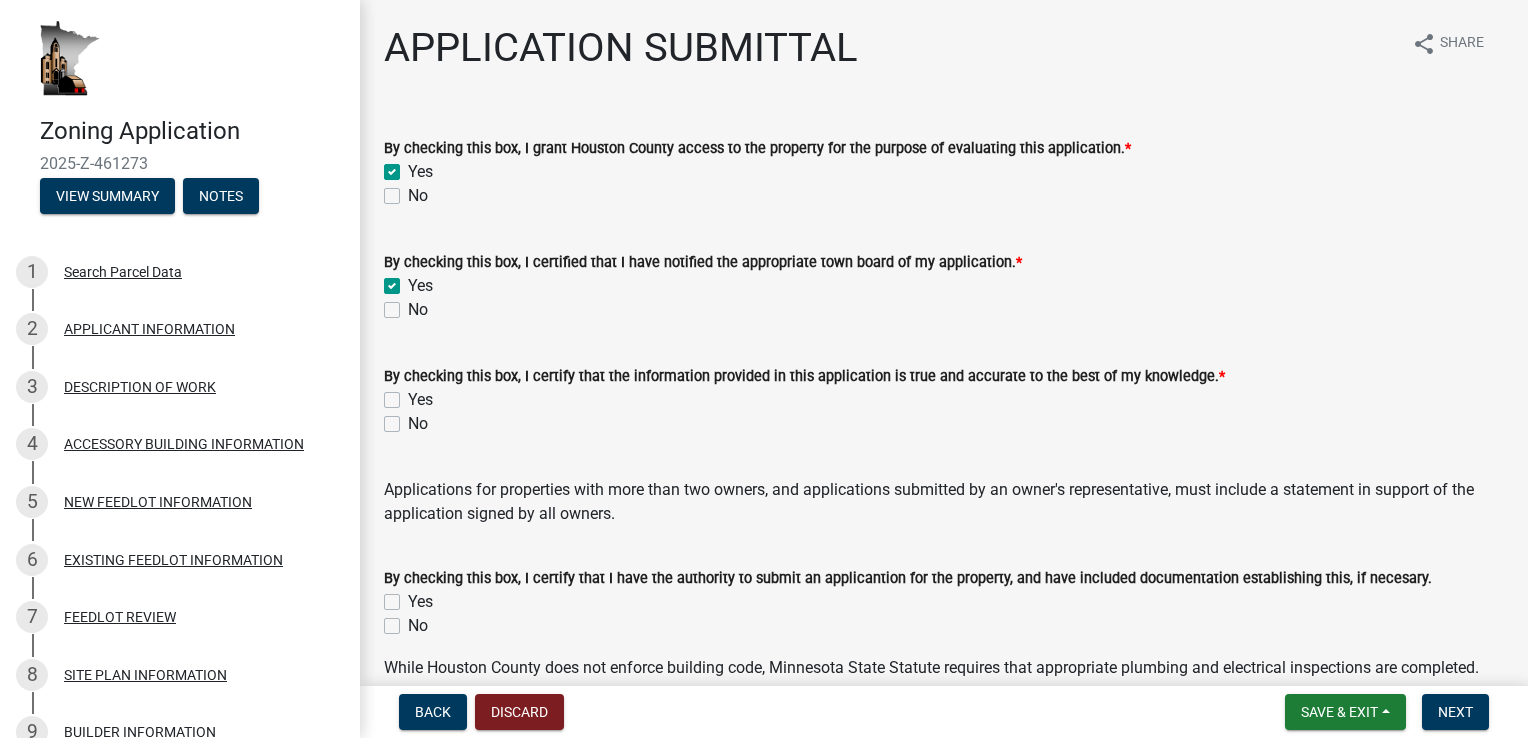 checkbox on "true" 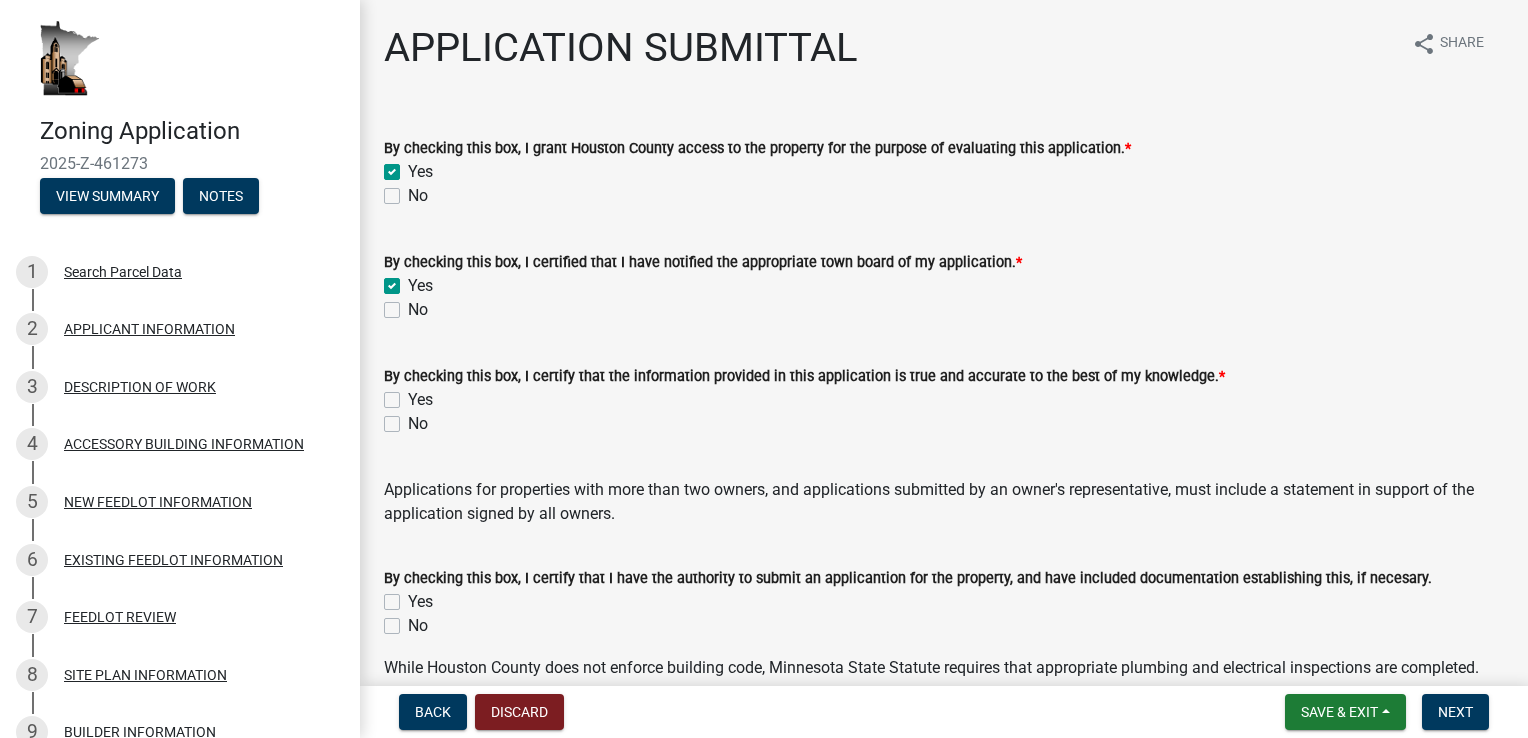 click on "Yes" 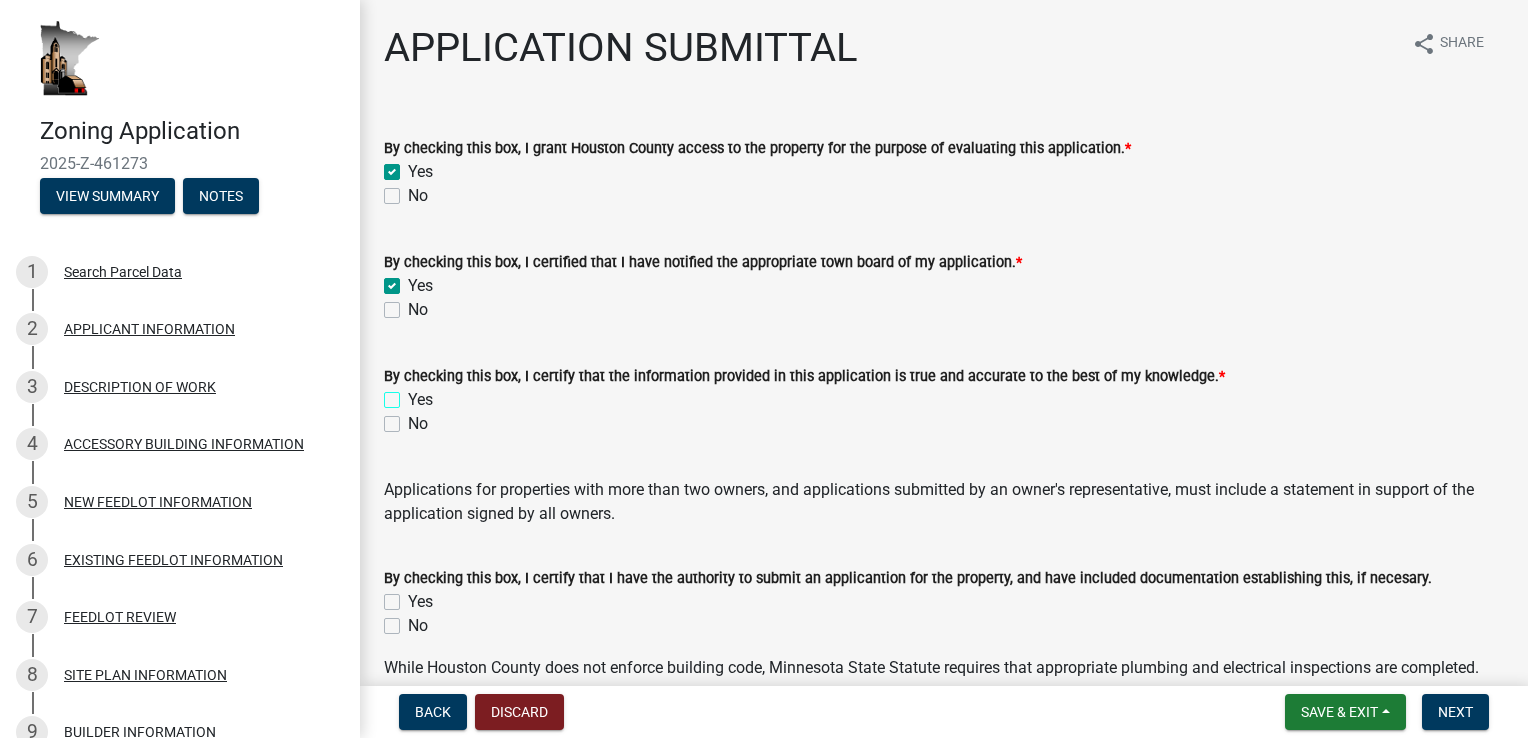 click on "Yes" at bounding box center [414, 394] 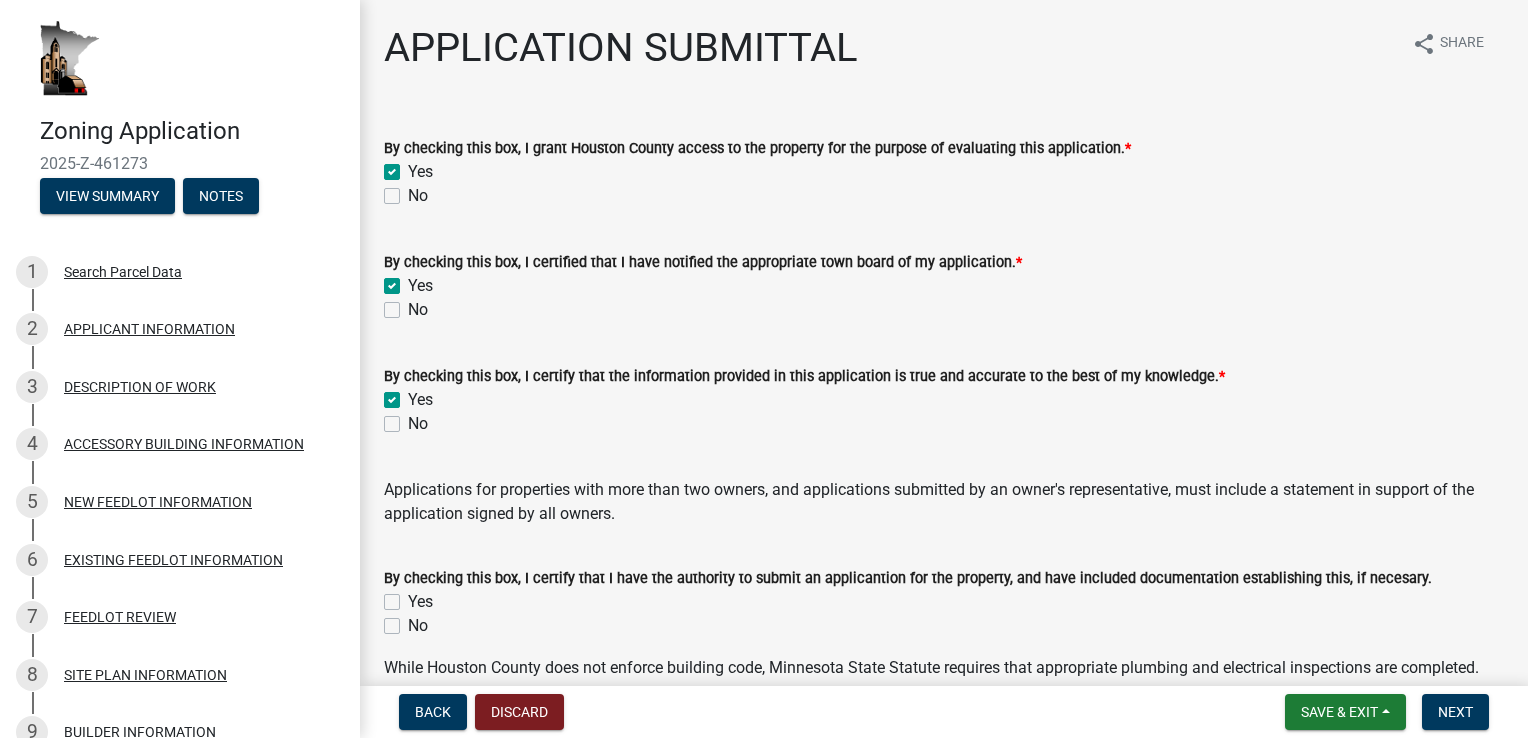 checkbox on "true" 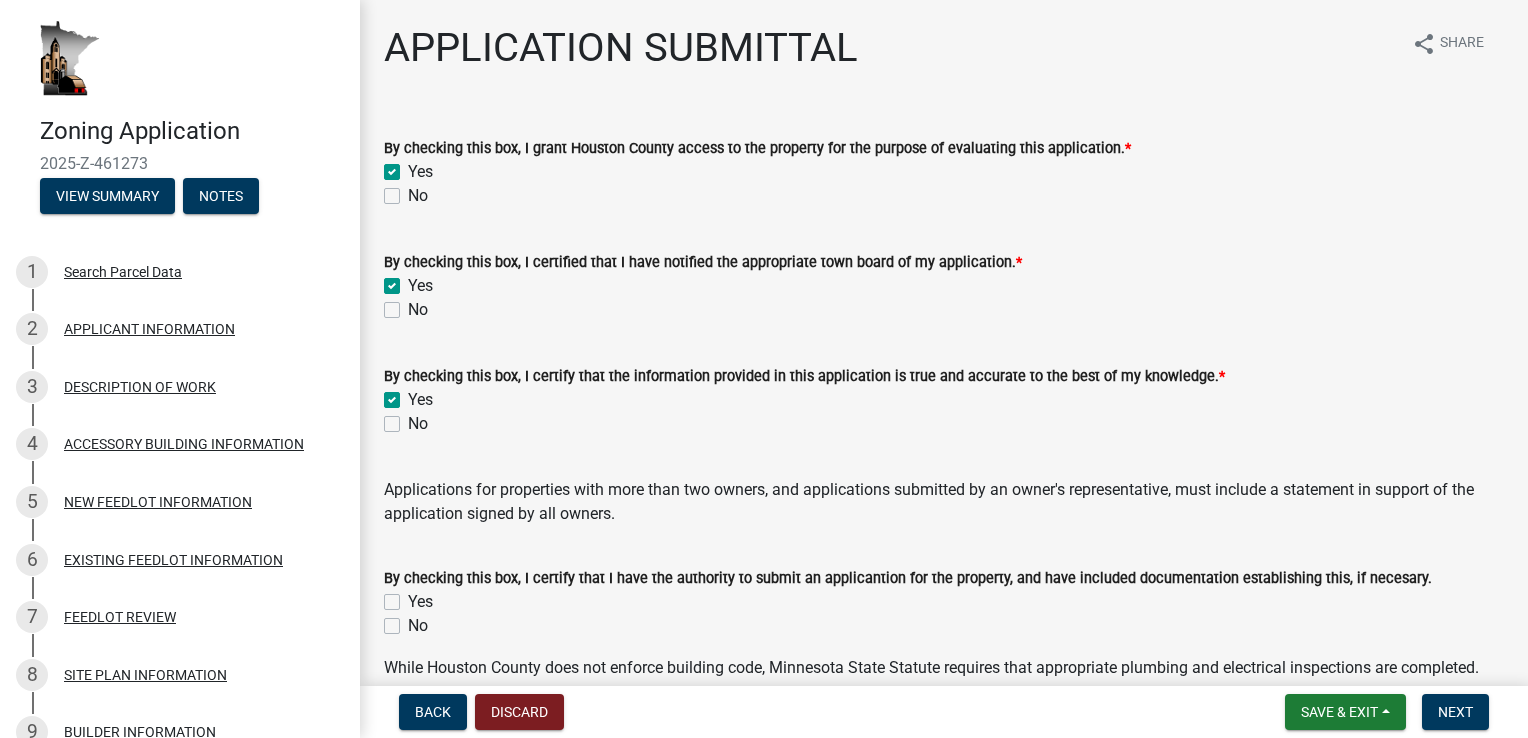click on "Yes" 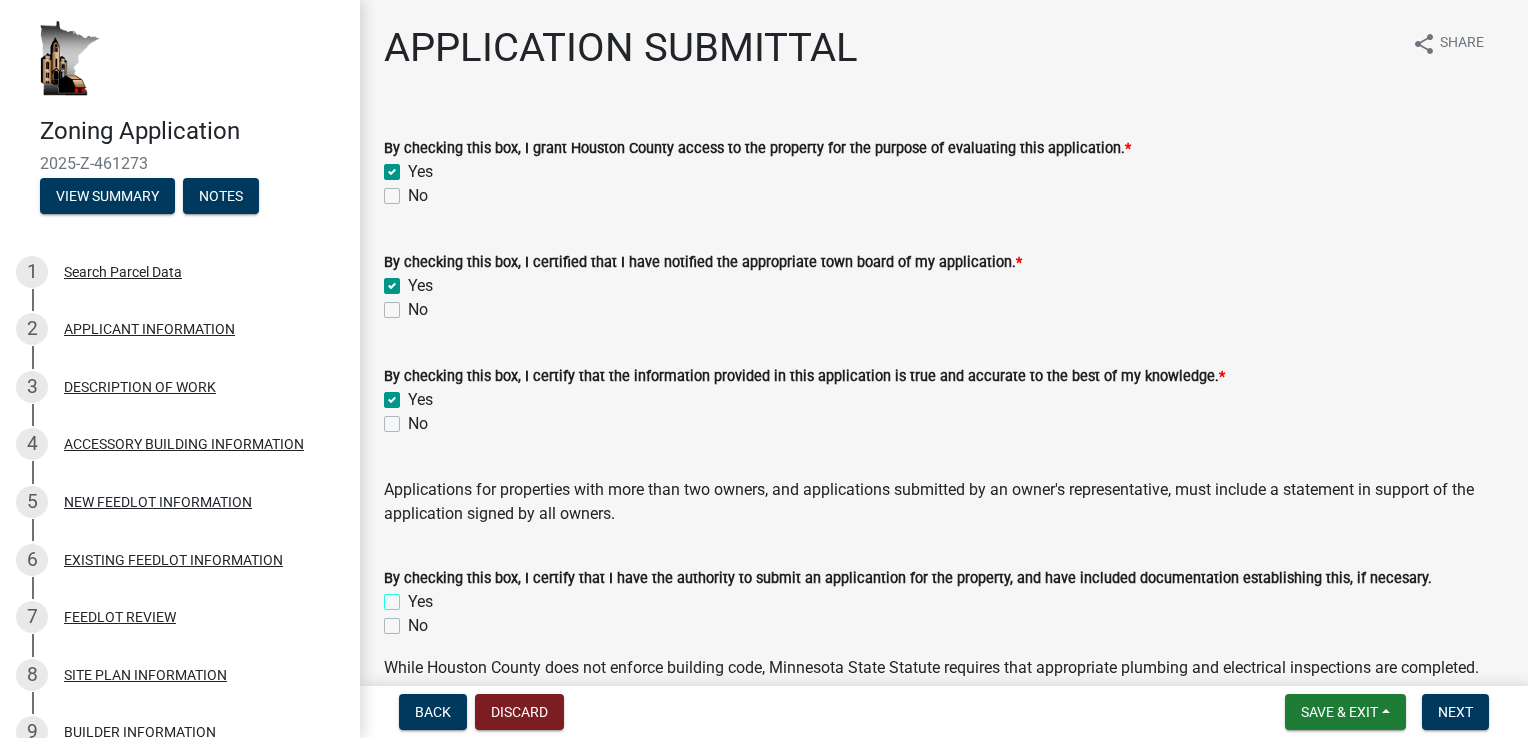 click on "Yes" at bounding box center [414, 596] 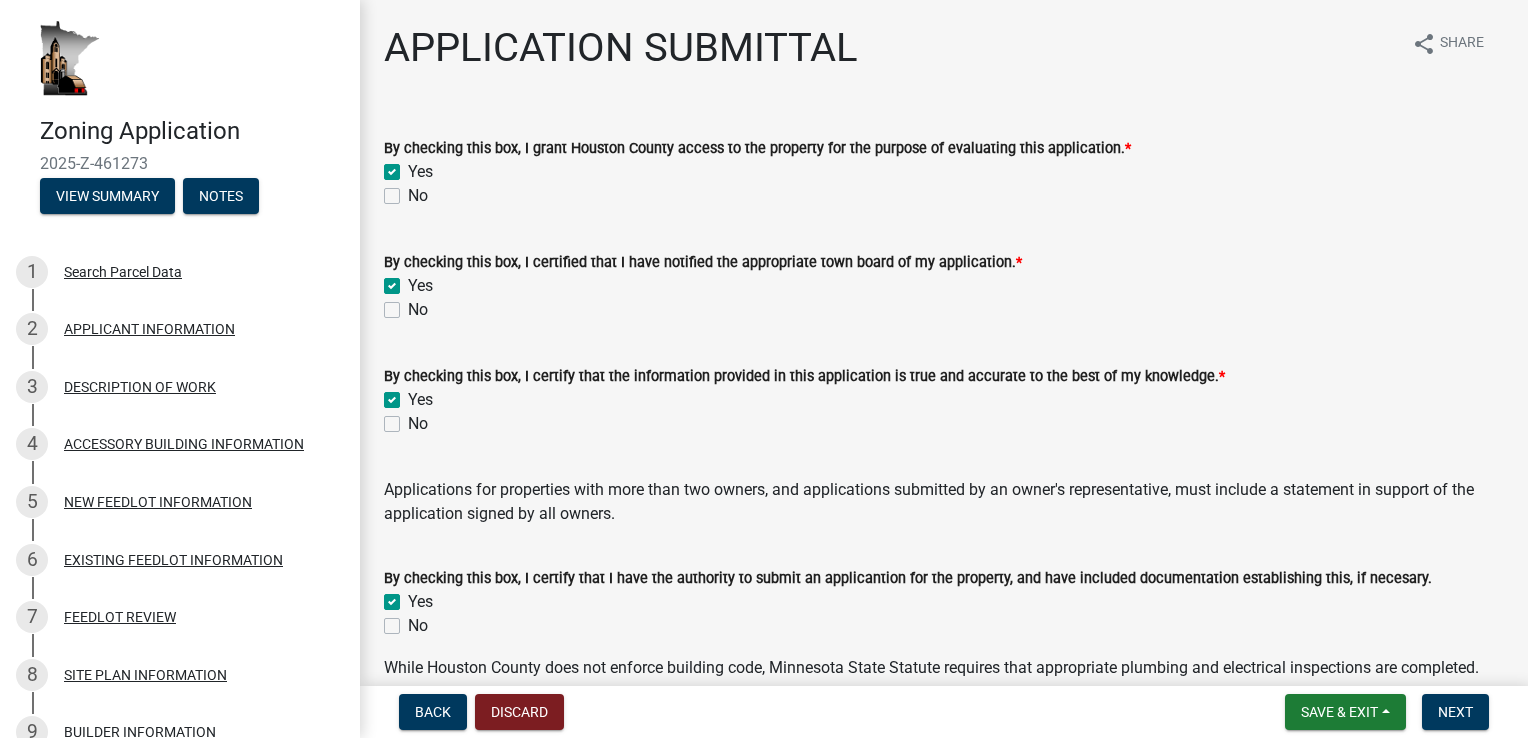checkbox on "true" 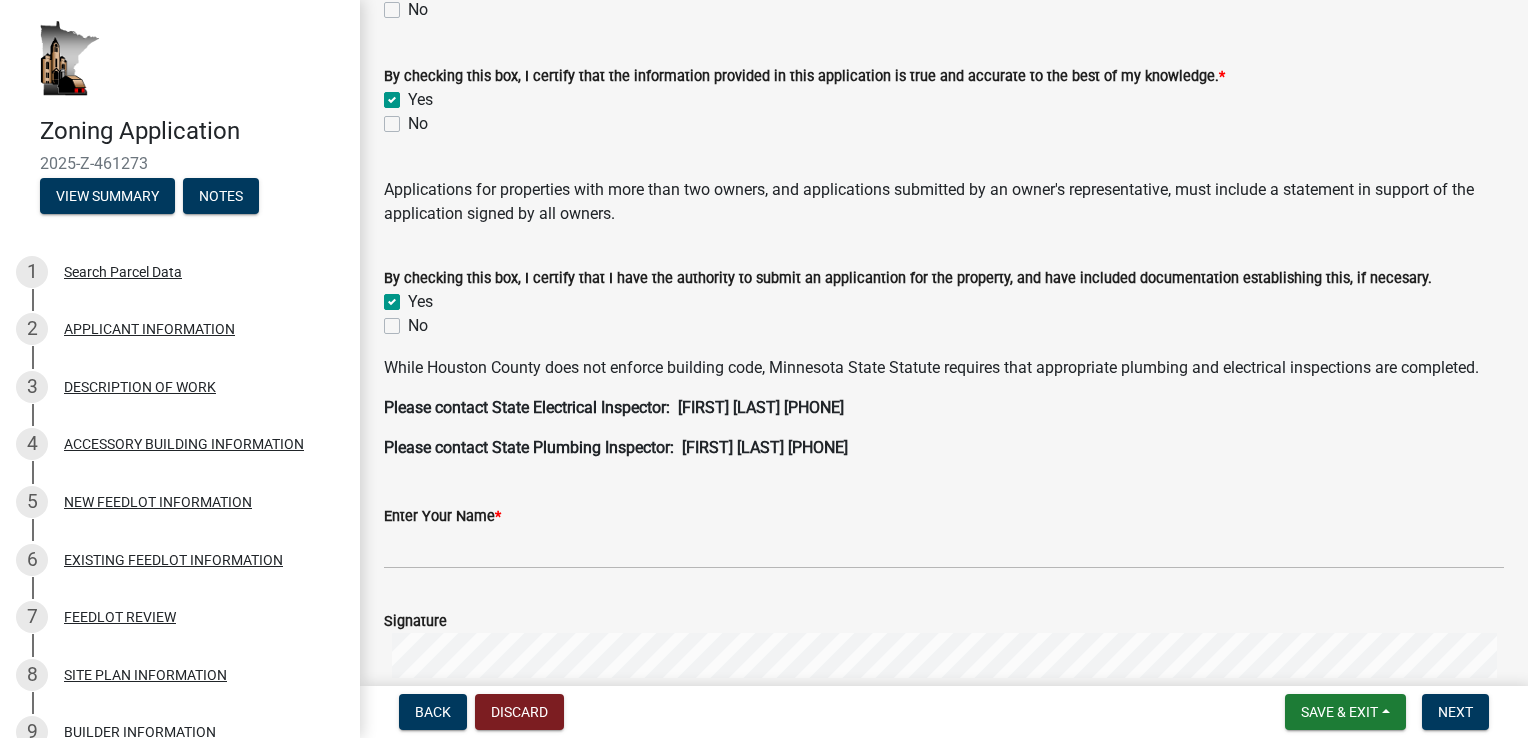 scroll, scrollTop: 320, scrollLeft: 0, axis: vertical 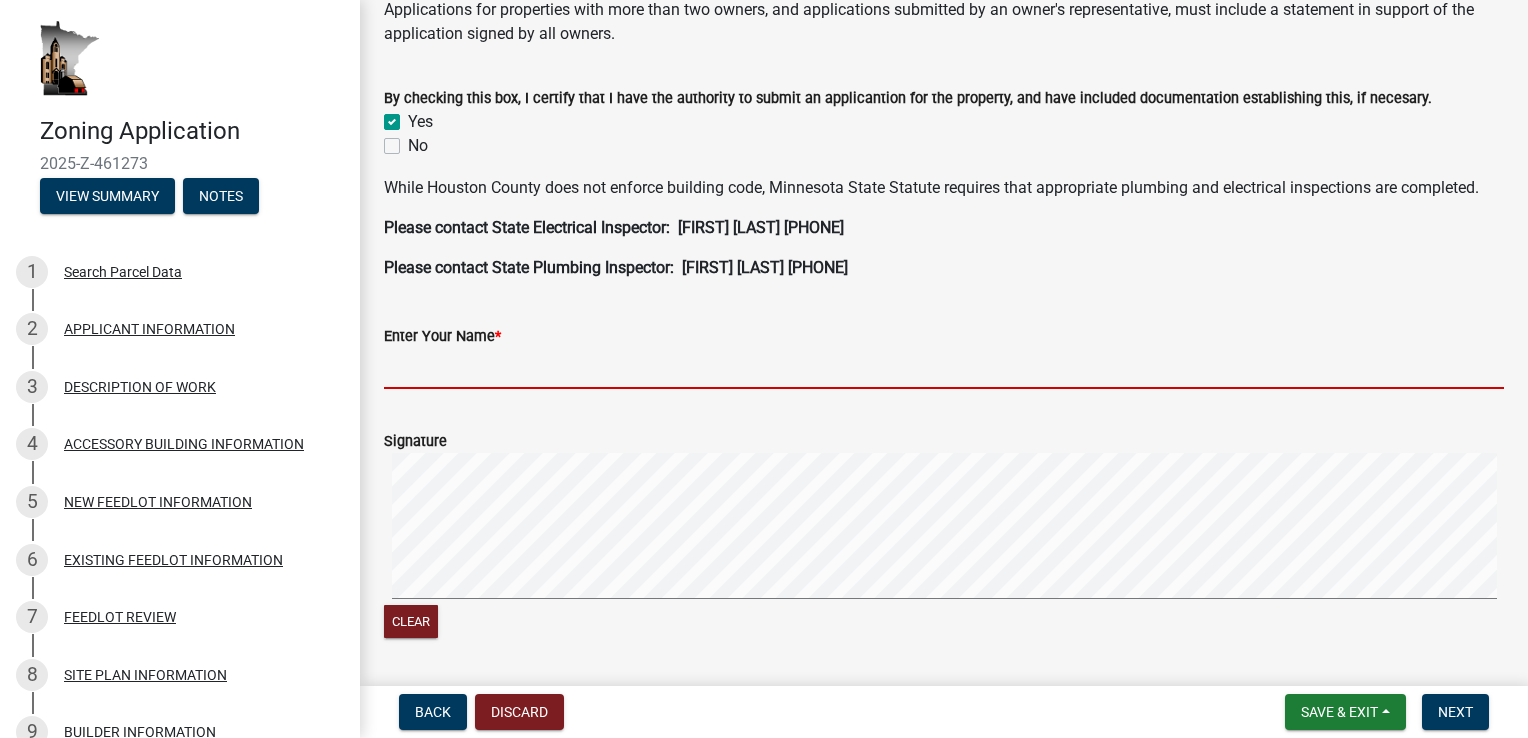 click on "Enter Your Name  *" at bounding box center (944, 368) 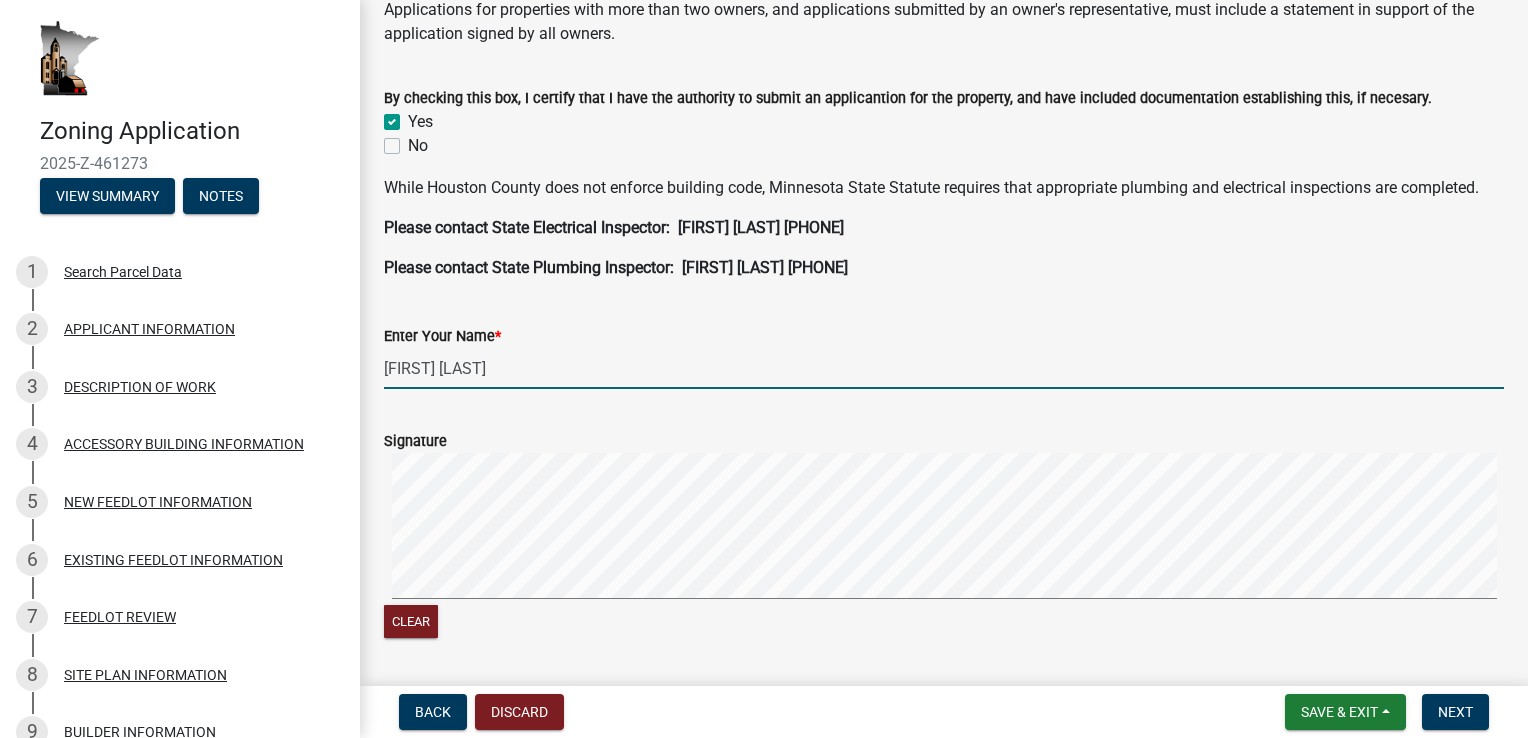 type on "[FIRST] [LAST]" 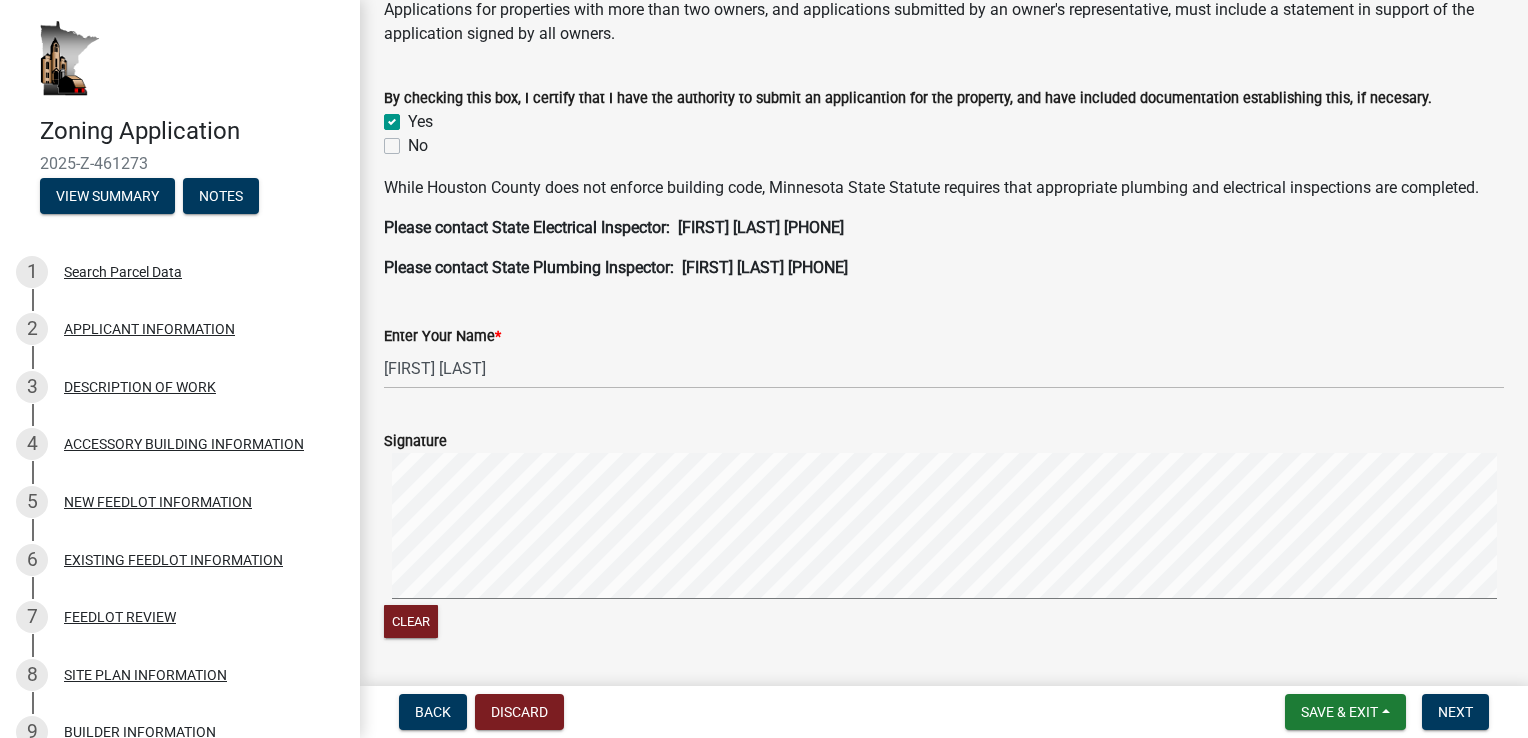 click on "Signature   Clear" 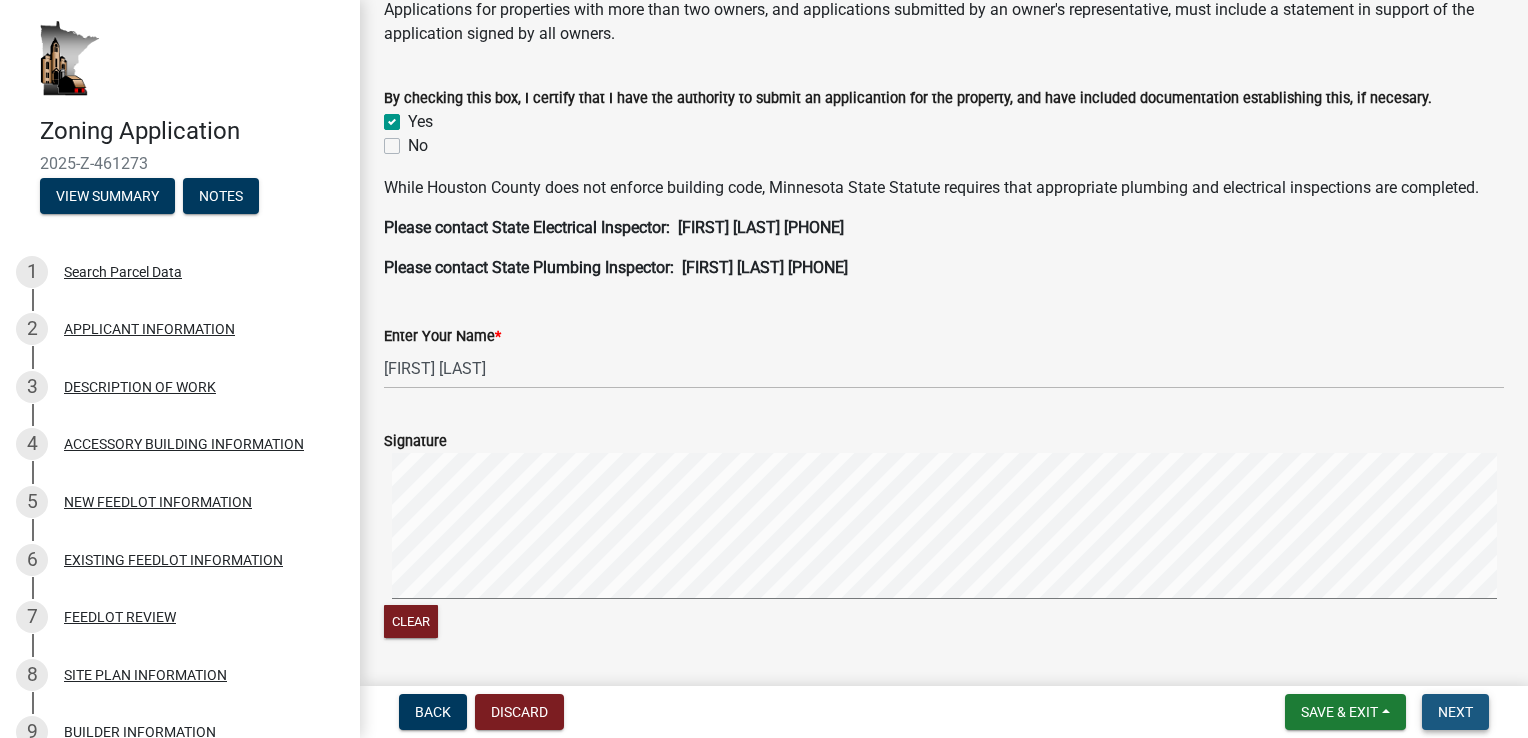 click on "Next" at bounding box center [1455, 712] 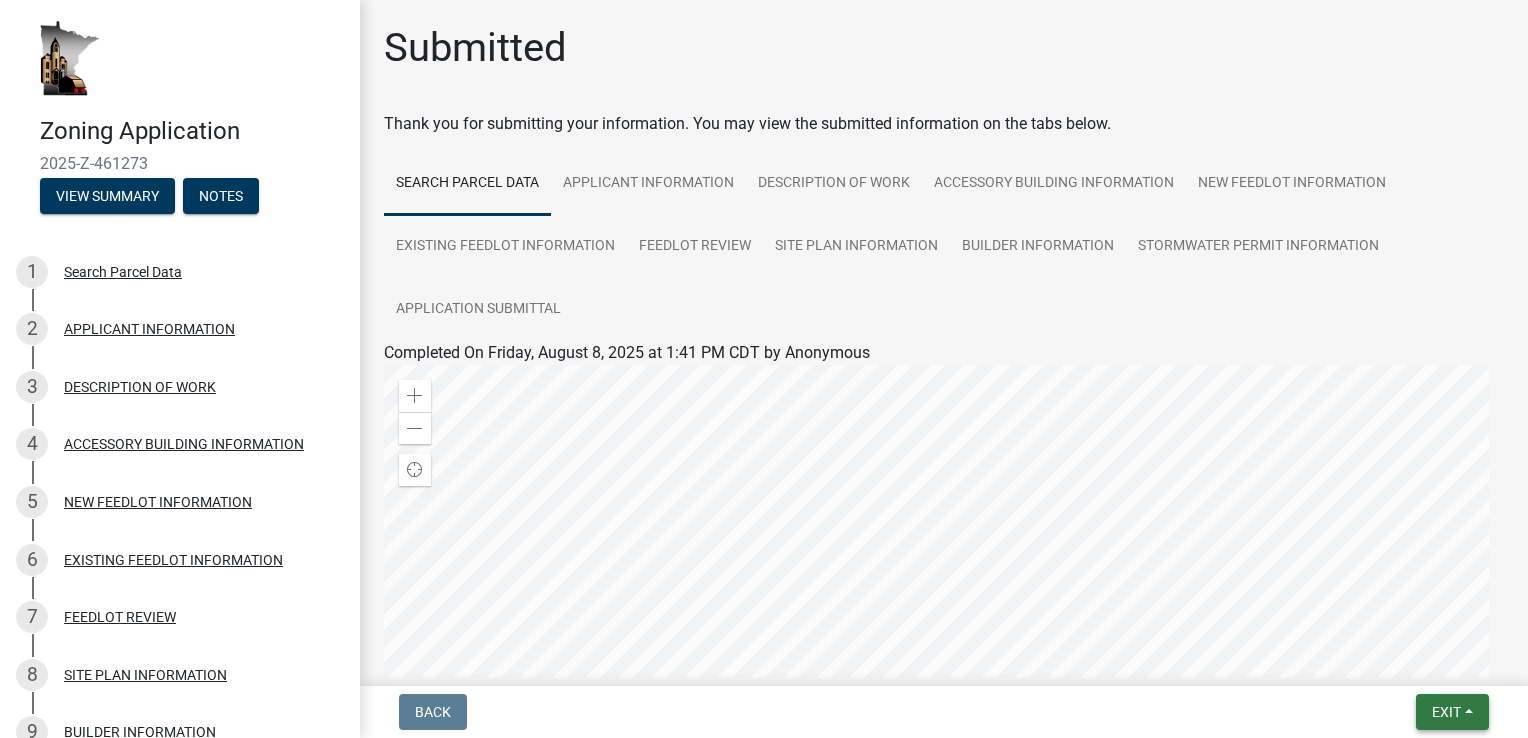 click on "Exit" at bounding box center (1446, 712) 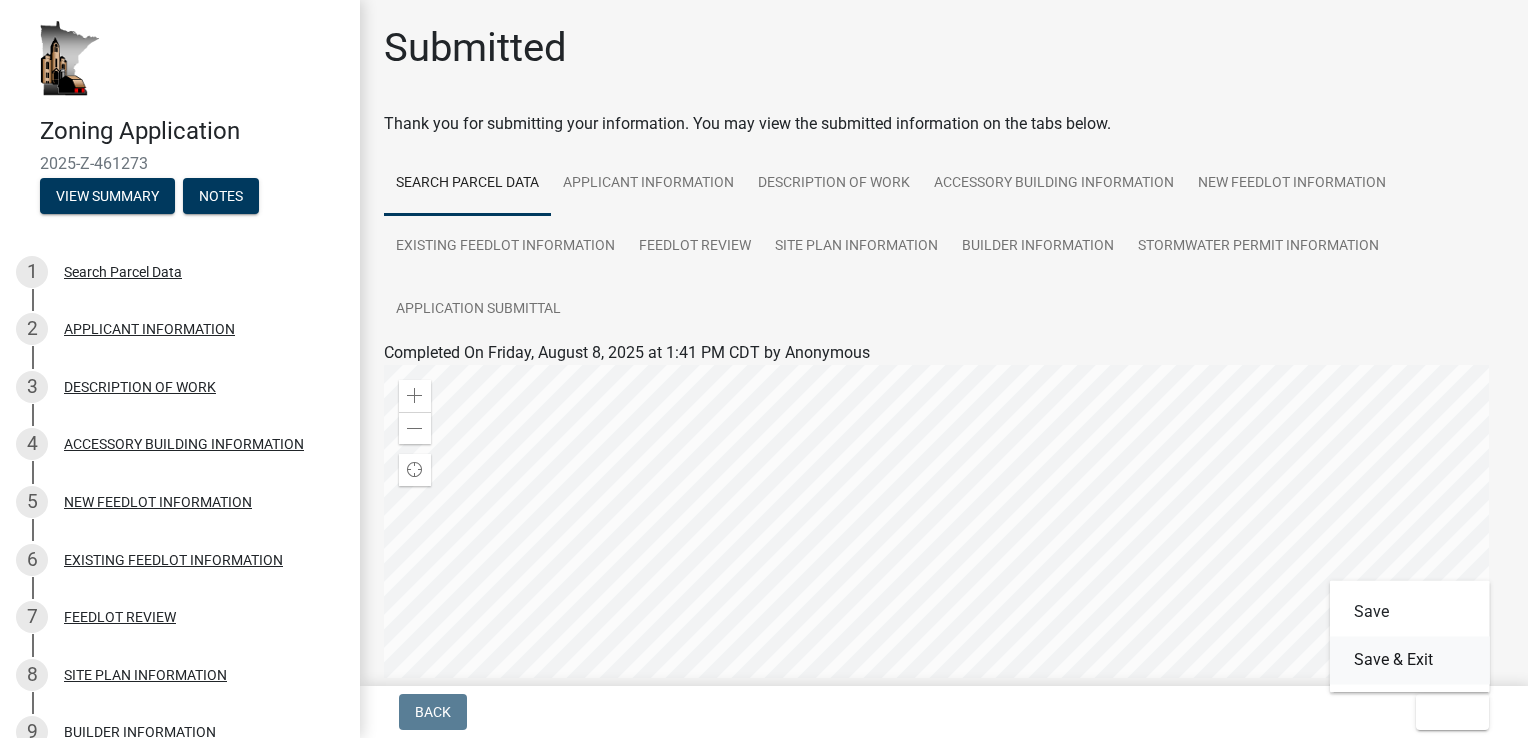 click on "Save & Exit" at bounding box center (1410, 660) 